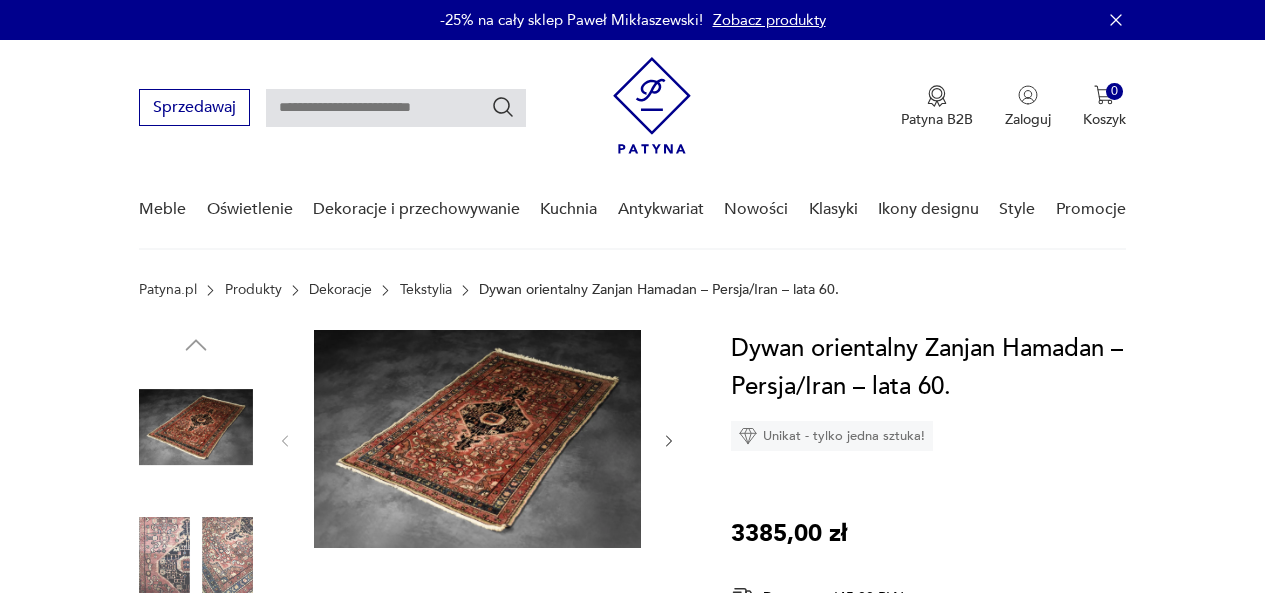 scroll, scrollTop: 0, scrollLeft: 0, axis: both 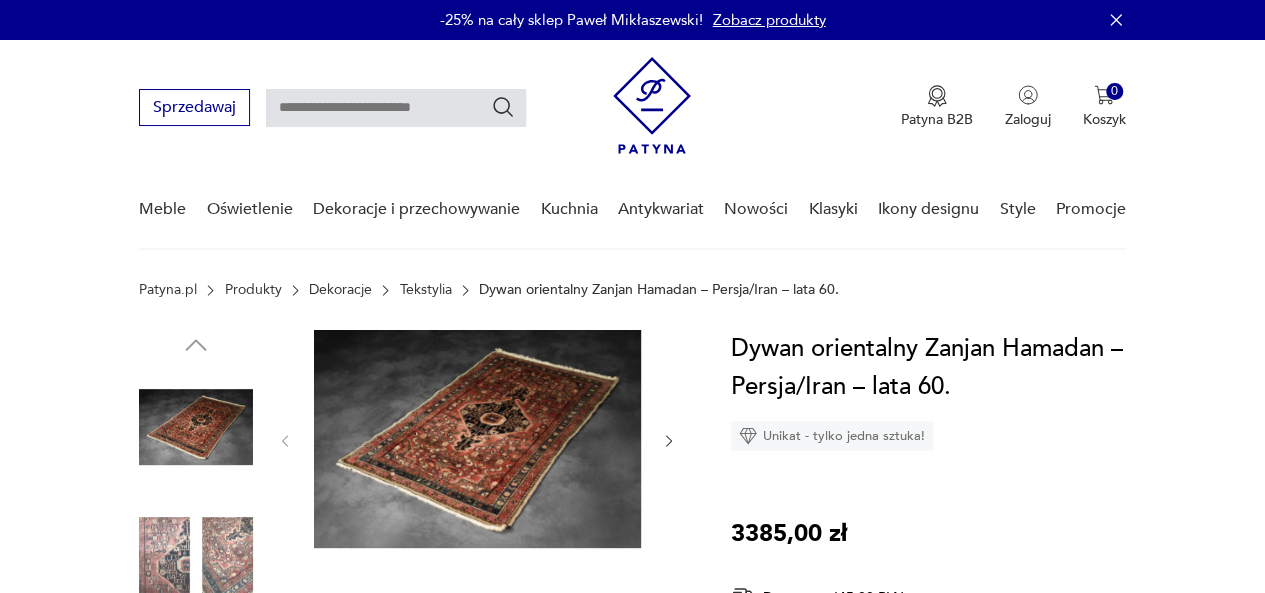 click at bounding box center [477, 441] 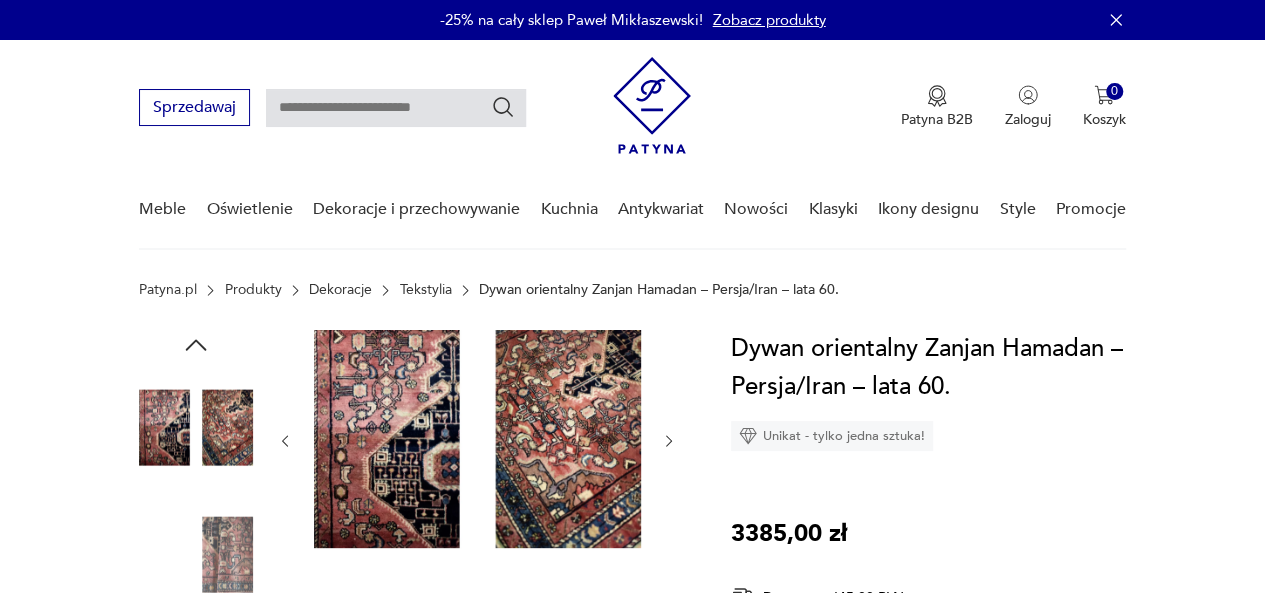 scroll, scrollTop: 0, scrollLeft: 0, axis: both 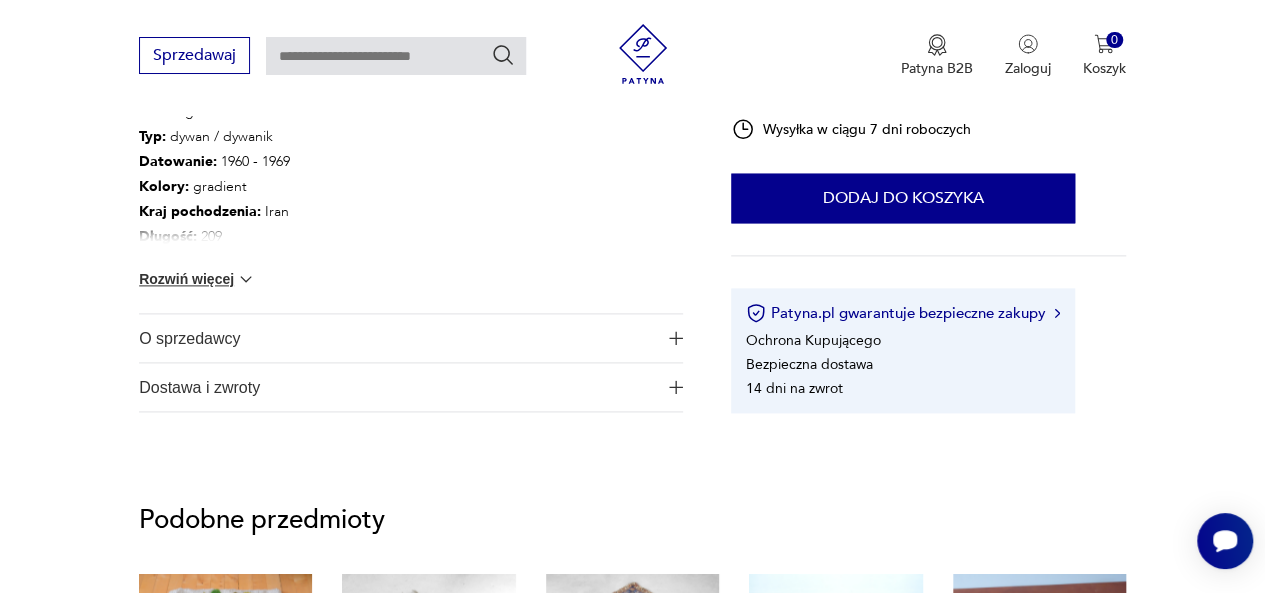 click on "Rozwiń więcej" at bounding box center (197, 279) 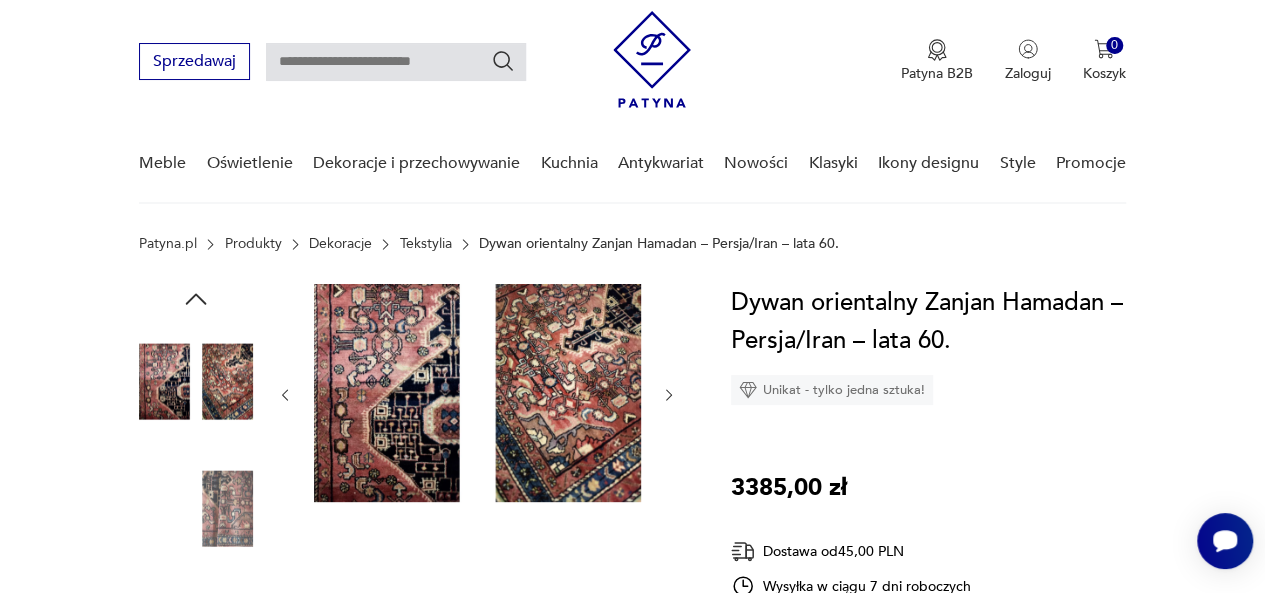 scroll, scrollTop: 0, scrollLeft: 0, axis: both 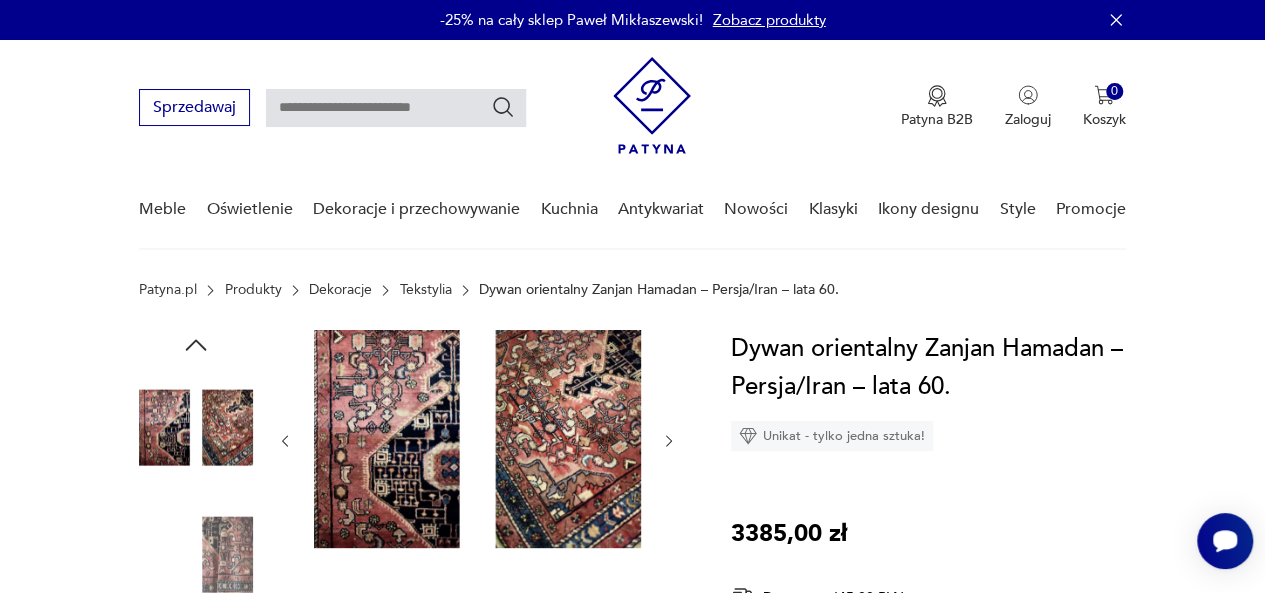 click 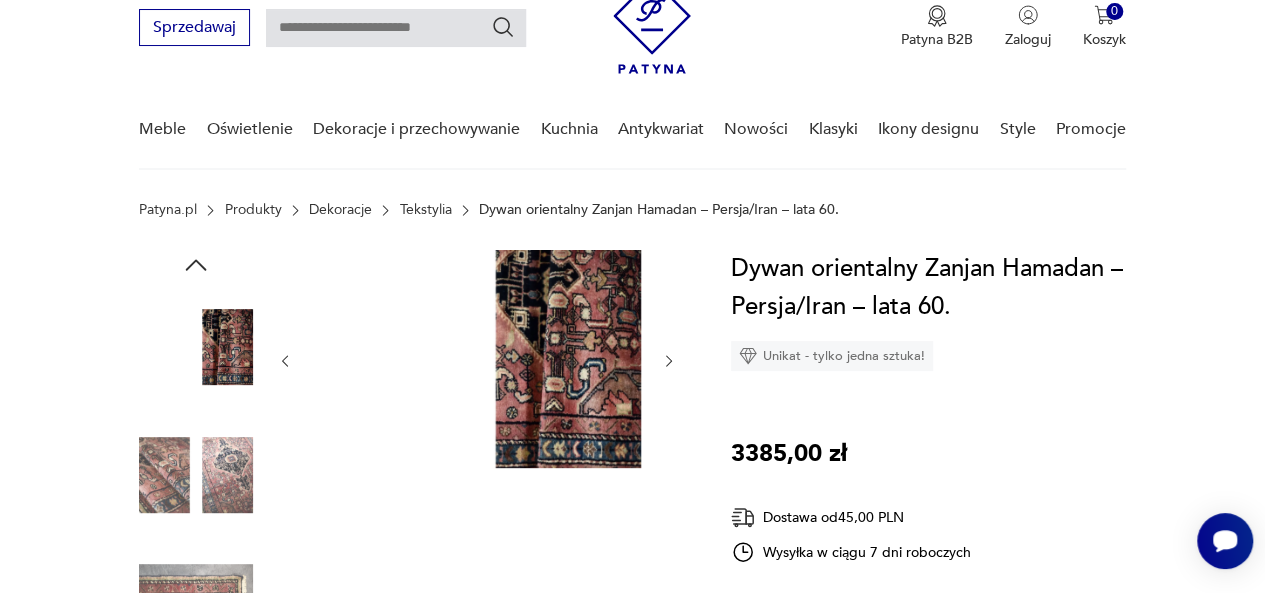 scroll, scrollTop: 0, scrollLeft: 0, axis: both 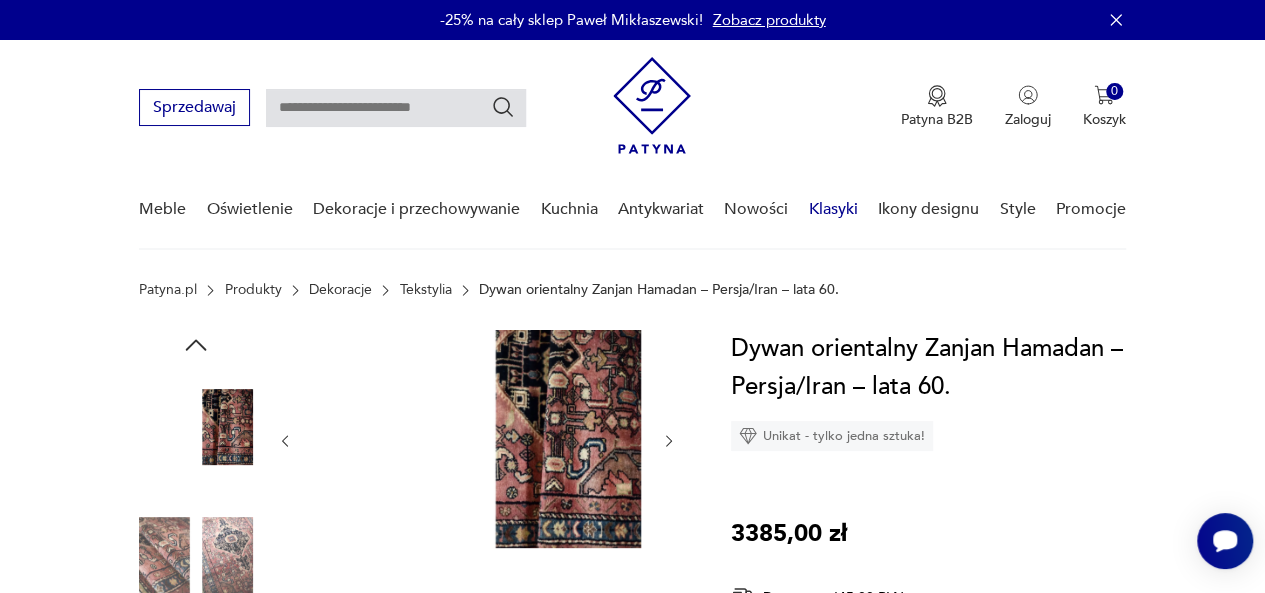 click on "Klasyki" at bounding box center [833, 209] 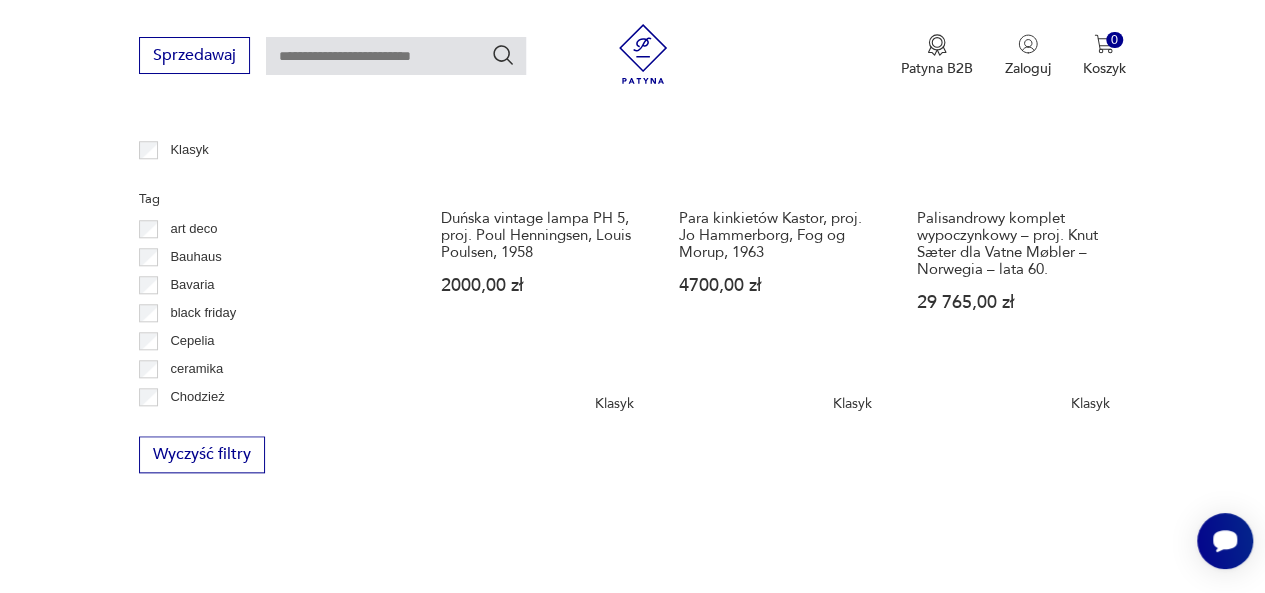 scroll, scrollTop: 990, scrollLeft: 0, axis: vertical 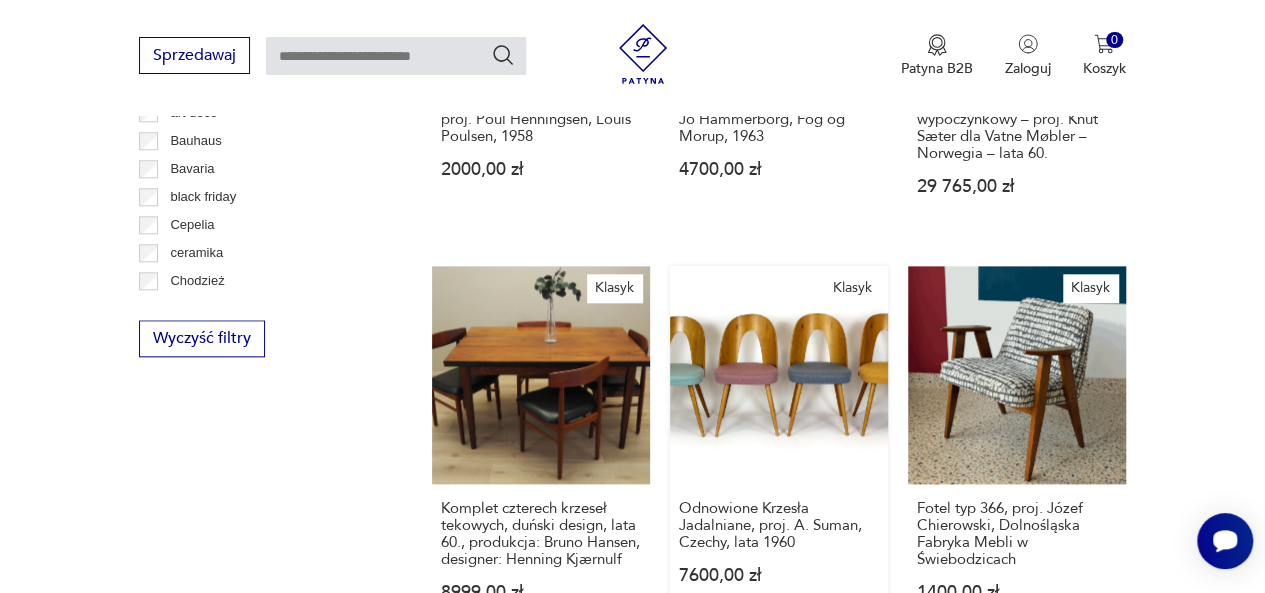 click on "Klasyk Odnowione Krzesła Jadalniane, proj. A. Suman, Czechy, lata 1960 7600,00 zł" at bounding box center [779, 453] 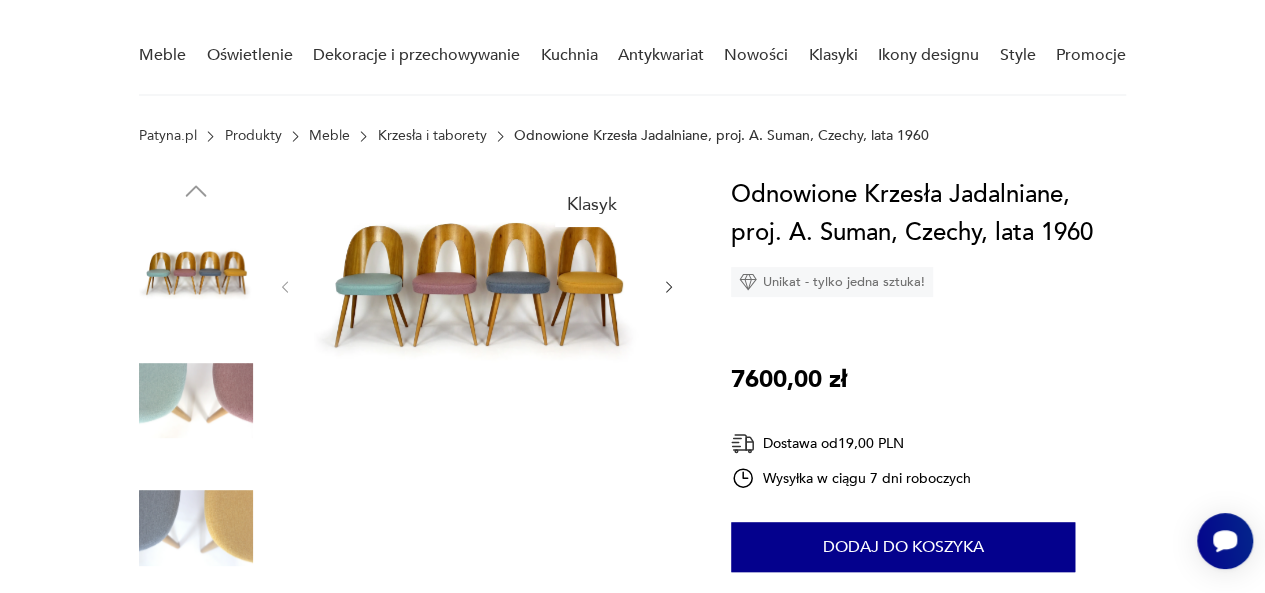 scroll, scrollTop: 0, scrollLeft: 0, axis: both 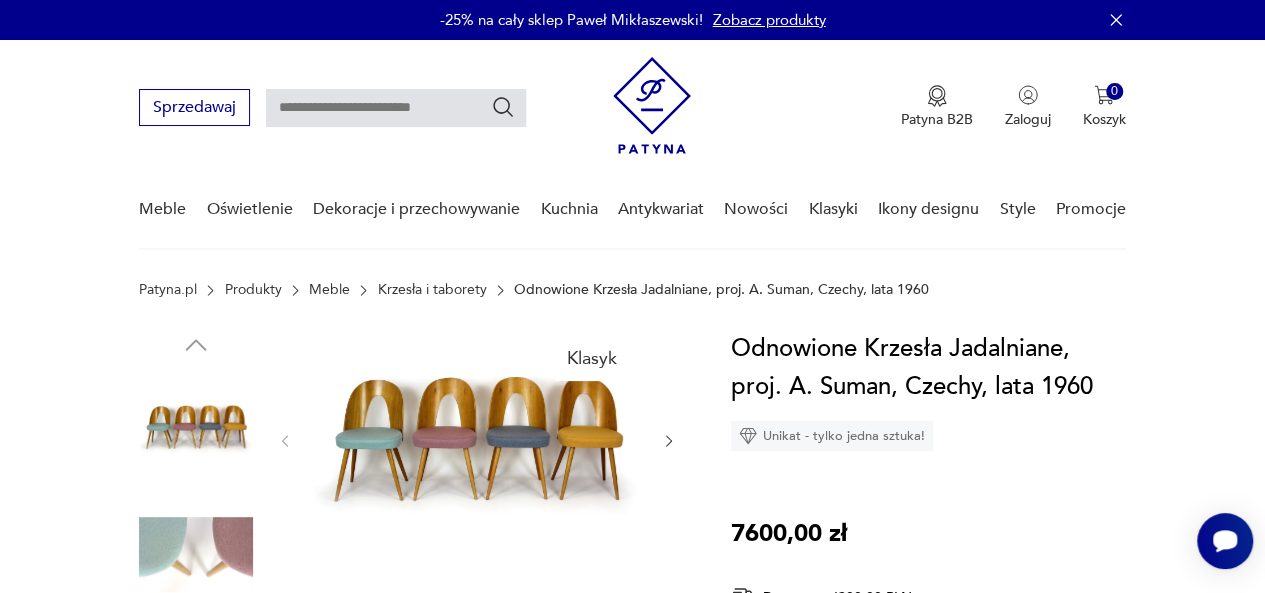 click 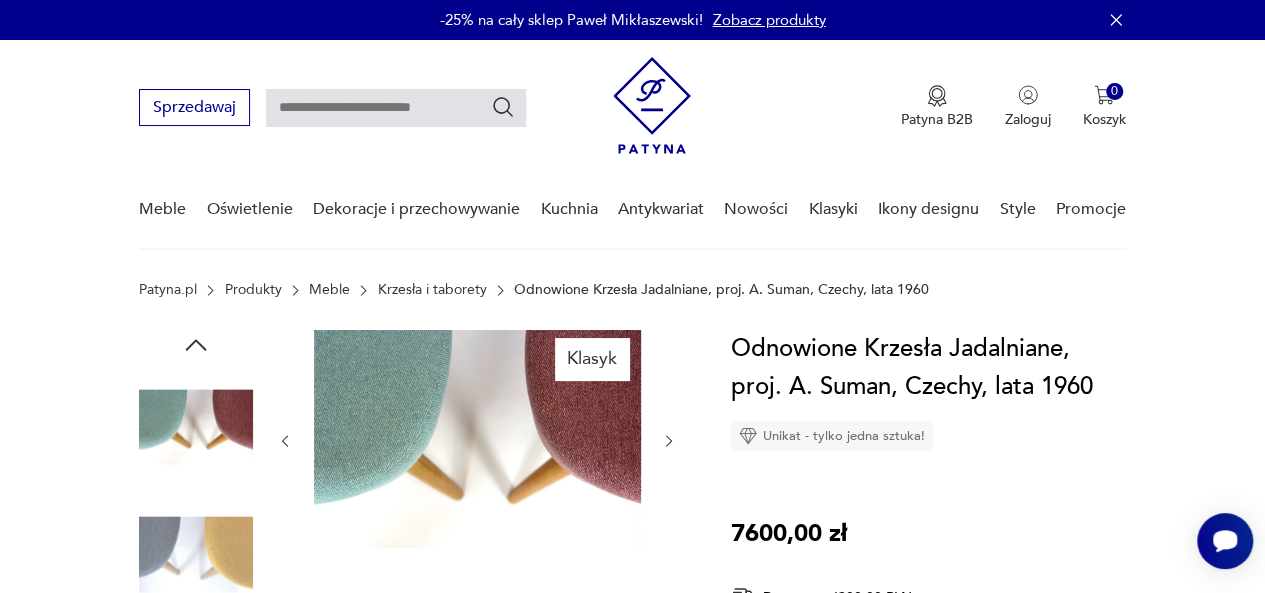 click 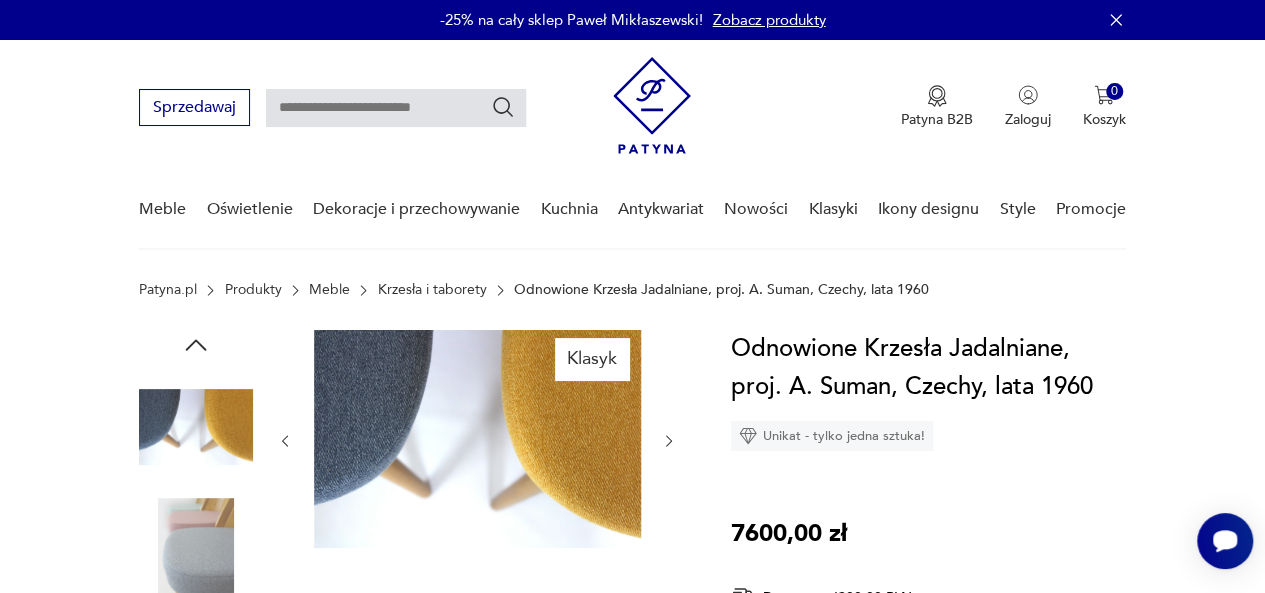 click 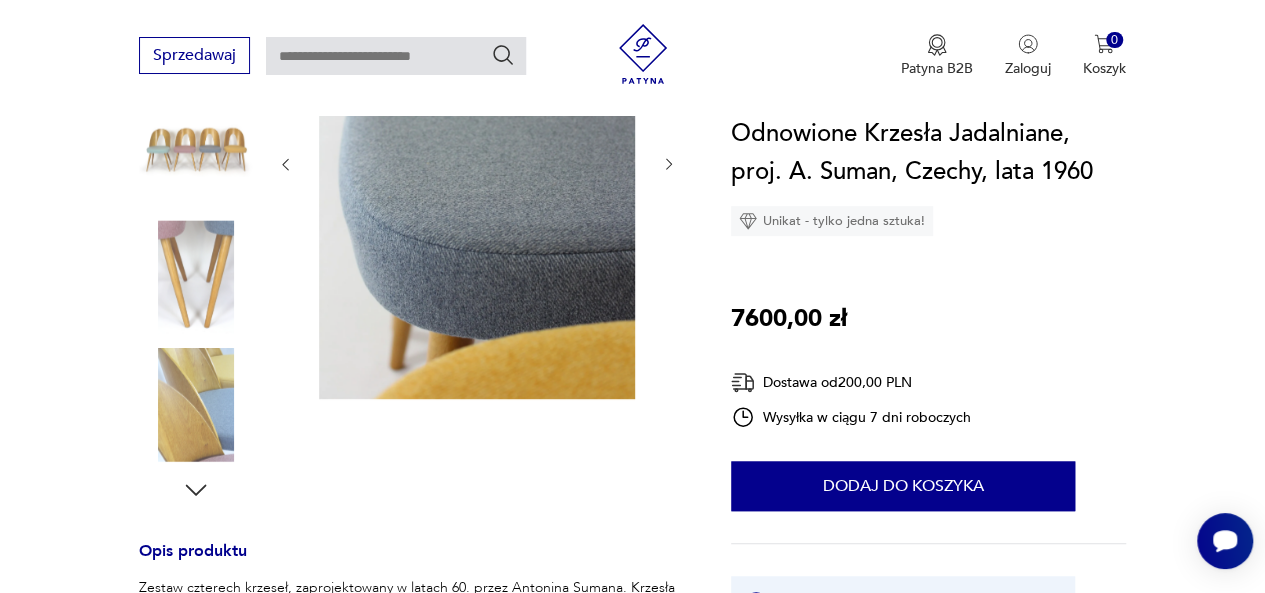 scroll, scrollTop: 300, scrollLeft: 0, axis: vertical 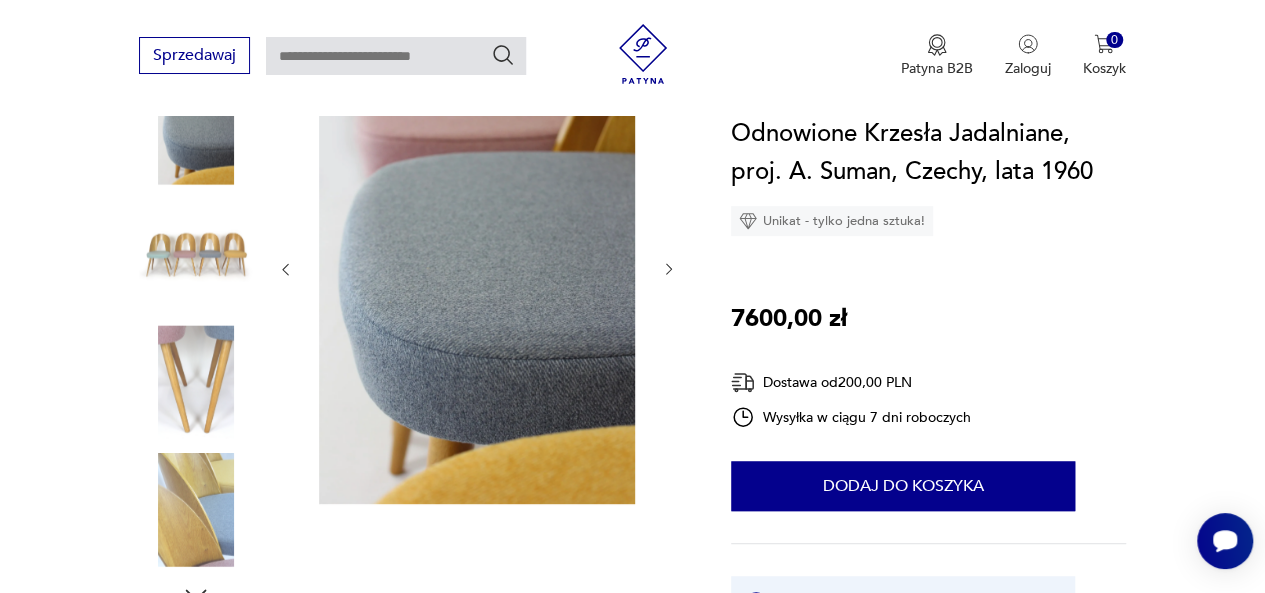 click at bounding box center (196, 255) 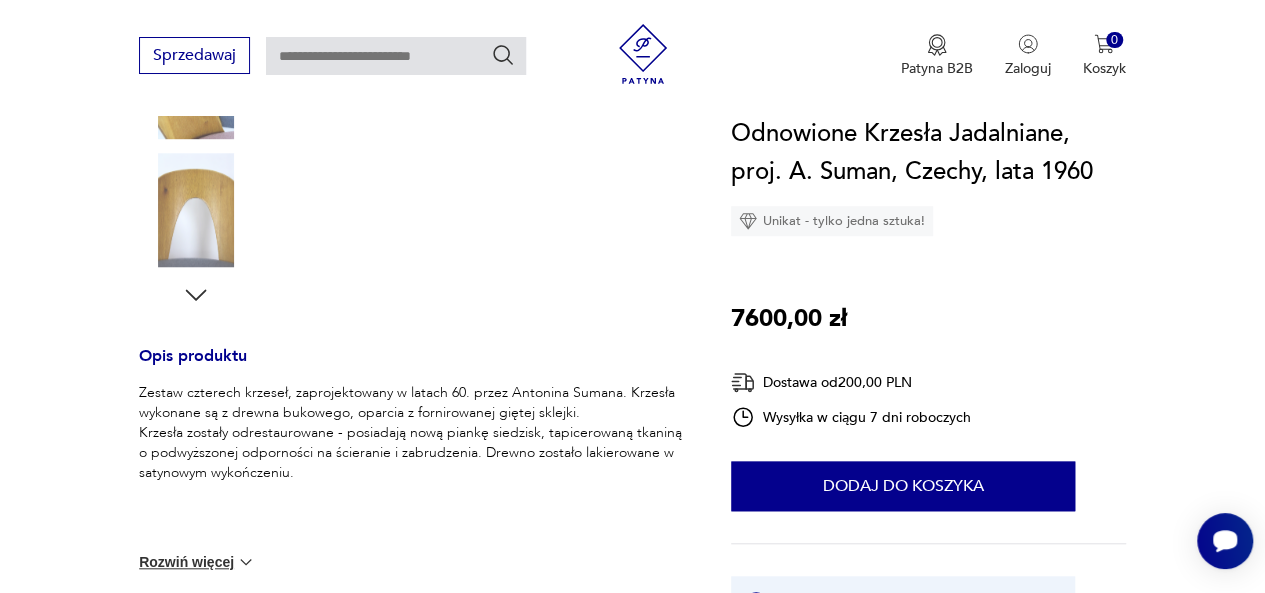 scroll, scrollTop: 100, scrollLeft: 0, axis: vertical 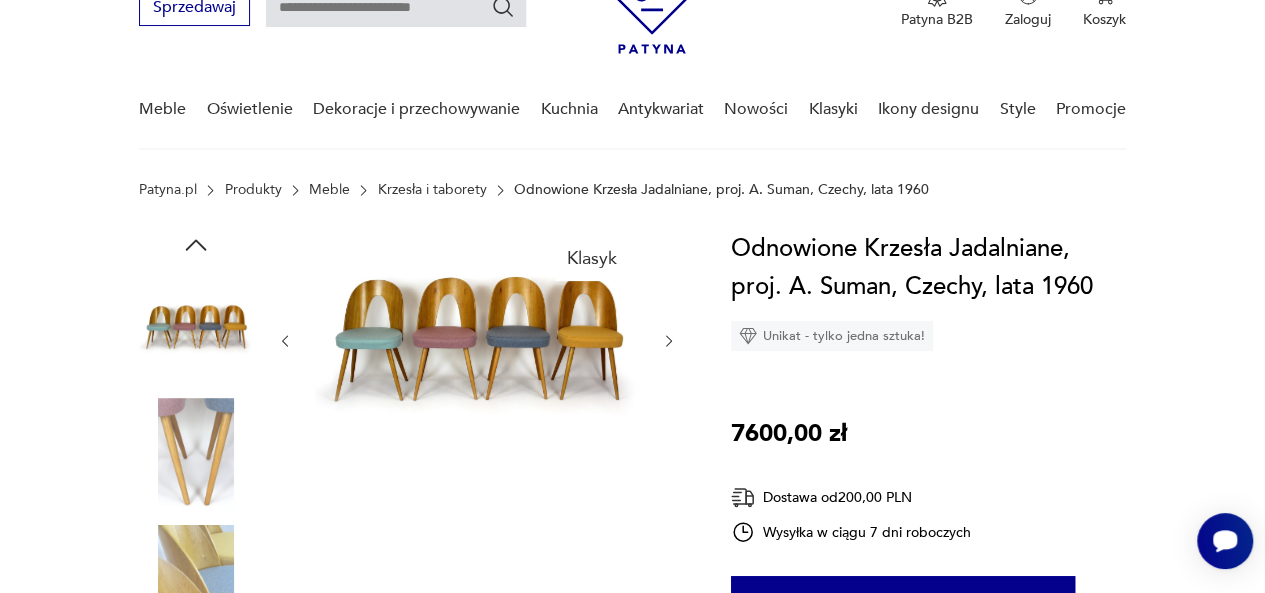 click on "Krzesła i taborety" at bounding box center [432, 190] 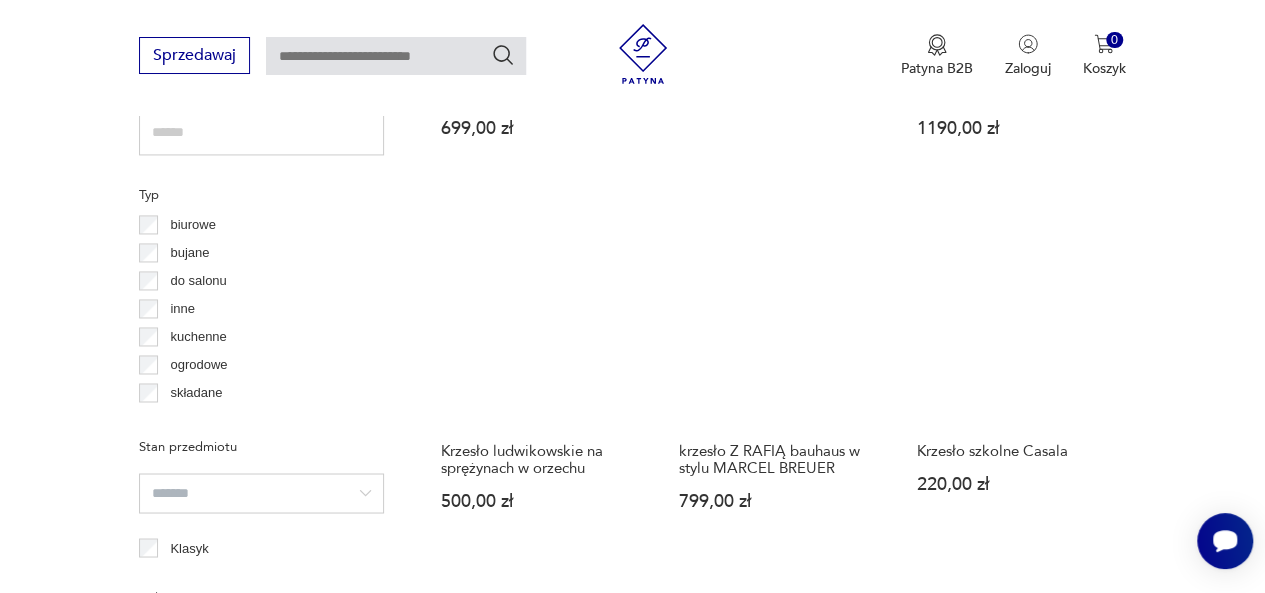 scroll, scrollTop: 1498, scrollLeft: 0, axis: vertical 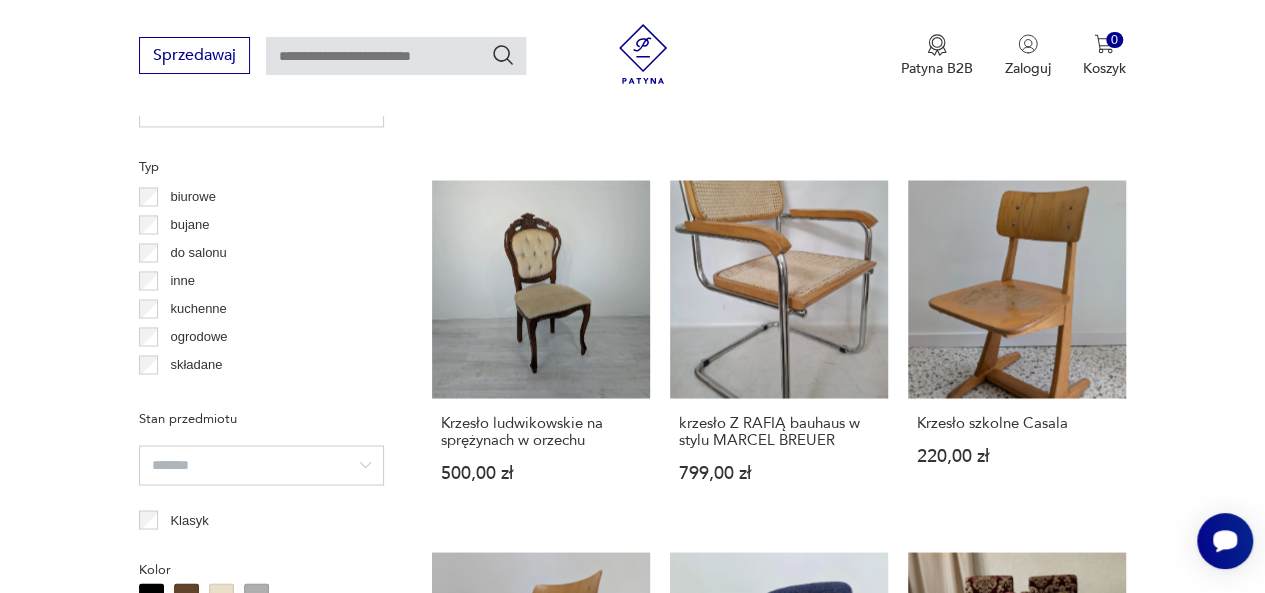 click on "do salonu" at bounding box center (198, 253) 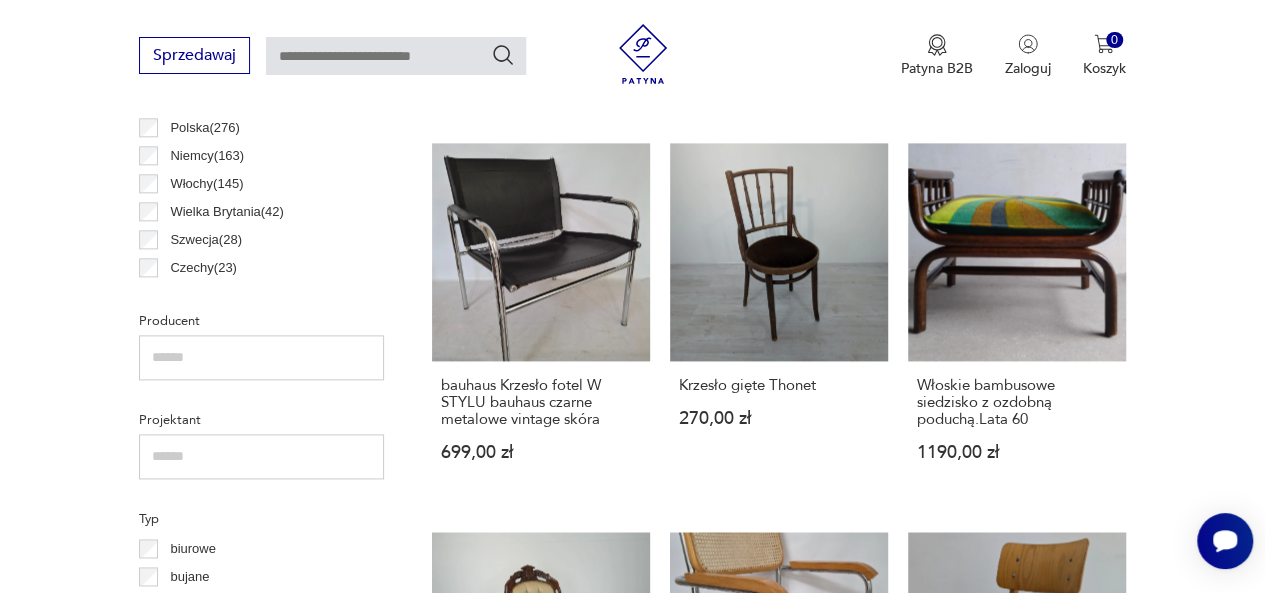 click on "Filtruj produkty Cena MIN MAX OK Promocja Datowanie OK Kraj pochodzenia Dania  ( 302 ) Polska  ( 276 ) Niemcy  ( 163 ) Włochy  ( 145 ) Wielka Brytania  ( 42 ) Szwecja  ( 28 ) Czechy  ( 23 ) Holandia  ( 22 ) Producent Projektant Typ biurowe bujane do salonu inne kuchenne ogrodowe składane taboret Stan przedmiotu Klasyk Kolor Tag art deco Bauhaus Bavaria black friday Cepelia ceramika Chodzież Ćmielów Rodzaj nóżek inne obrotowe proste płozy zwężane Podłokietnik Regulowane Tworzywo chrom drewno inne metal rafia rattan skóra tkanina tworzywo sztuczne wiklina Liczba sztuk 1 2 3 4 5 6 powyżej 6 Wyczyść filtry" at bounding box center (261, 946) 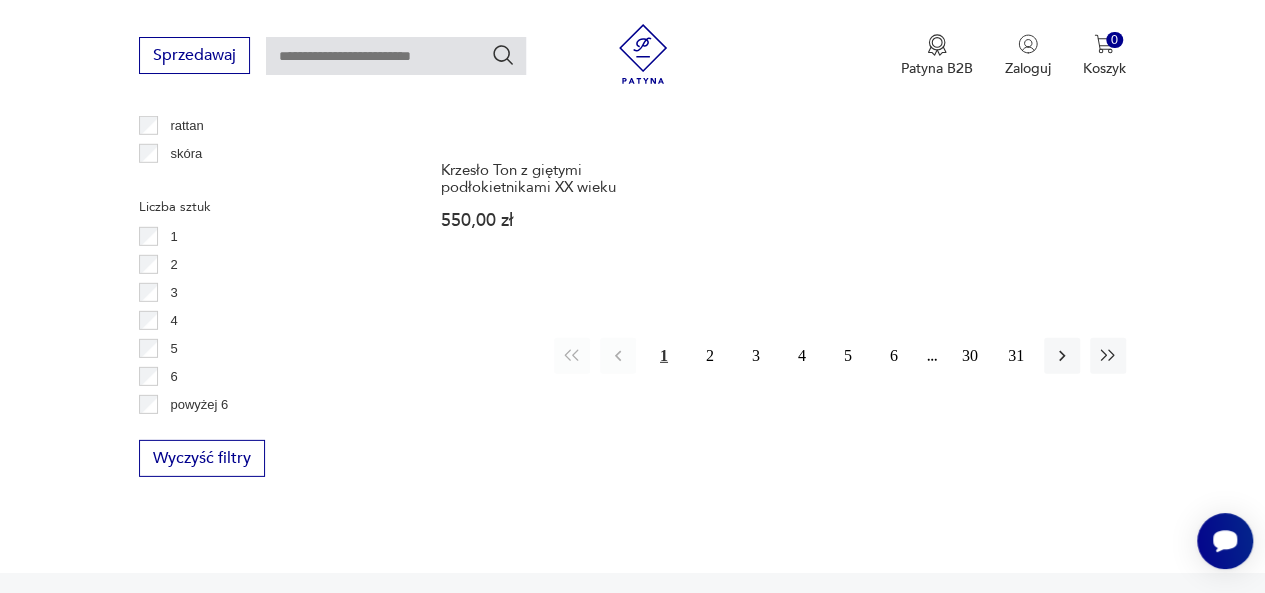 scroll, scrollTop: 2630, scrollLeft: 0, axis: vertical 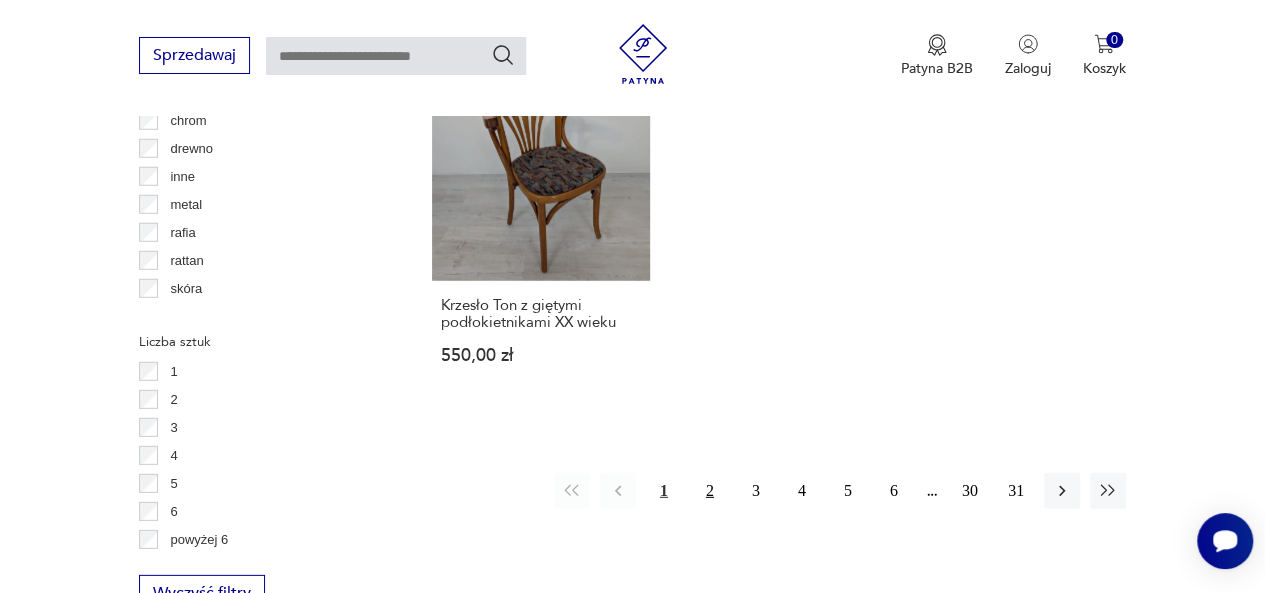 click on "2" at bounding box center (710, 491) 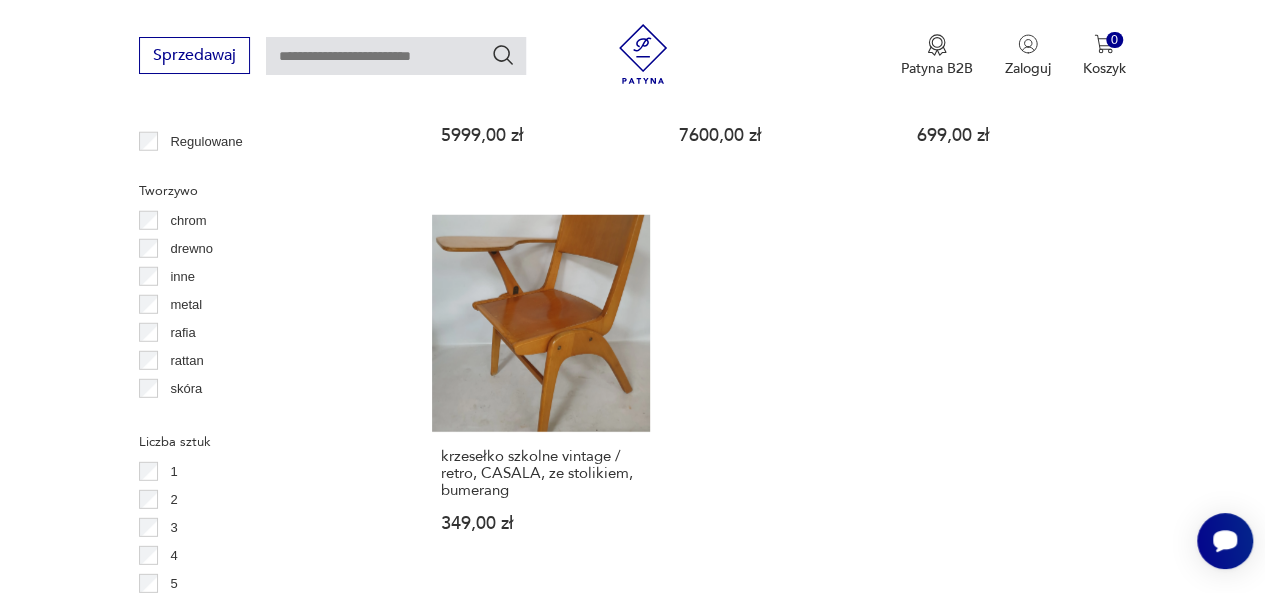 scroll, scrollTop: 2930, scrollLeft: 0, axis: vertical 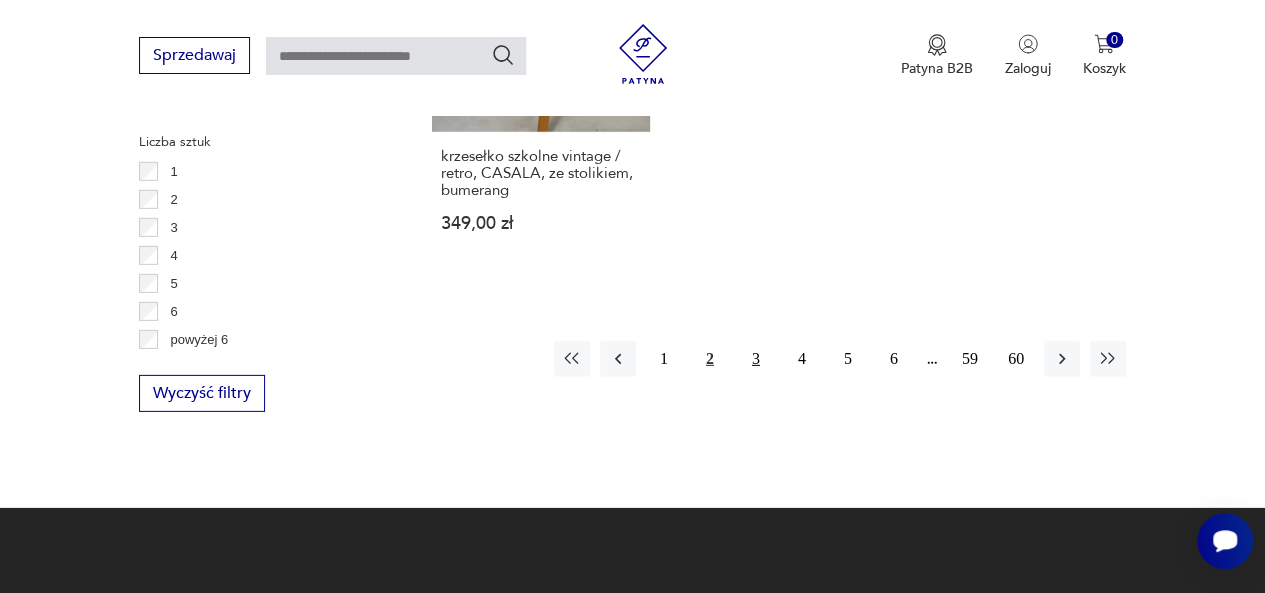 click on "3" at bounding box center (756, 359) 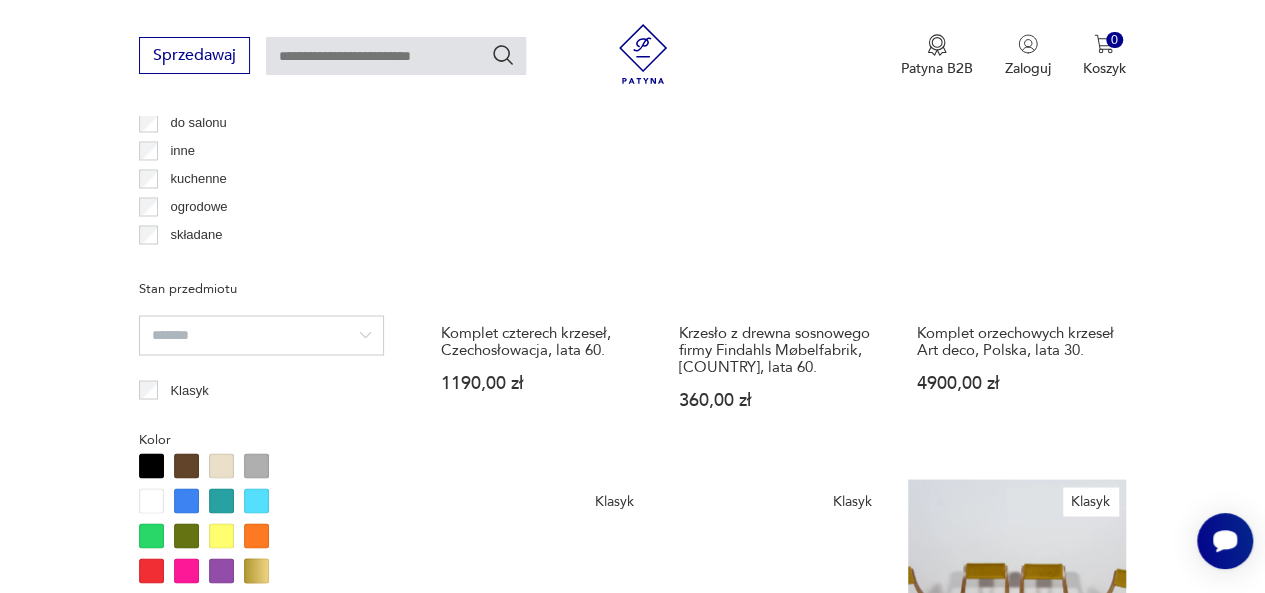 scroll, scrollTop: 1630, scrollLeft: 0, axis: vertical 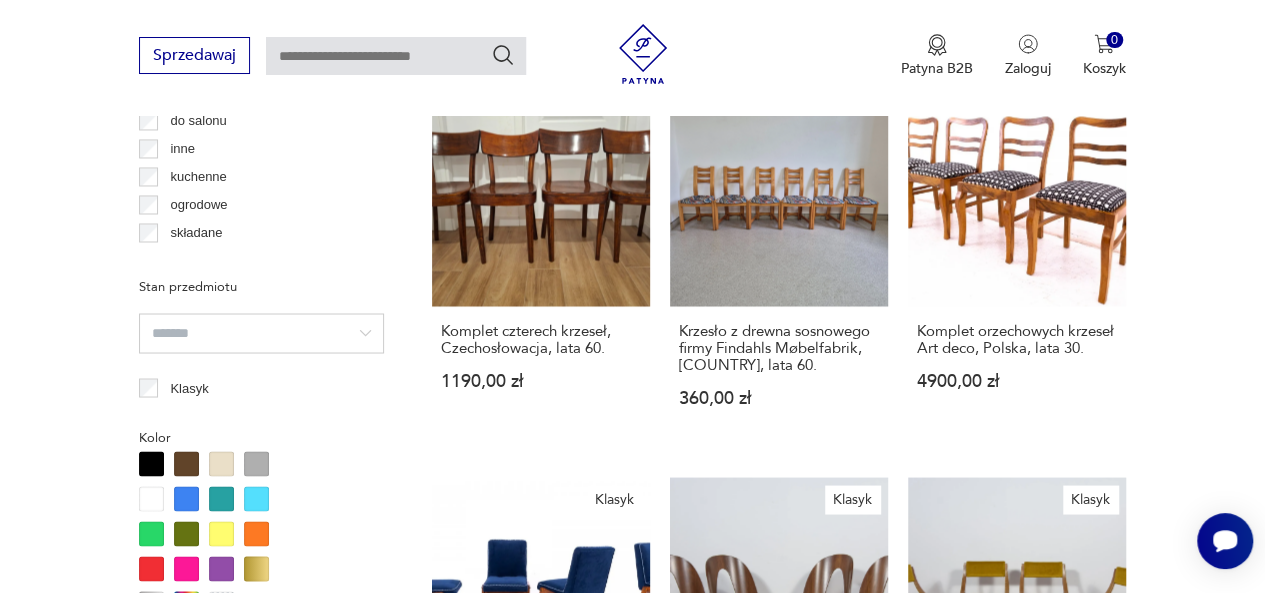 click at bounding box center [221, 463] 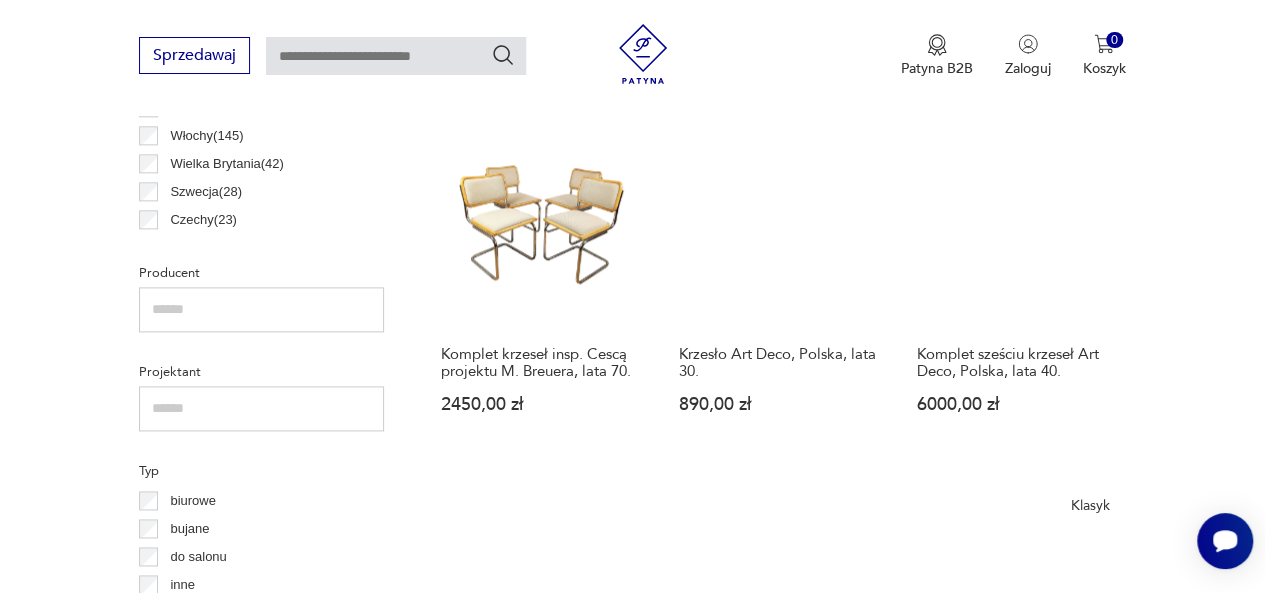 scroll, scrollTop: 1430, scrollLeft: 0, axis: vertical 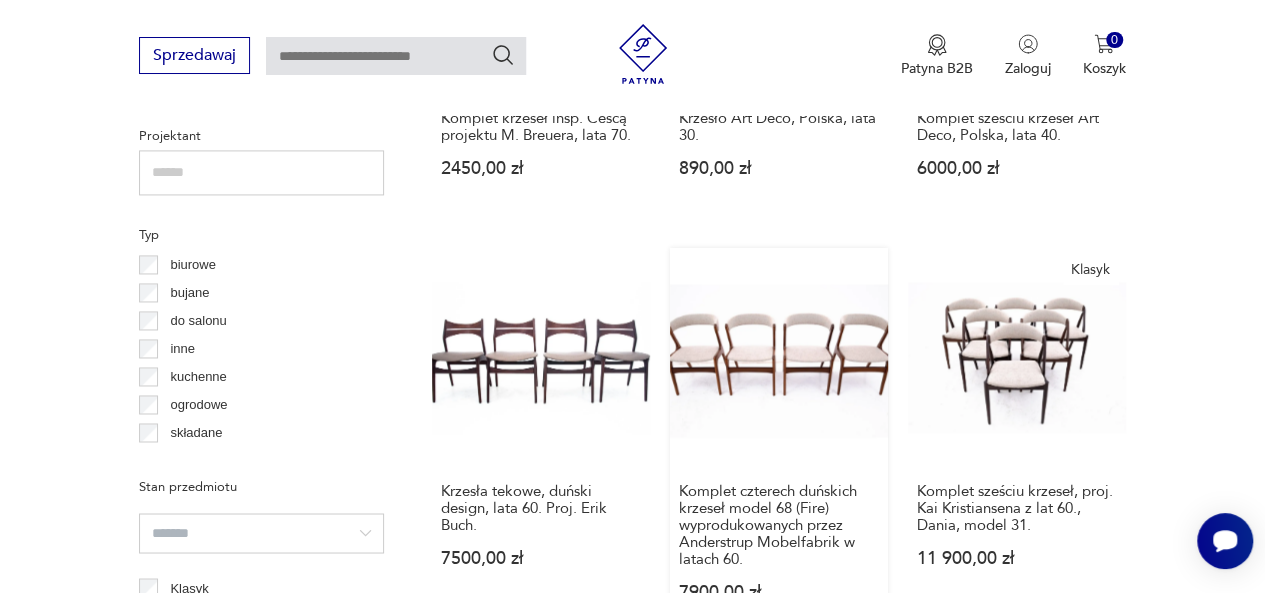 click on "Komplet czterech duńskich krzeseł model 68 (Fire) wyprodukowanych przez Anderstrup Mobelfabrik w latach 60. 7900,00 zł" at bounding box center [779, 443] 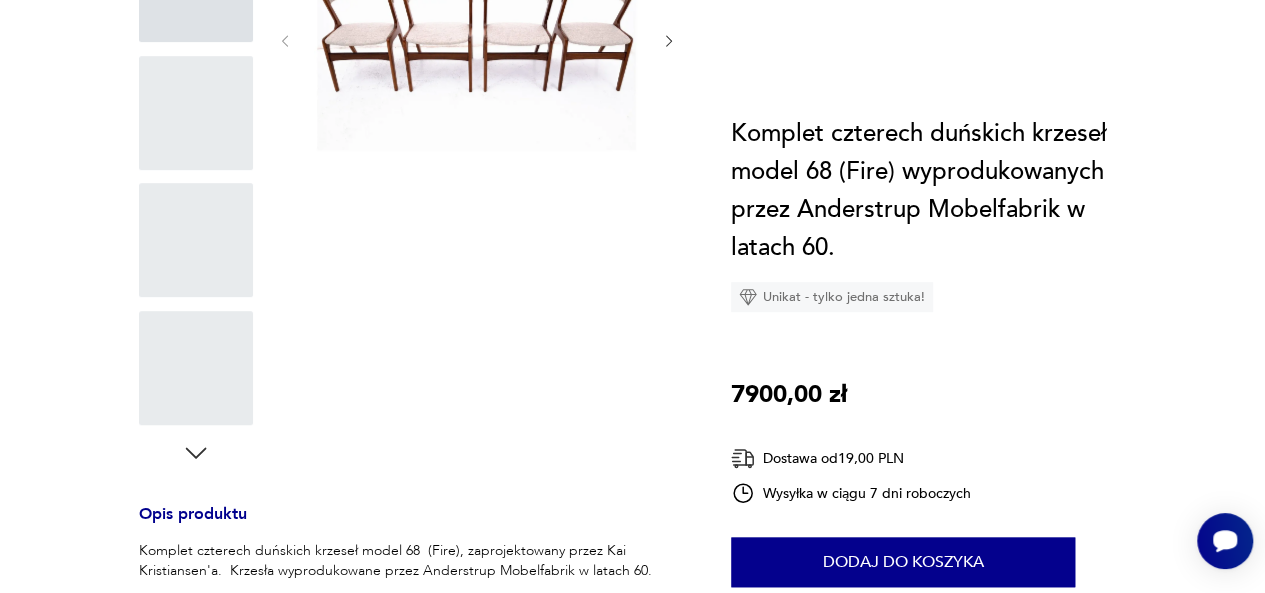 scroll, scrollTop: 0, scrollLeft: 0, axis: both 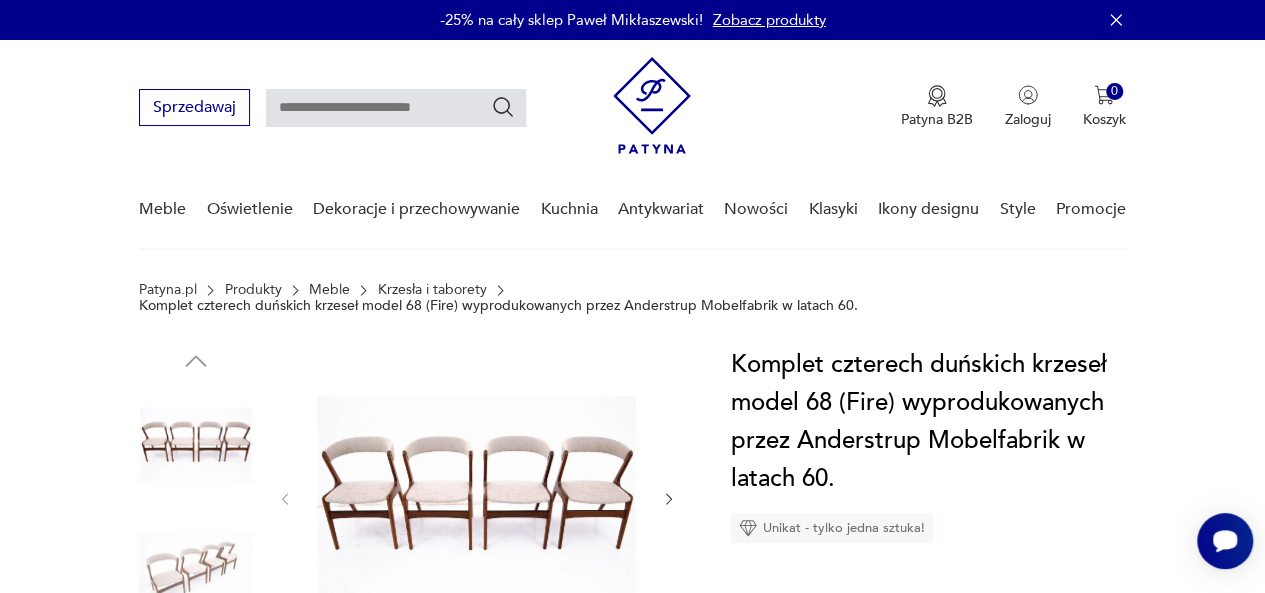 click 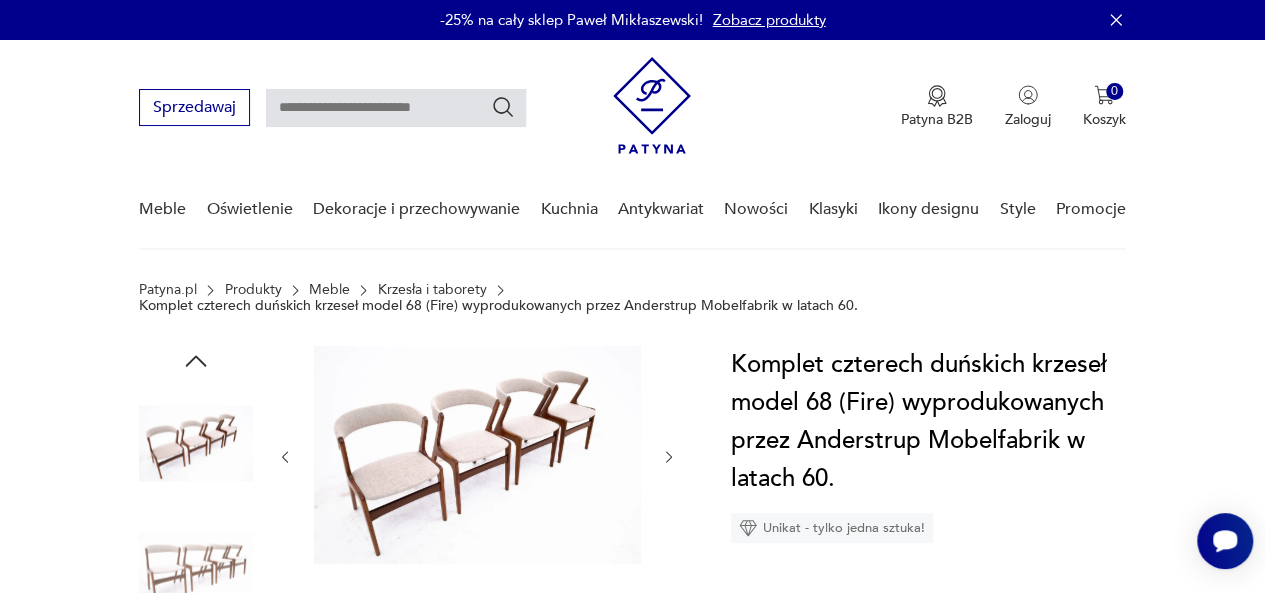 click at bounding box center (477, 455) 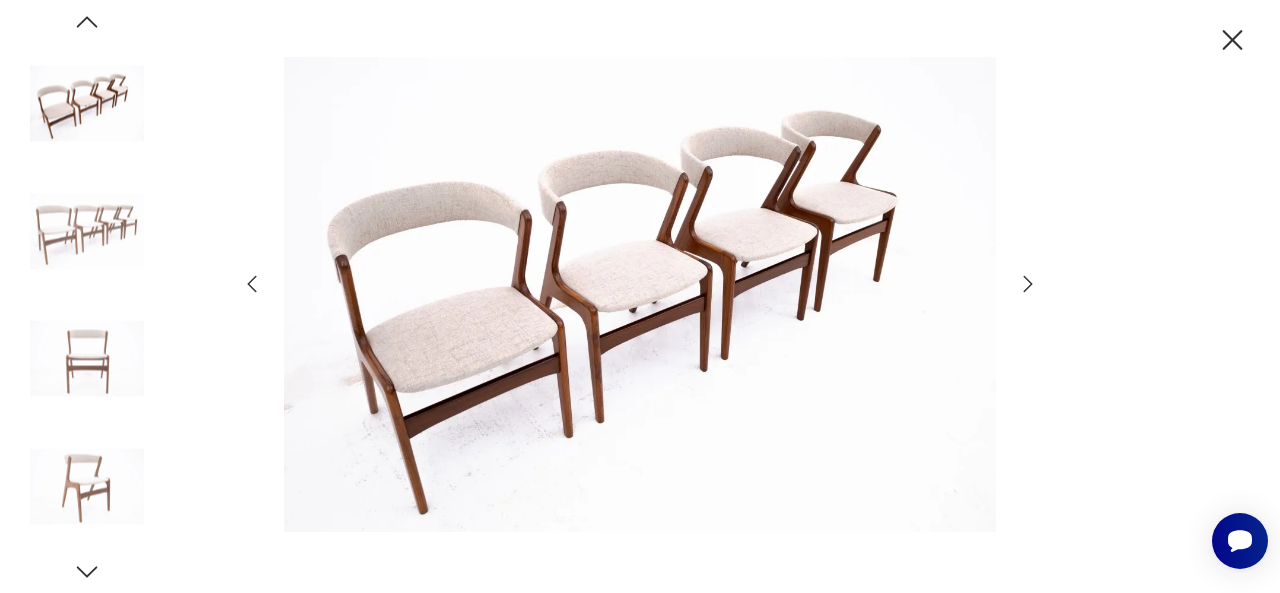 click 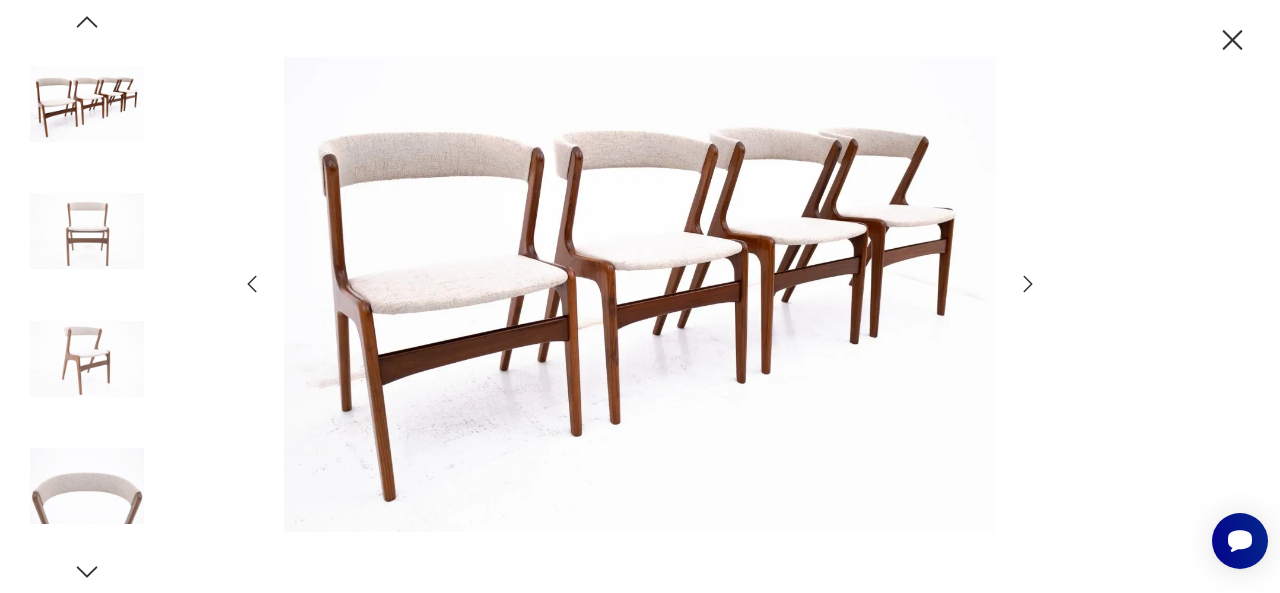 click 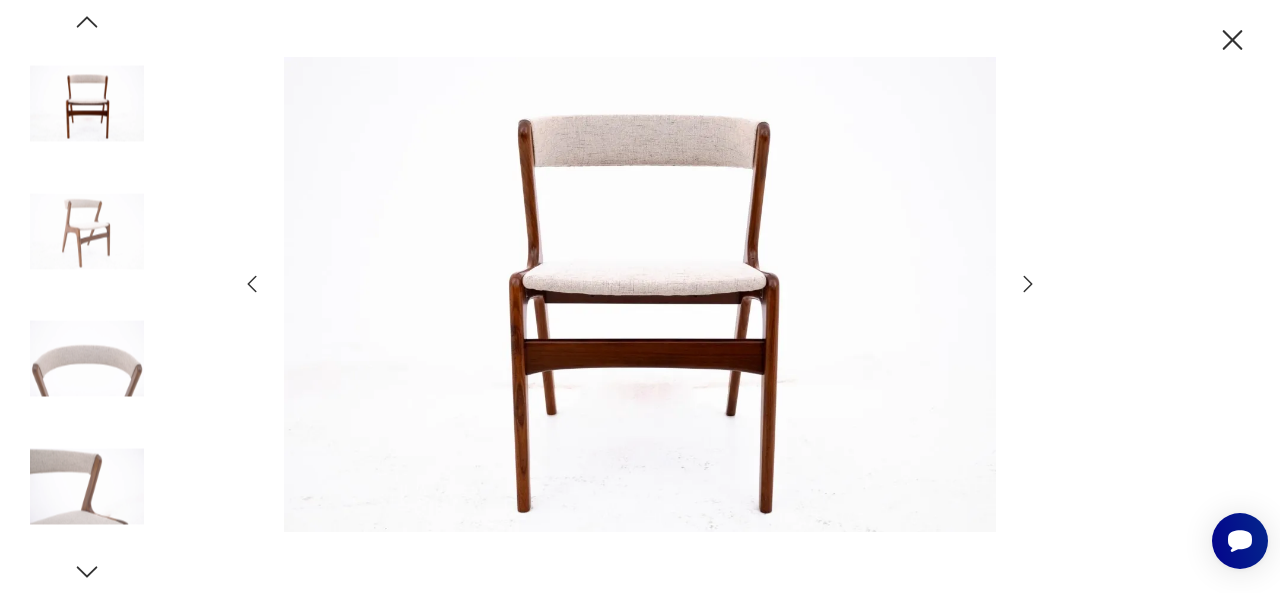 click 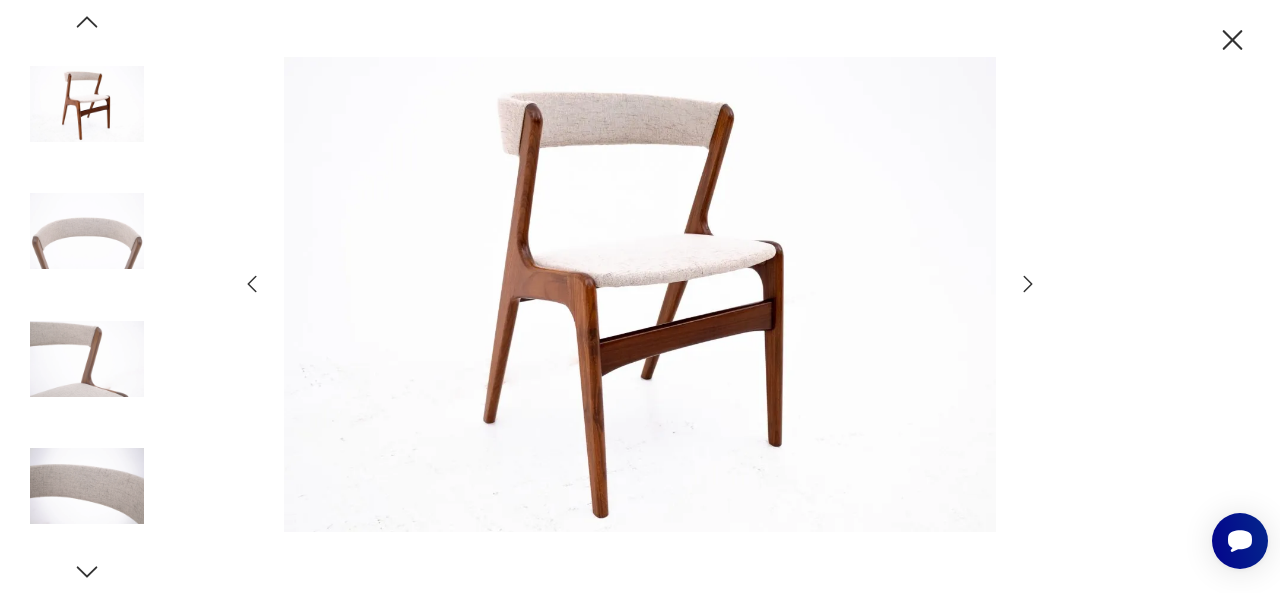 click 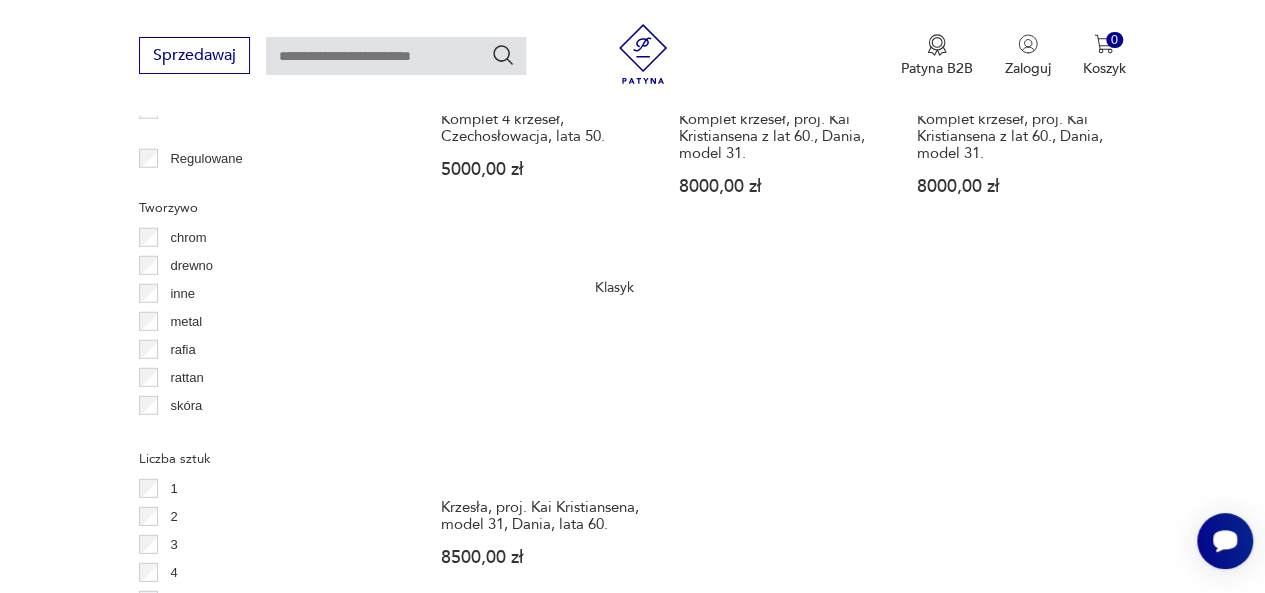 scroll, scrollTop: 2813, scrollLeft: 0, axis: vertical 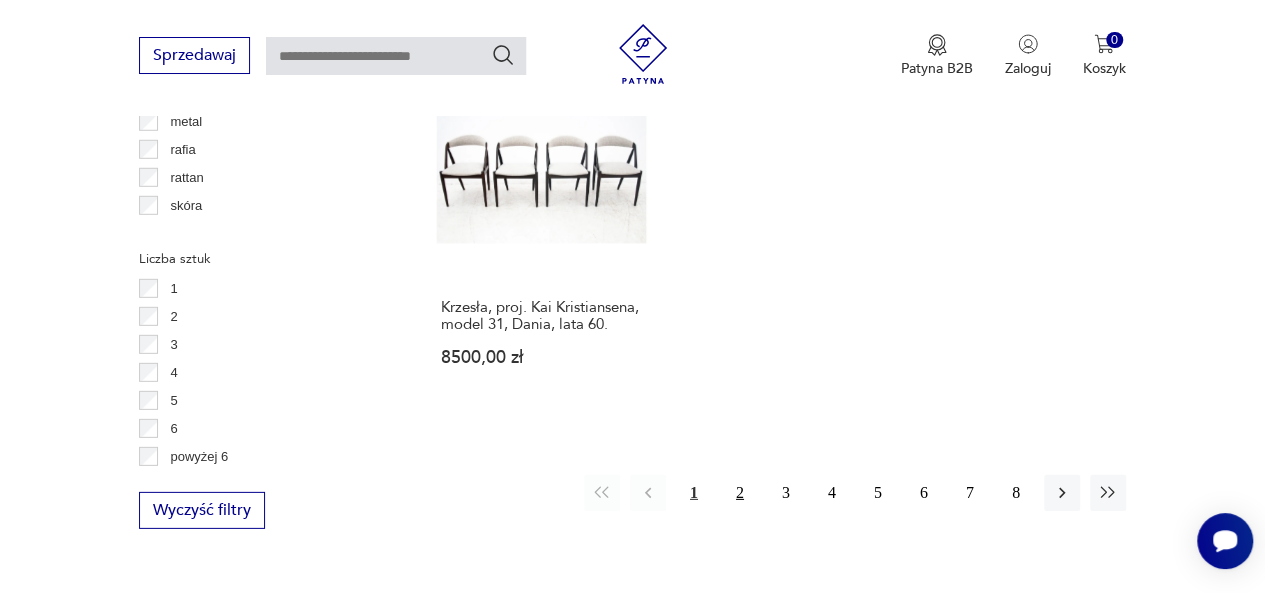 click on "2" at bounding box center [740, 493] 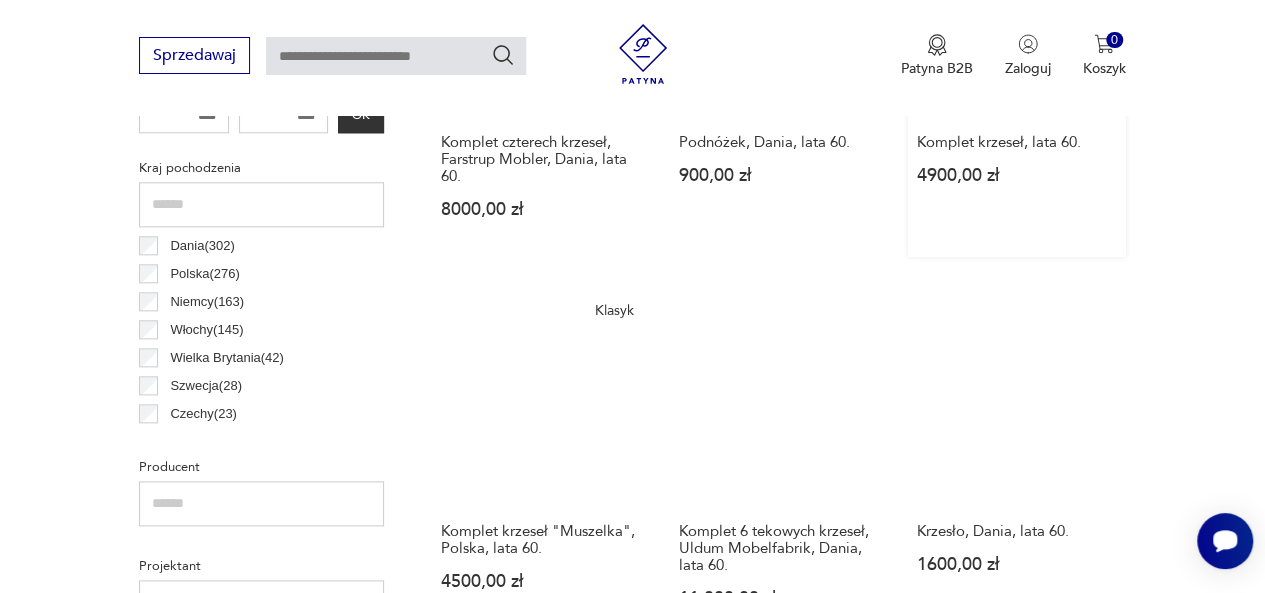 scroll, scrollTop: 1030, scrollLeft: 0, axis: vertical 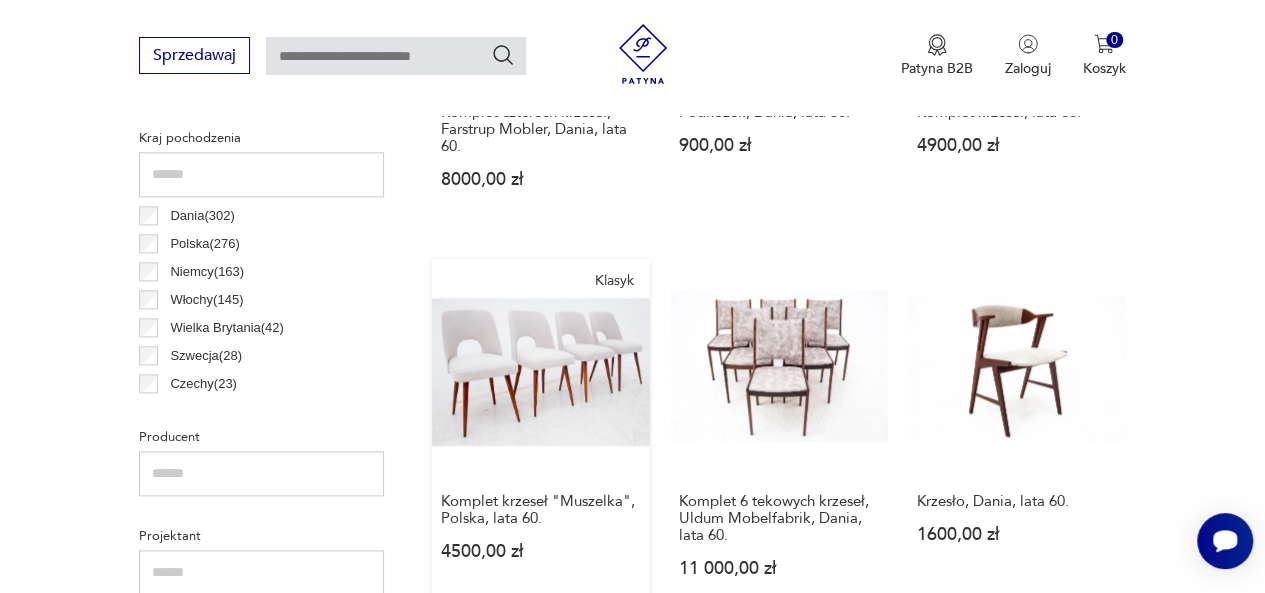 click on "Klasyk Komplet krzeseł "Muszelka", Polska, lata 60. 4500,00 zł" at bounding box center [541, 437] 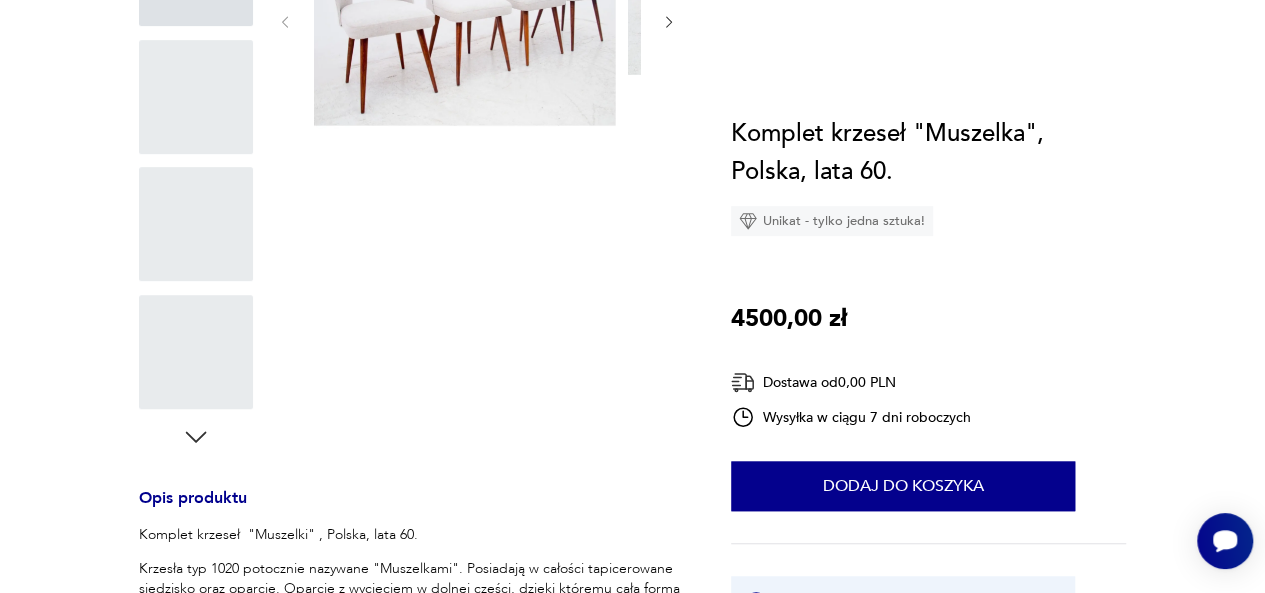 scroll, scrollTop: 0, scrollLeft: 0, axis: both 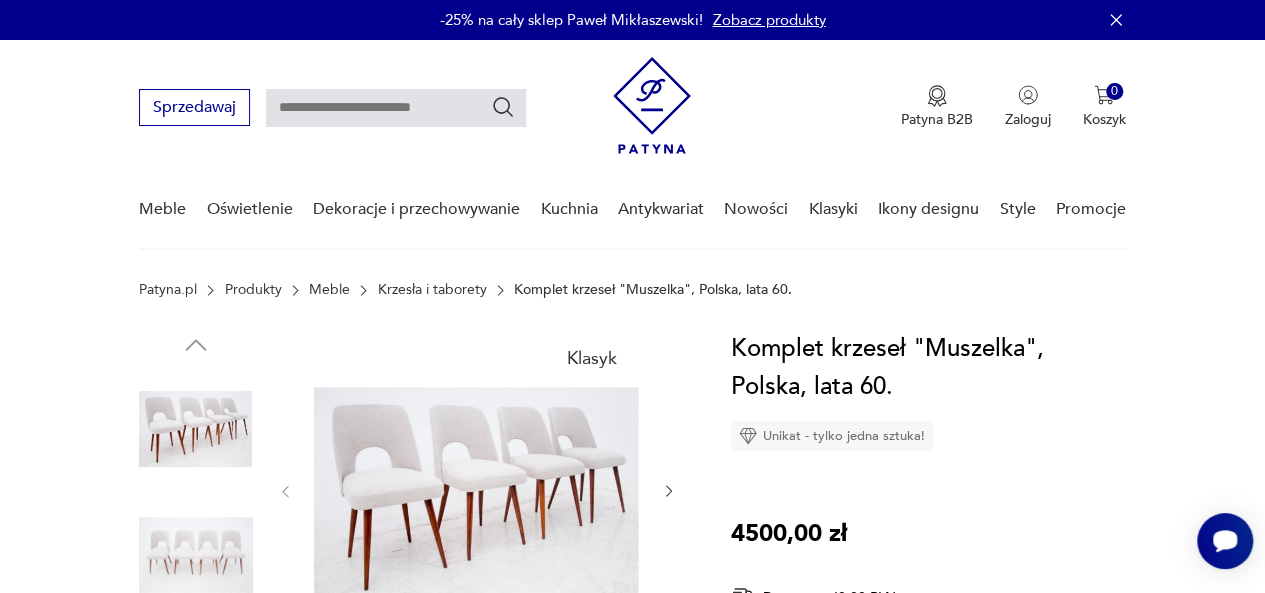 click at bounding box center (477, 489) 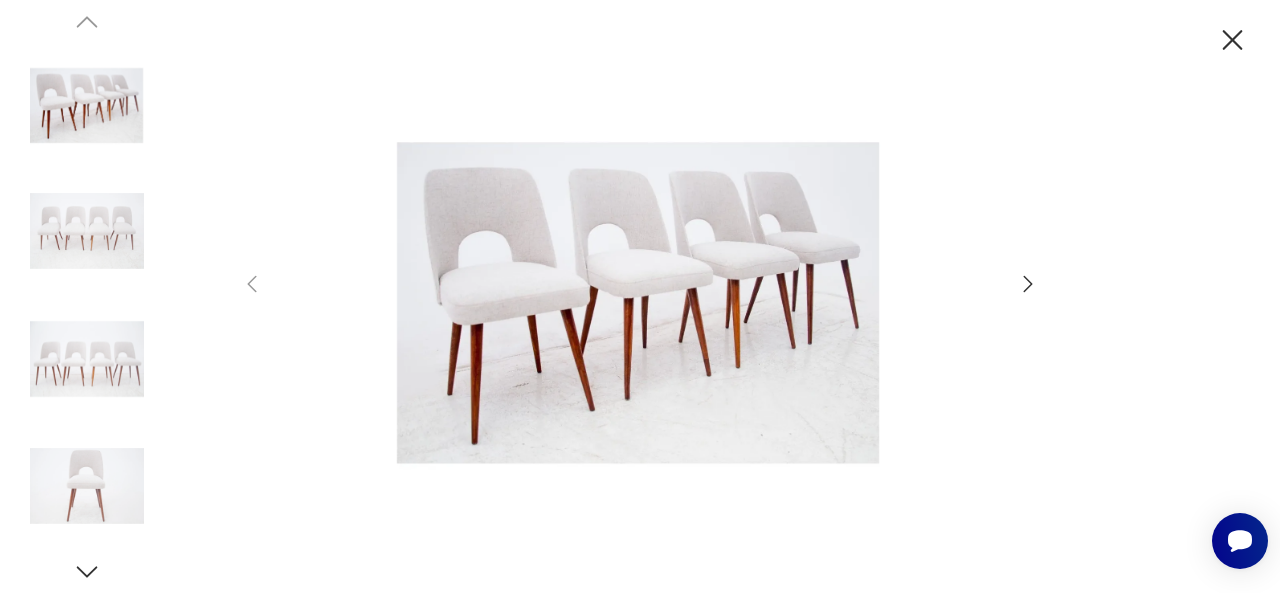 click 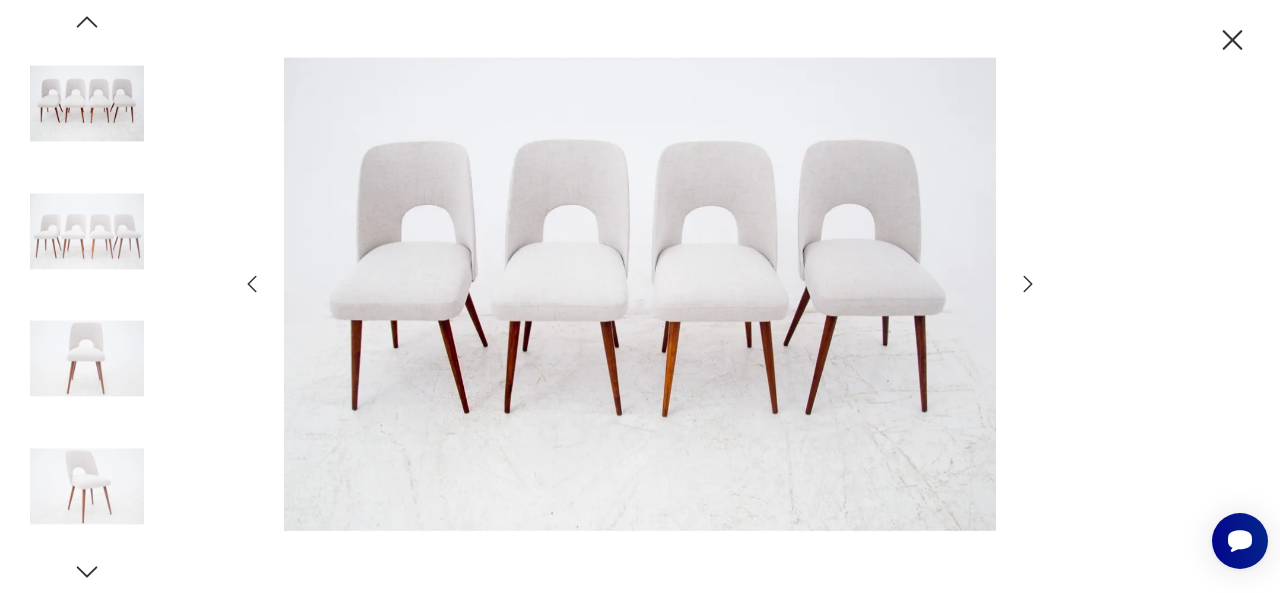 click 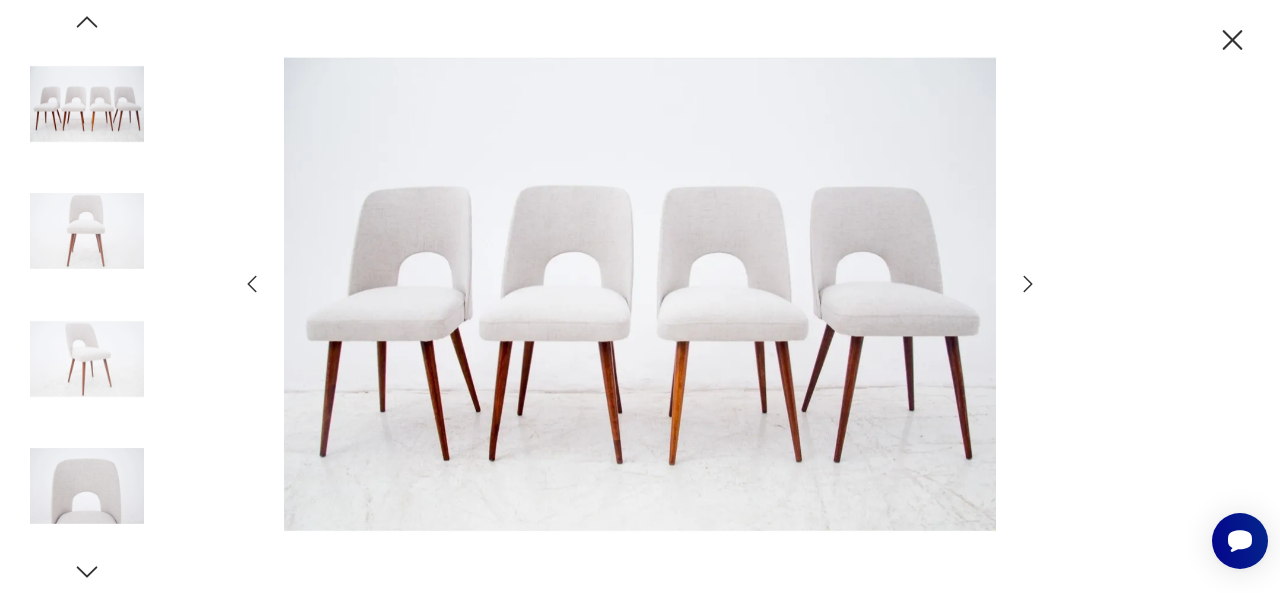 click 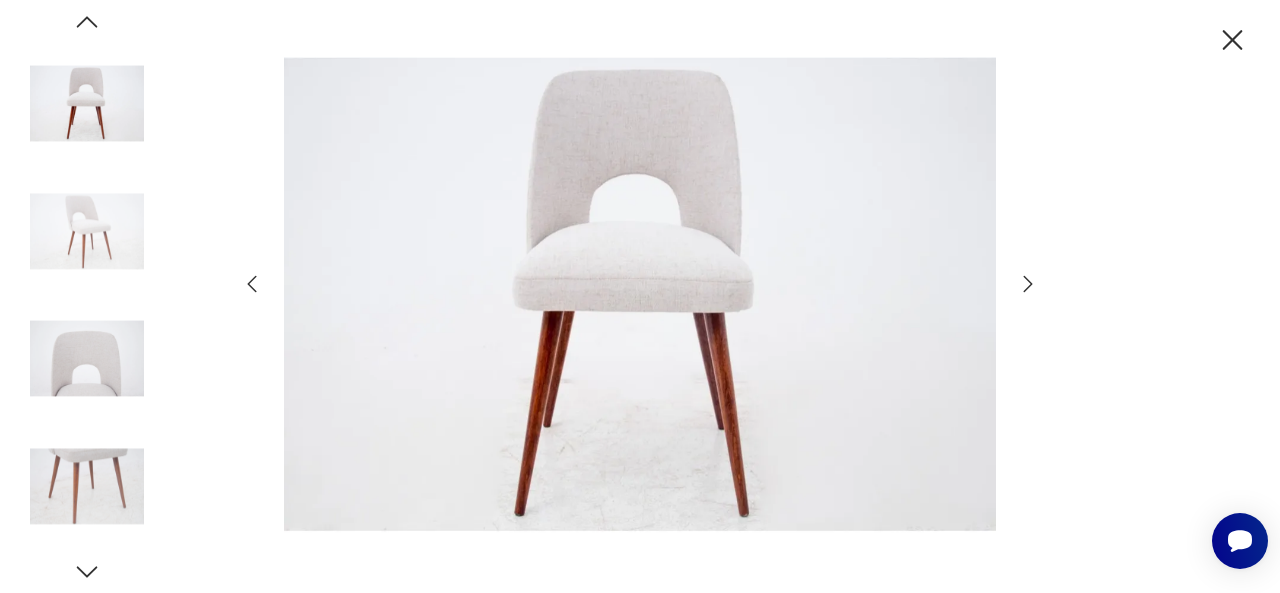 click at bounding box center [640, 294] 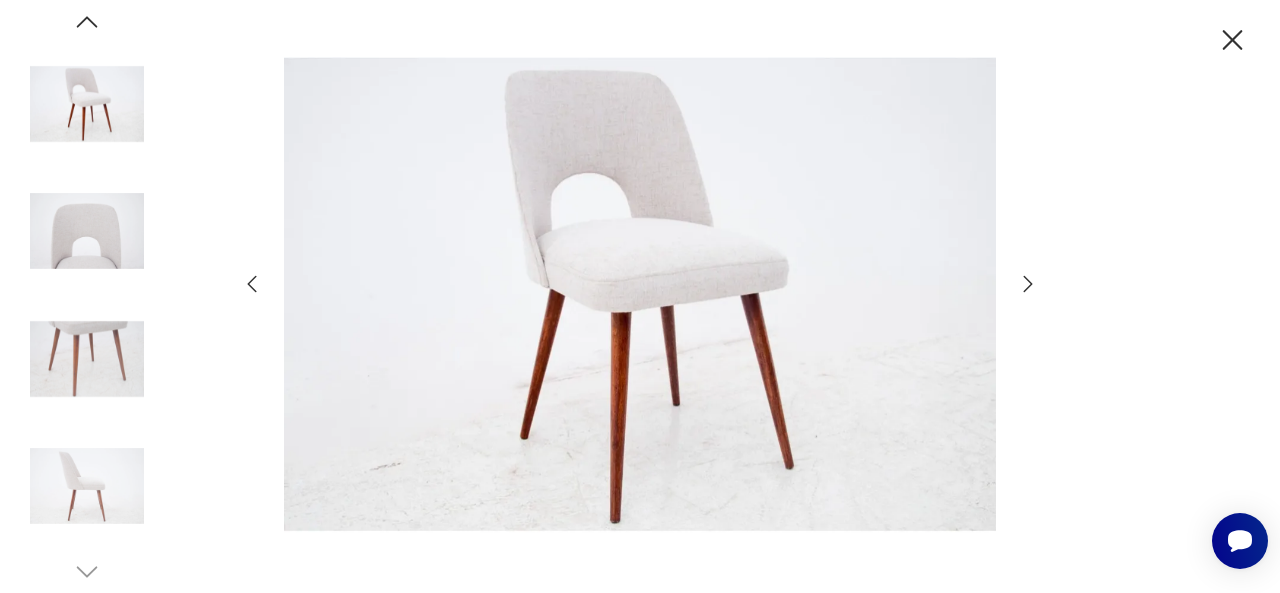 click 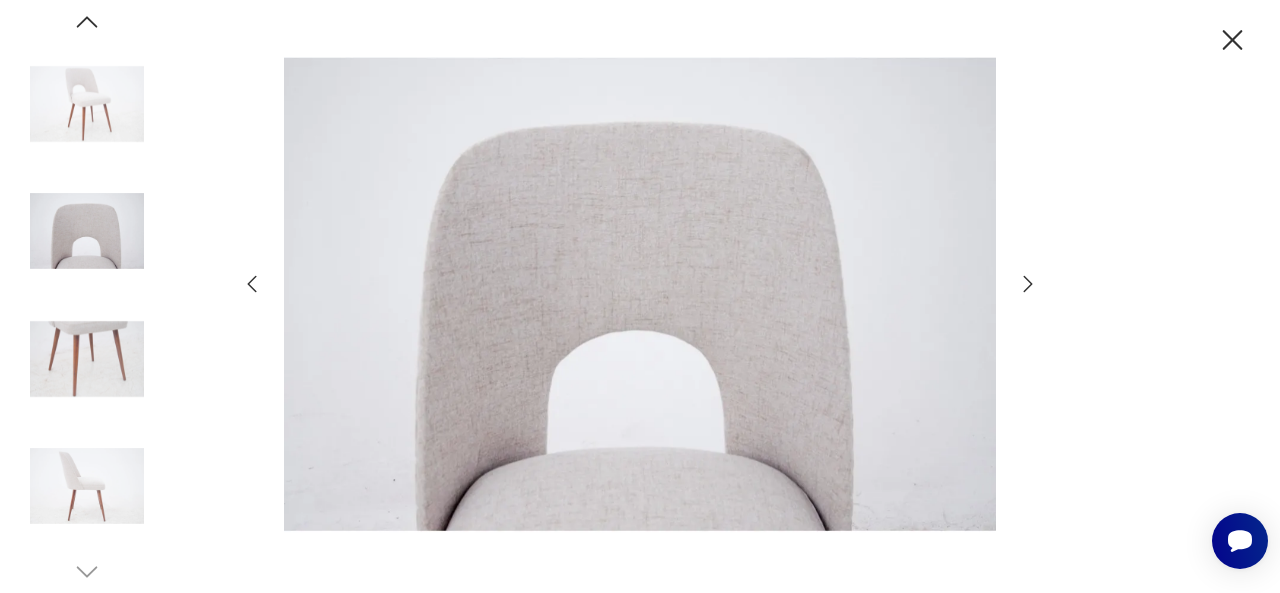 click 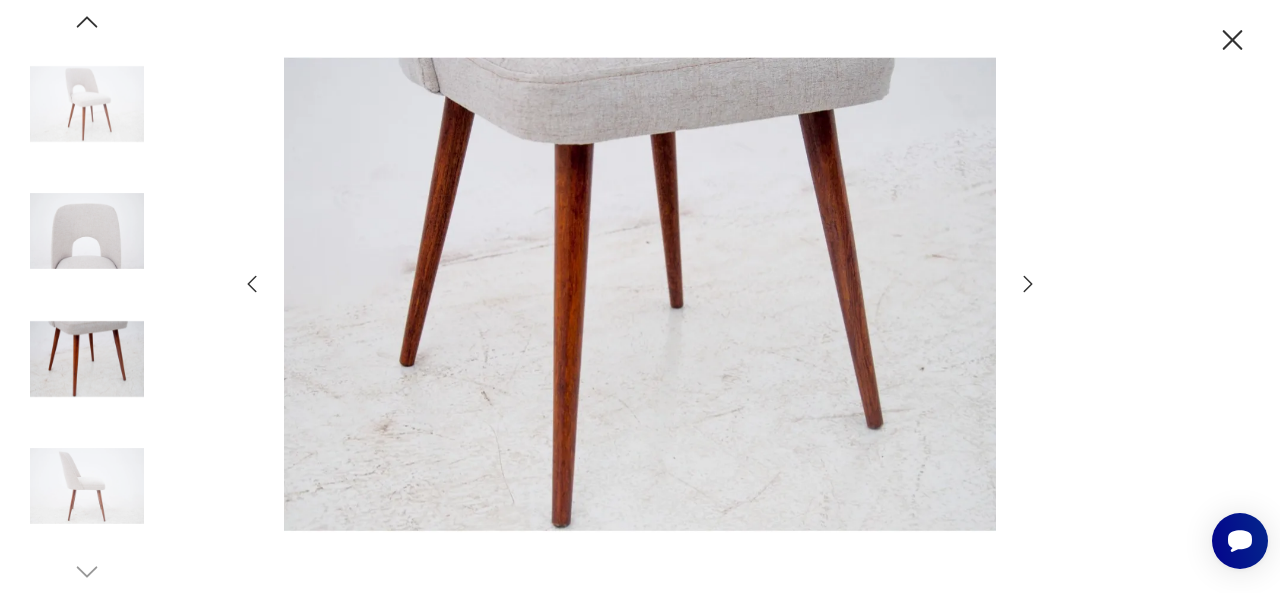 click 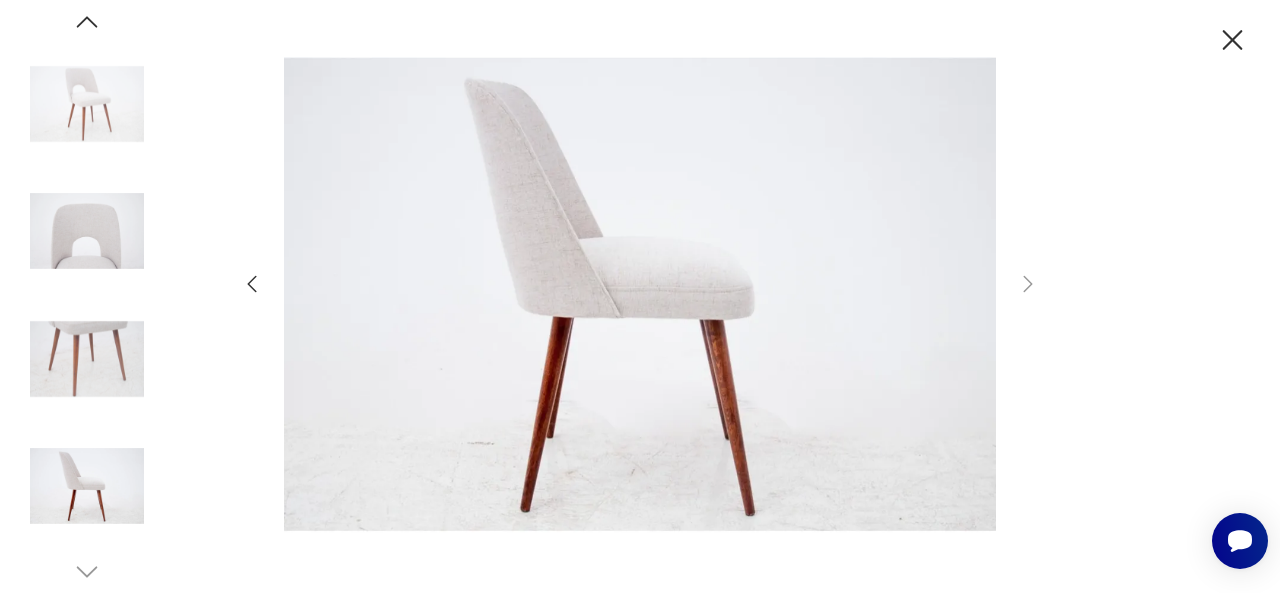 click at bounding box center (640, 296) 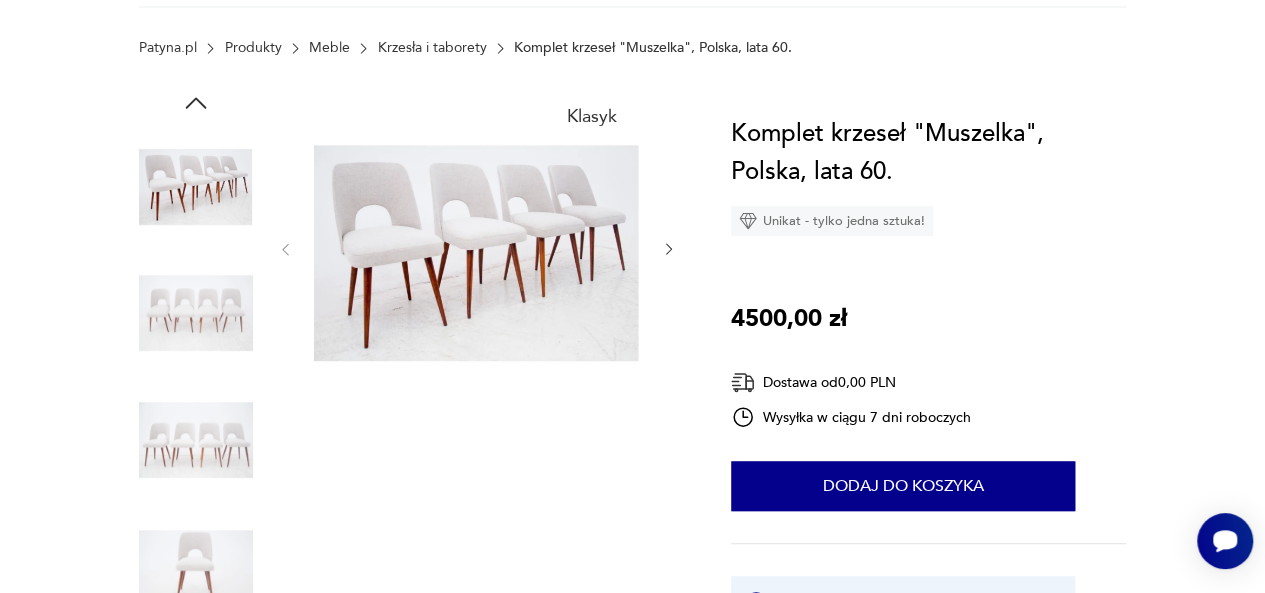 scroll, scrollTop: 100, scrollLeft: 0, axis: vertical 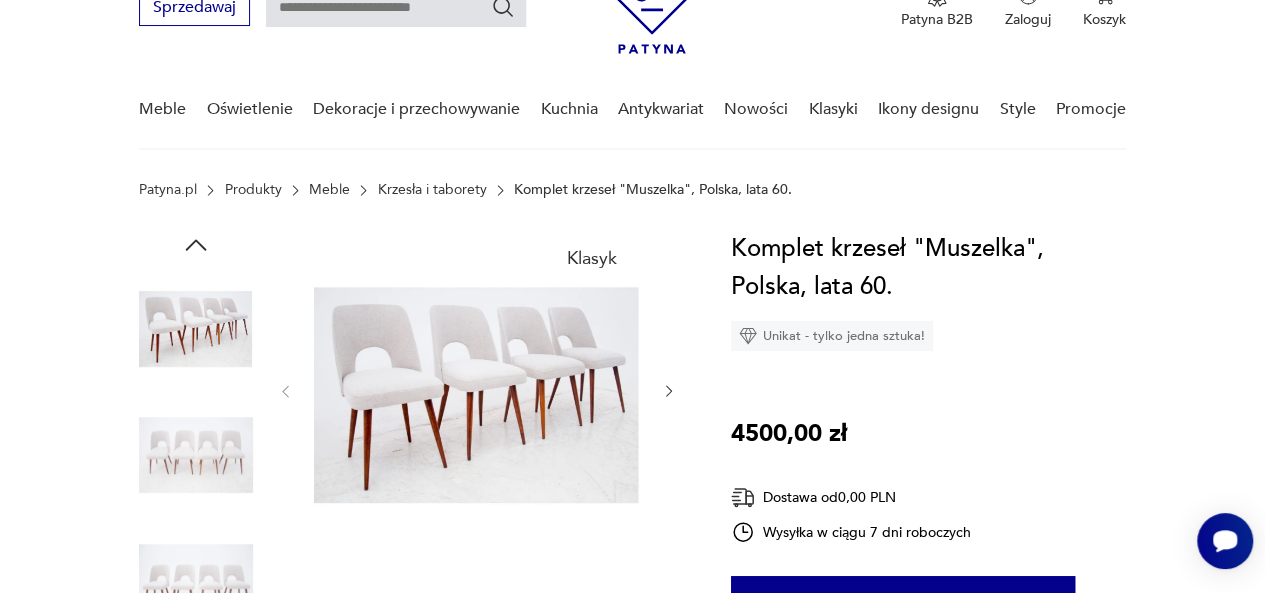 click at bounding box center [196, 327] 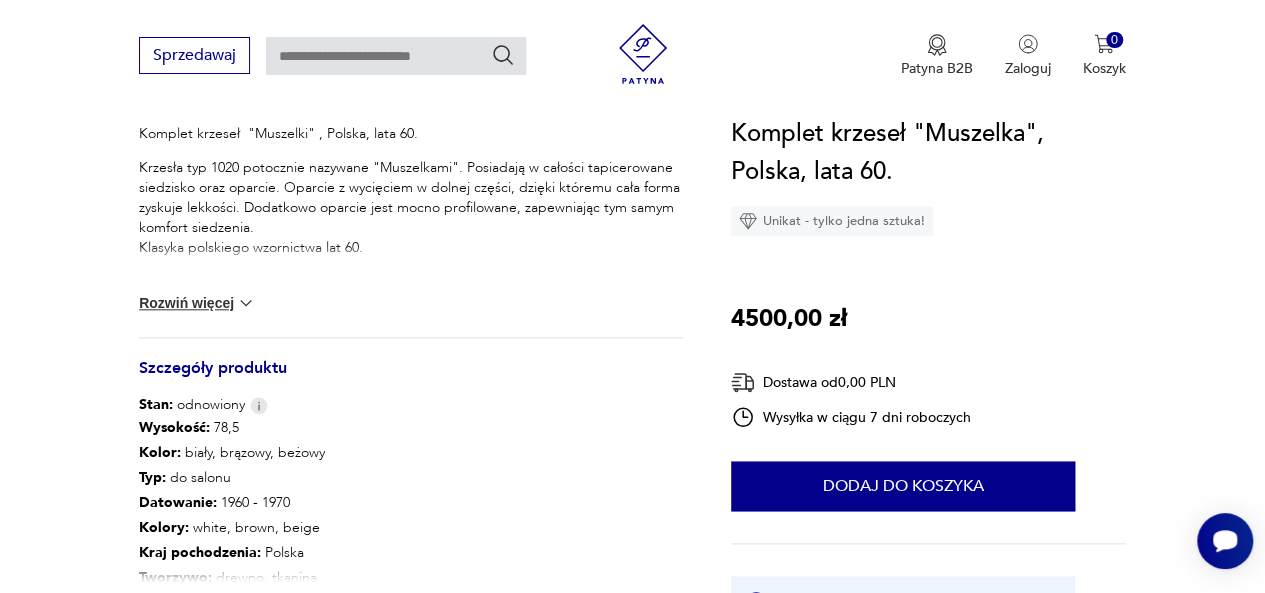 scroll, scrollTop: 900, scrollLeft: 0, axis: vertical 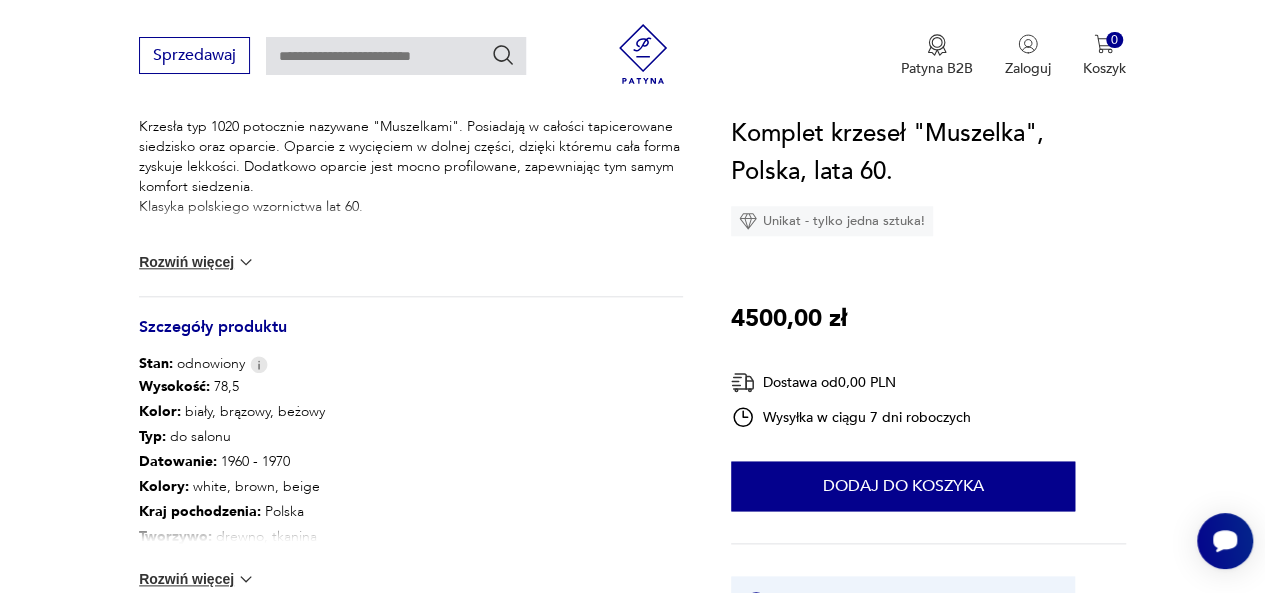 click on "Rozwiń więcej" at bounding box center [197, 262] 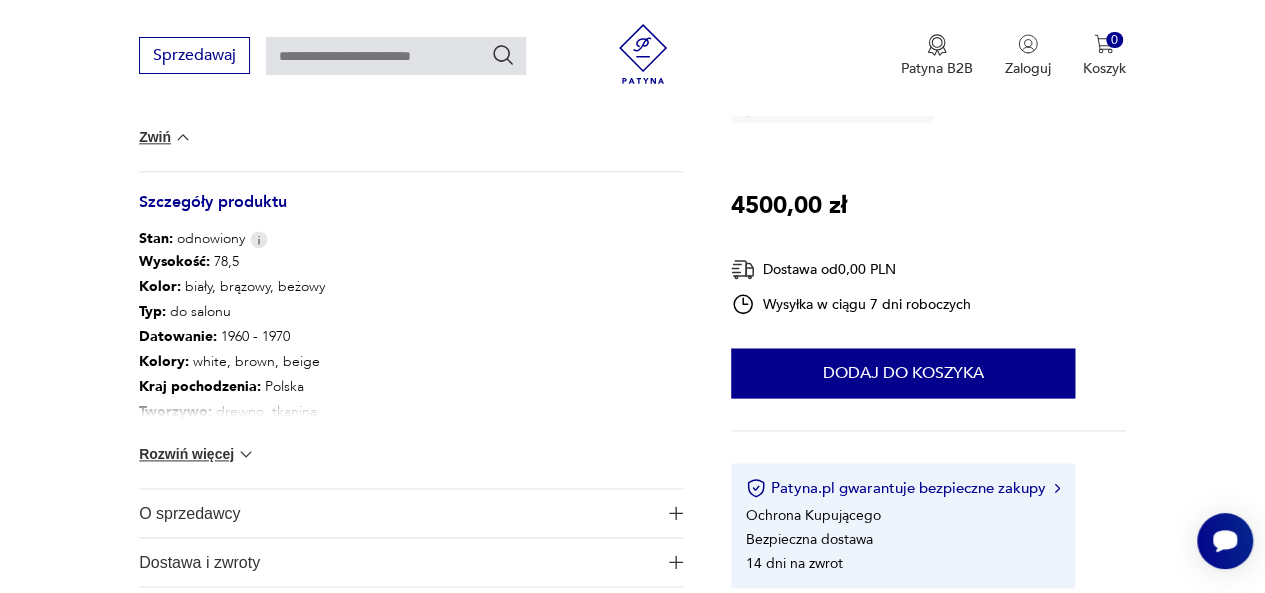 scroll, scrollTop: 1100, scrollLeft: 0, axis: vertical 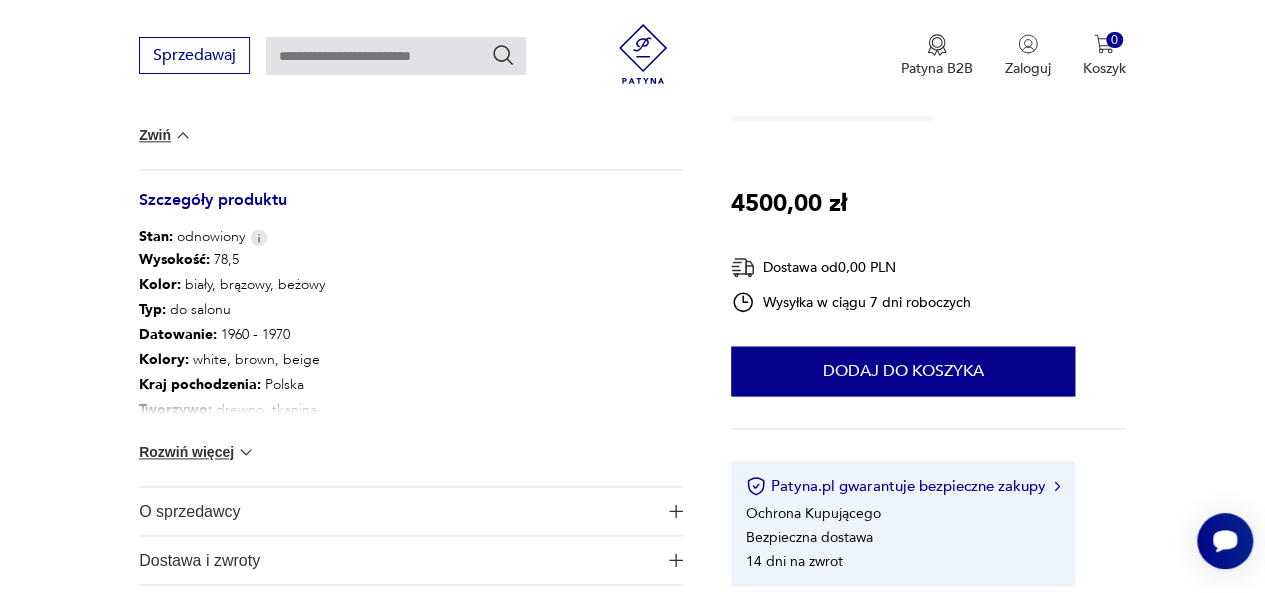 click on "Rozwiń więcej" at bounding box center (197, 452) 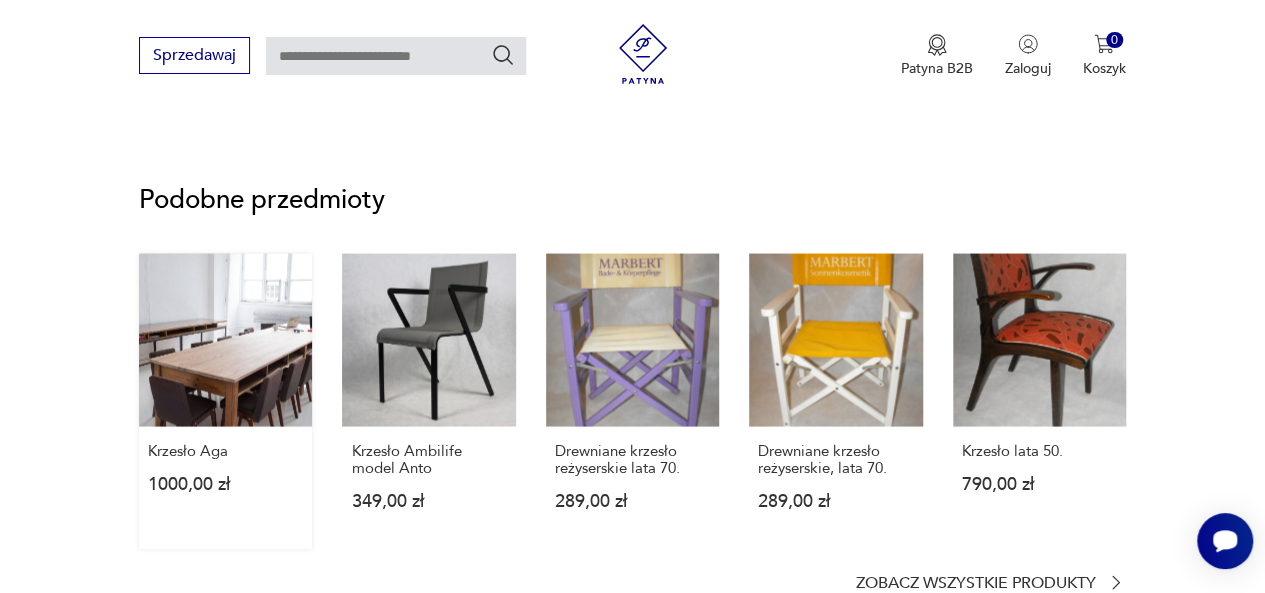 scroll, scrollTop: 1369, scrollLeft: 0, axis: vertical 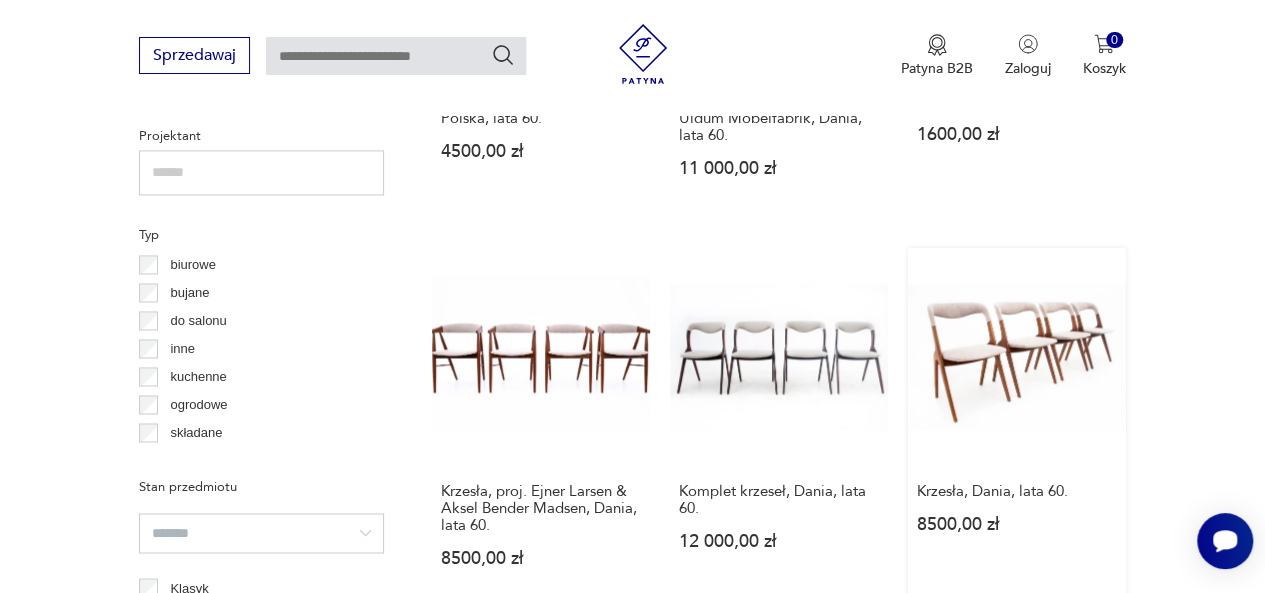 click on "Krzesła, Dania, lata 60. 8500,00 zł" at bounding box center (1017, 426) 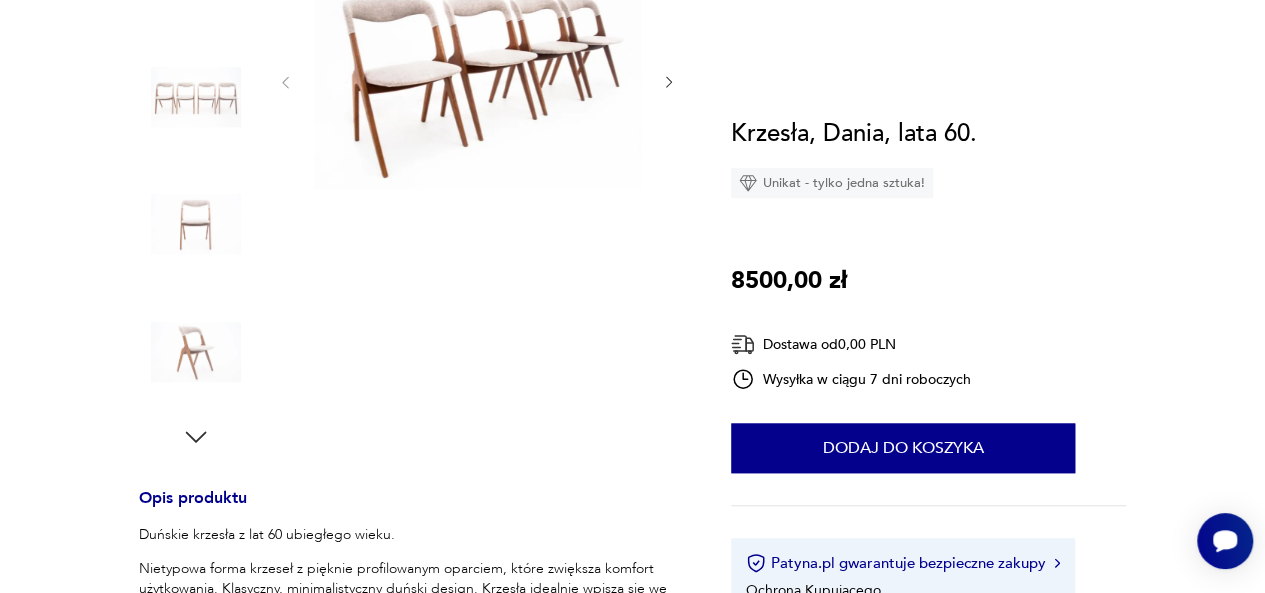 scroll, scrollTop: 0, scrollLeft: 0, axis: both 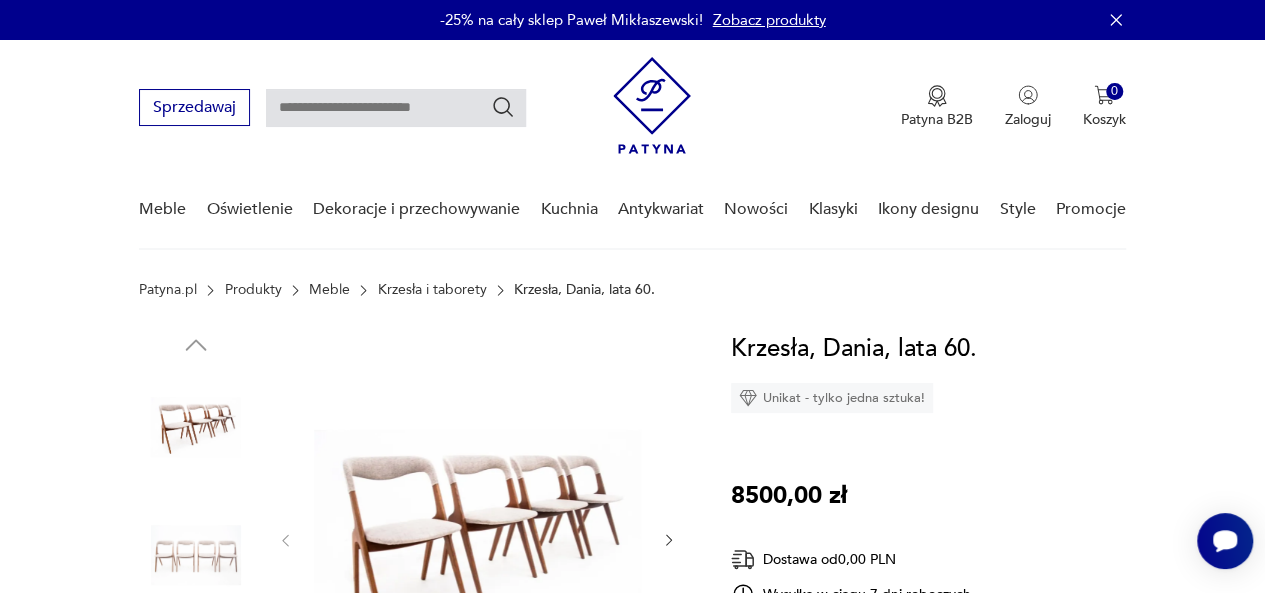 click 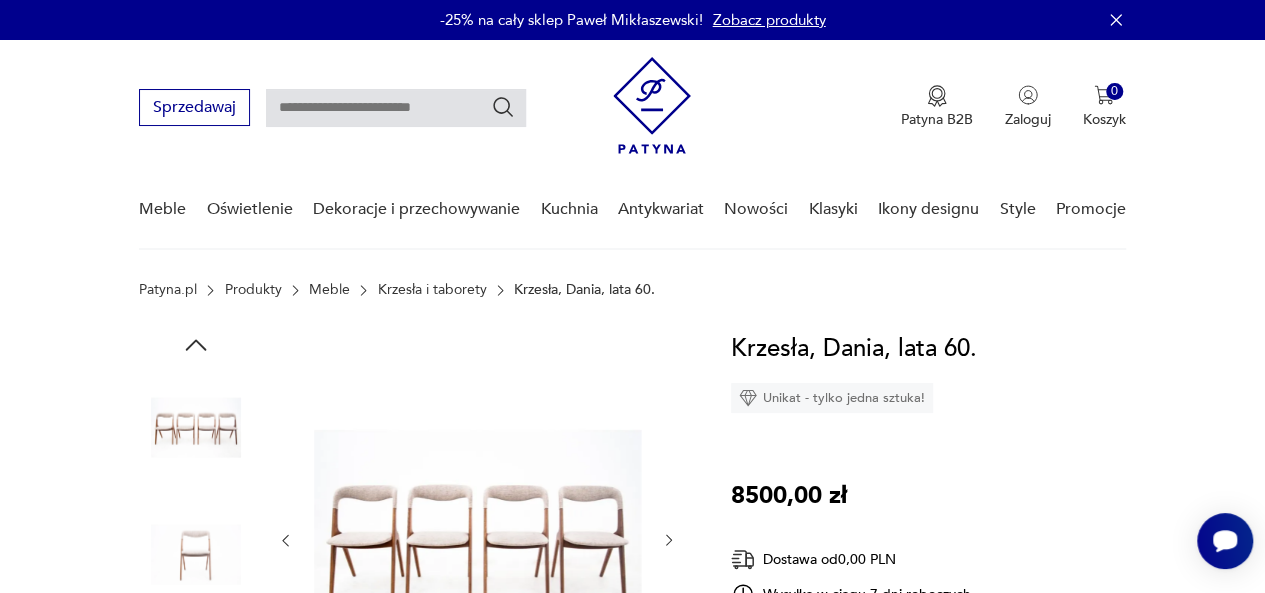 click 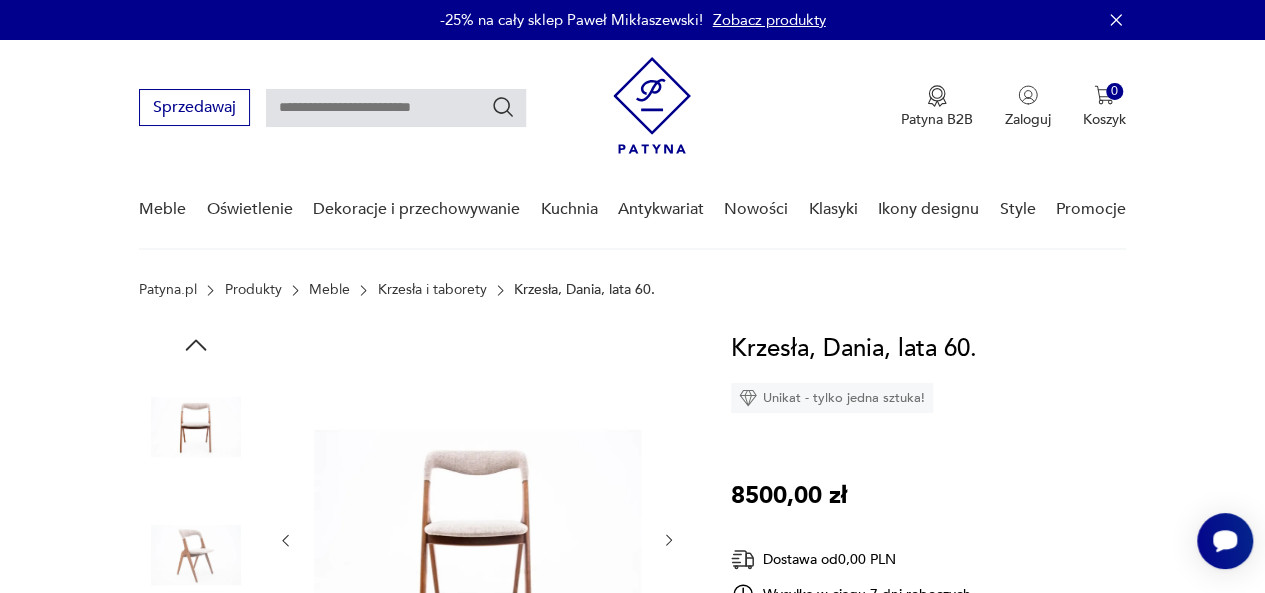 click at bounding box center [477, 538] 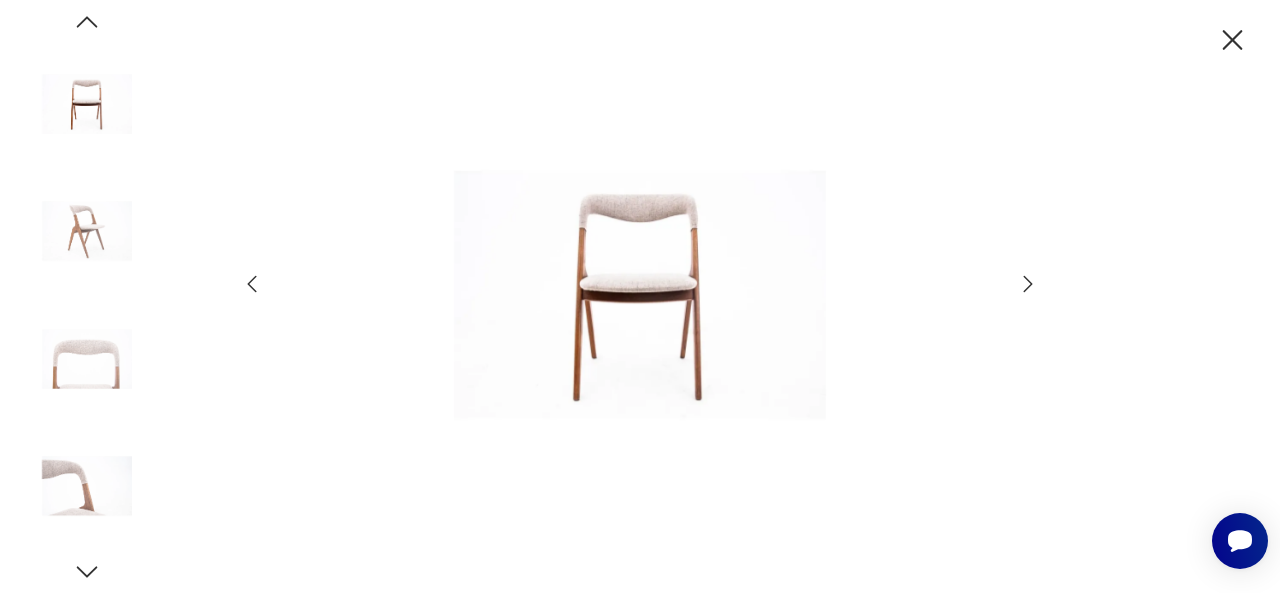click 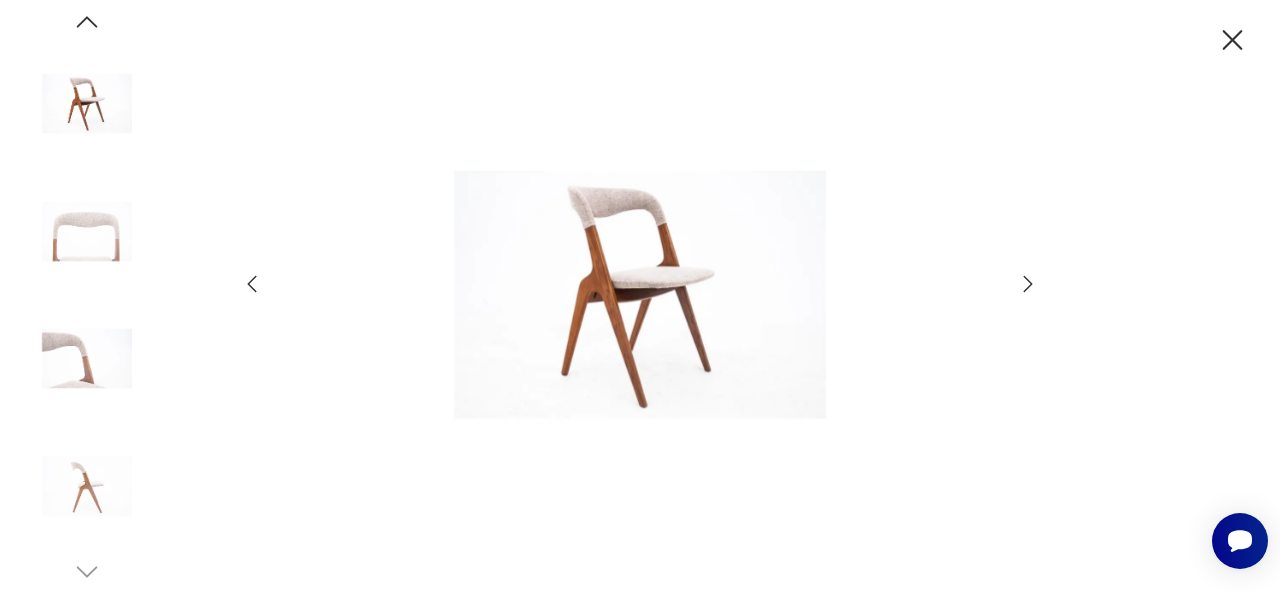 click 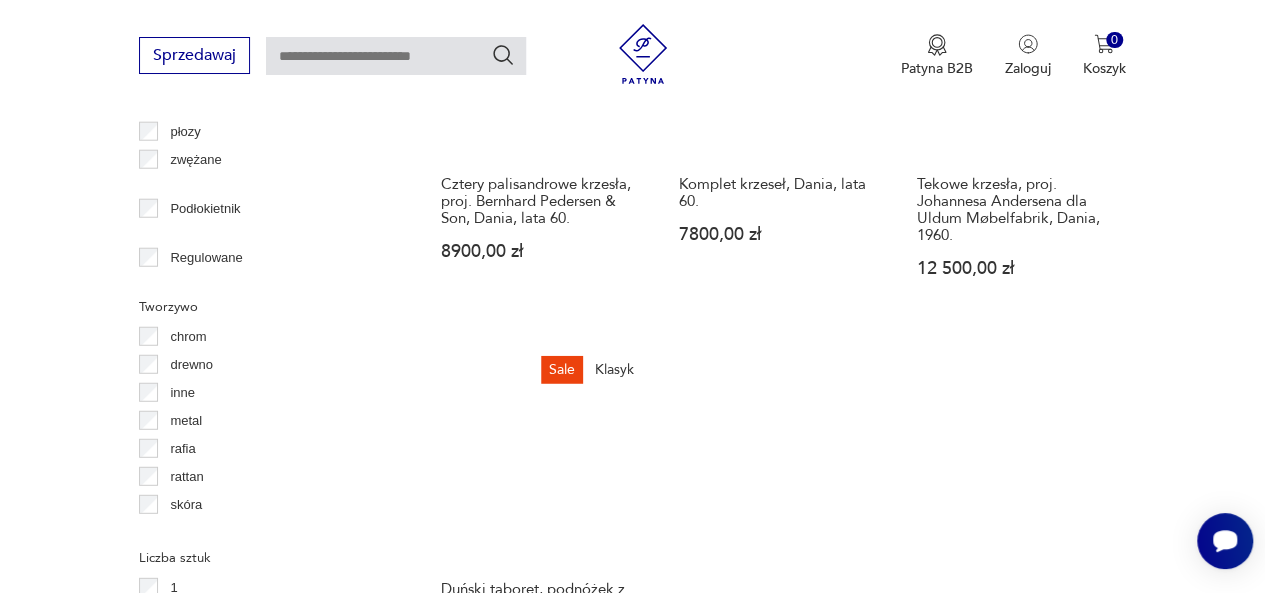 scroll, scrollTop: 2514, scrollLeft: 0, axis: vertical 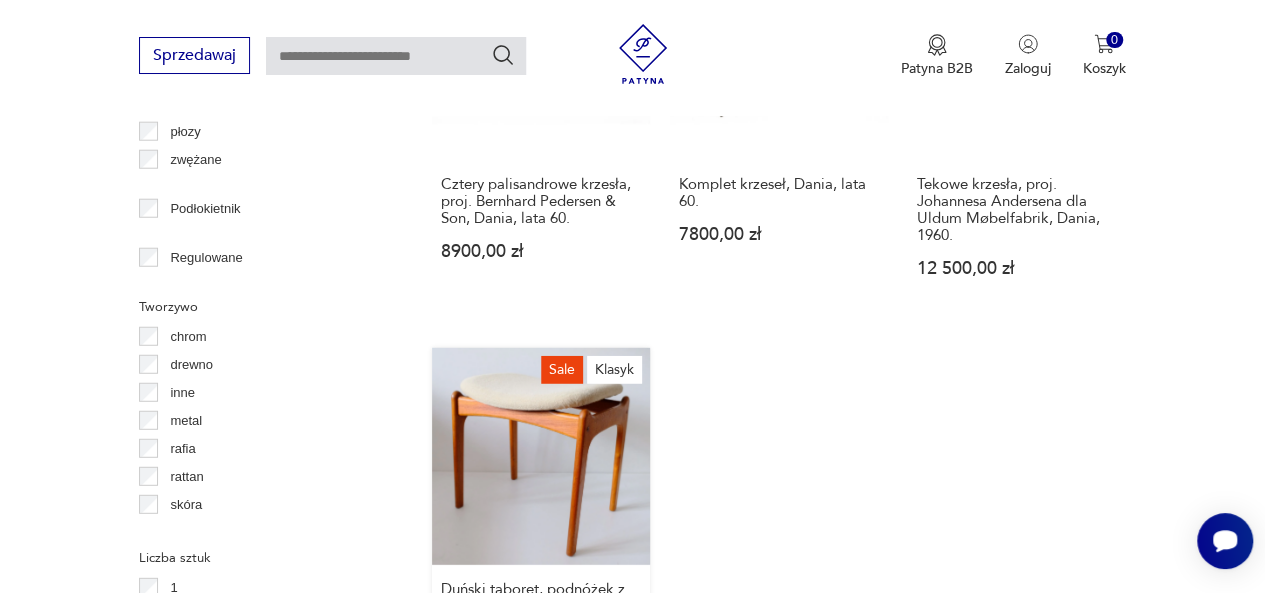 click on "Sale Klasyk Duński taboret, podnóżek z drewna tekowego, proj. Erik Buch dla O.D Moebler. MCM scandi design. 1600,00 zł 1800,00 zł" at bounding box center [541, 546] 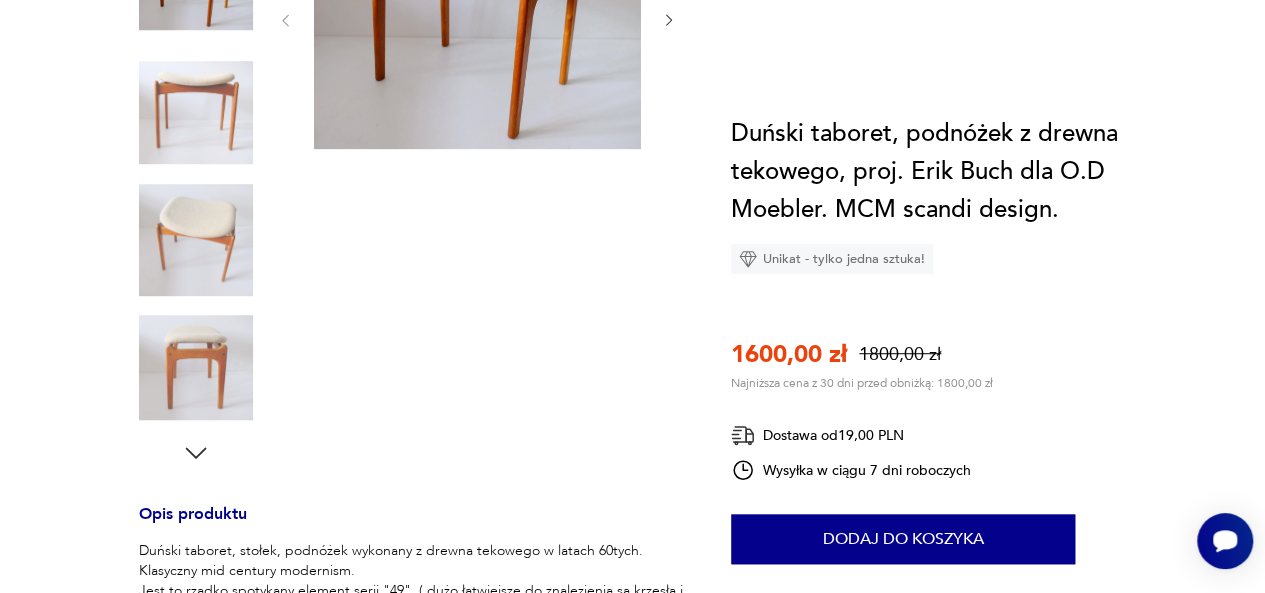 scroll, scrollTop: 0, scrollLeft: 0, axis: both 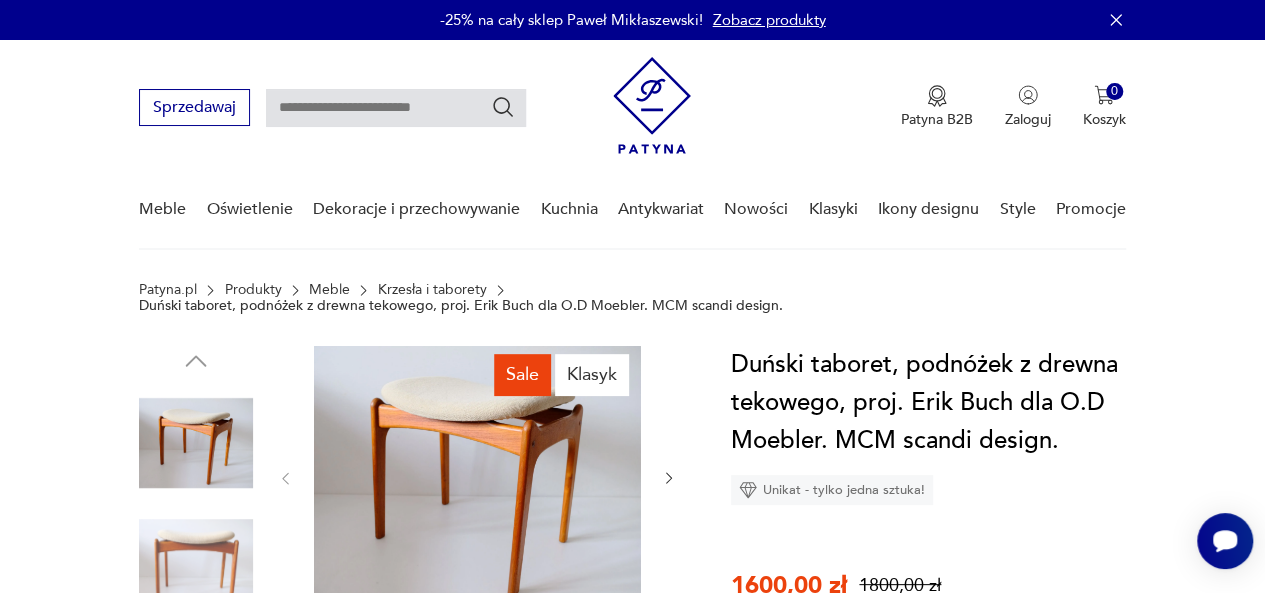 click 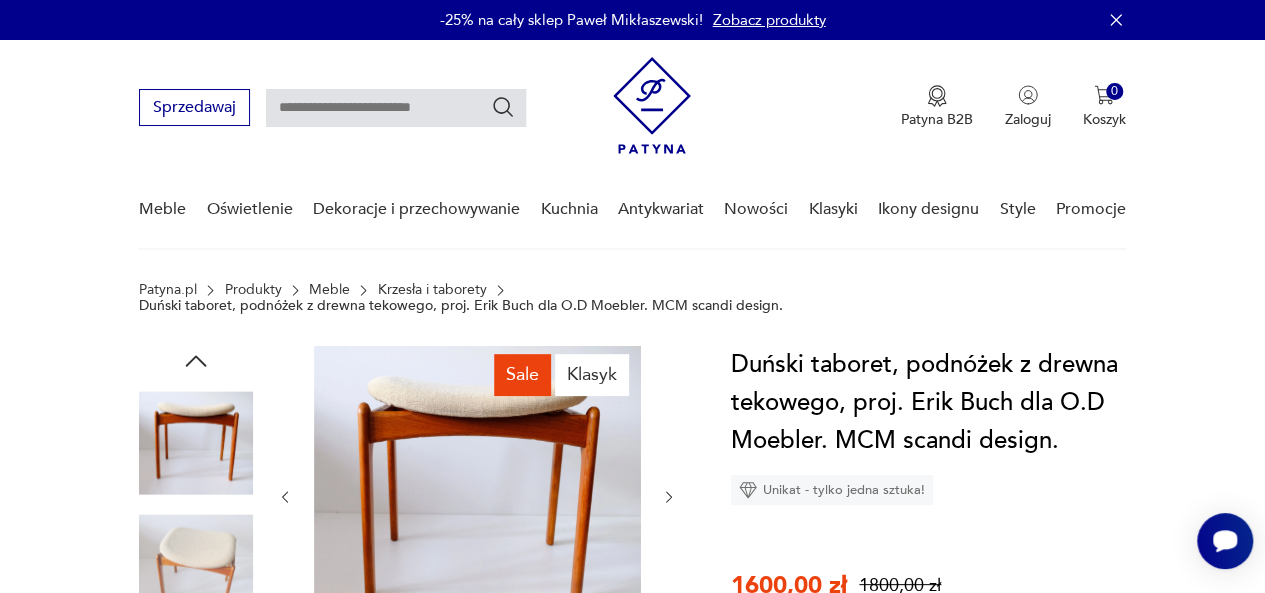 click at bounding box center (477, 497) 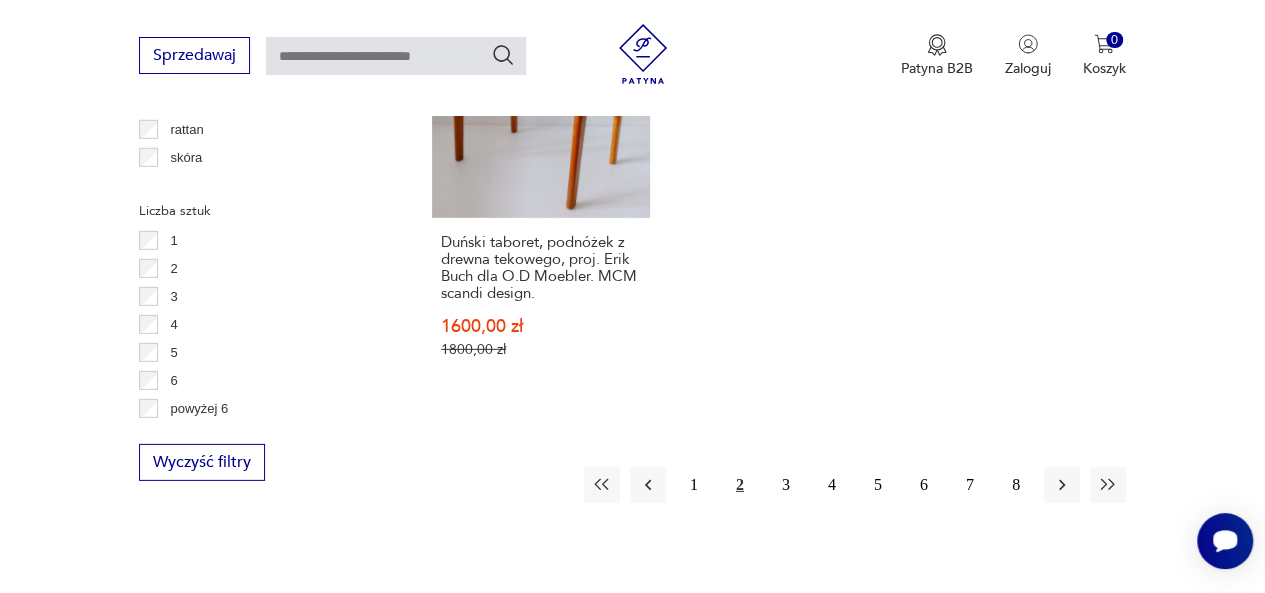 scroll, scrollTop: 2999, scrollLeft: 0, axis: vertical 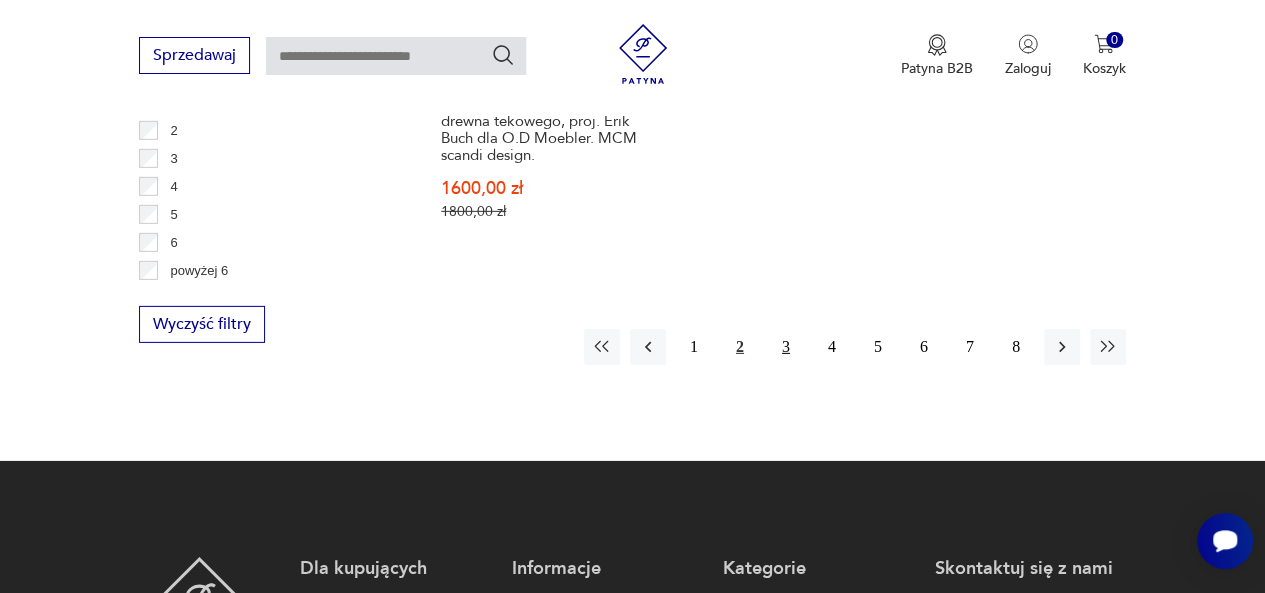 click on "3" at bounding box center [786, 347] 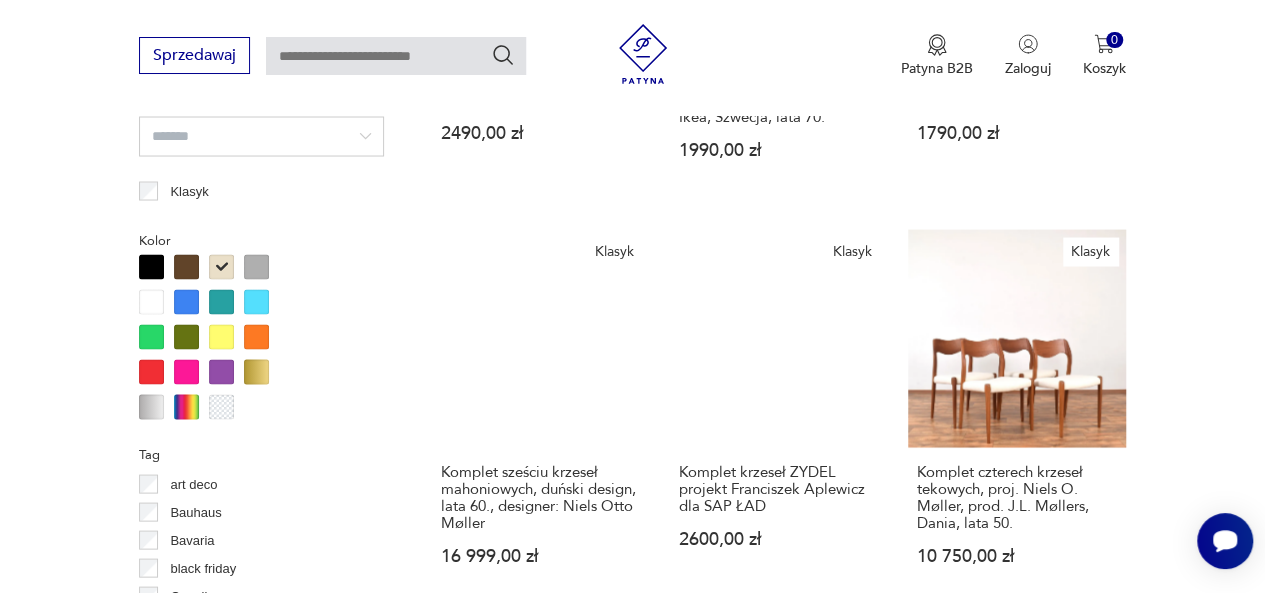 scroll, scrollTop: 1830, scrollLeft: 0, axis: vertical 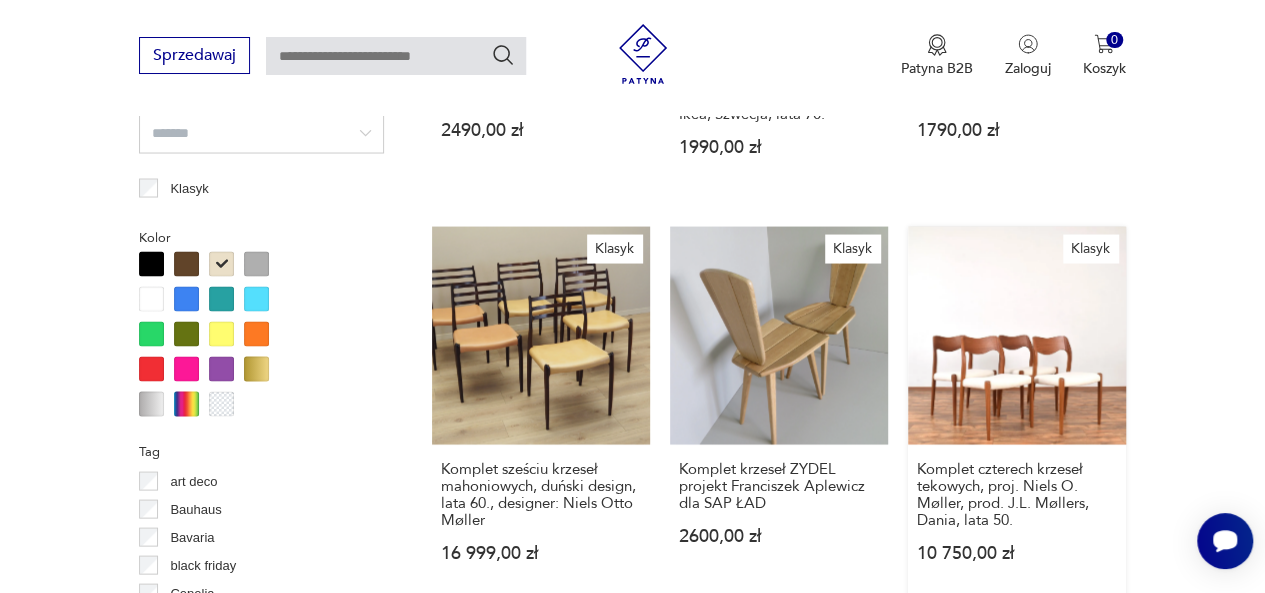 click on "Klasyk Komplet czterech krzeseł tekowych, proj. Niels O. Møller, prod. J.L. Møllers, Dania, lata 50. 10 750,00 zł" at bounding box center [1017, 413] 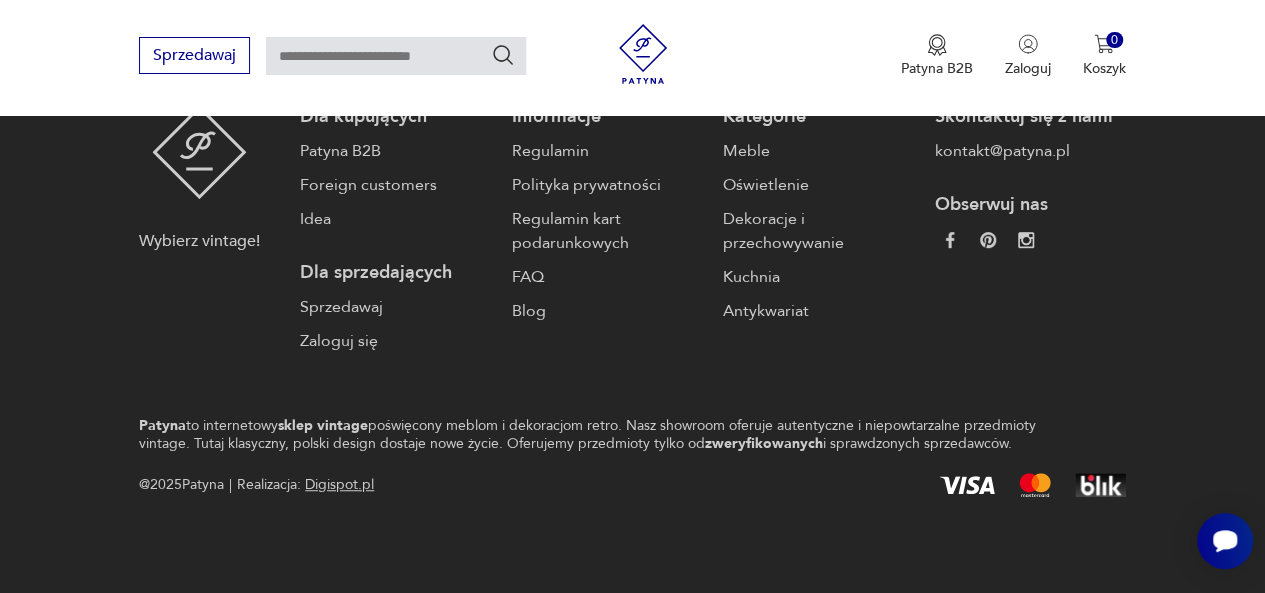 scroll, scrollTop: 0, scrollLeft: 0, axis: both 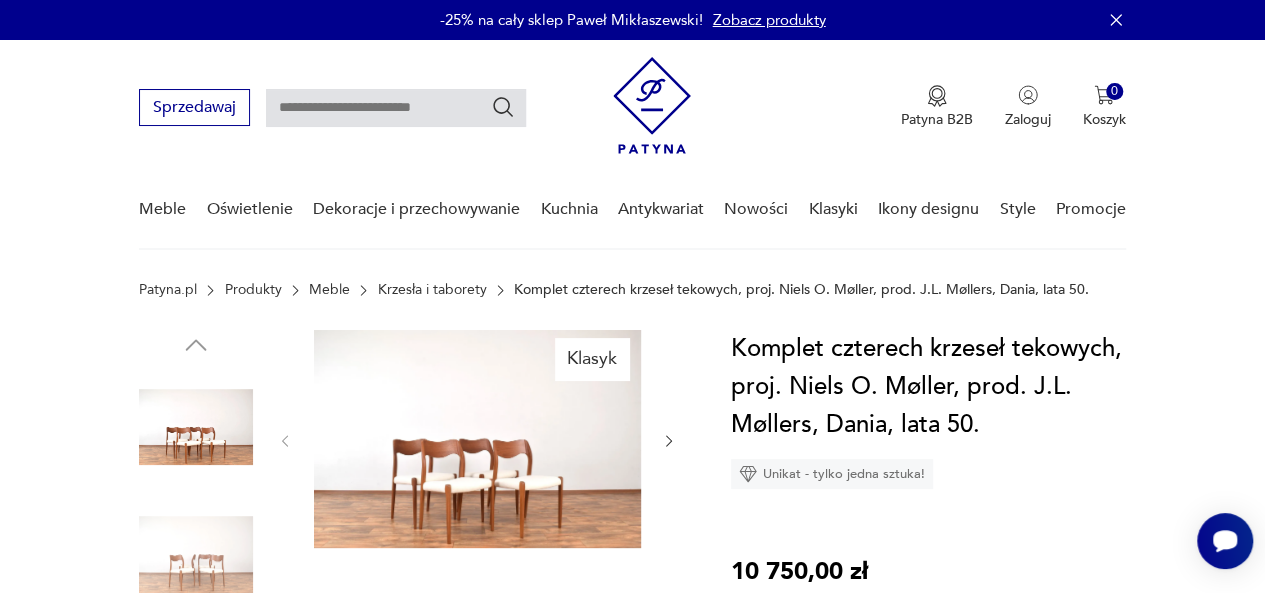 click at bounding box center [477, 441] 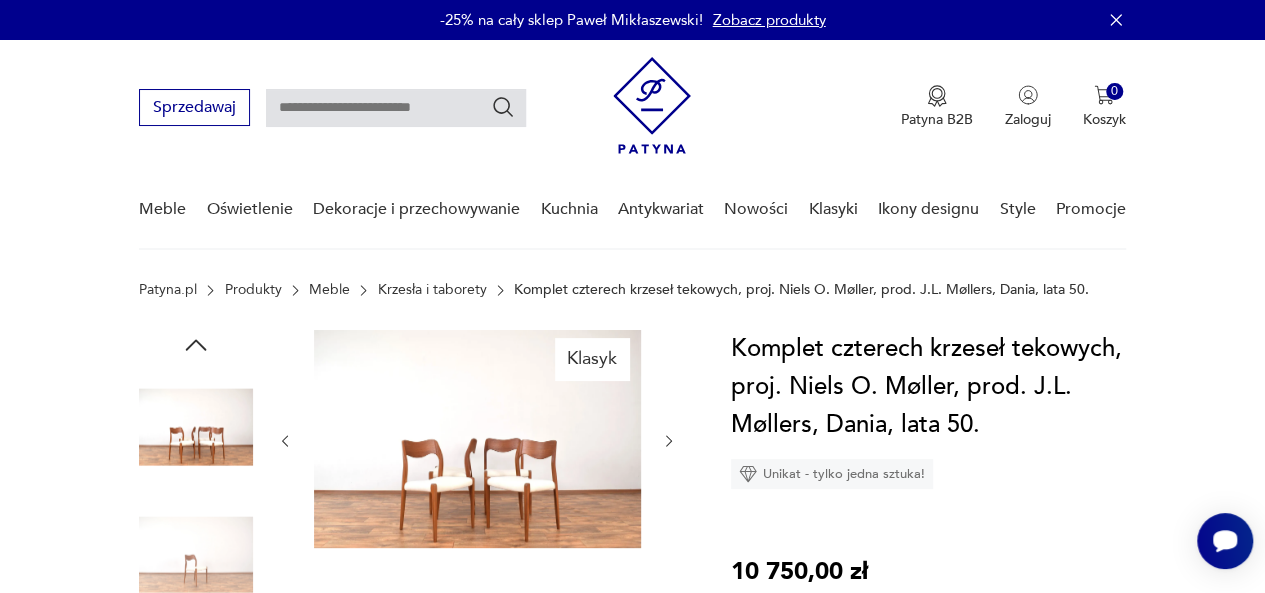 click 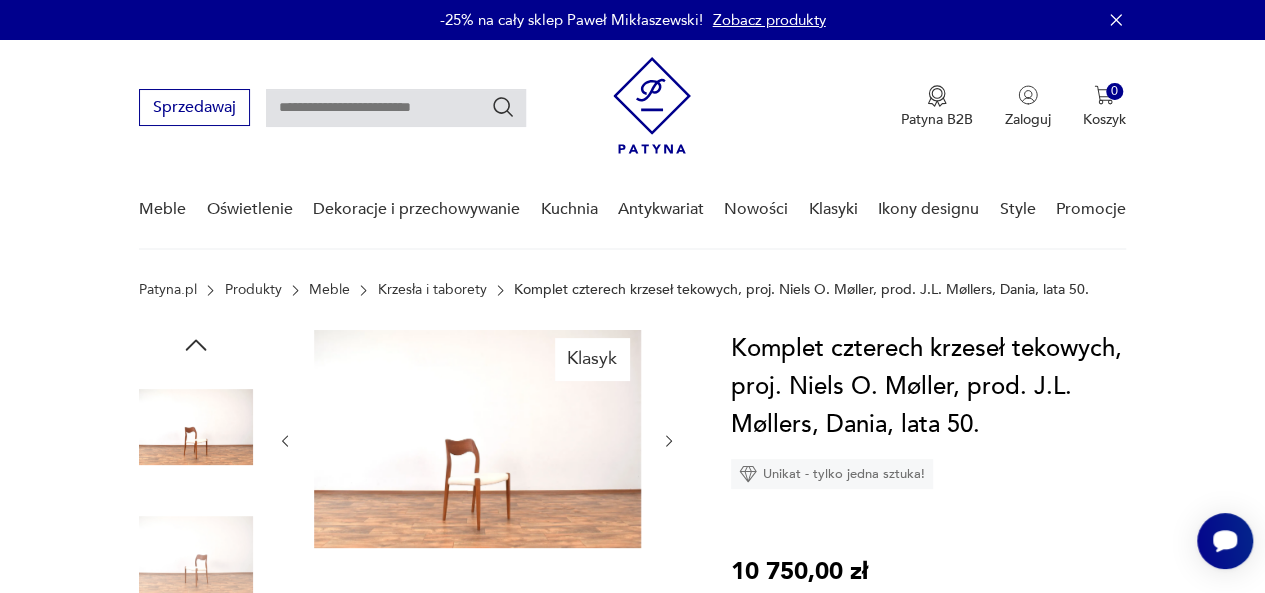 click 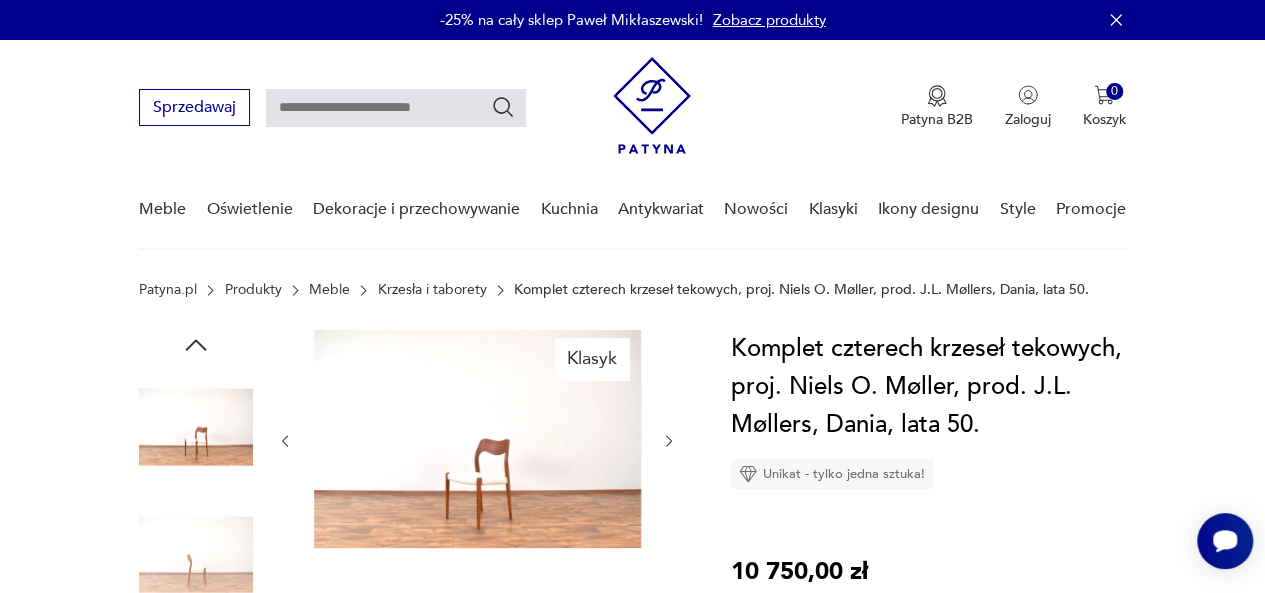 click at bounding box center (477, 439) 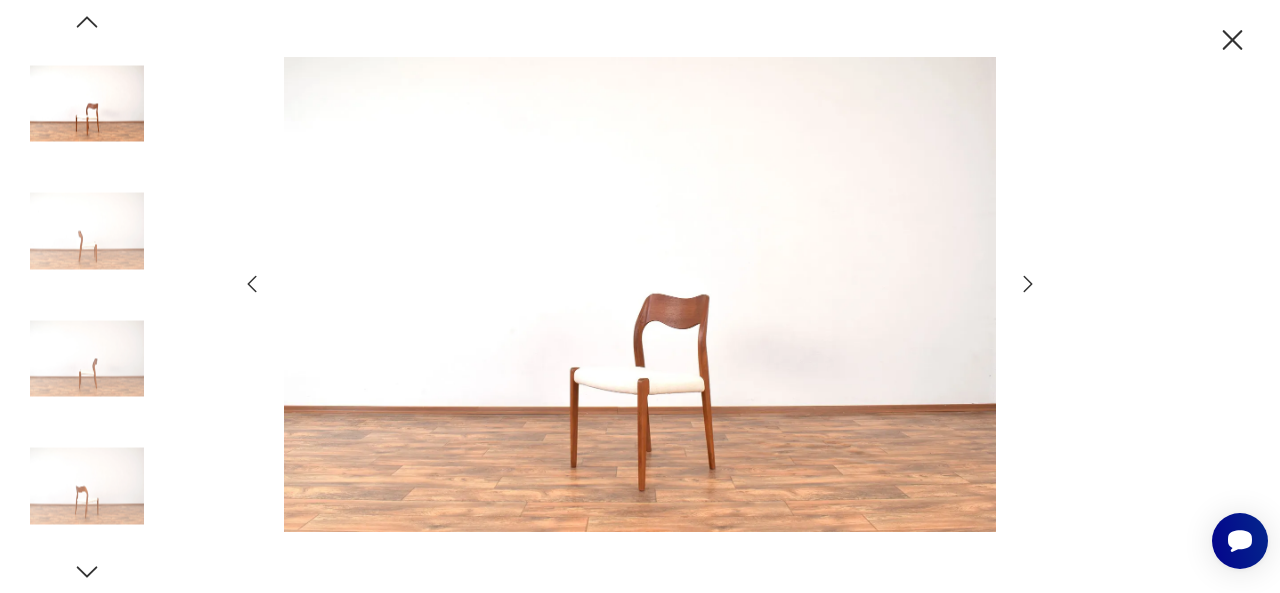 click 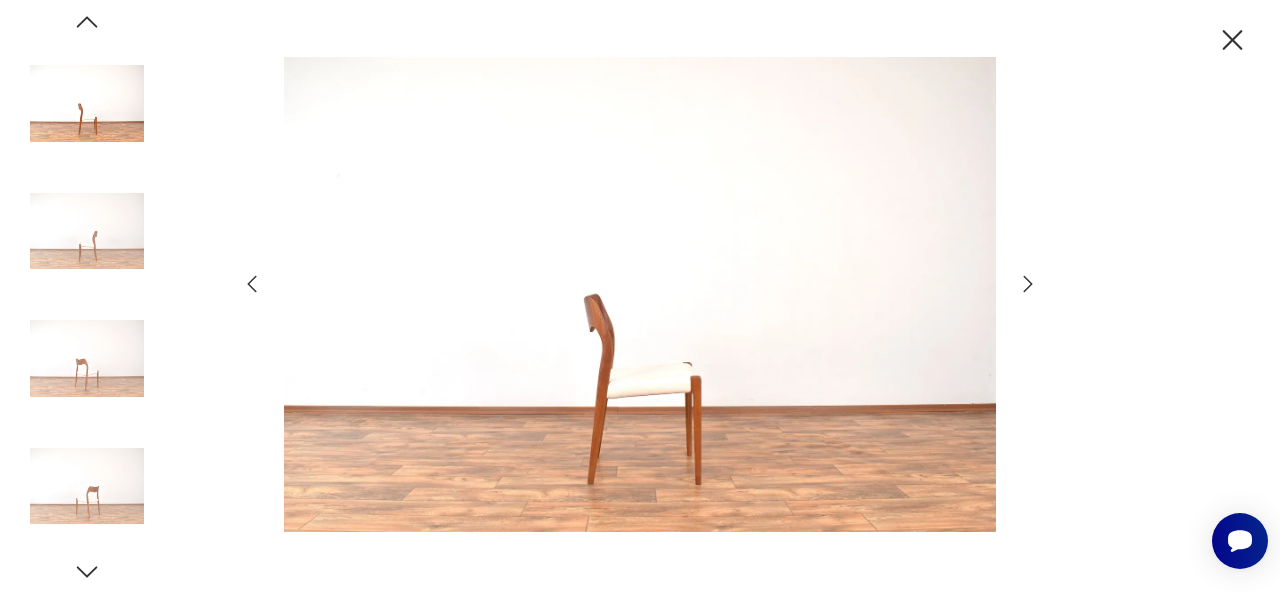 click 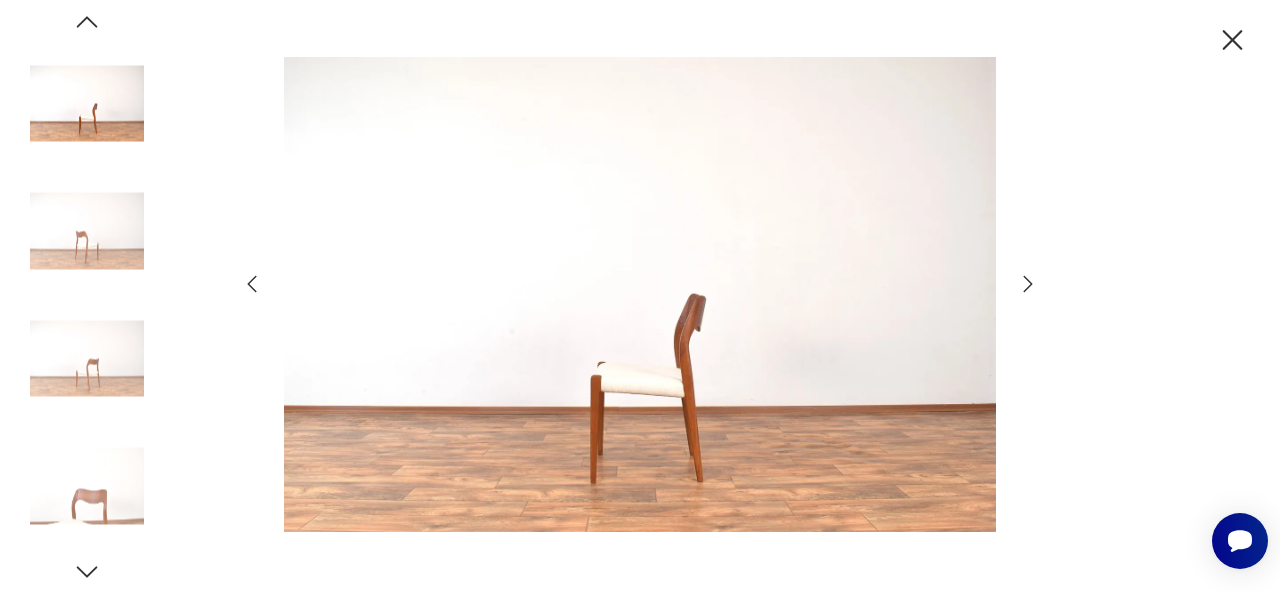 click 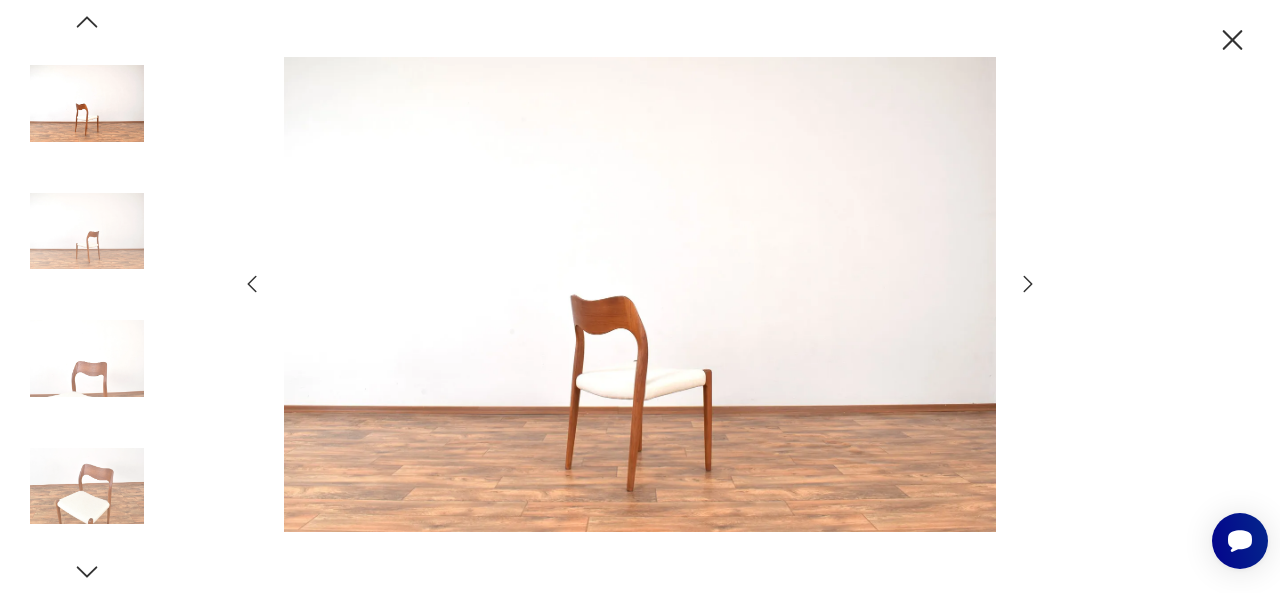 click 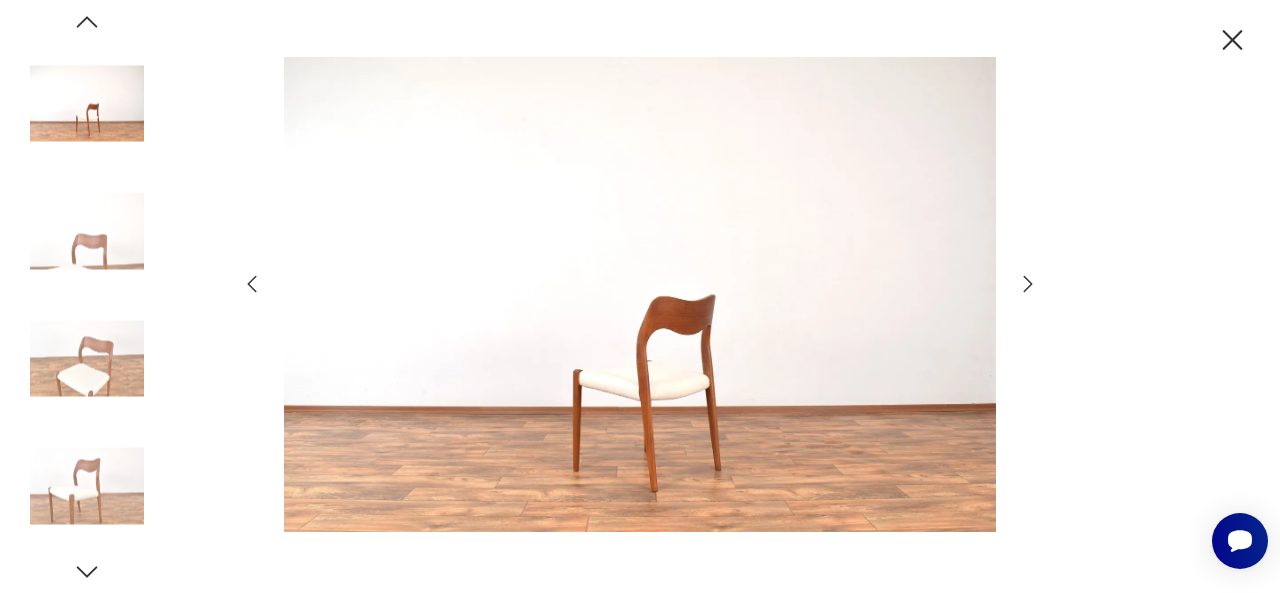 click 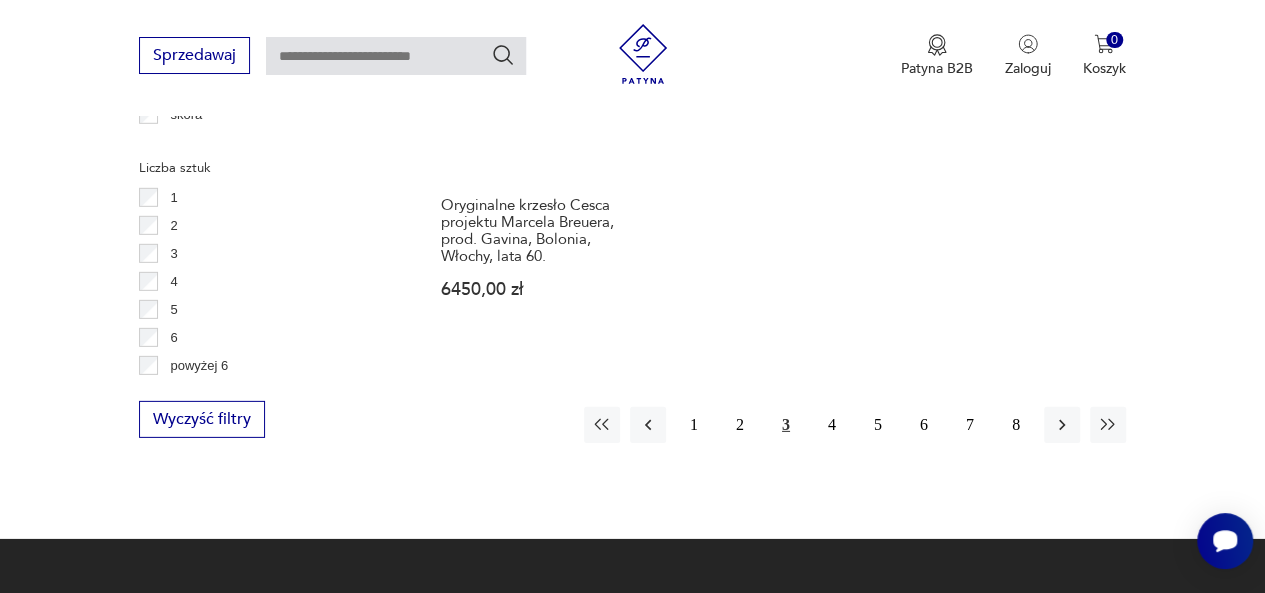 scroll, scrollTop: 2915, scrollLeft: 0, axis: vertical 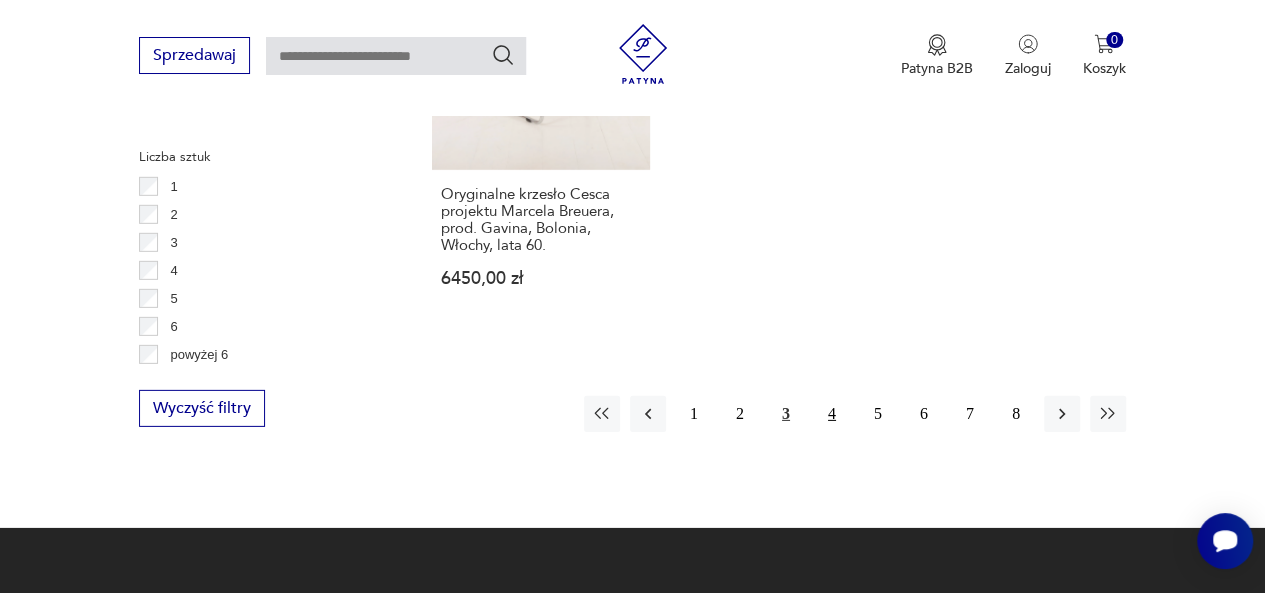 click on "4" at bounding box center (832, 414) 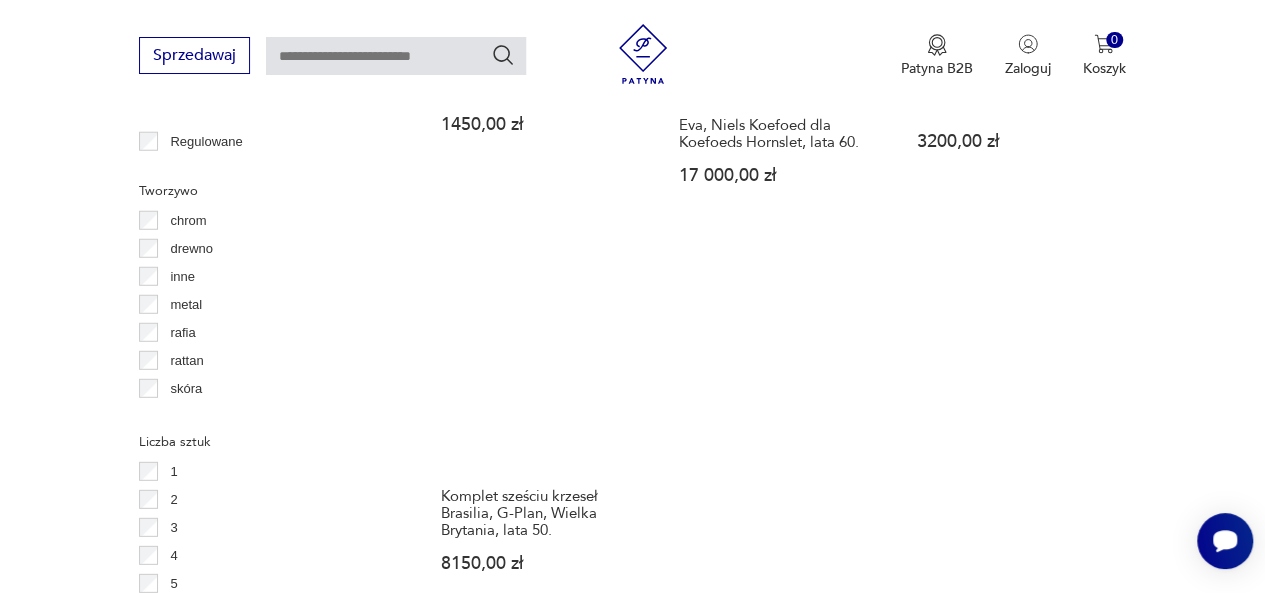 scroll, scrollTop: 2830, scrollLeft: 0, axis: vertical 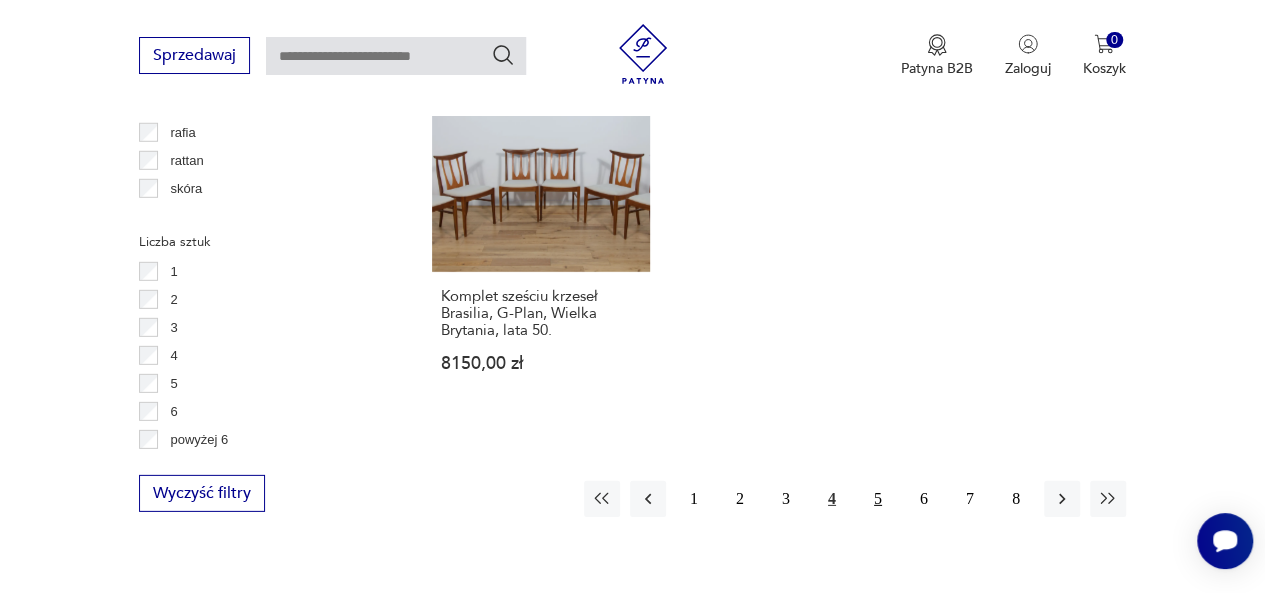 click on "5" at bounding box center (878, 499) 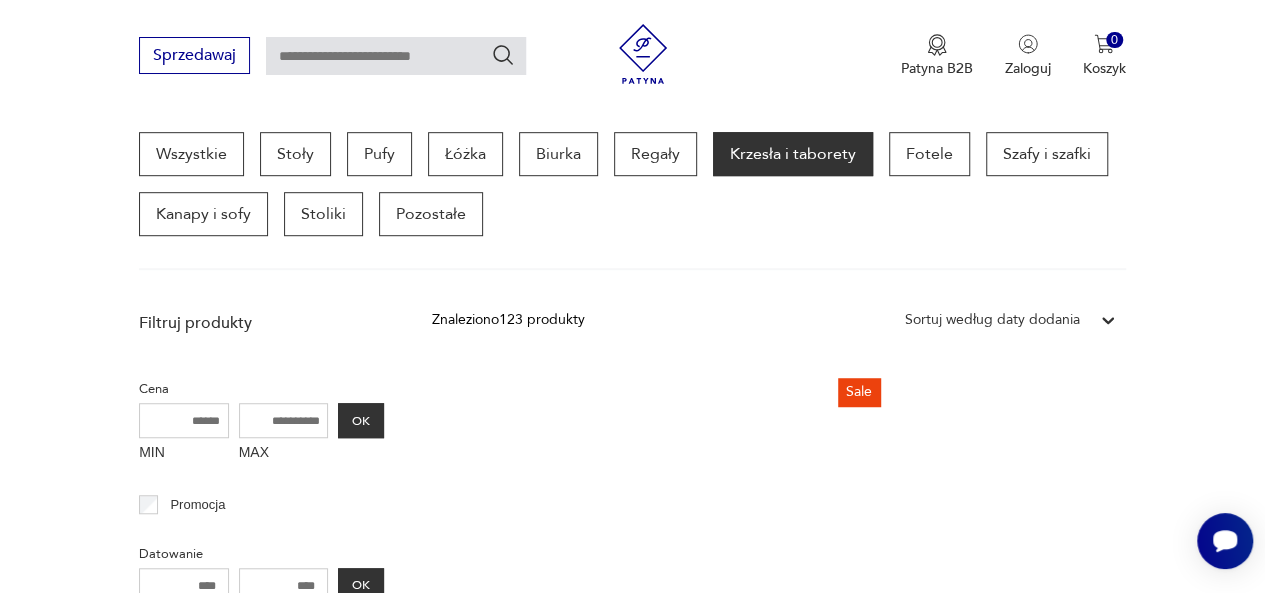 scroll, scrollTop: 730, scrollLeft: 0, axis: vertical 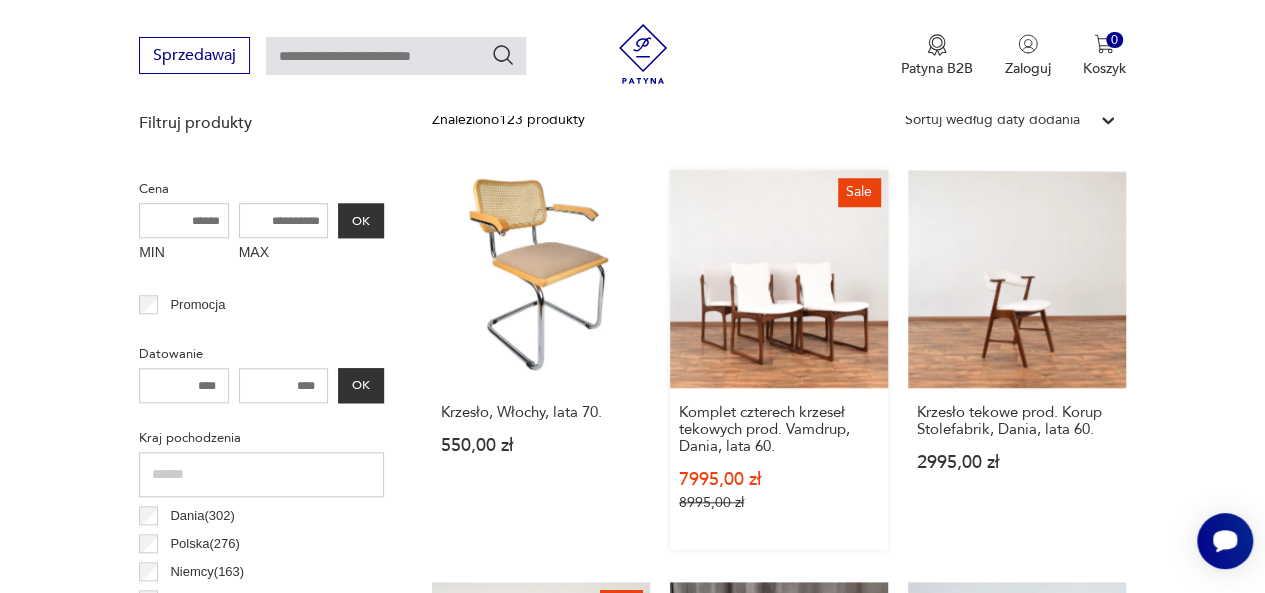 click on "Sale Komplet czterech krzeseł tekowych prod. Vamdrup, Dania, lata 60. 7995,00 zł 8995,00 zł" at bounding box center [779, 360] 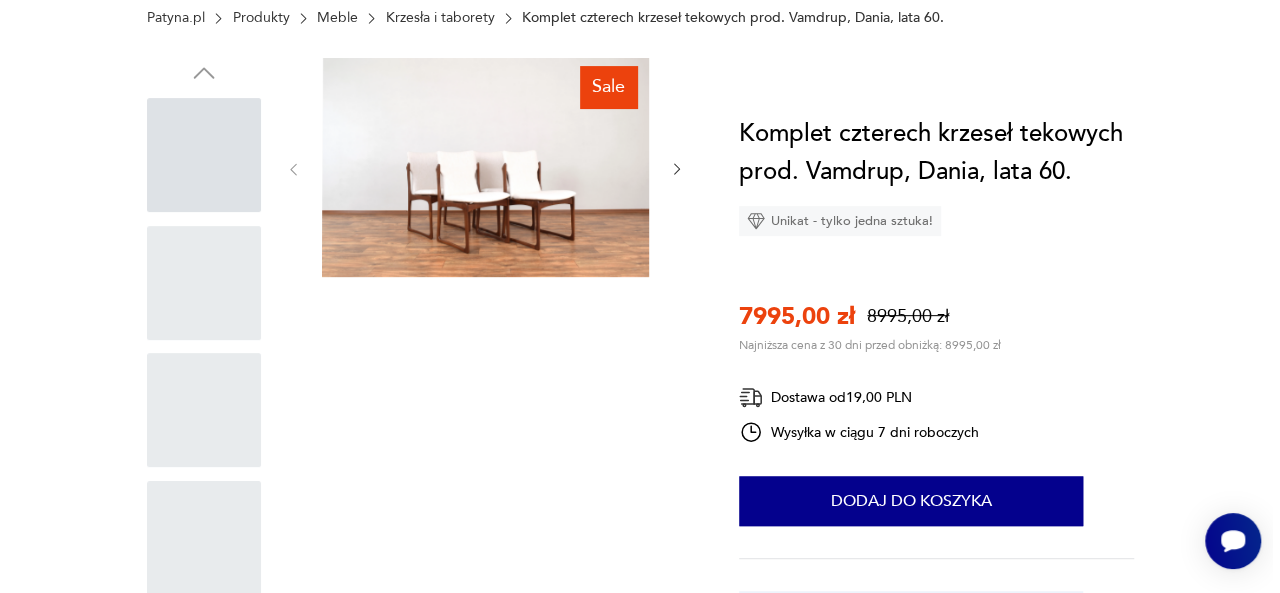 scroll, scrollTop: 0, scrollLeft: 0, axis: both 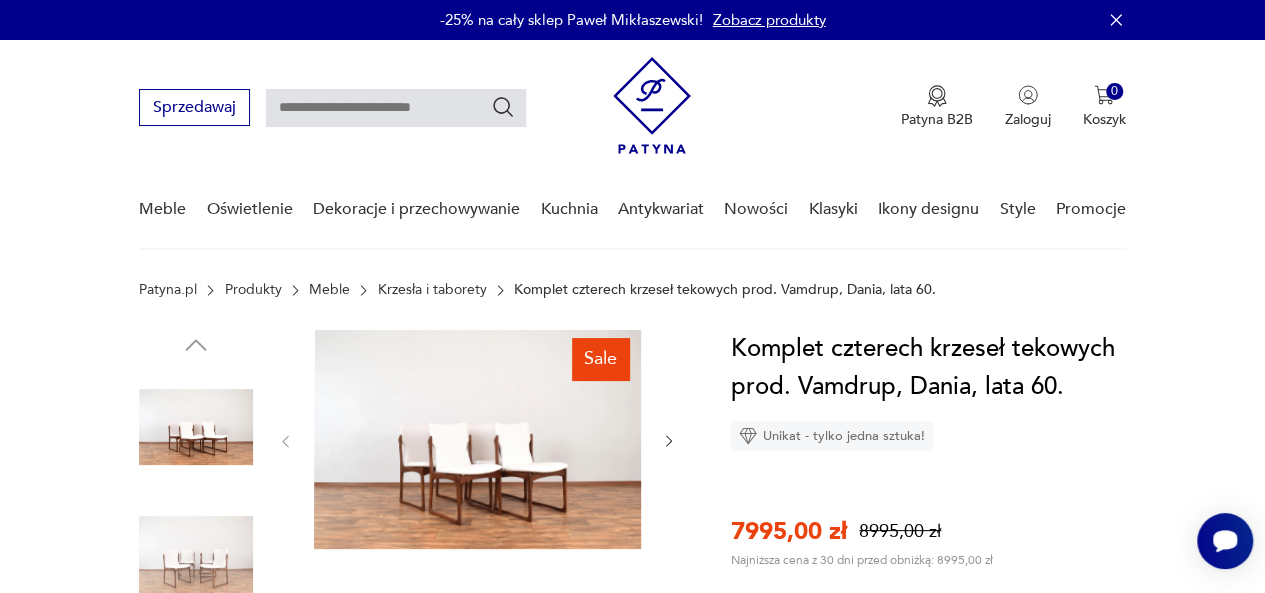 click 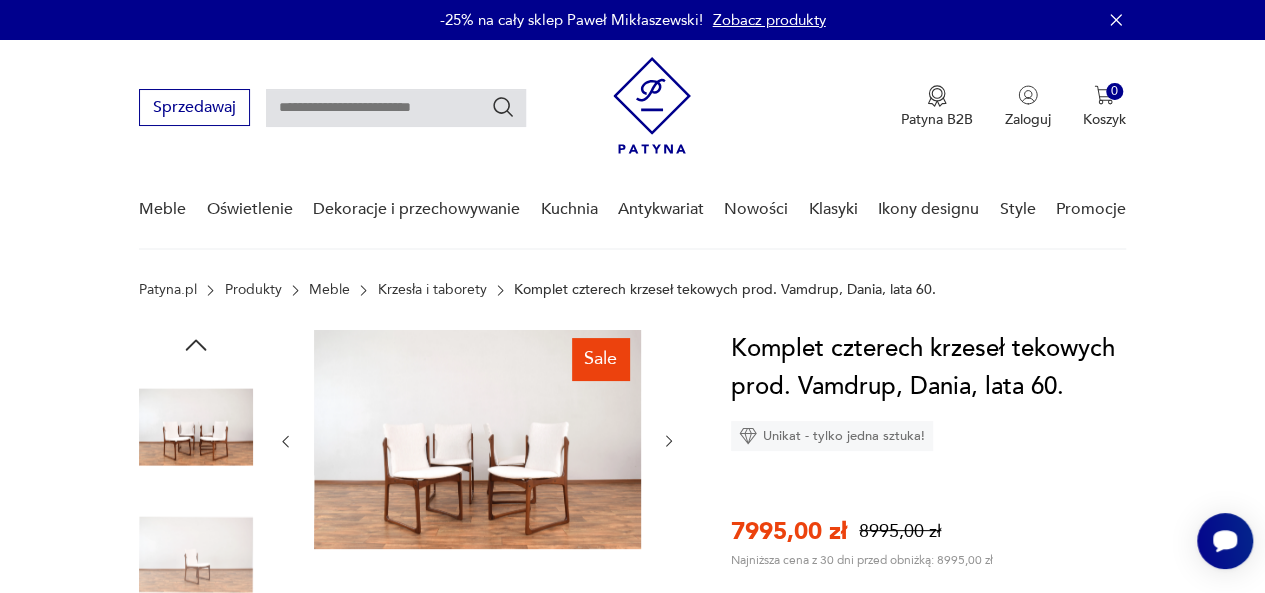 click 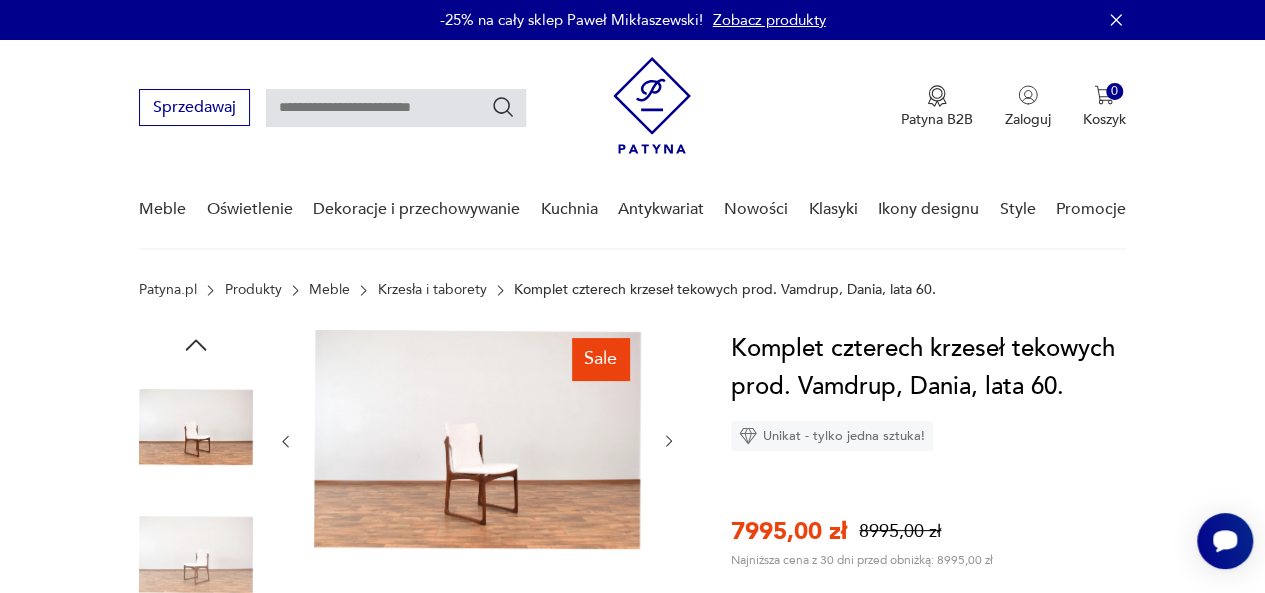 click 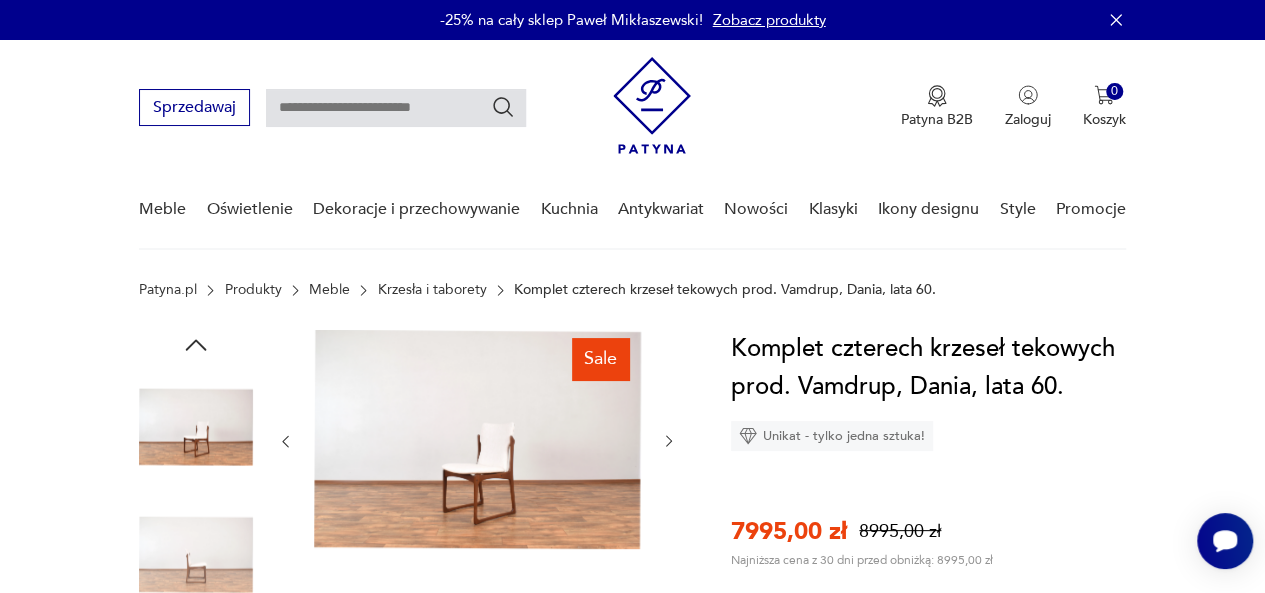click 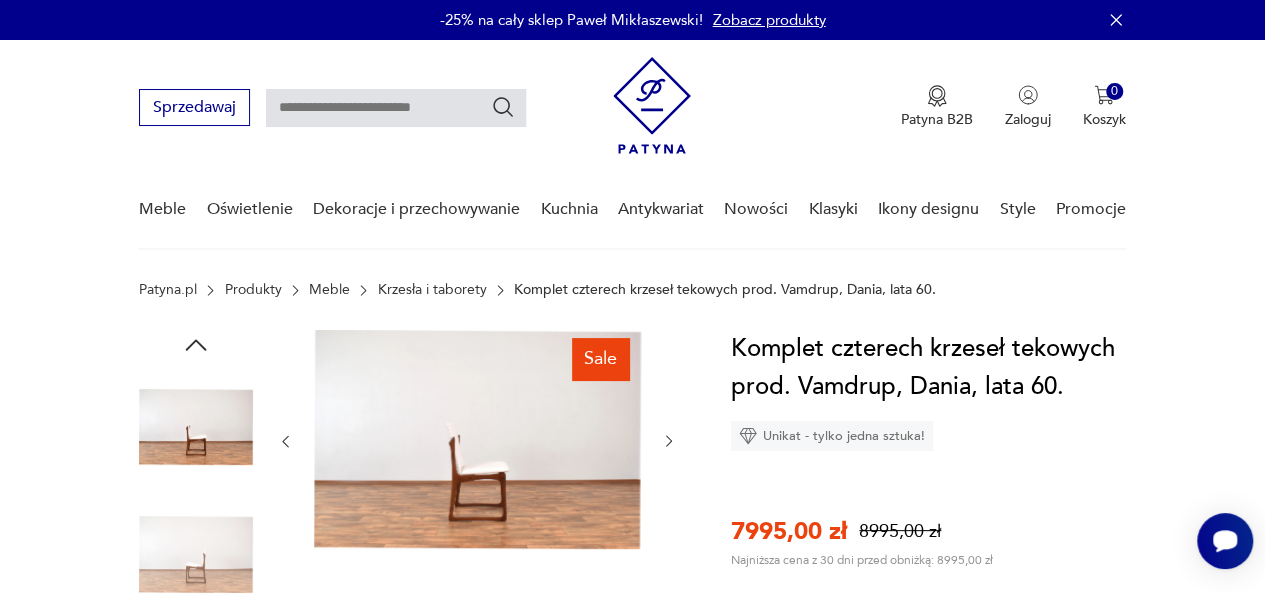 click 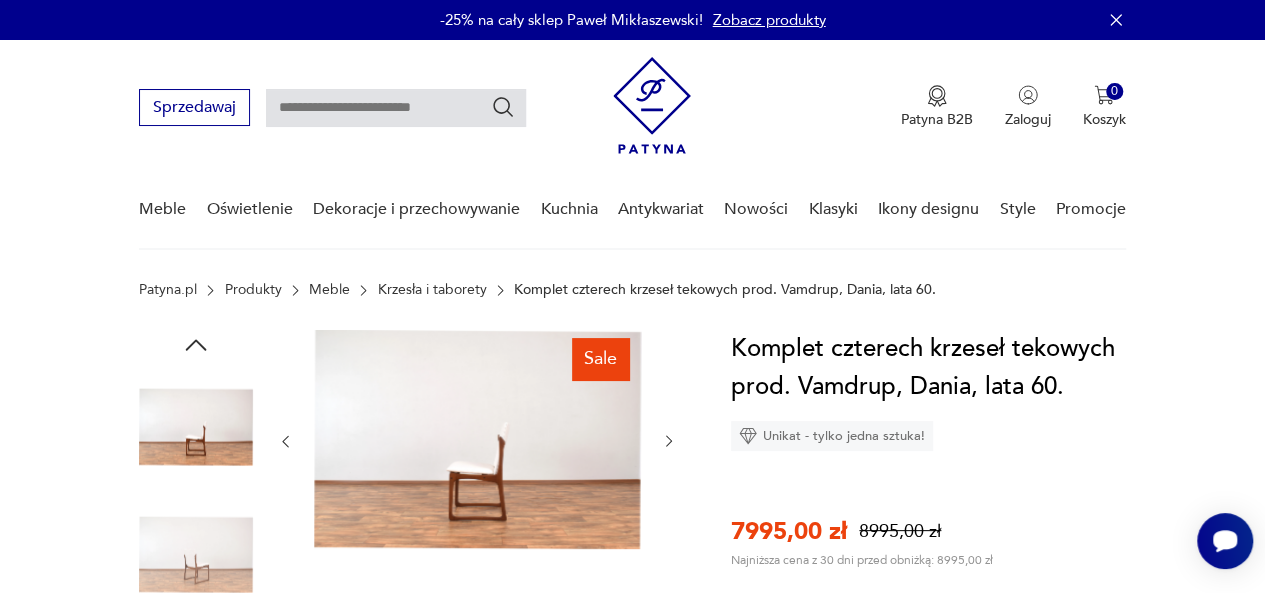 click 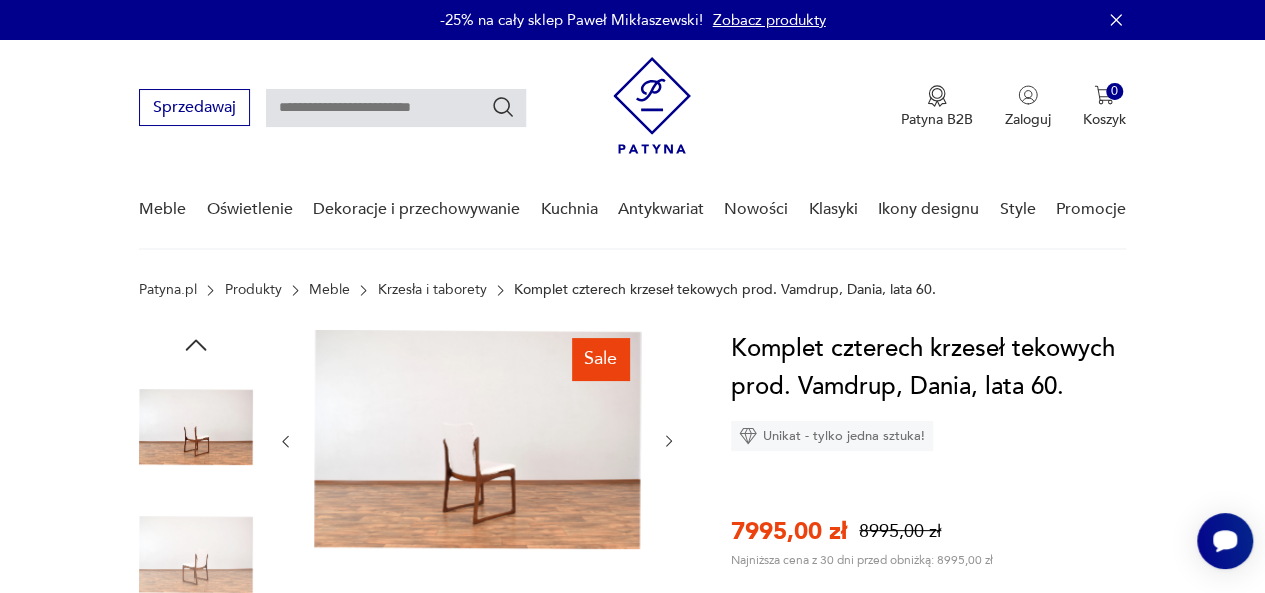click 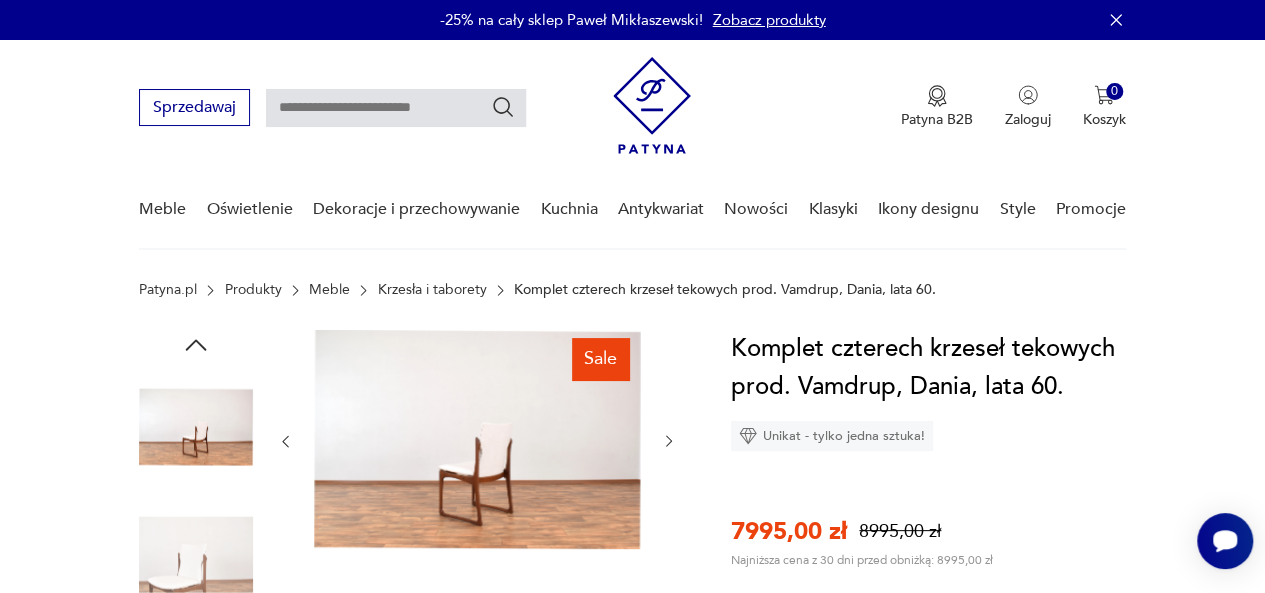 click at bounding box center (477, 439) 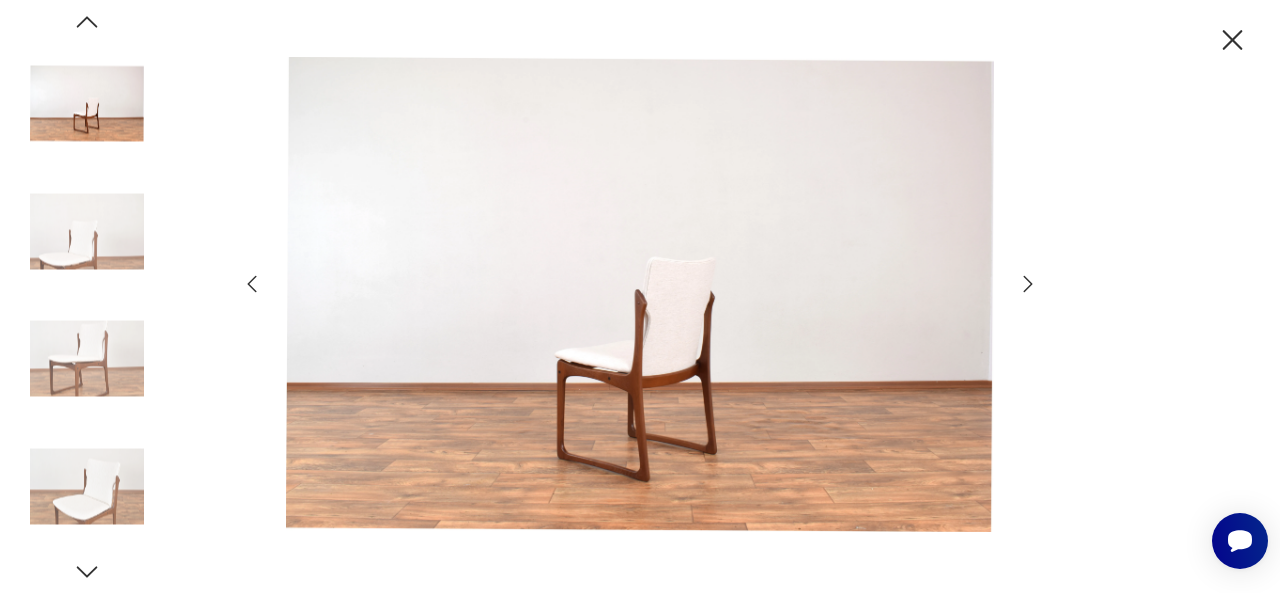 click 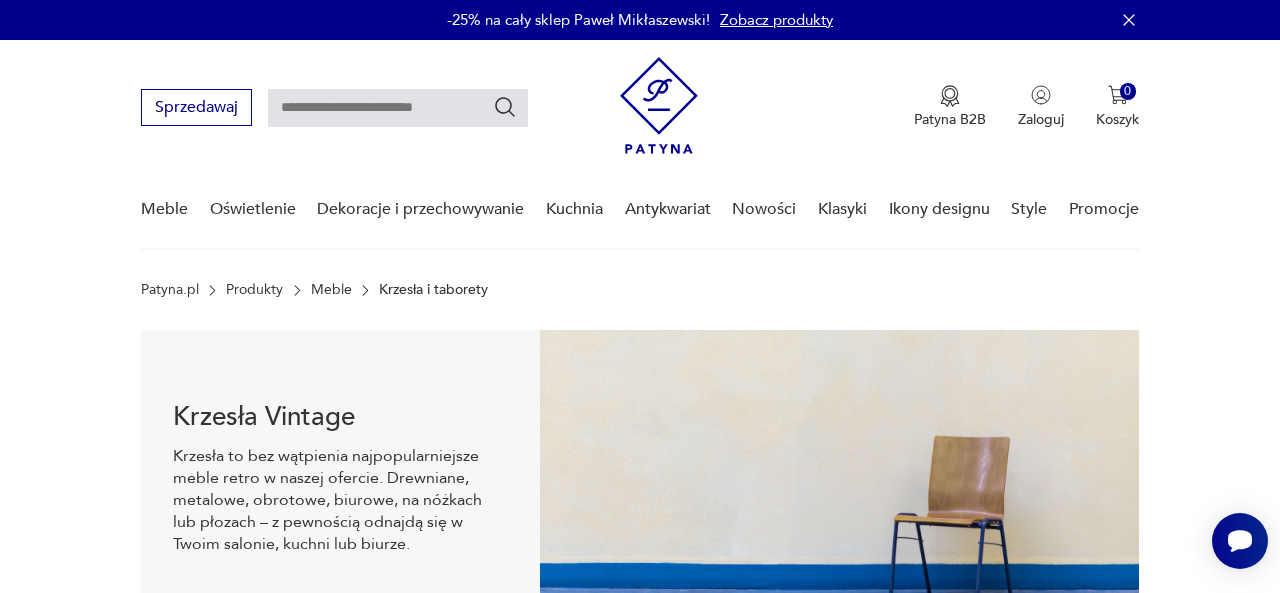 scroll, scrollTop: 730, scrollLeft: 0, axis: vertical 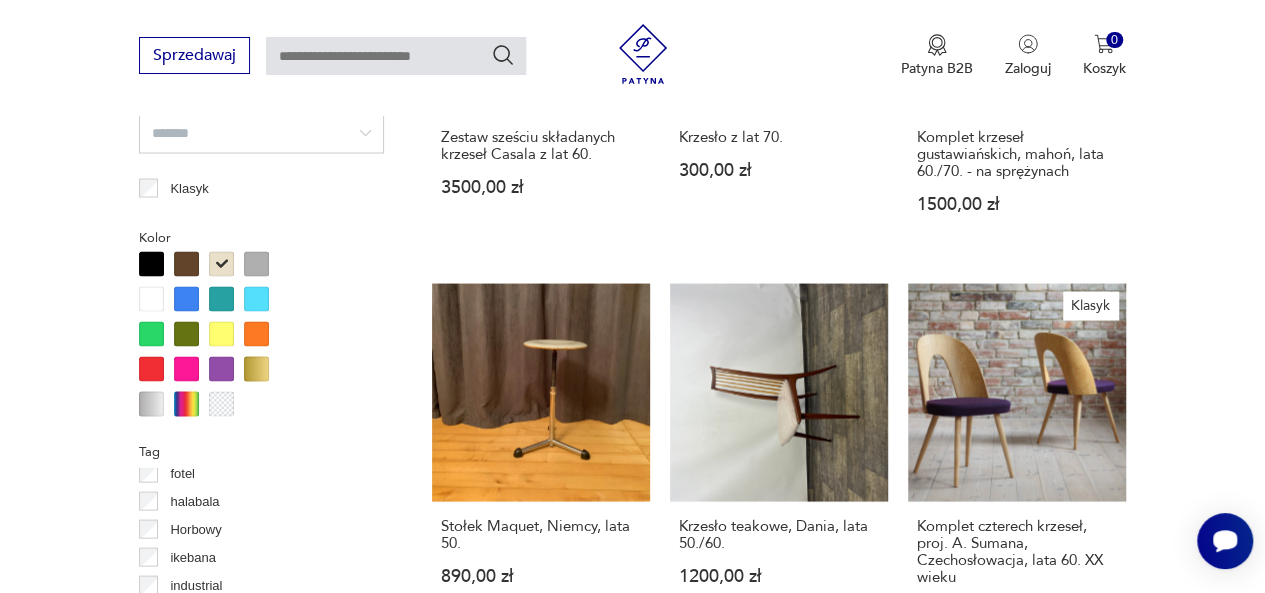 click at bounding box center (221, 263) 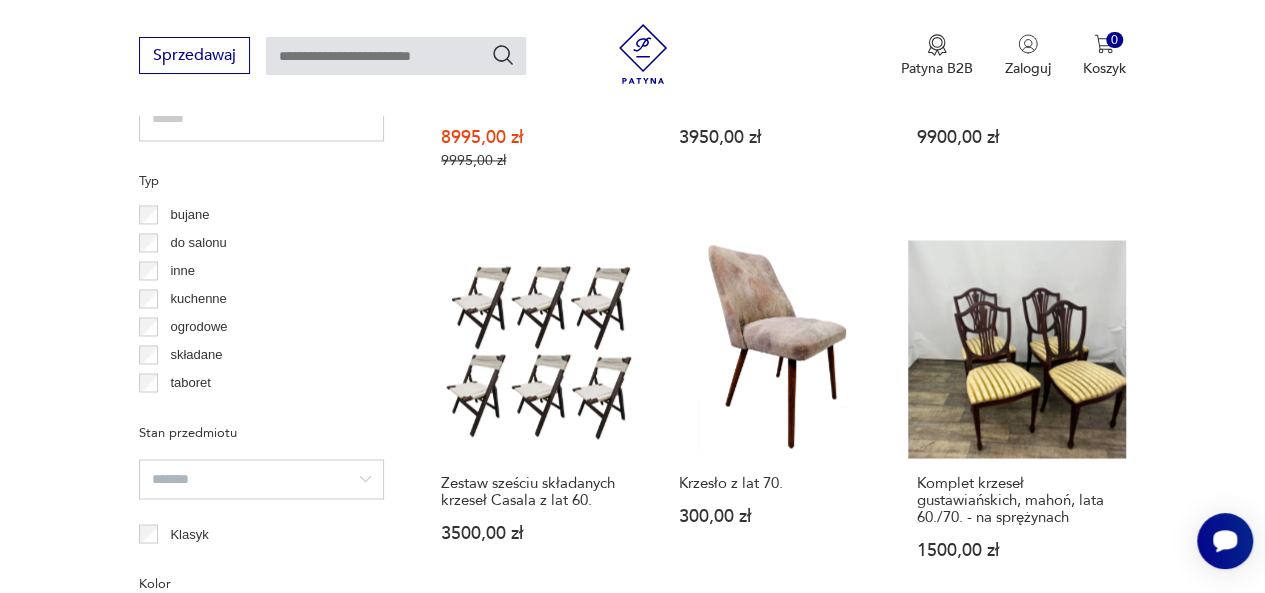 click on "Filtruj produkty Cena MIN MAX OK Promocja Datowanie OK Kraj pochodzenia Dania  ( 302 ) Polska  ( 276 ) Niemcy  ( 163 ) Włochy  ( 145 ) Wielka Brytania  ( 42 ) Szwecja  ( 28 ) Czechy  ( 23 ) Holandia  ( 22 ) Producent Projektant Typ biurowe bujane do salonu inne kuchenne ogrodowe składane taboret Stan przedmiotu Klasyk Kolor Tag fotel halabala Horbowy ikebana industrial Kamienny szlak kamionka kilim Rodzaj nóżek inne obrotowe proste płozy zwężane Podłokietnik Regulowane Tworzywo chrom drewno inne metal rafia rattan skóra tkanina tworzywo sztuczne wiklina Liczba sztuk 1 2 3 4 5 6 powyżej 6 Wyczyść filtry" at bounding box center [261, 608] 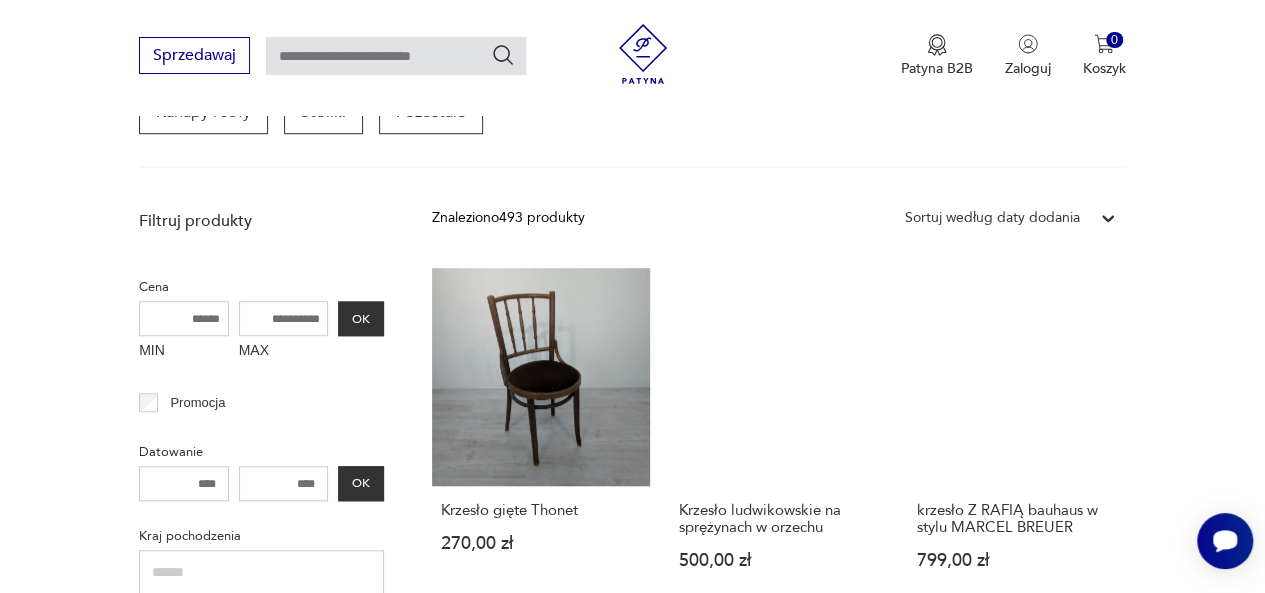 scroll, scrollTop: 830, scrollLeft: 0, axis: vertical 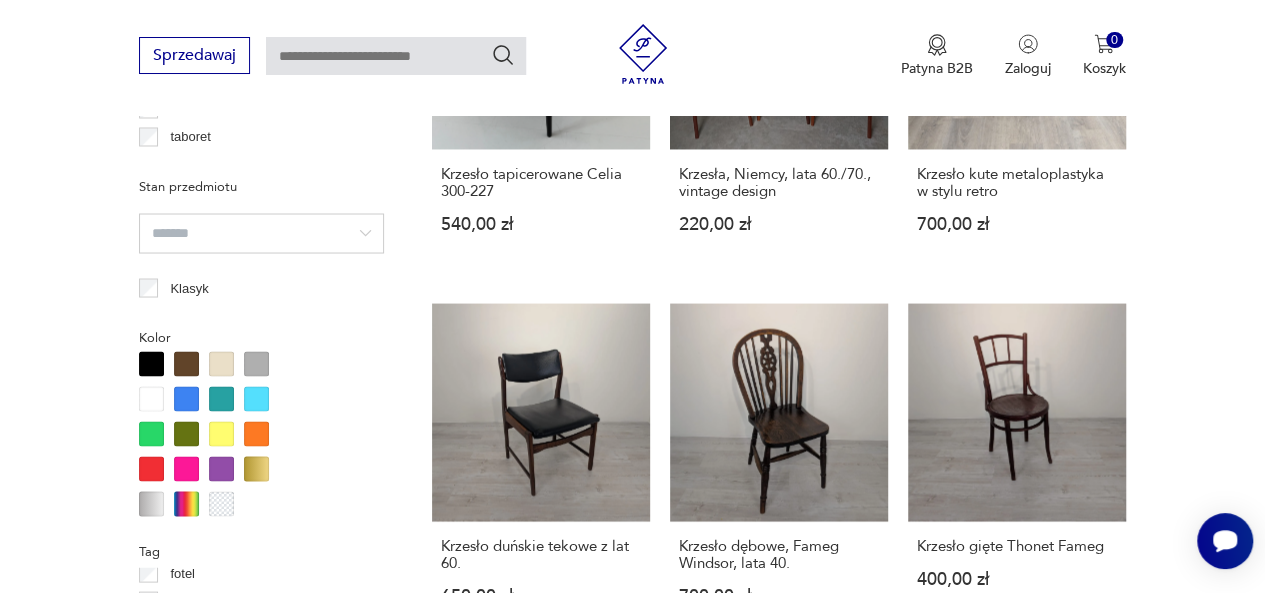 click at bounding box center (221, 363) 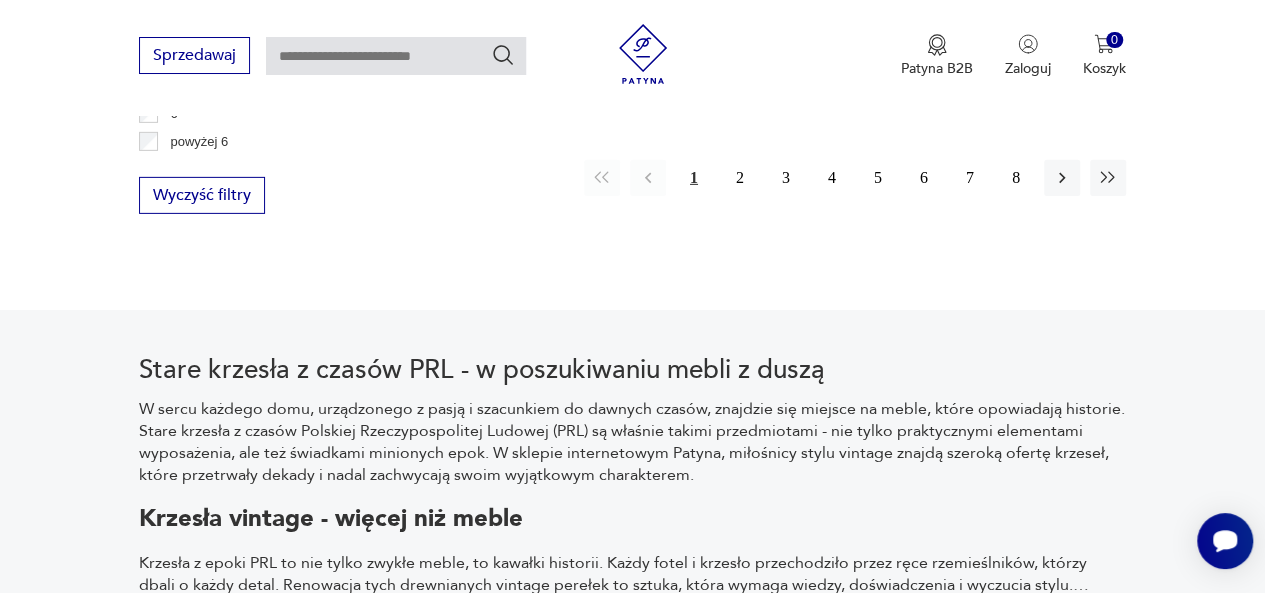 scroll, scrollTop: 3030, scrollLeft: 0, axis: vertical 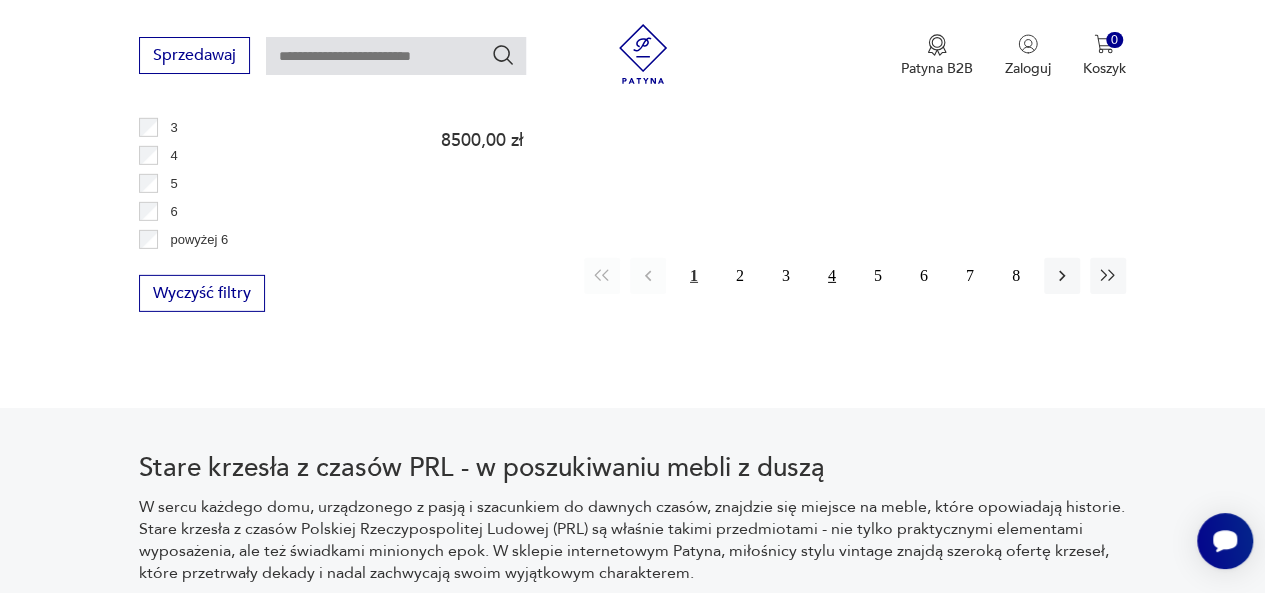 click on "4" at bounding box center [832, 276] 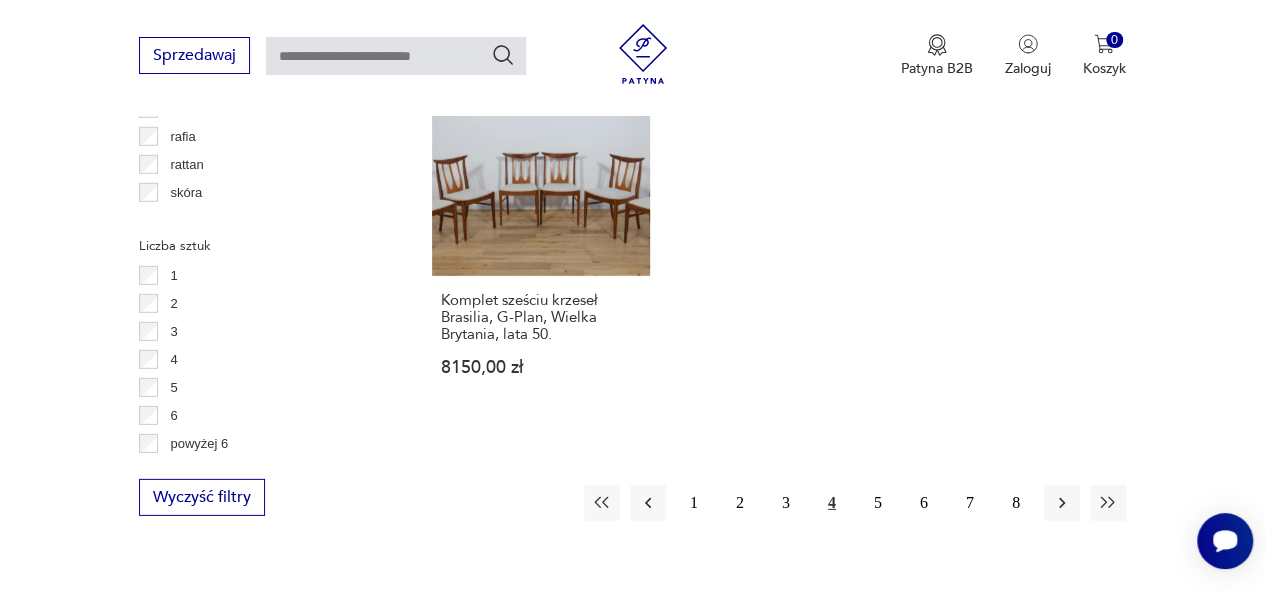 scroll, scrollTop: 2830, scrollLeft: 0, axis: vertical 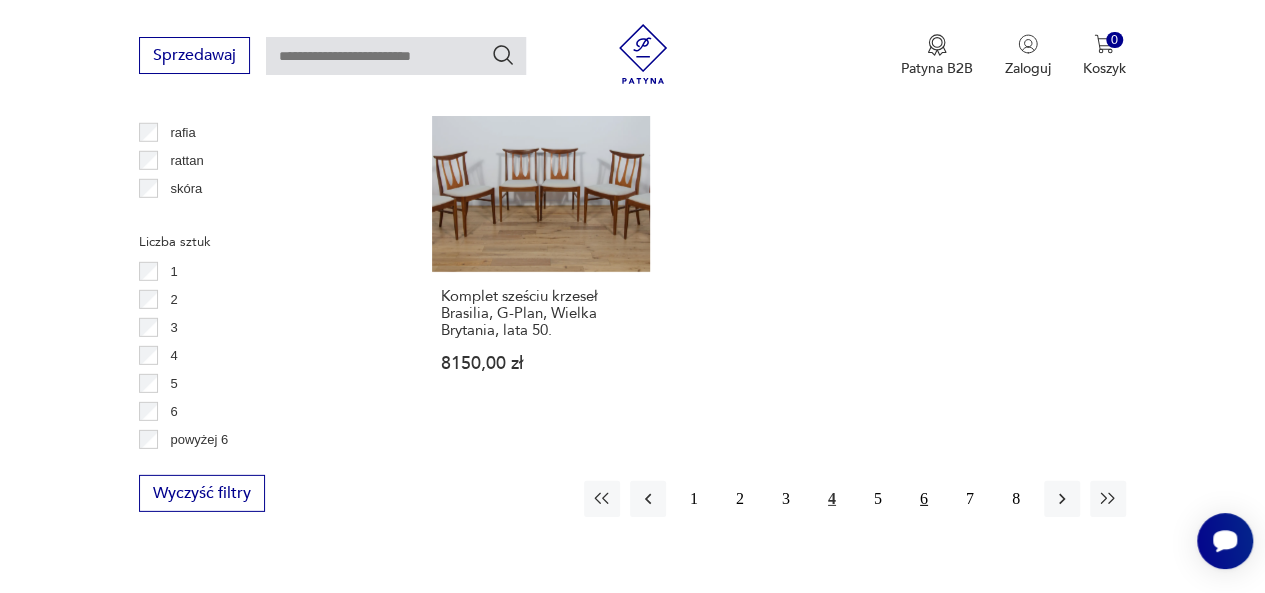 click on "6" at bounding box center (924, 499) 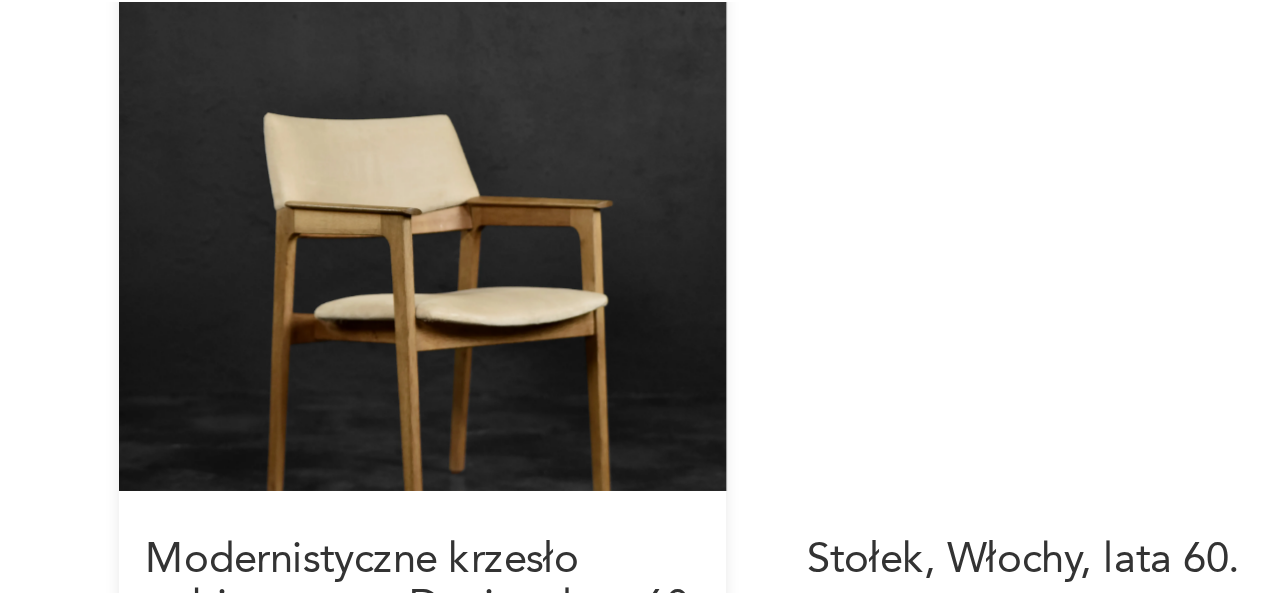 scroll, scrollTop: 1622, scrollLeft: 0, axis: vertical 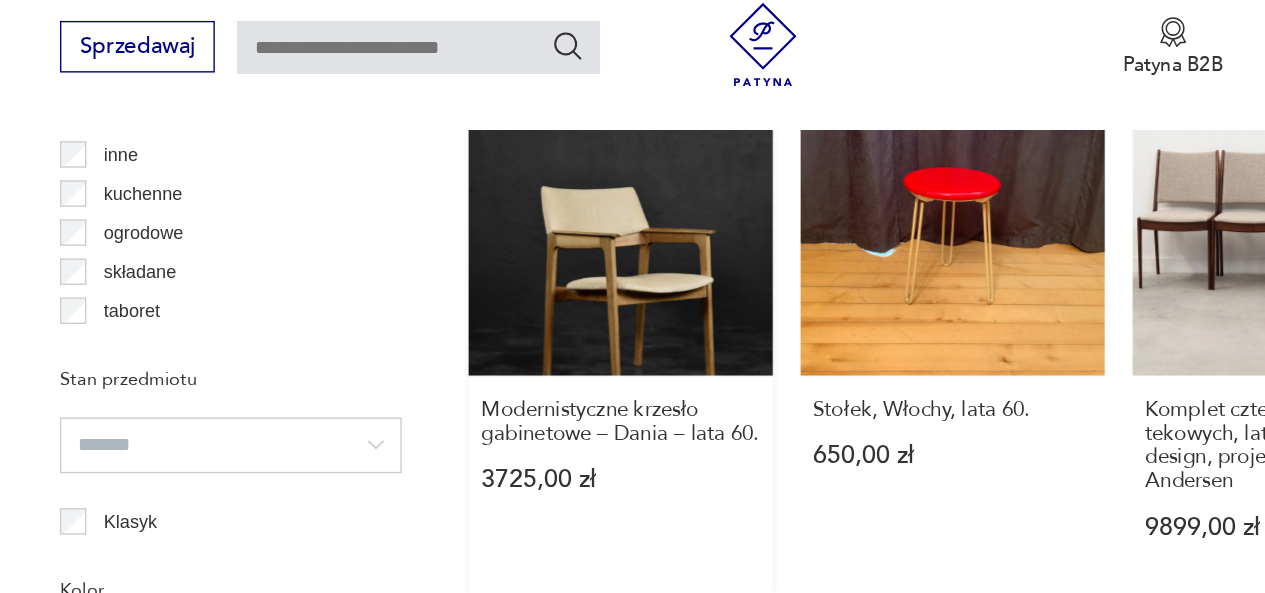 click on "Modernistyczne krzesło gabinetowe – Dania – lata 60. 3725,00 zł" at bounding box center [541, 260] 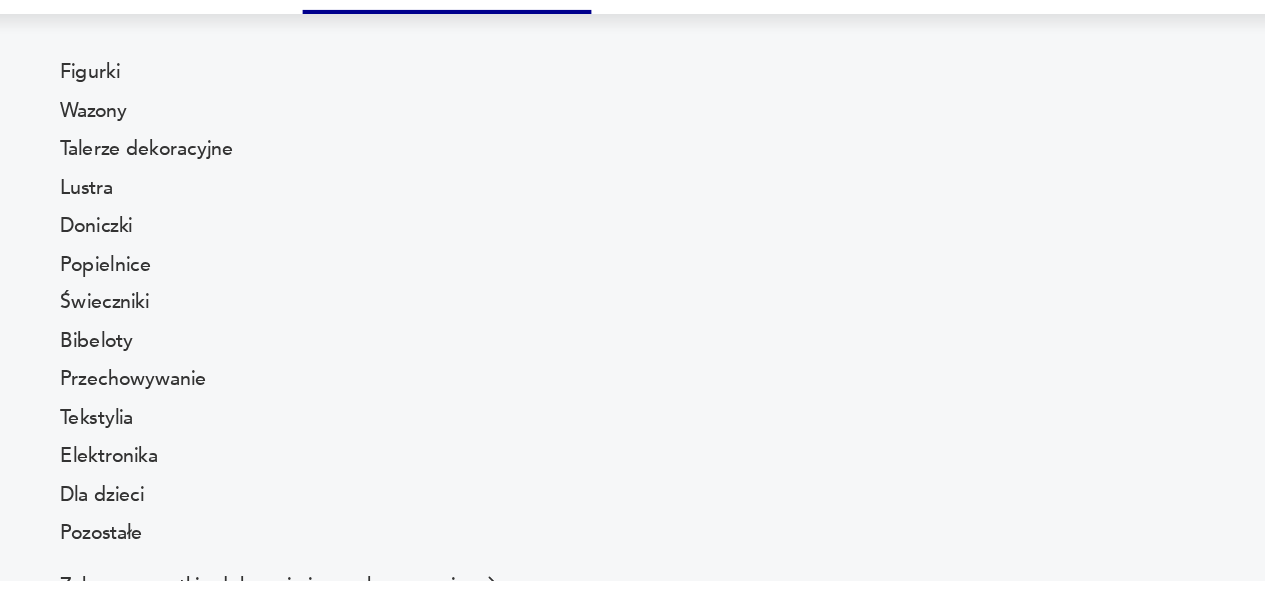 scroll, scrollTop: 143, scrollLeft: 0, axis: vertical 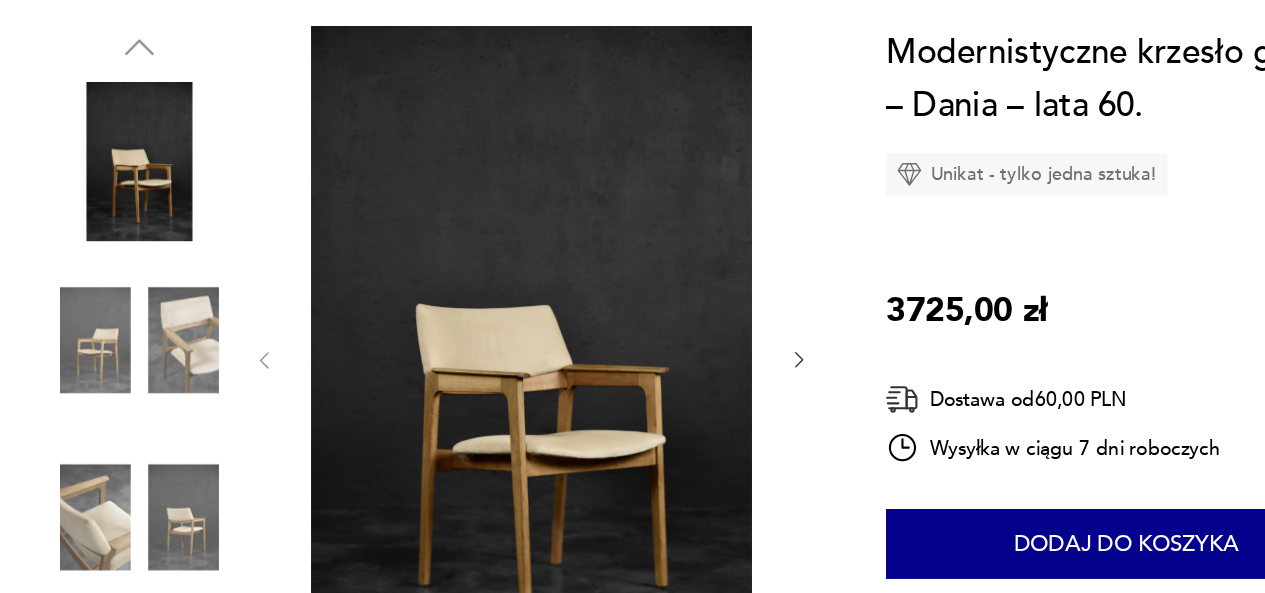 click 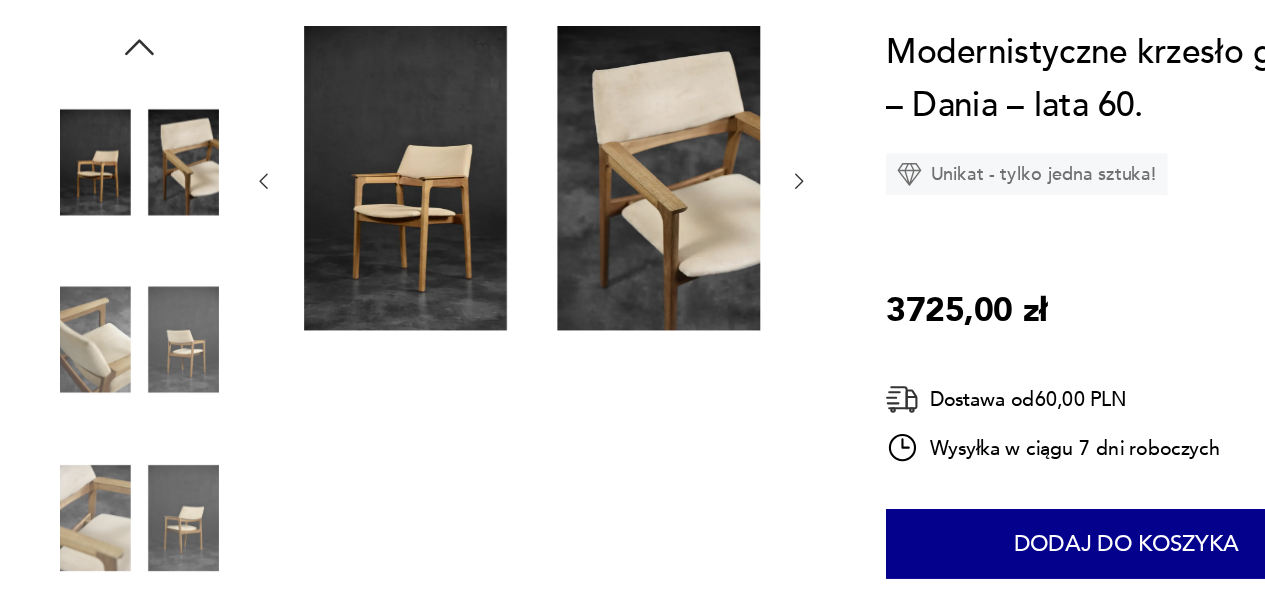 click 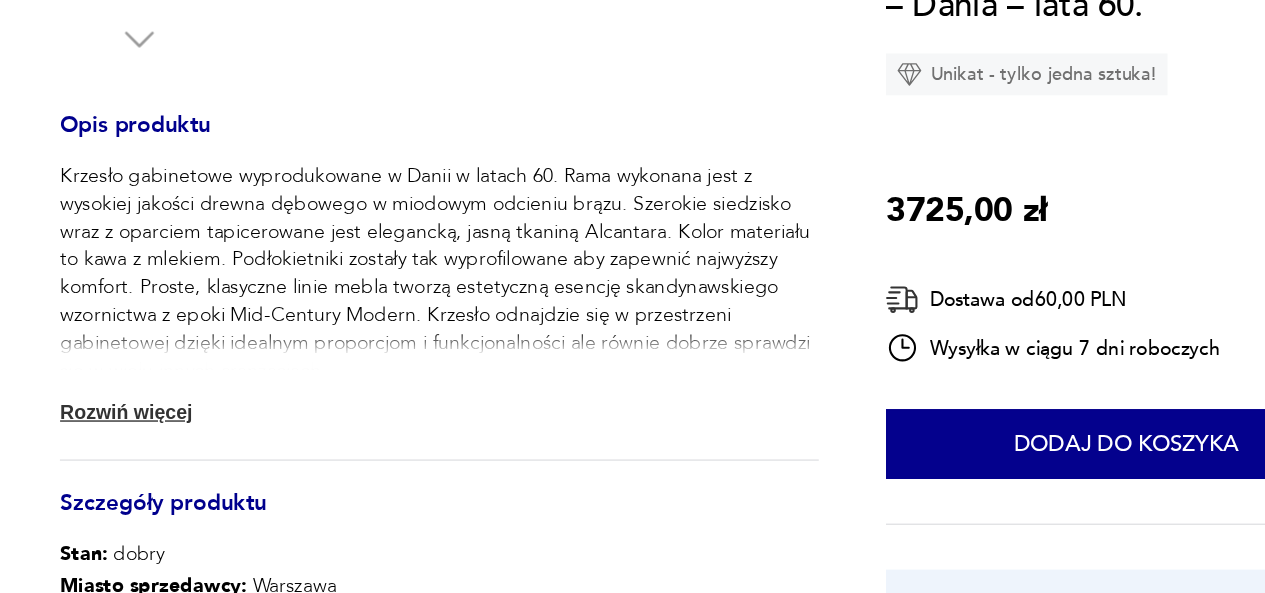 scroll, scrollTop: 788, scrollLeft: 0, axis: vertical 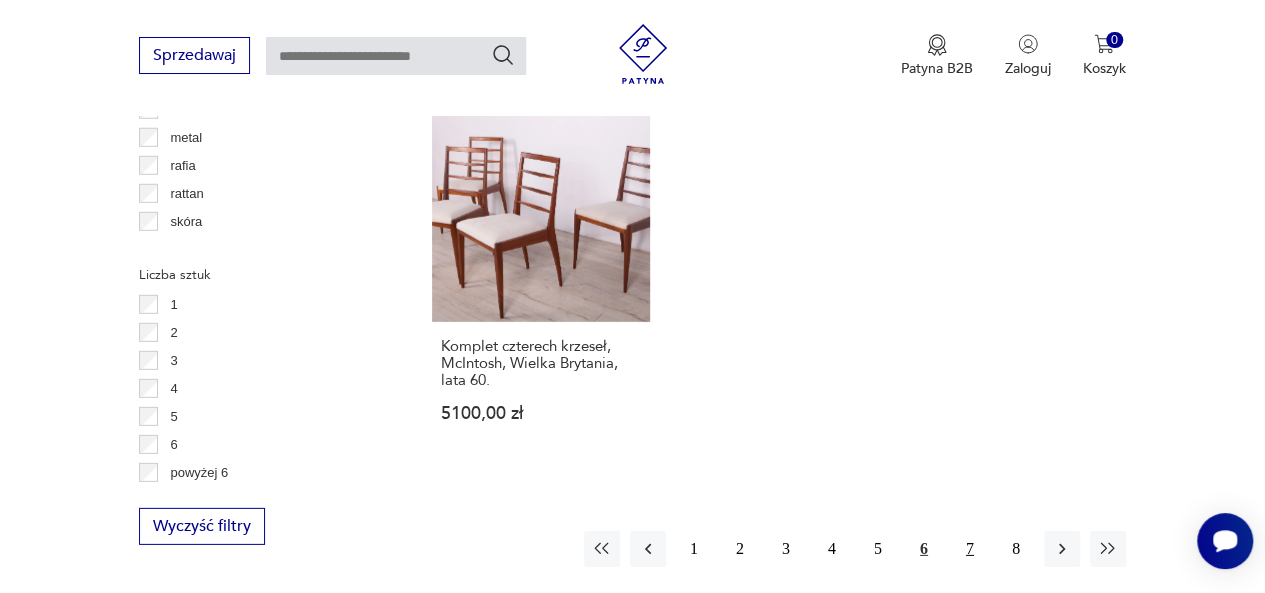 click on "7" at bounding box center (970, 549) 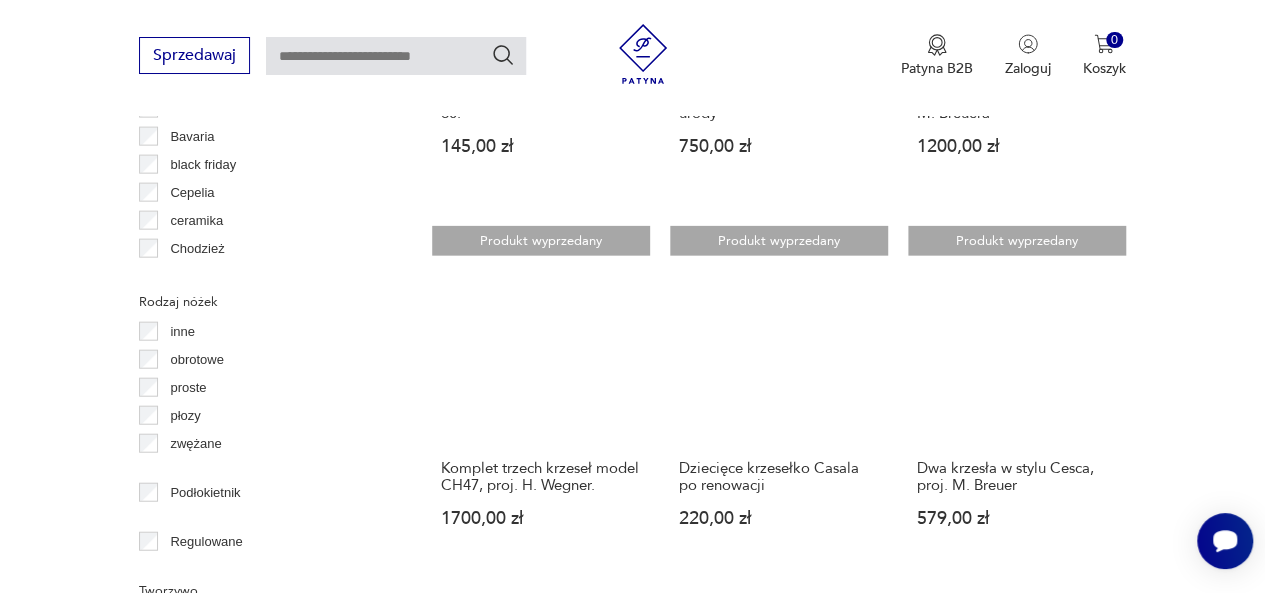 scroll, scrollTop: 2730, scrollLeft: 0, axis: vertical 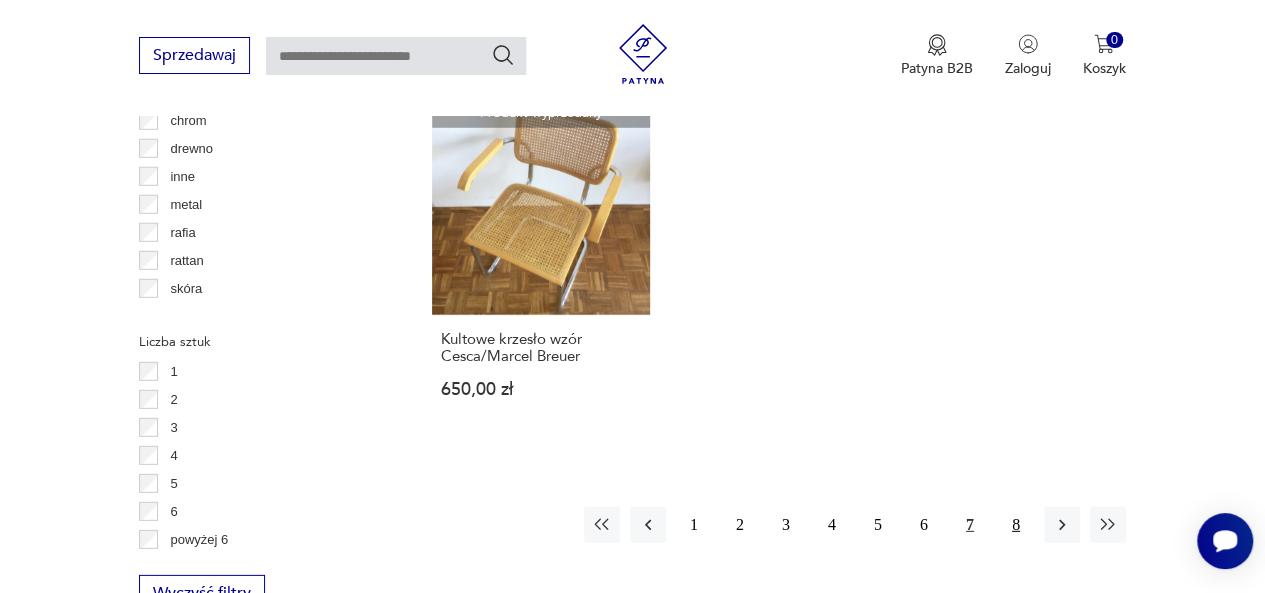 click on "8" at bounding box center [1016, 525] 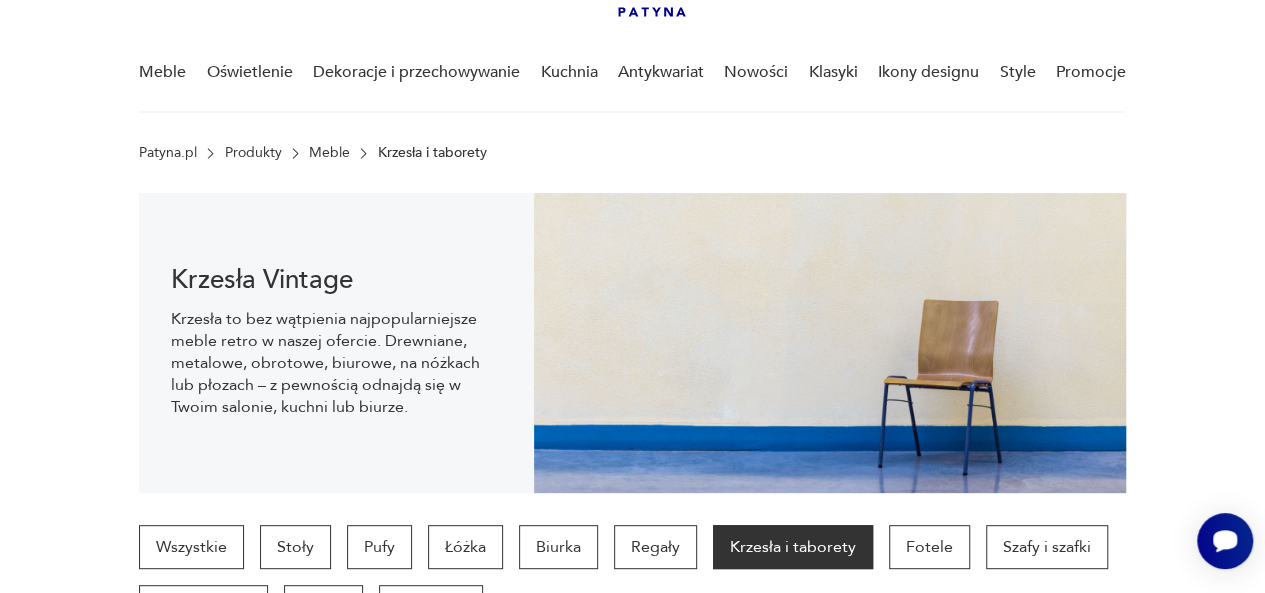 scroll, scrollTop: 130, scrollLeft: 0, axis: vertical 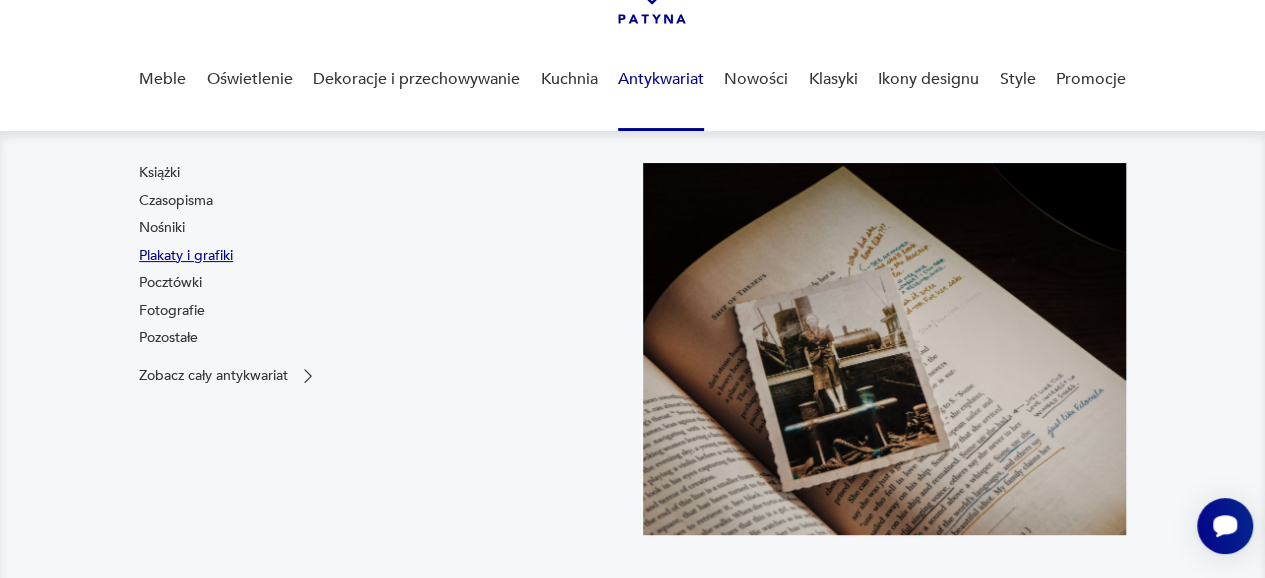 click on "Plakaty i grafiki" at bounding box center (186, 256) 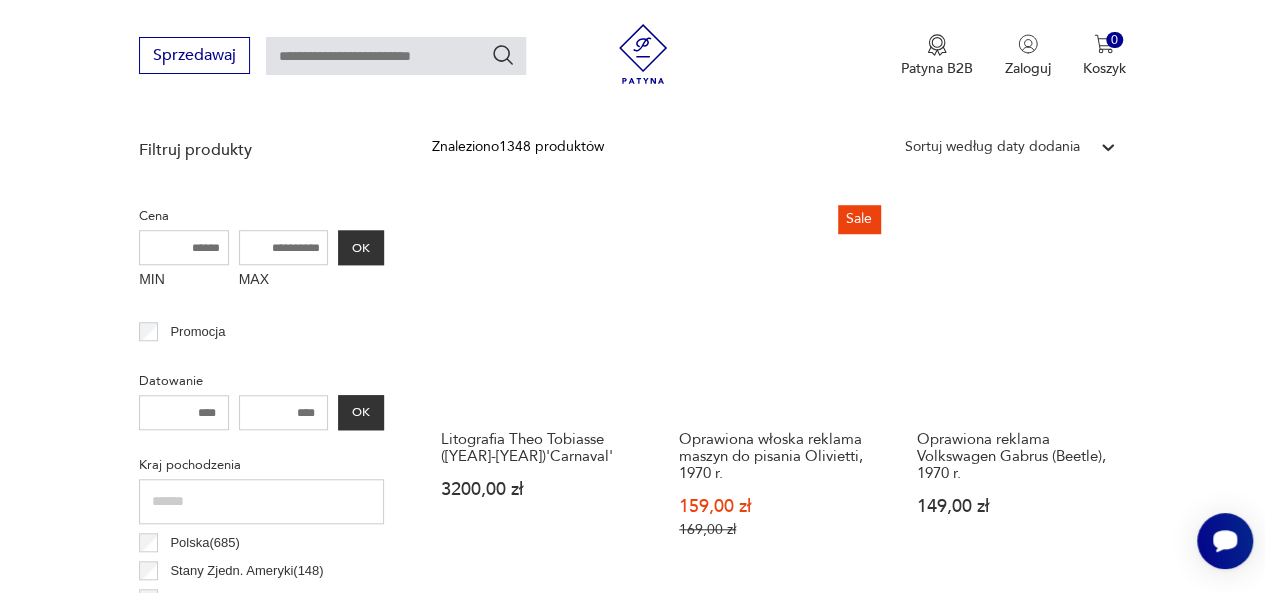 scroll, scrollTop: 630, scrollLeft: 0, axis: vertical 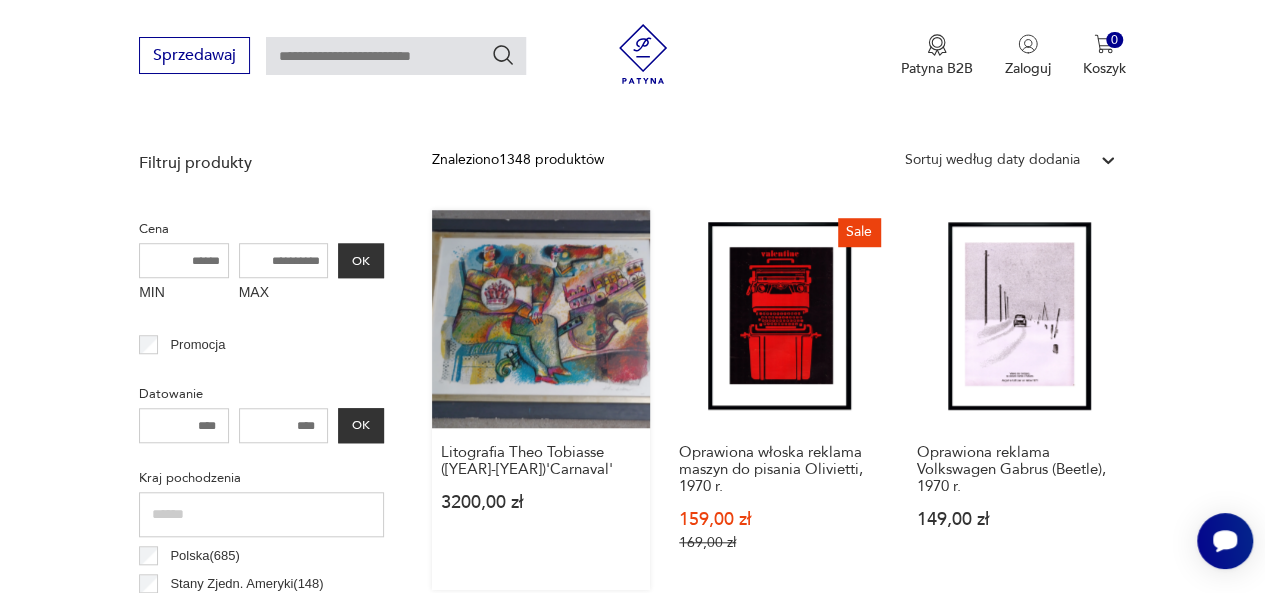 click on "Litografia Theo Tobiasse ([YEAR]-[YEAR])'Carnaval' 3200,00 zł" at bounding box center (541, 400) 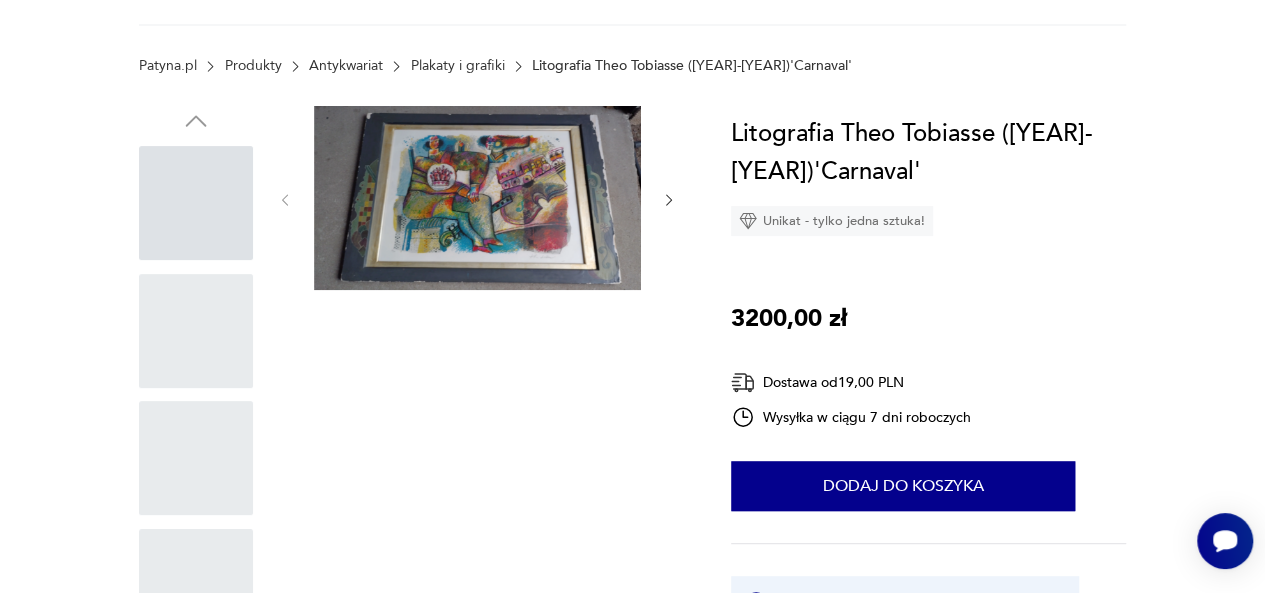 scroll, scrollTop: 0, scrollLeft: 0, axis: both 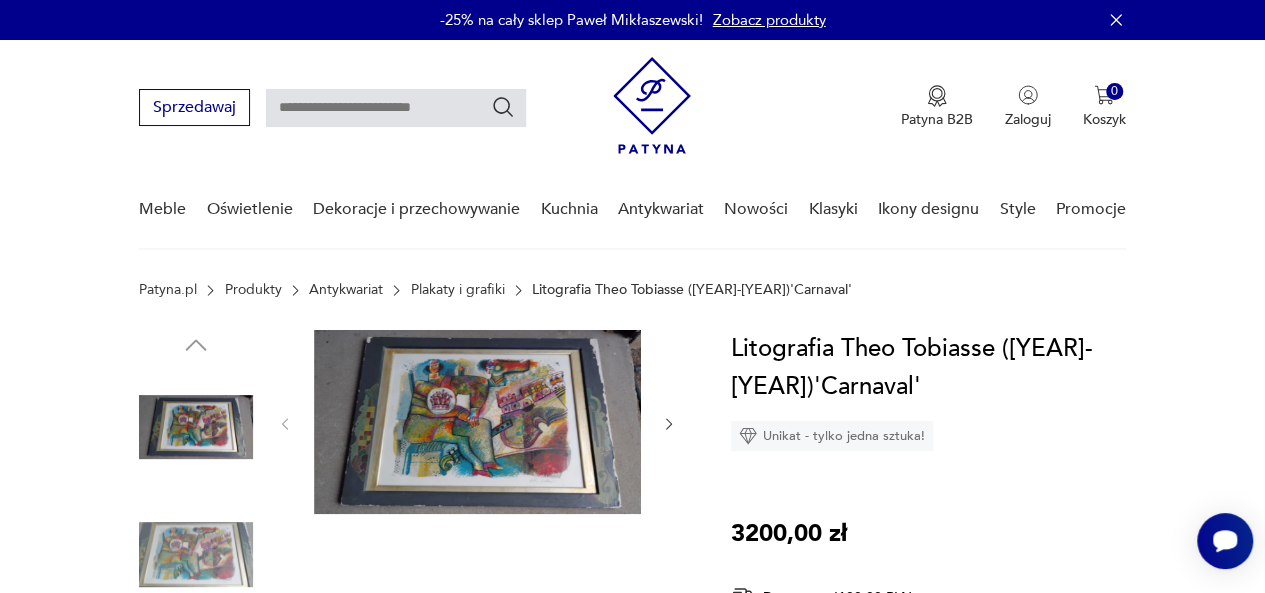 click 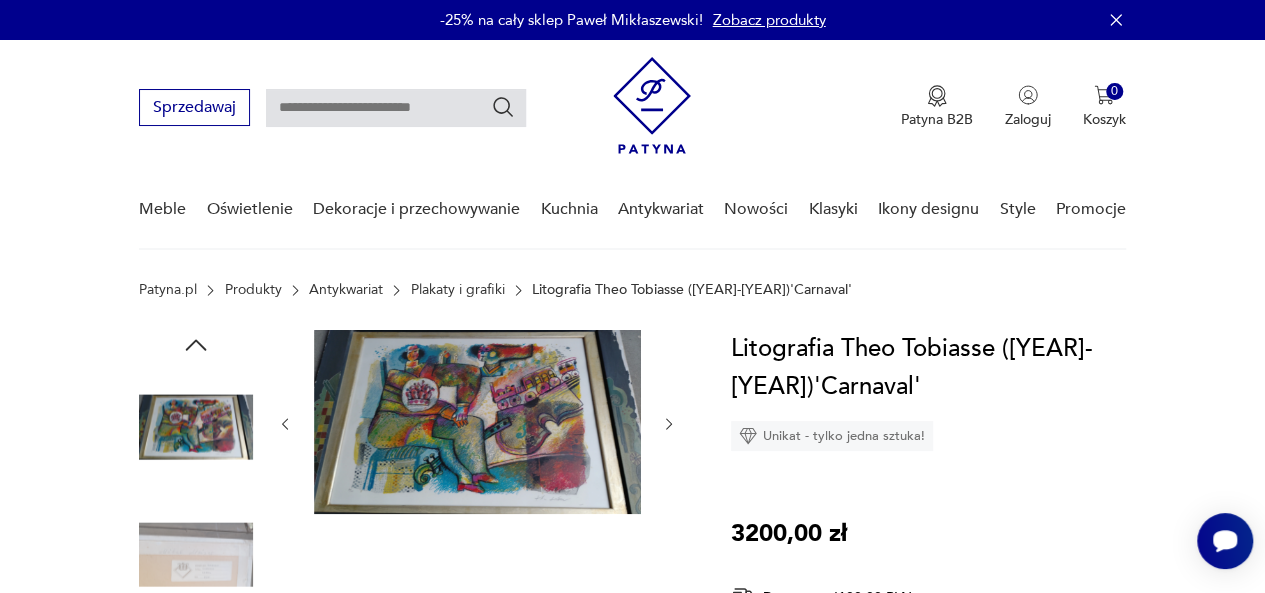 click 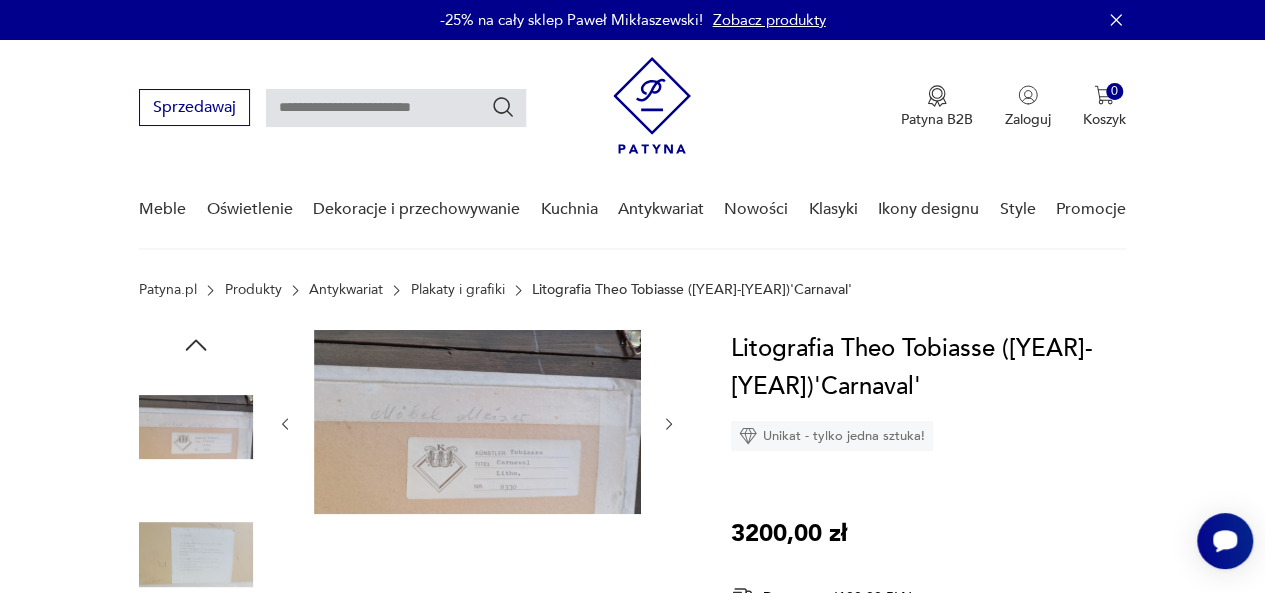 click 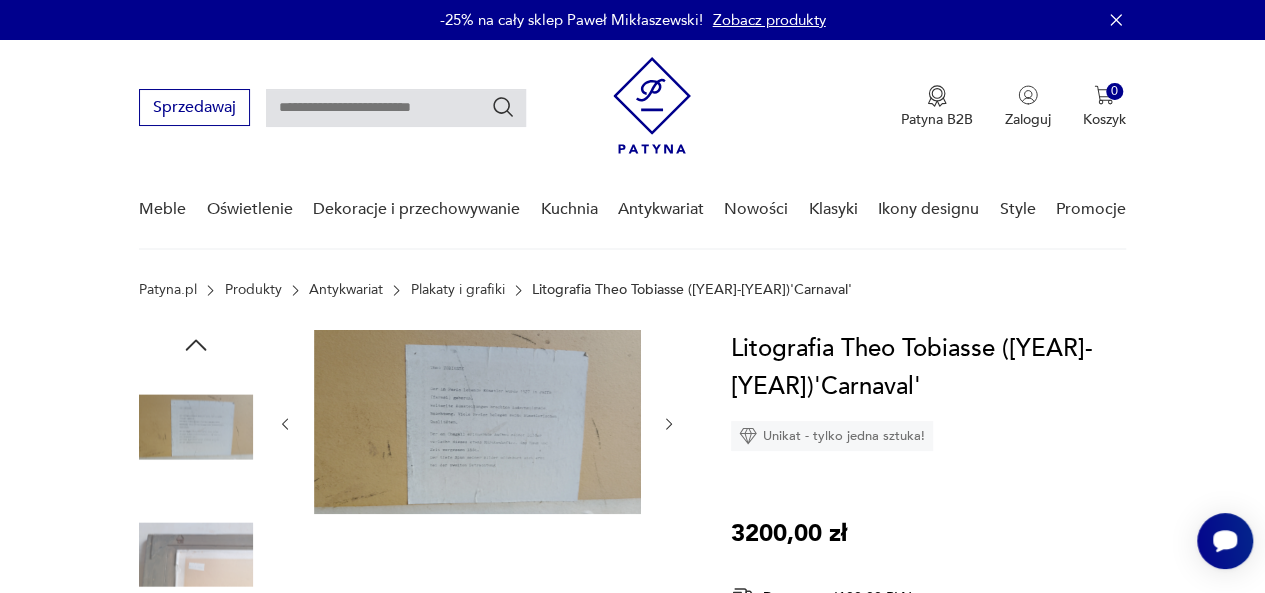click 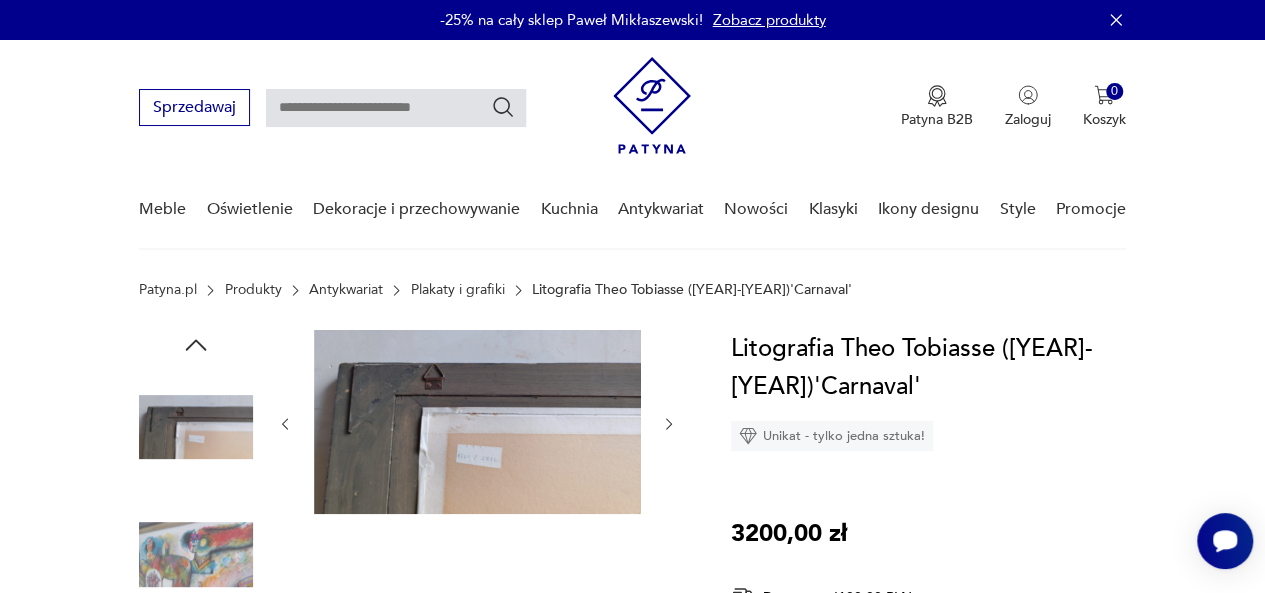click 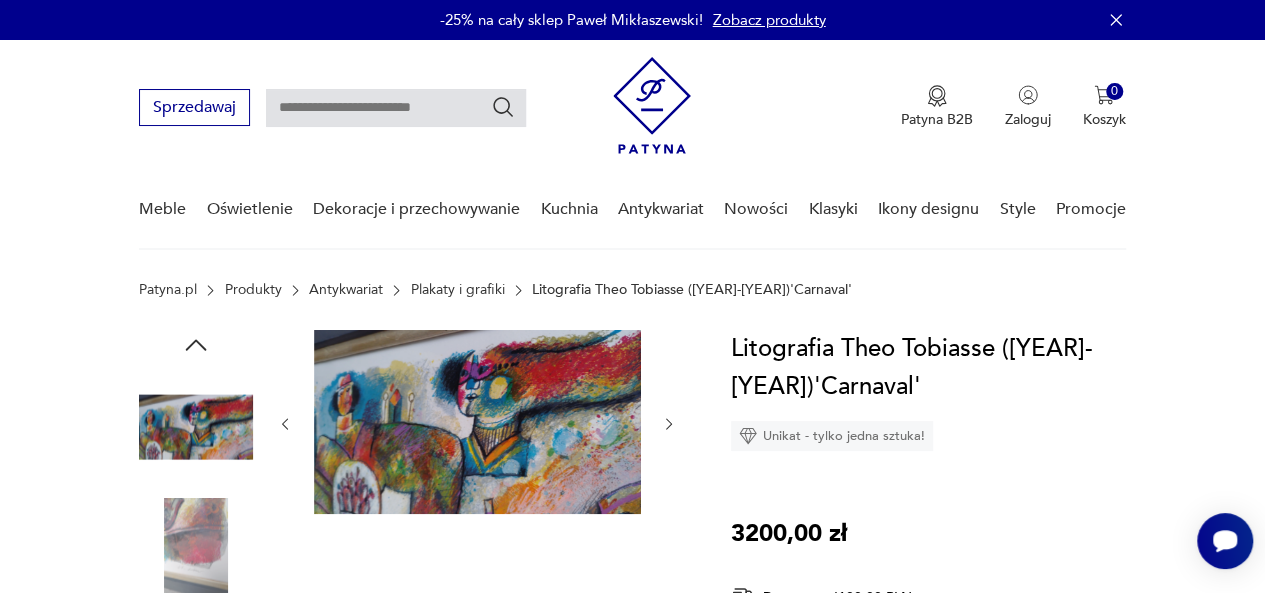 click 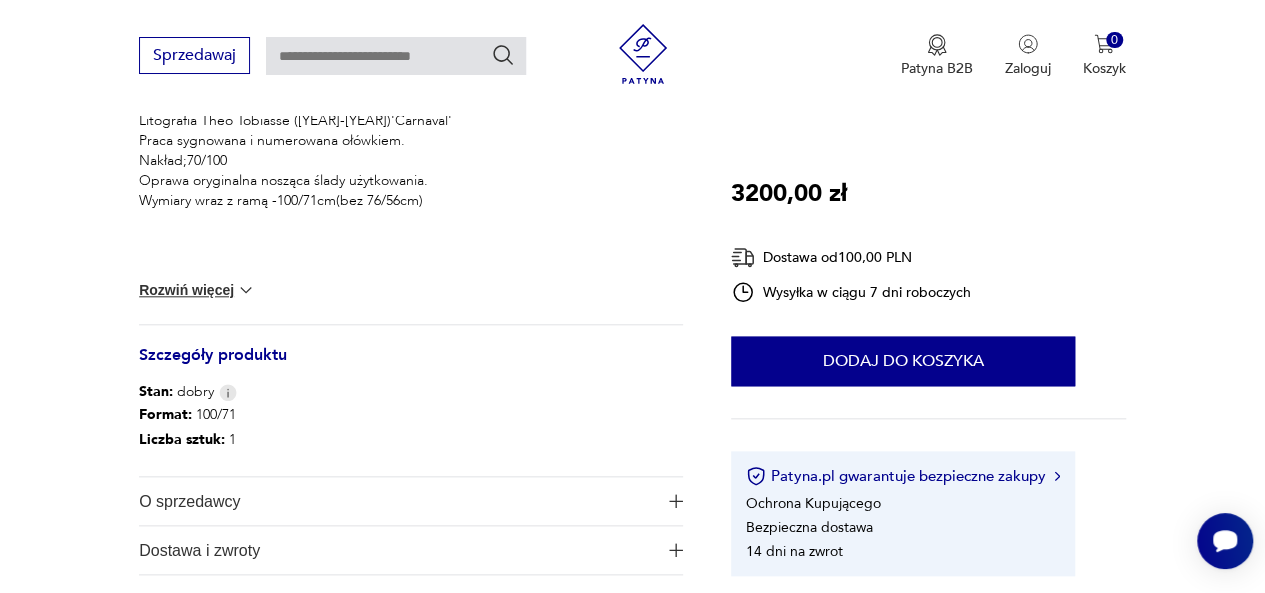 scroll, scrollTop: 900, scrollLeft: 0, axis: vertical 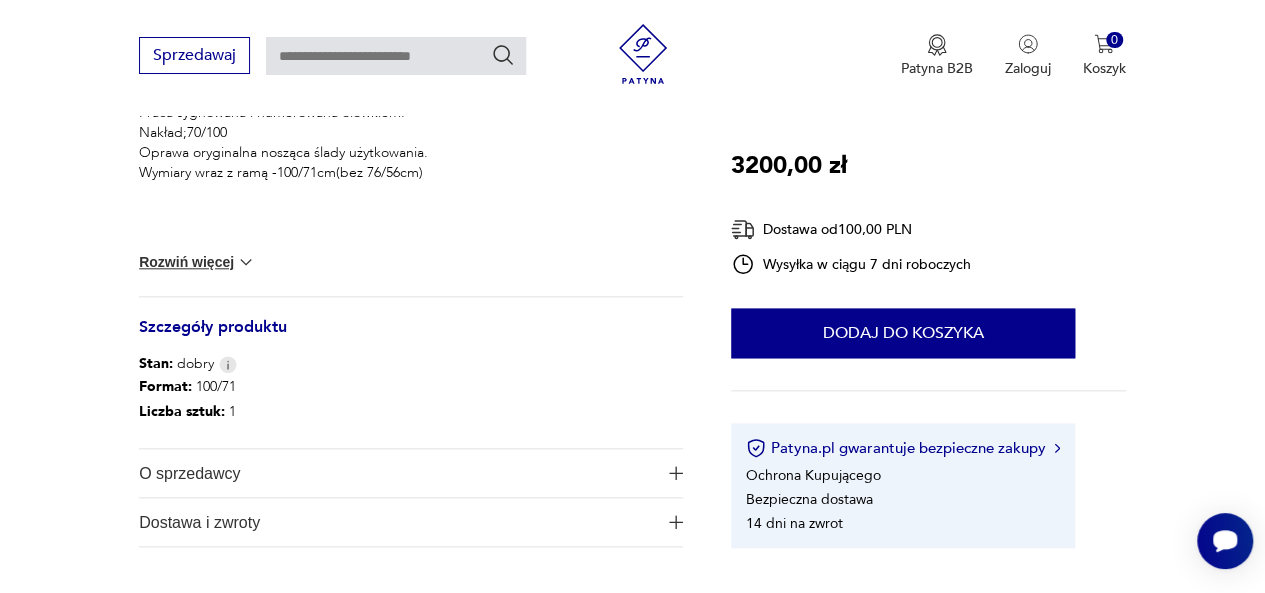 click on "Rozwiń więcej" at bounding box center (197, 262) 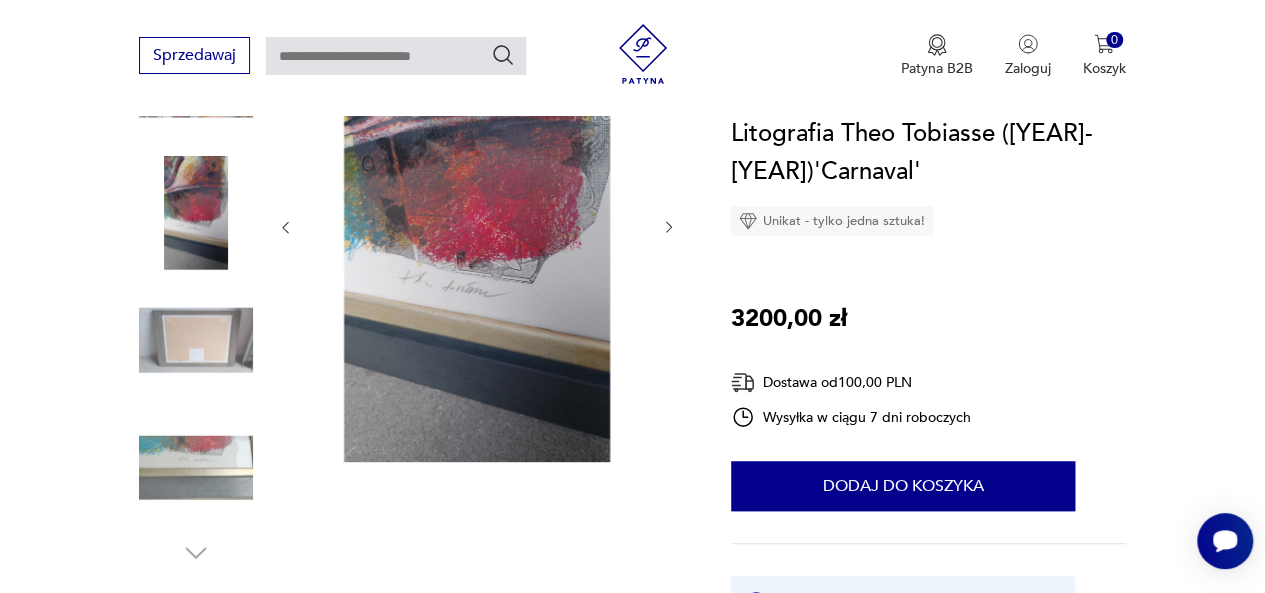 scroll, scrollTop: 200, scrollLeft: 0, axis: vertical 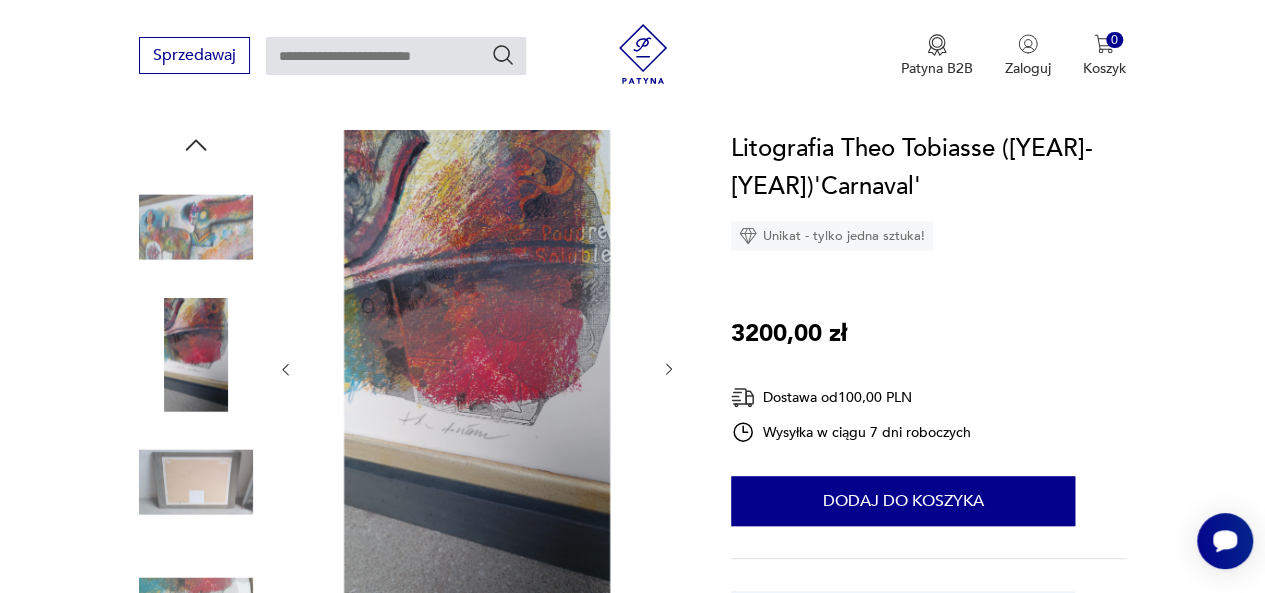click 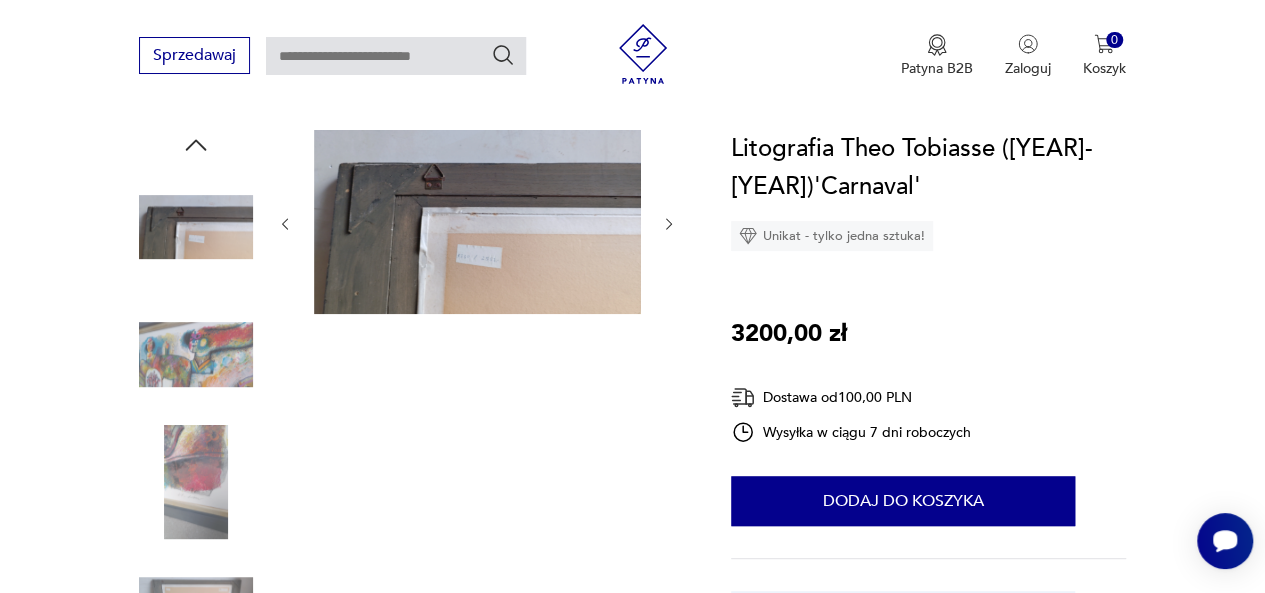 click 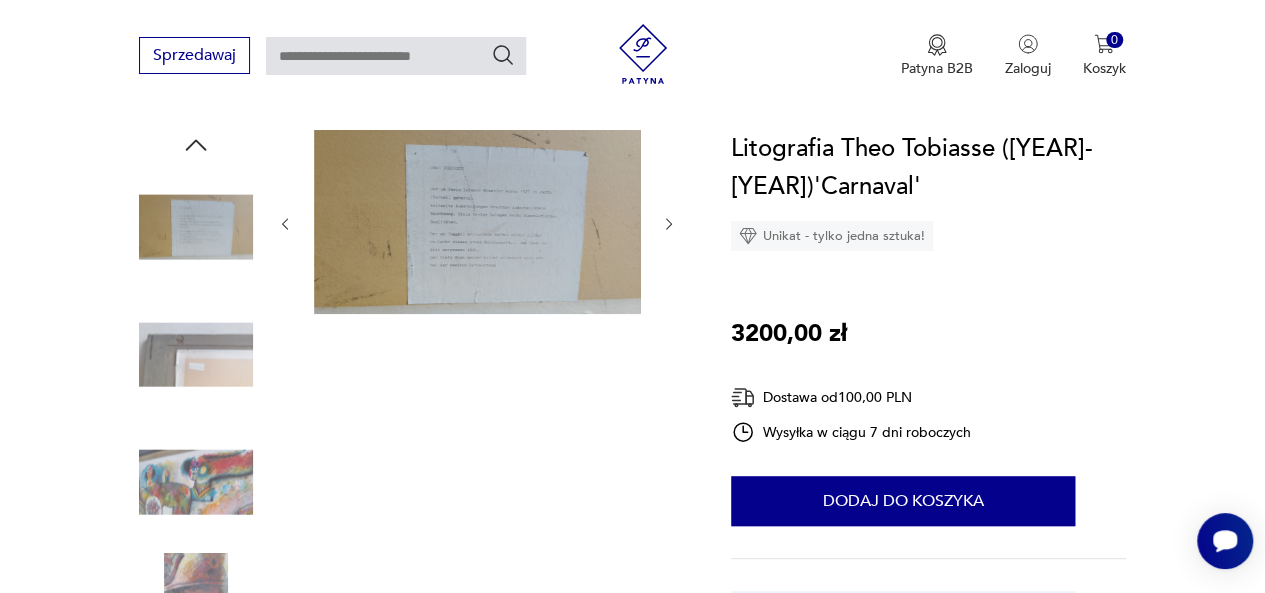 click 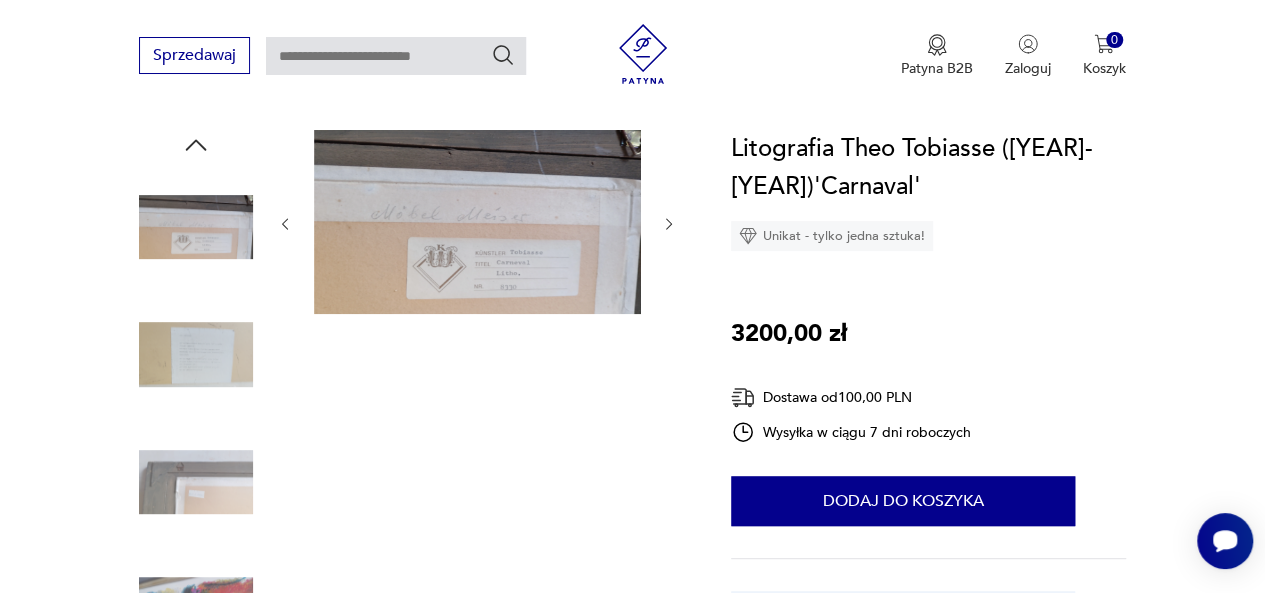 click 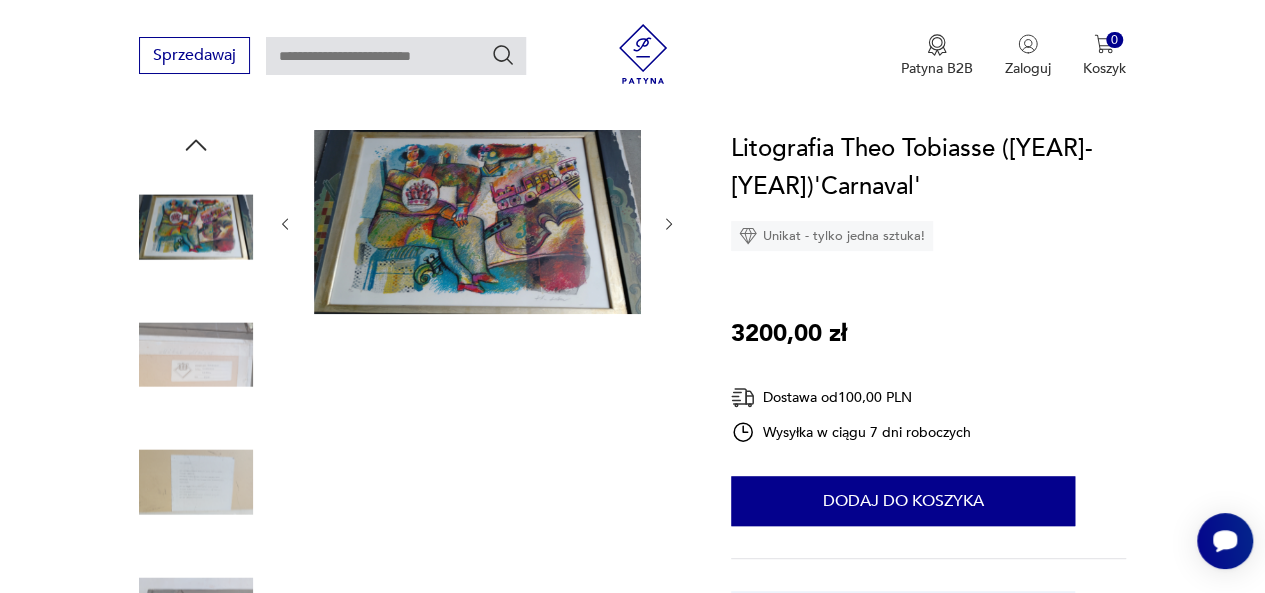 click 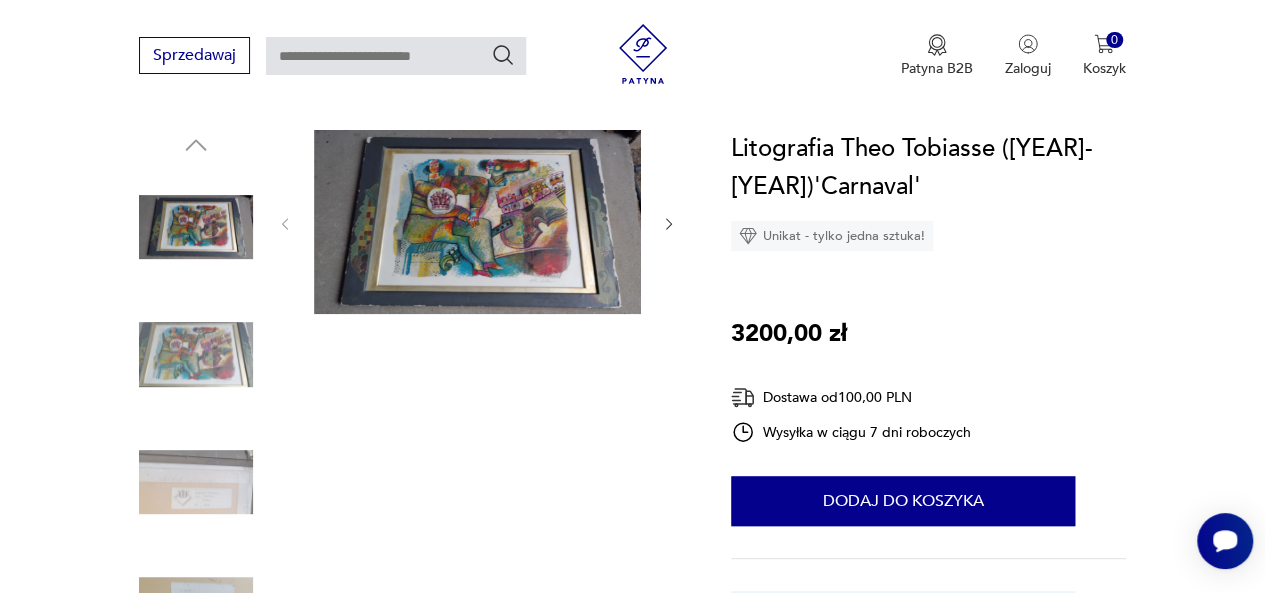 click at bounding box center [477, 222] 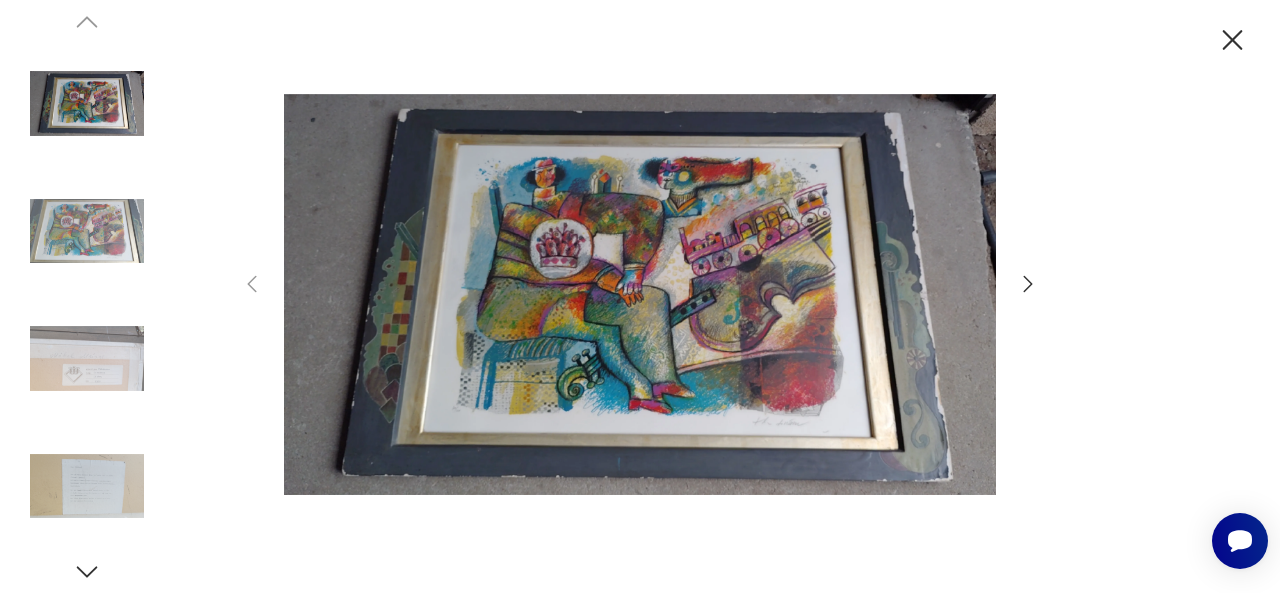 click 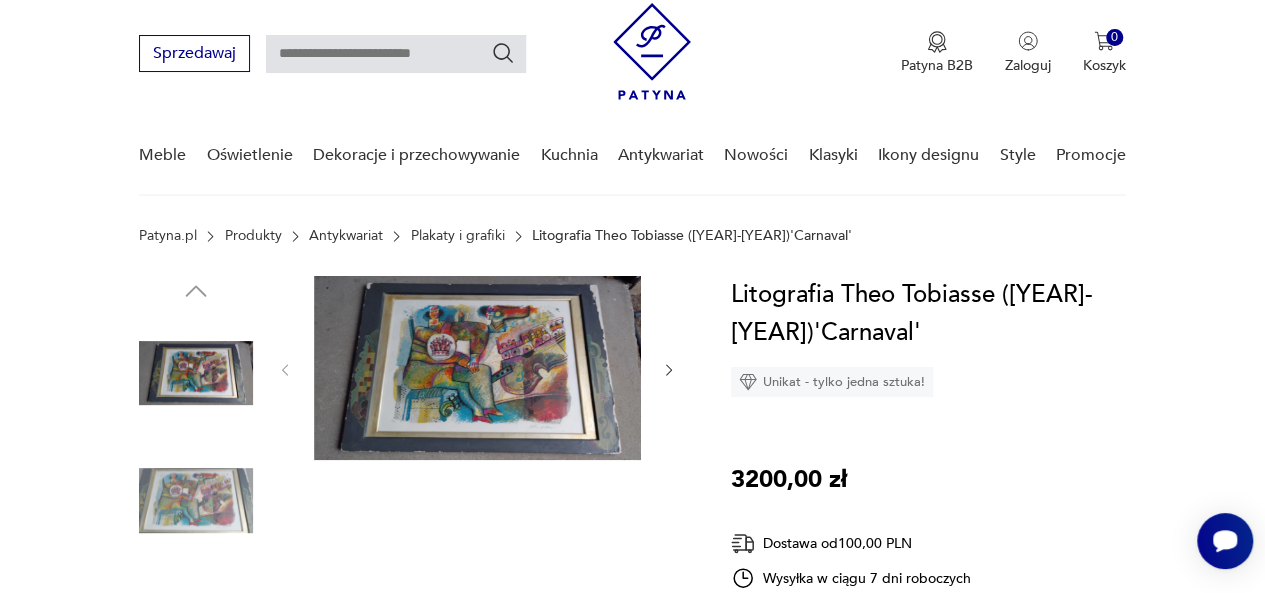 scroll, scrollTop: 0, scrollLeft: 0, axis: both 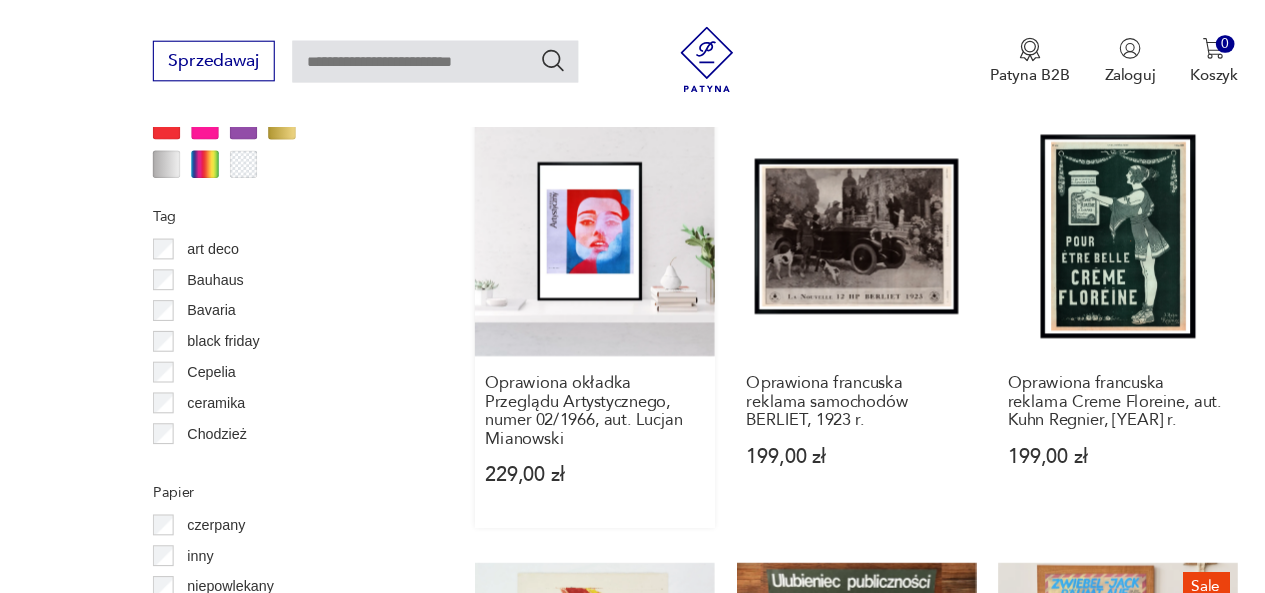 click on "Oprawiona okładka Przeglądu Artystycznego, numer 02/[YEAR], aut. Lucjan Mianowski 229,00 zł" at bounding box center (541, 293) 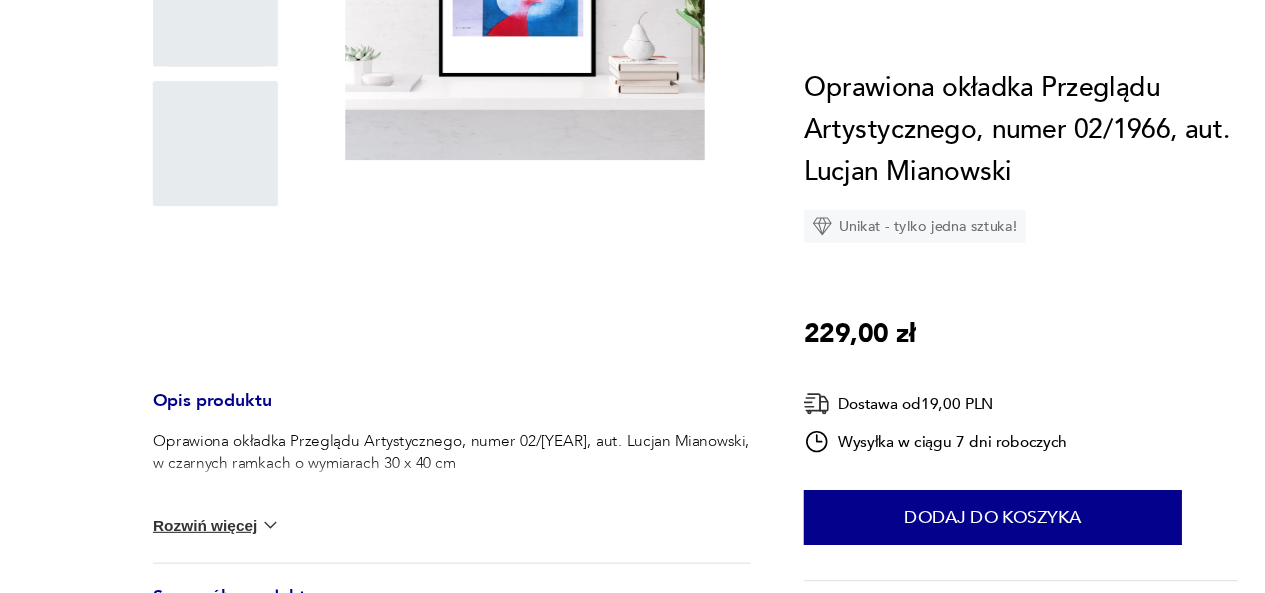 scroll, scrollTop: 0, scrollLeft: 0, axis: both 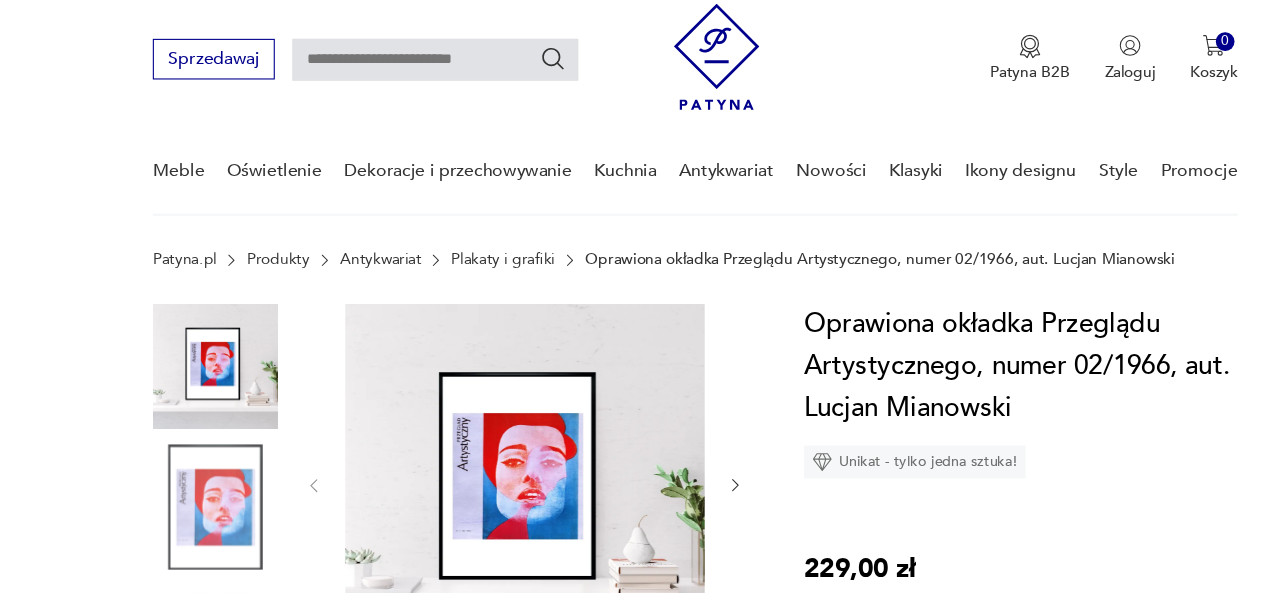 click 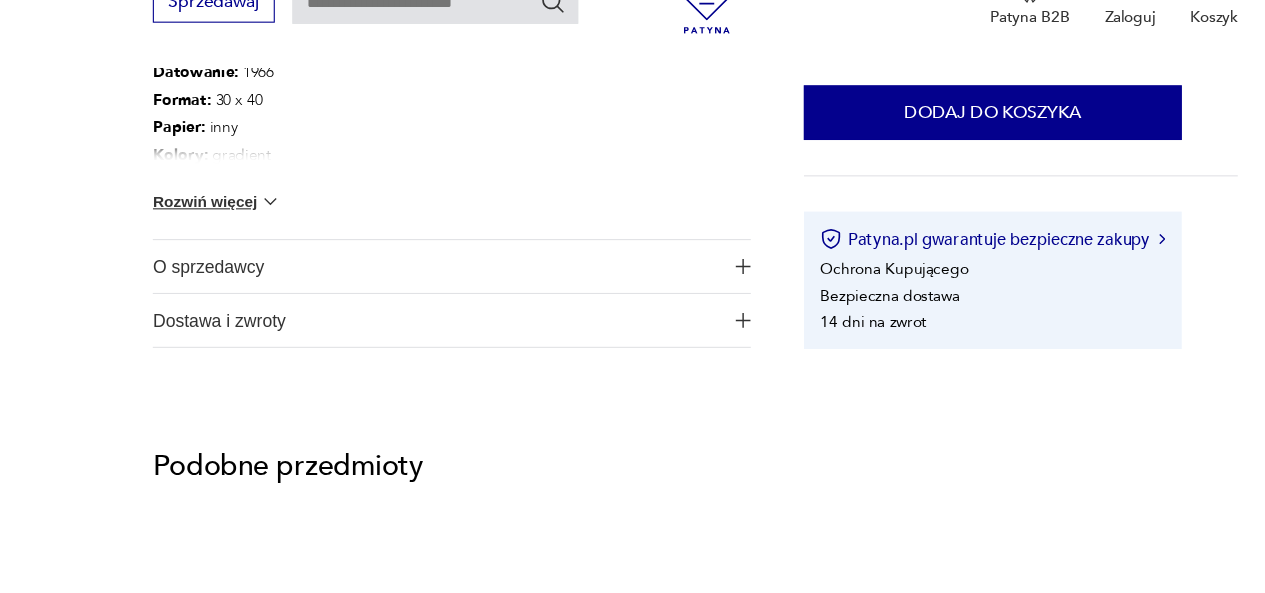 scroll, scrollTop: 1050, scrollLeft: 0, axis: vertical 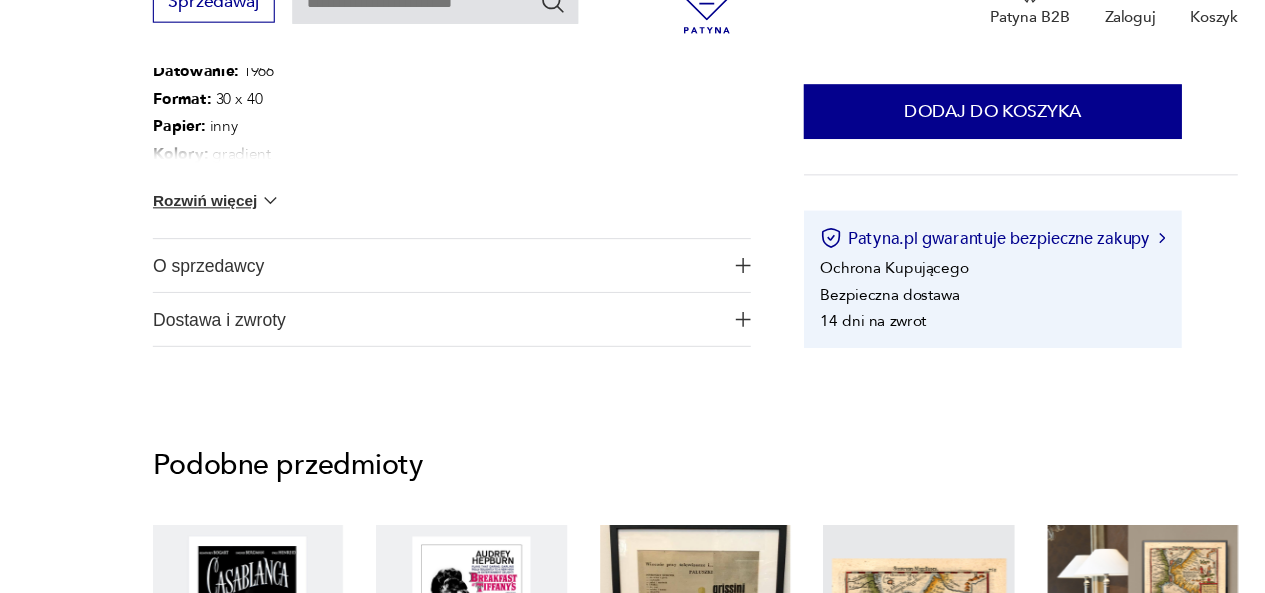 click on "Rozwiń więcej" at bounding box center [197, 236] 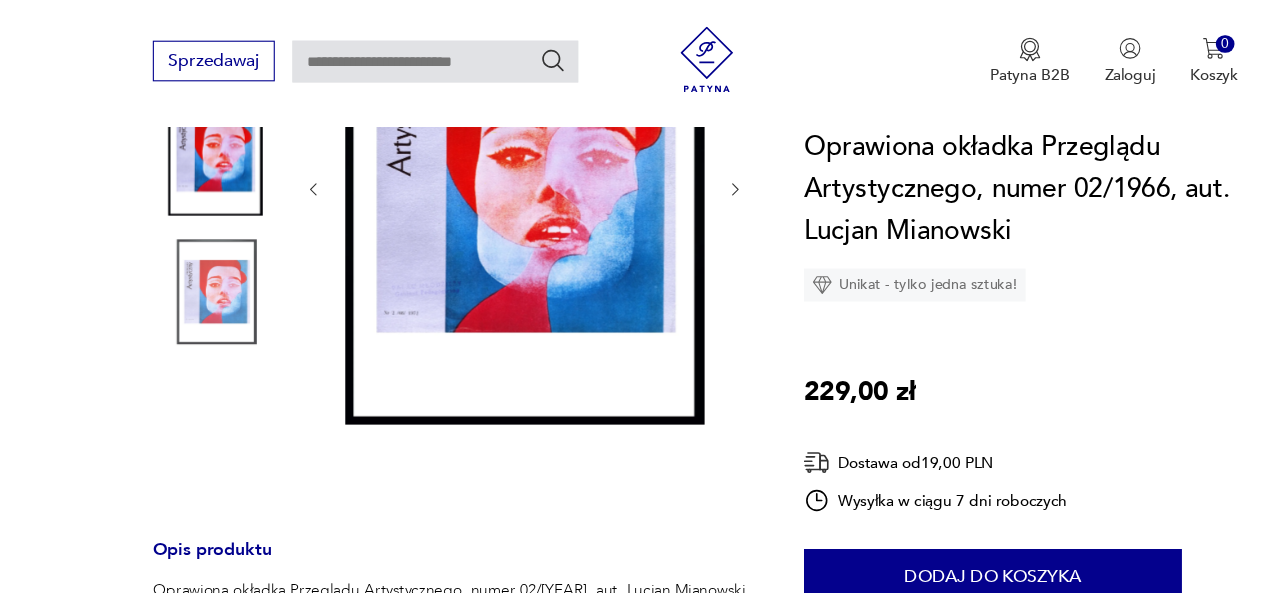 scroll, scrollTop: 203, scrollLeft: 0, axis: vertical 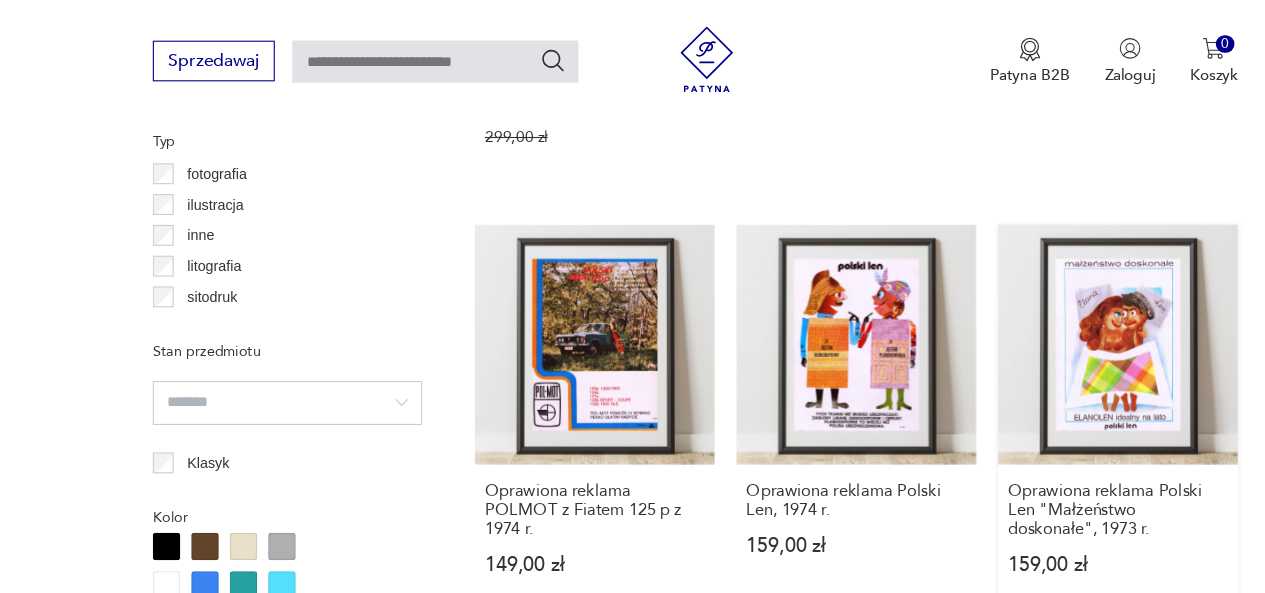 click on "Oprawiona reklama Polski Len "Małżeństwo doskonałe", [YEAR] r. 159,00 zł" at bounding box center (1017, 383) 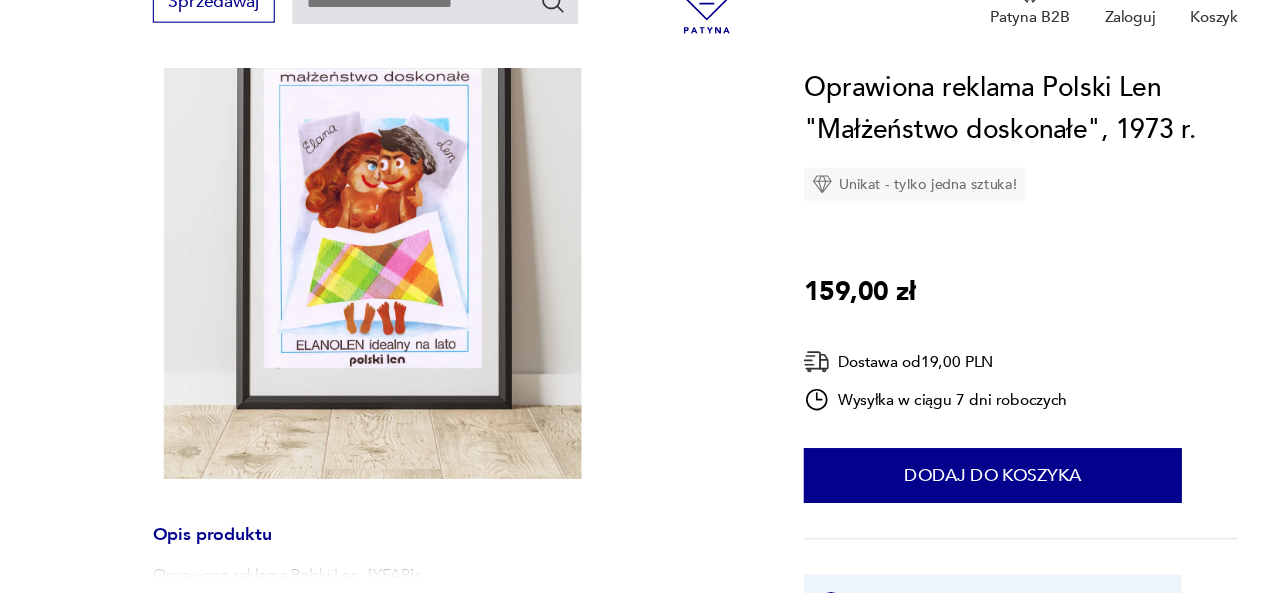 scroll, scrollTop: 454, scrollLeft: 0, axis: vertical 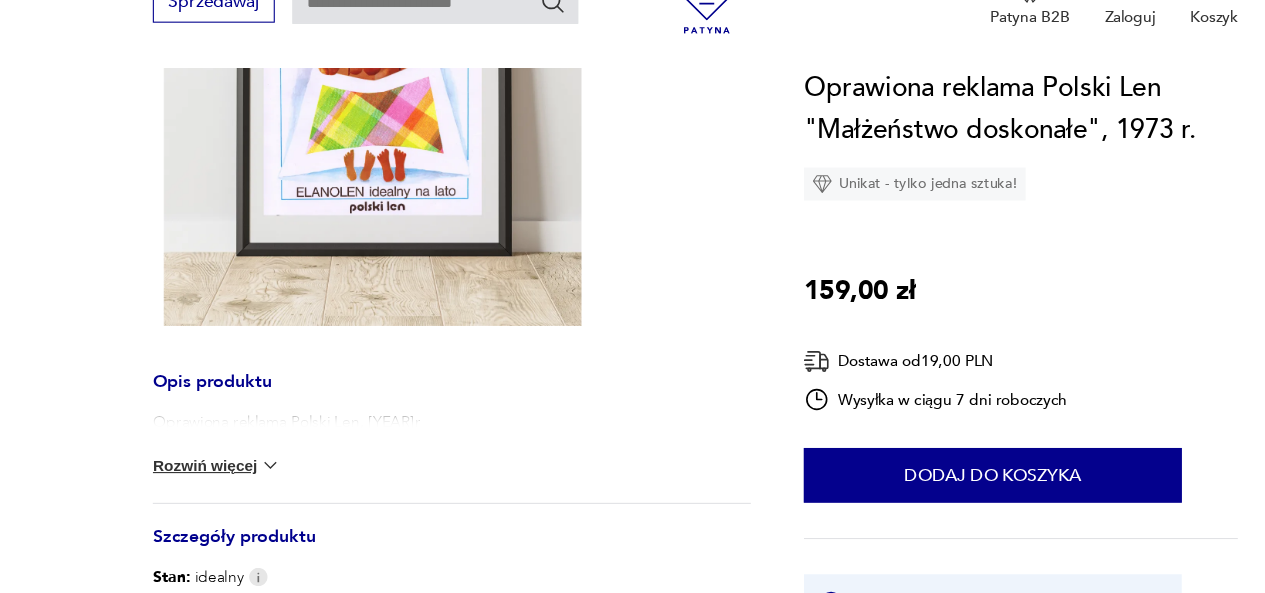 click on "Rozwiń więcej" at bounding box center [197, 477] 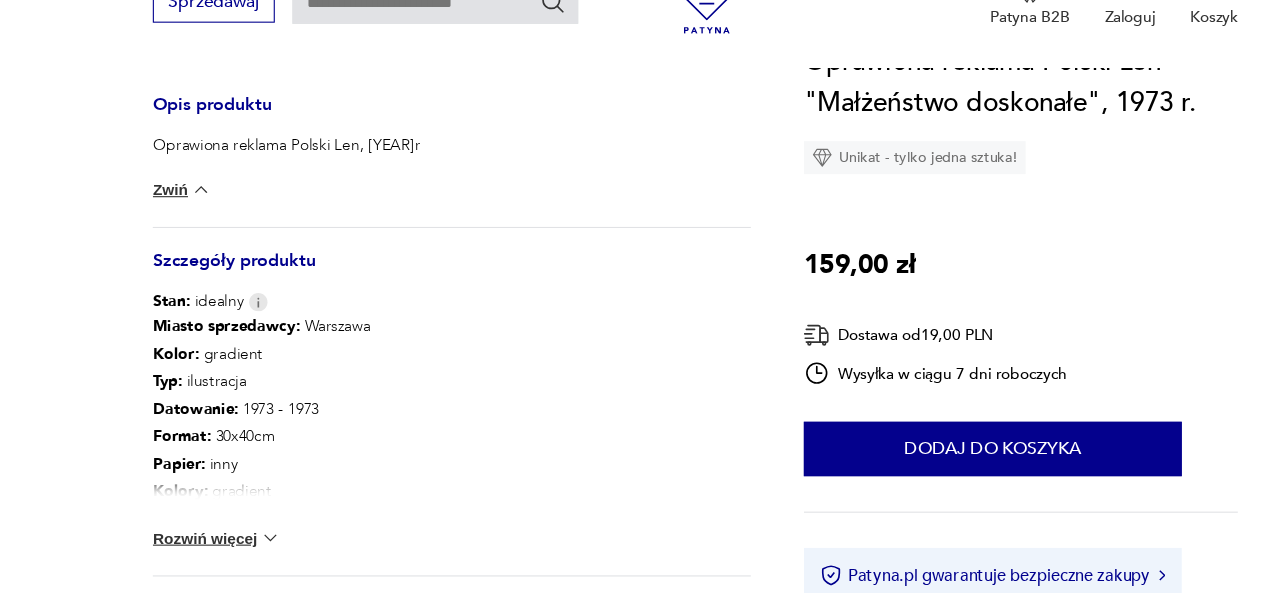 scroll, scrollTop: 818, scrollLeft: 0, axis: vertical 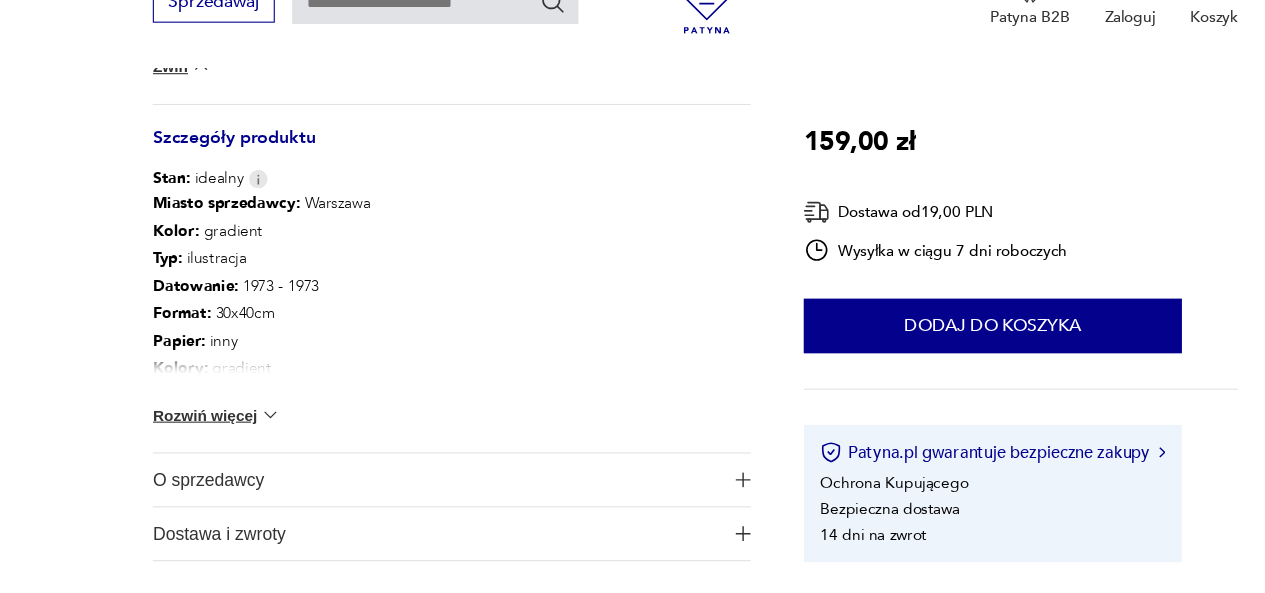 click on "Rozwiń więcej" at bounding box center [197, 431] 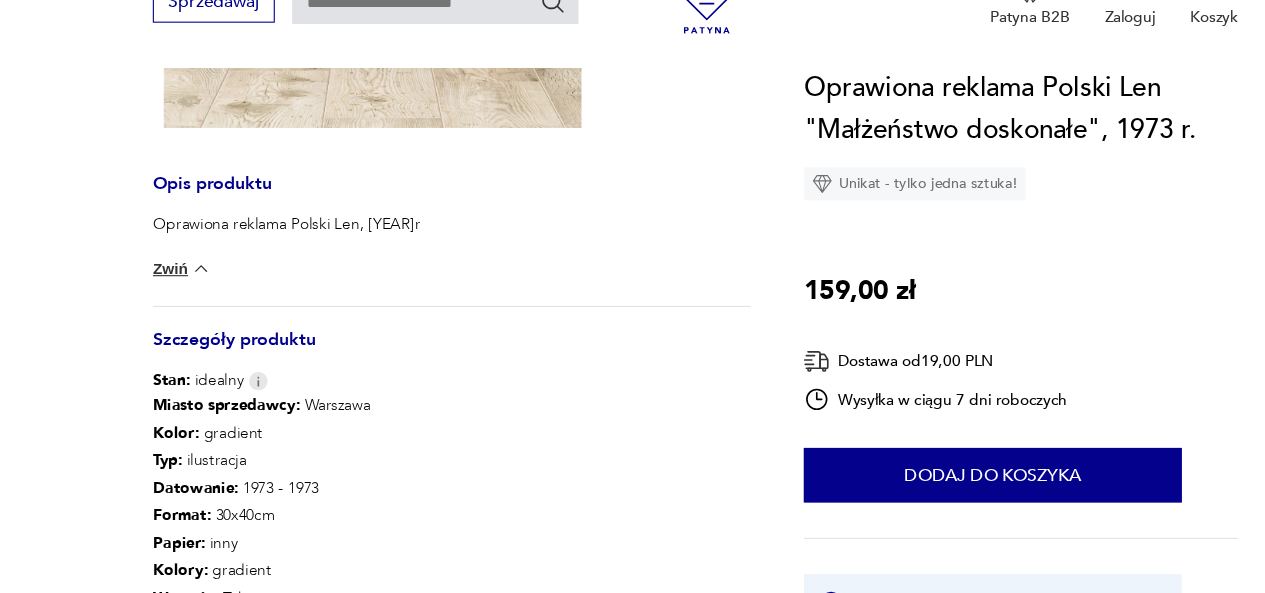 scroll, scrollTop: 818, scrollLeft: 0, axis: vertical 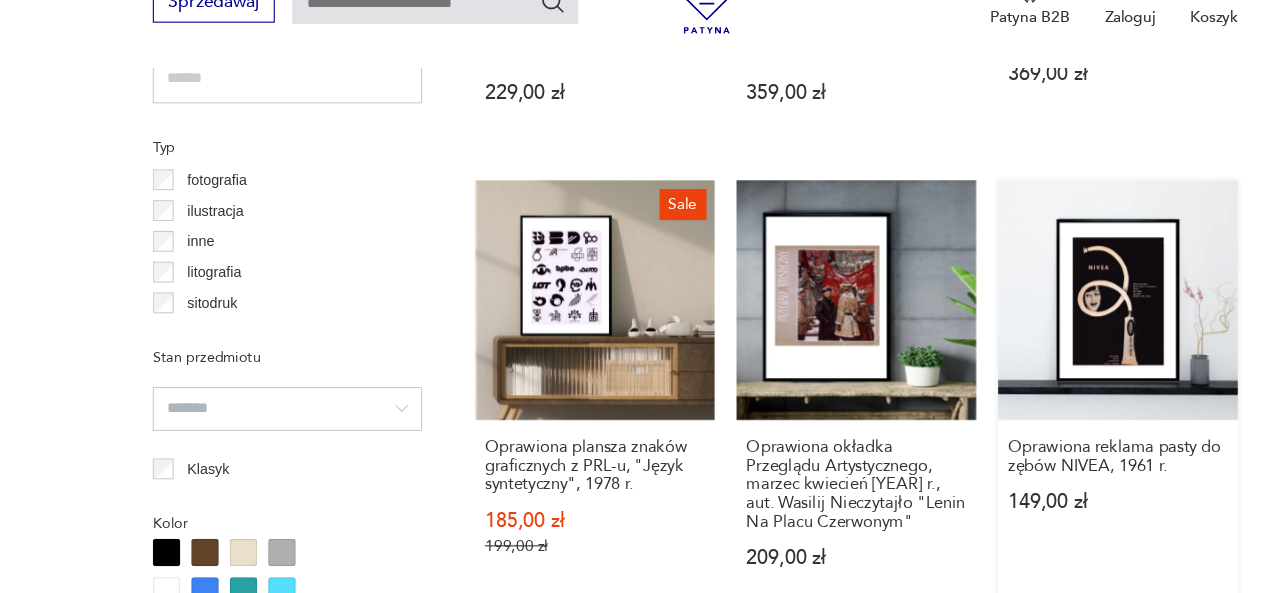 click on "Oprawiona reklama pasty do zębów NIVEA, [YEAR] r. 149,00 zł" at bounding box center [1017, 412] 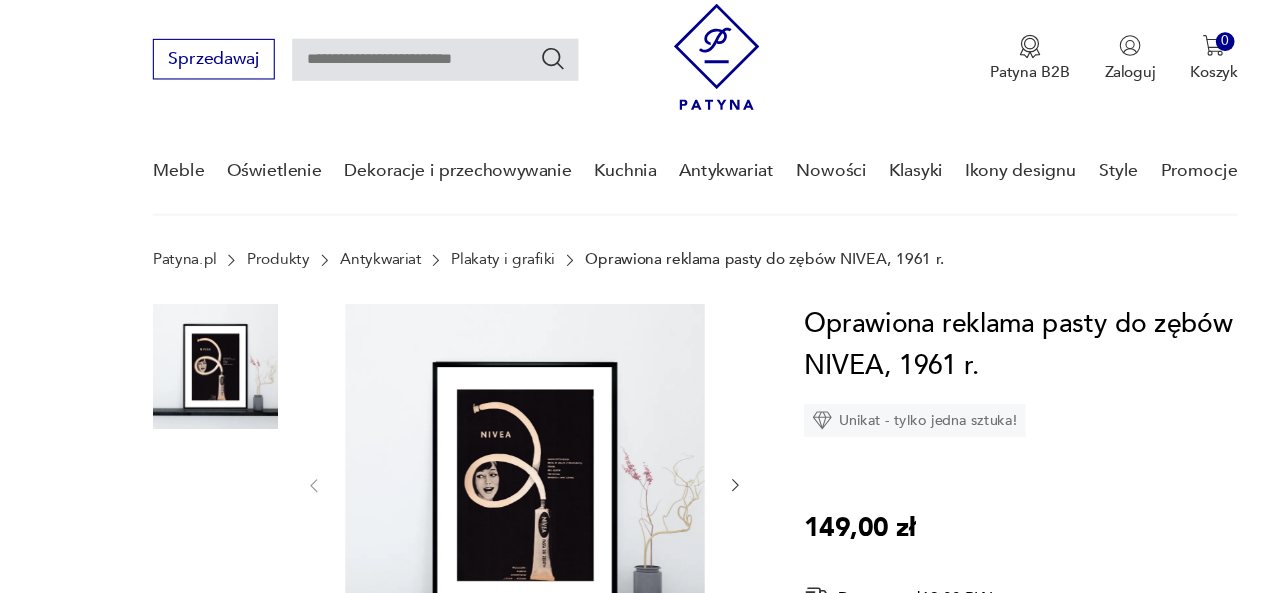 scroll, scrollTop: 181, scrollLeft: 0, axis: vertical 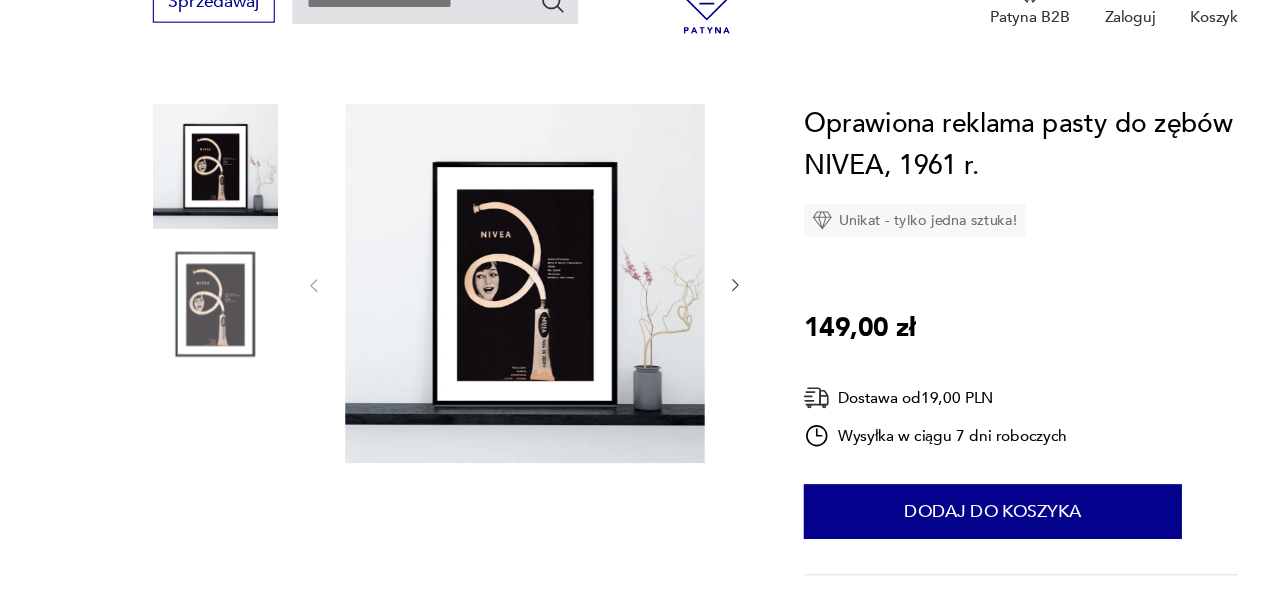 click 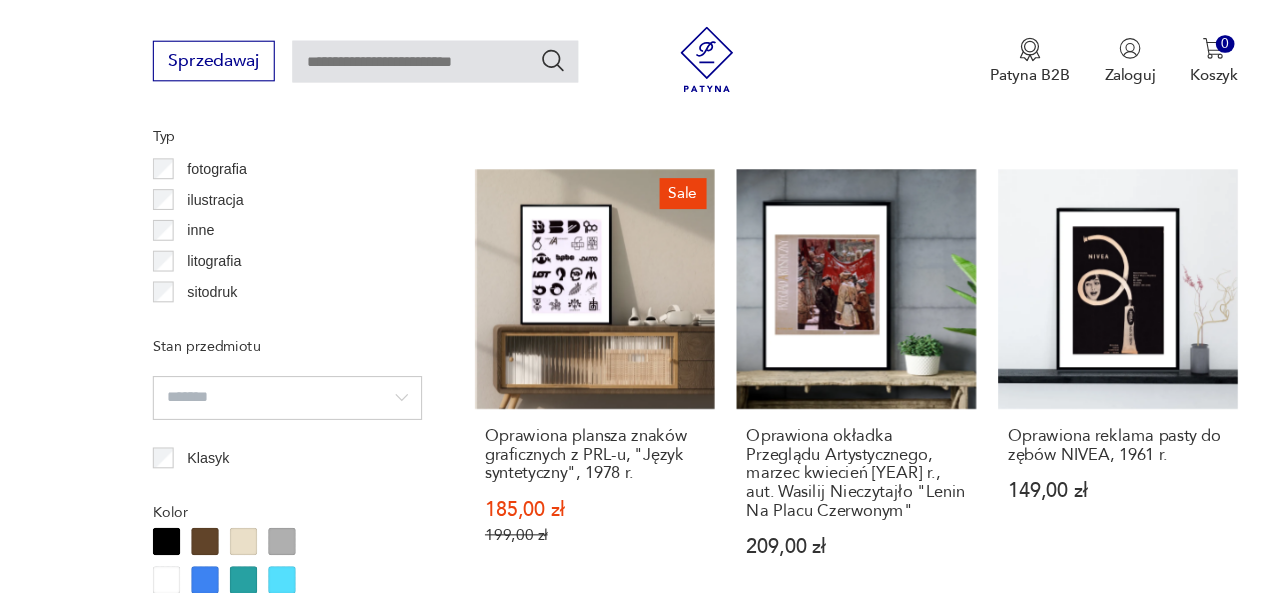 scroll, scrollTop: 1474, scrollLeft: 0, axis: vertical 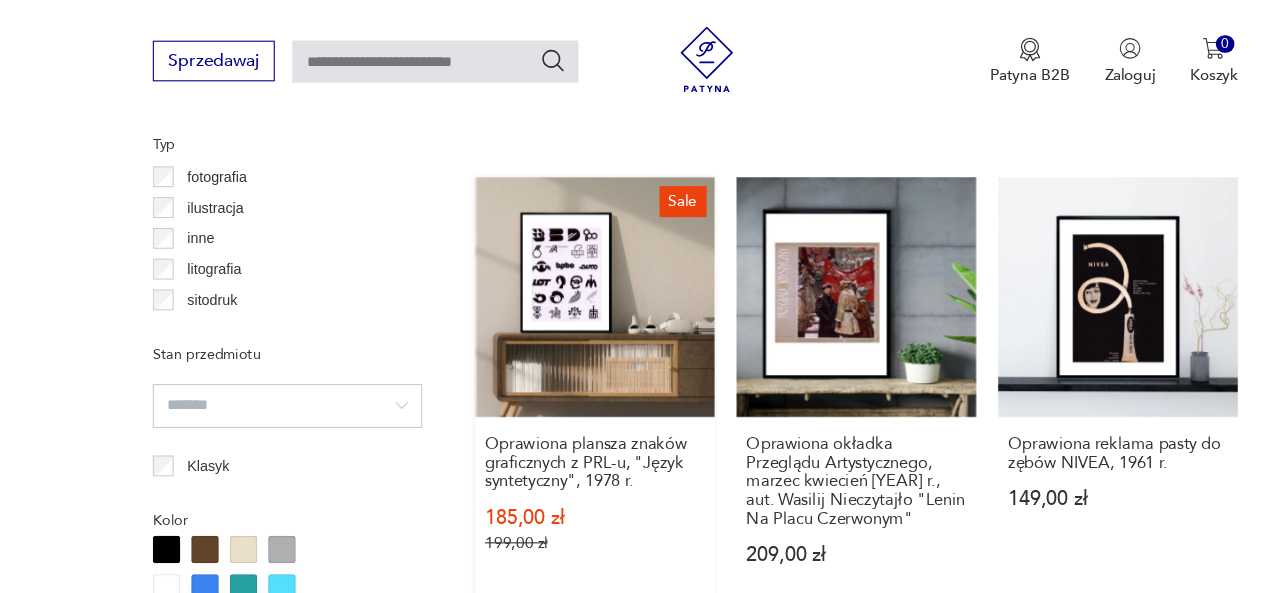 click on "Sale Oprawiona plansza znaków graficznych z PRL-u, "Język syntetyczny", [YEAR] r. 185,00 zł 199,00 zł" at bounding box center [541, 356] 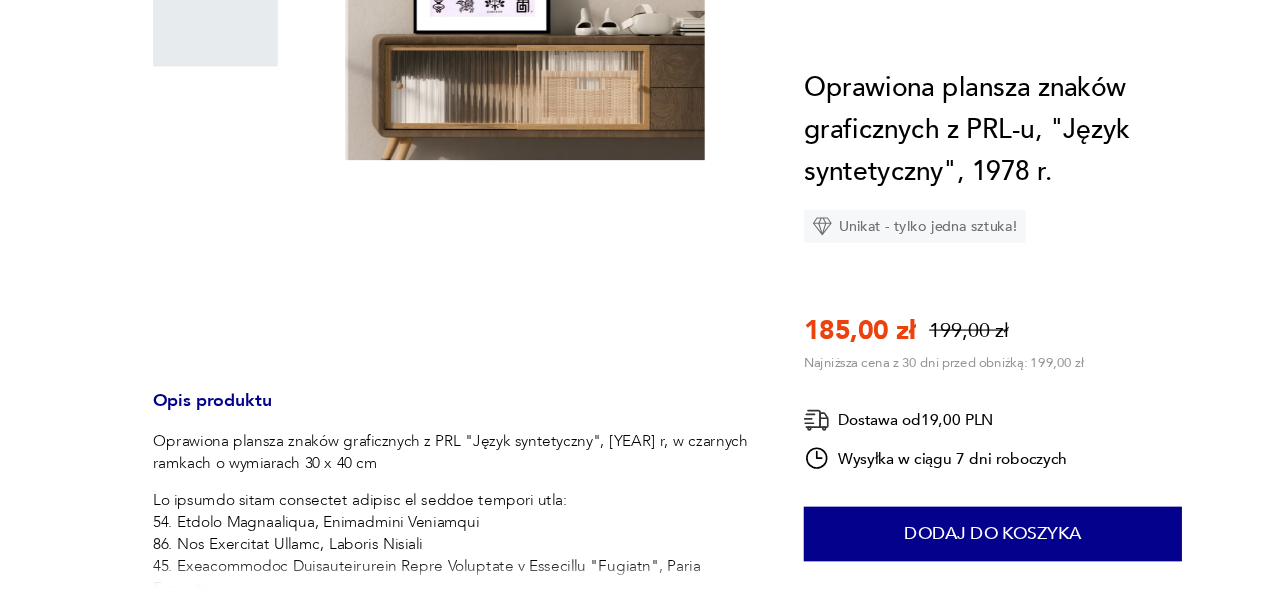 scroll, scrollTop: 0, scrollLeft: 0, axis: both 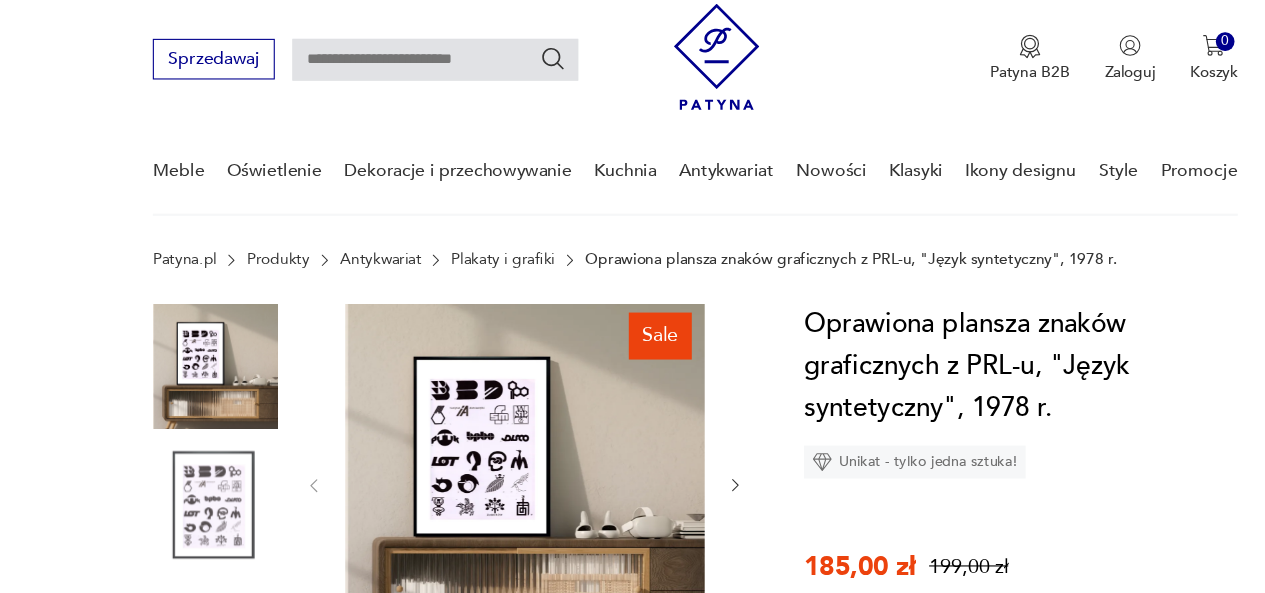 click 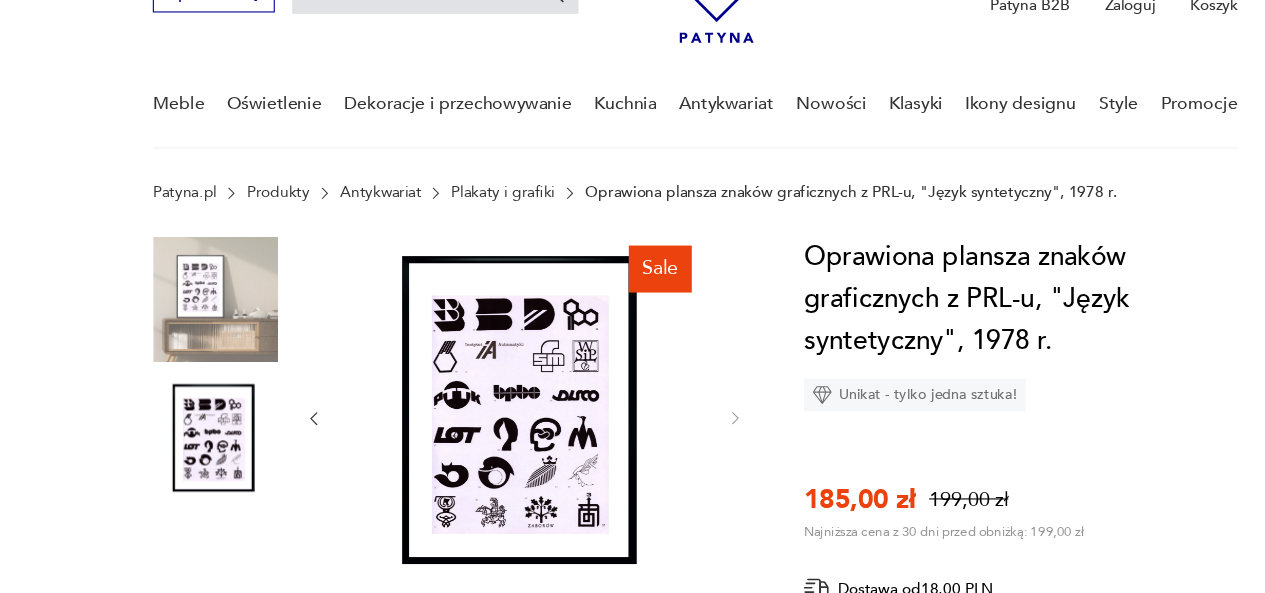 scroll, scrollTop: 90, scrollLeft: 0, axis: vertical 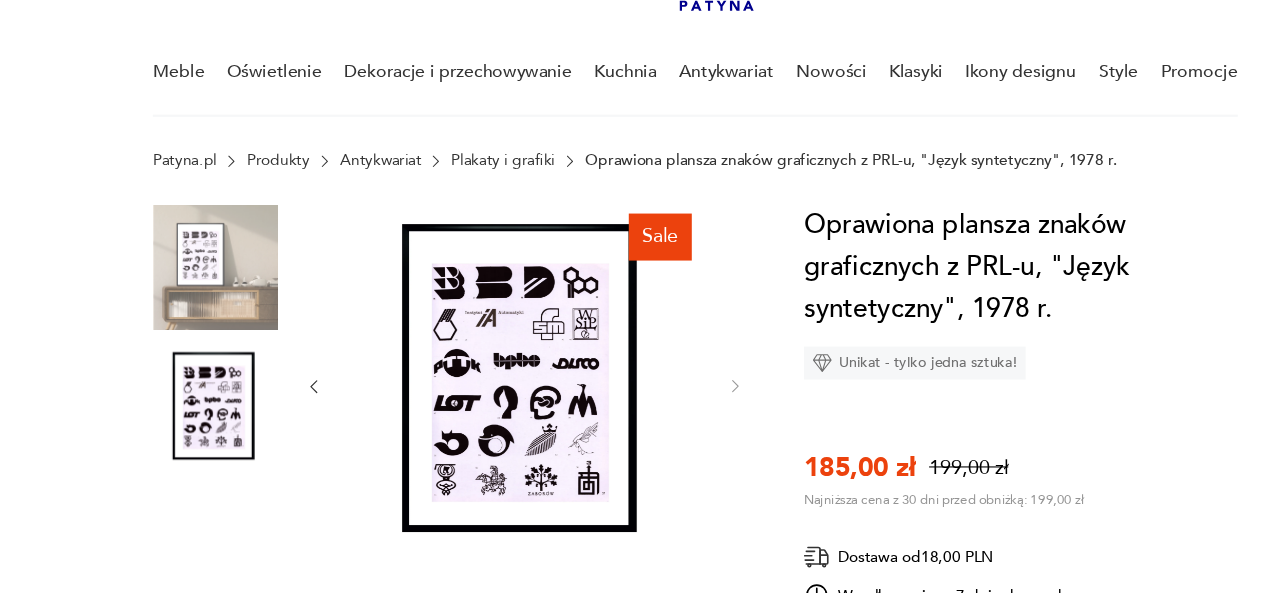 click at bounding box center [196, 297] 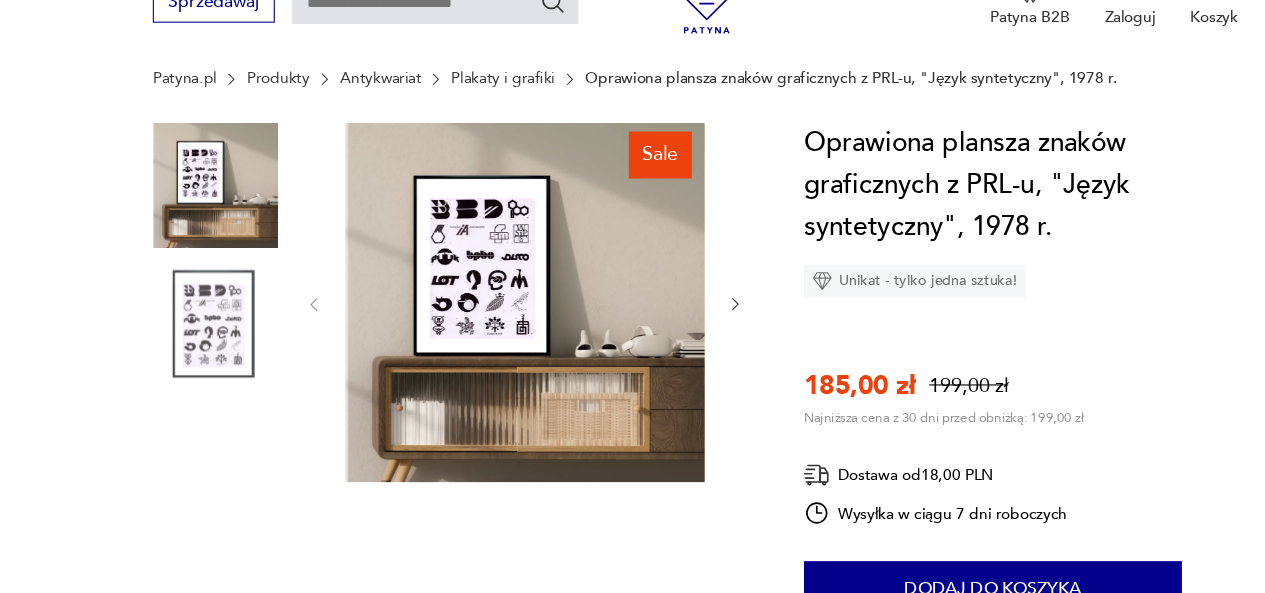 scroll, scrollTop: 272, scrollLeft: 0, axis: vertical 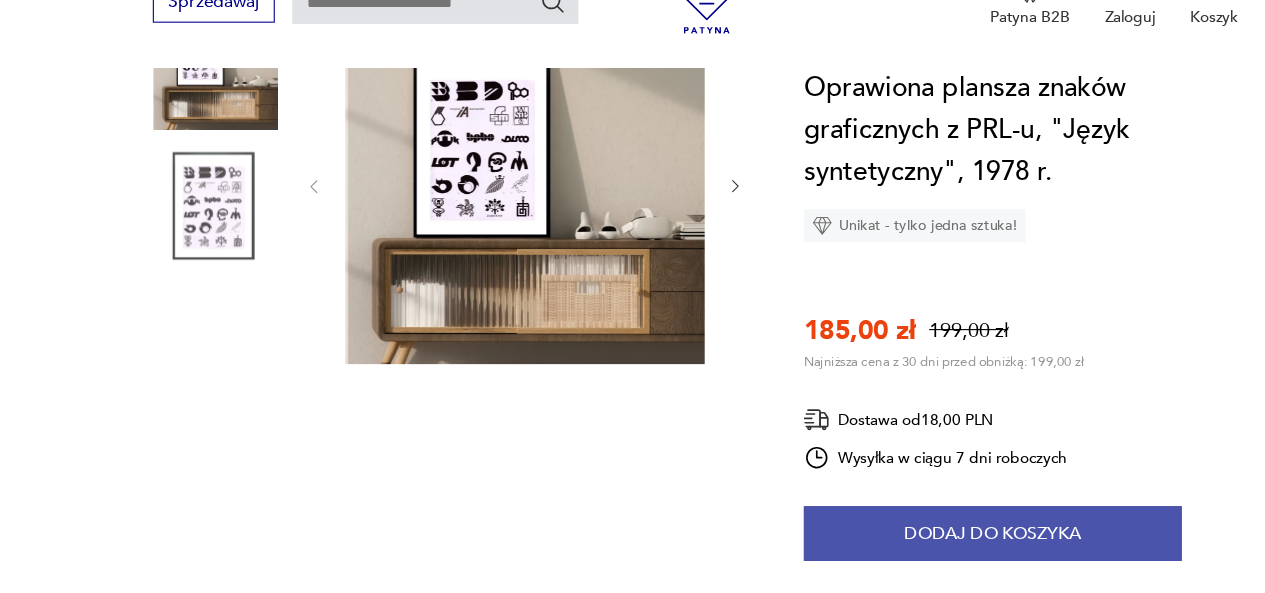 click on "Dodaj do koszyka" at bounding box center [903, 539] 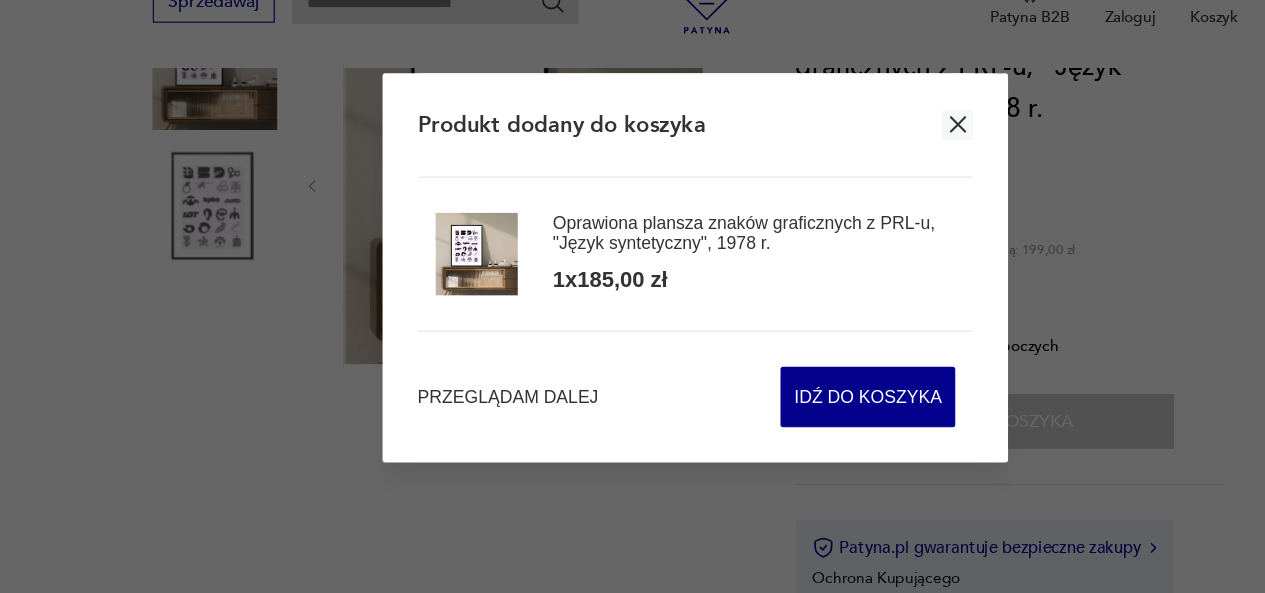 click 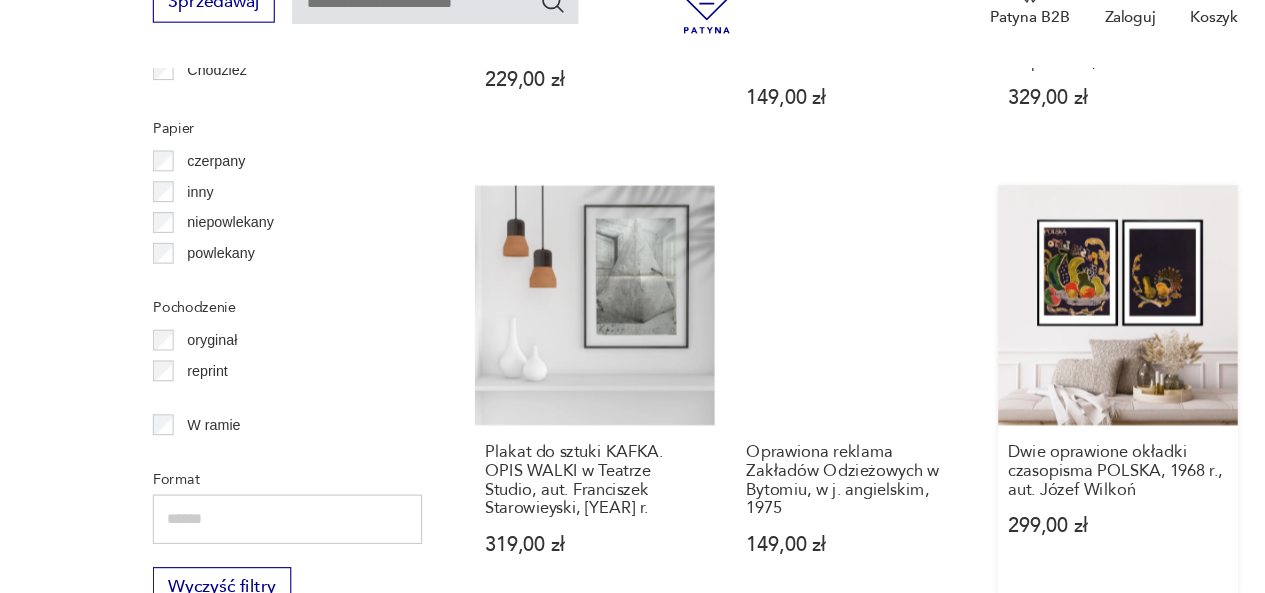 scroll, scrollTop: 2243, scrollLeft: 0, axis: vertical 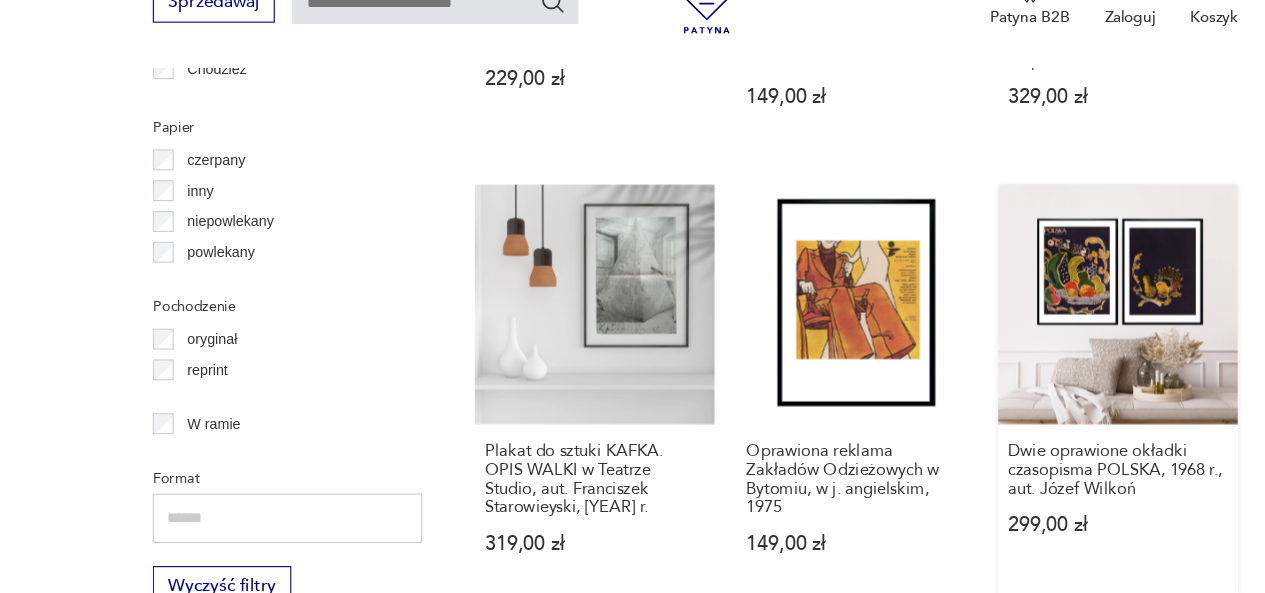 click on "Dwie oprawione okładki czasopisma POLSKA, [YEAR] r., aut. Józef Wilkoń 299,00 zł" at bounding box center [1017, 408] 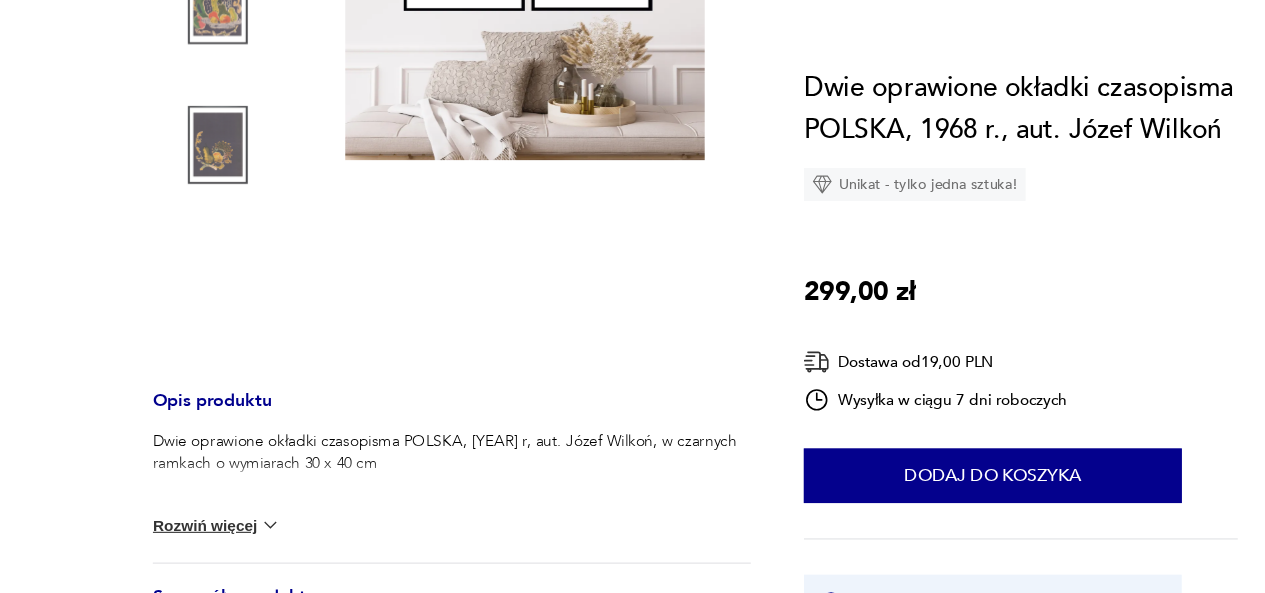 scroll, scrollTop: 0, scrollLeft: 0, axis: both 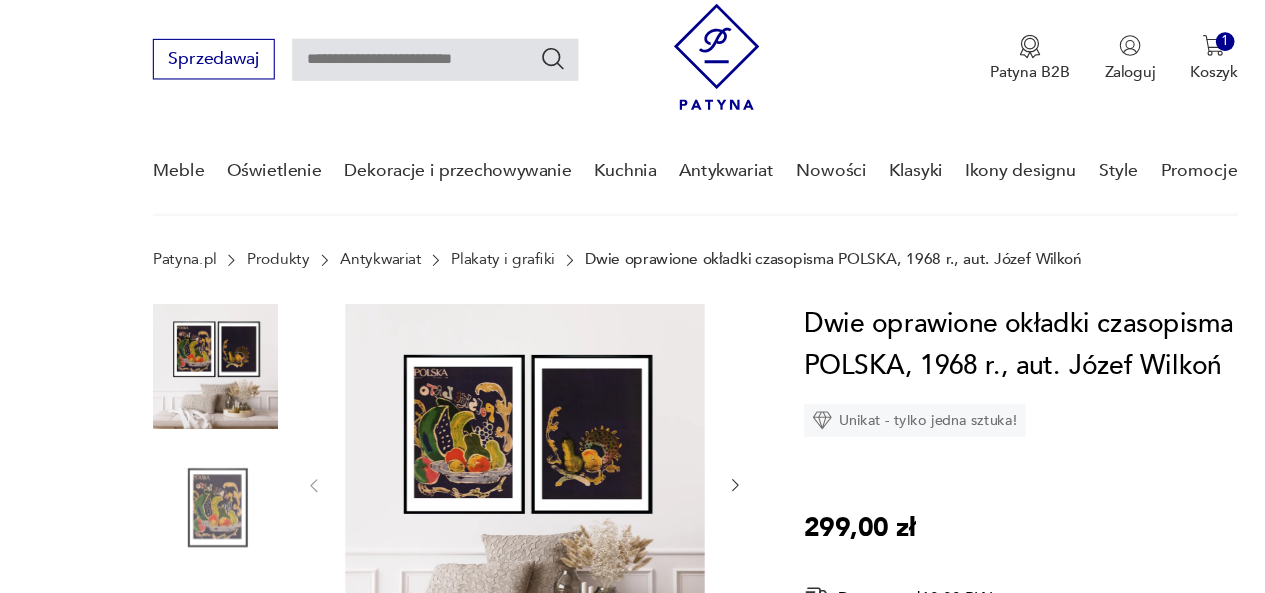 click at bounding box center [477, 495] 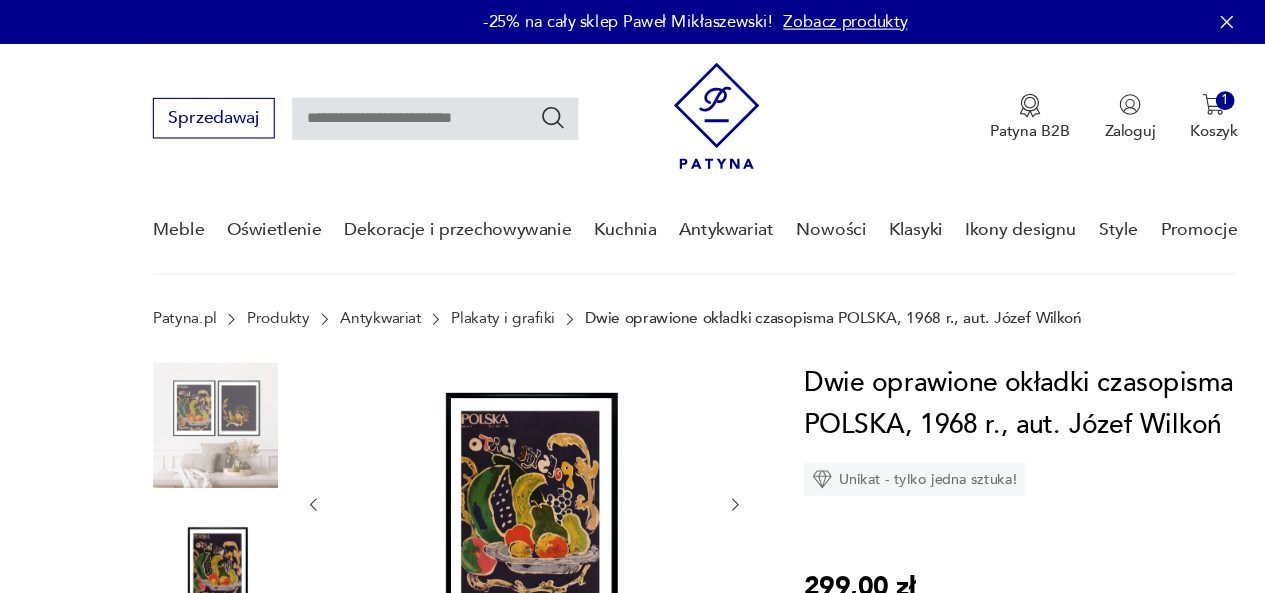 click 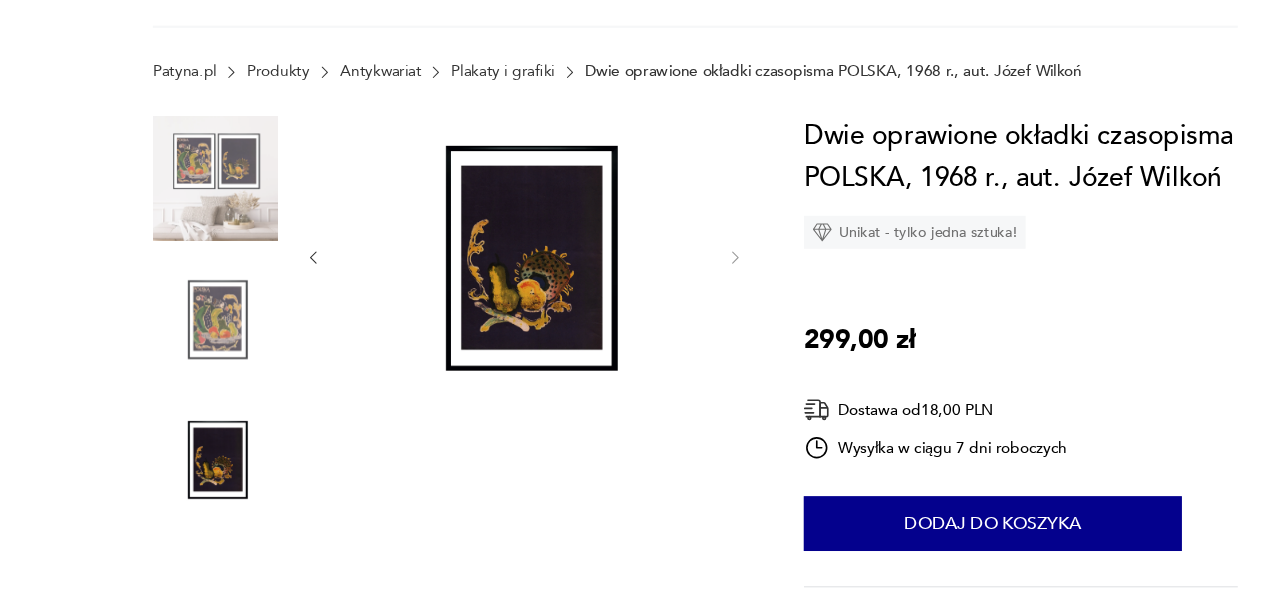 scroll, scrollTop: 401, scrollLeft: 0, axis: vertical 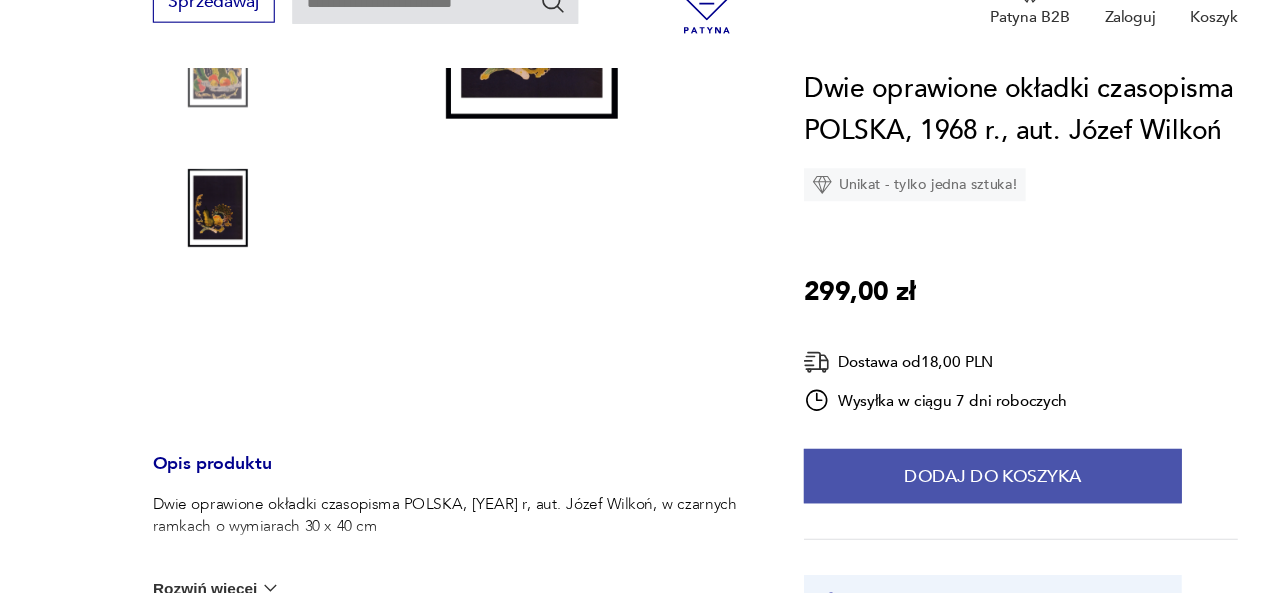 click on "Dodaj do koszyka" at bounding box center [903, 486] 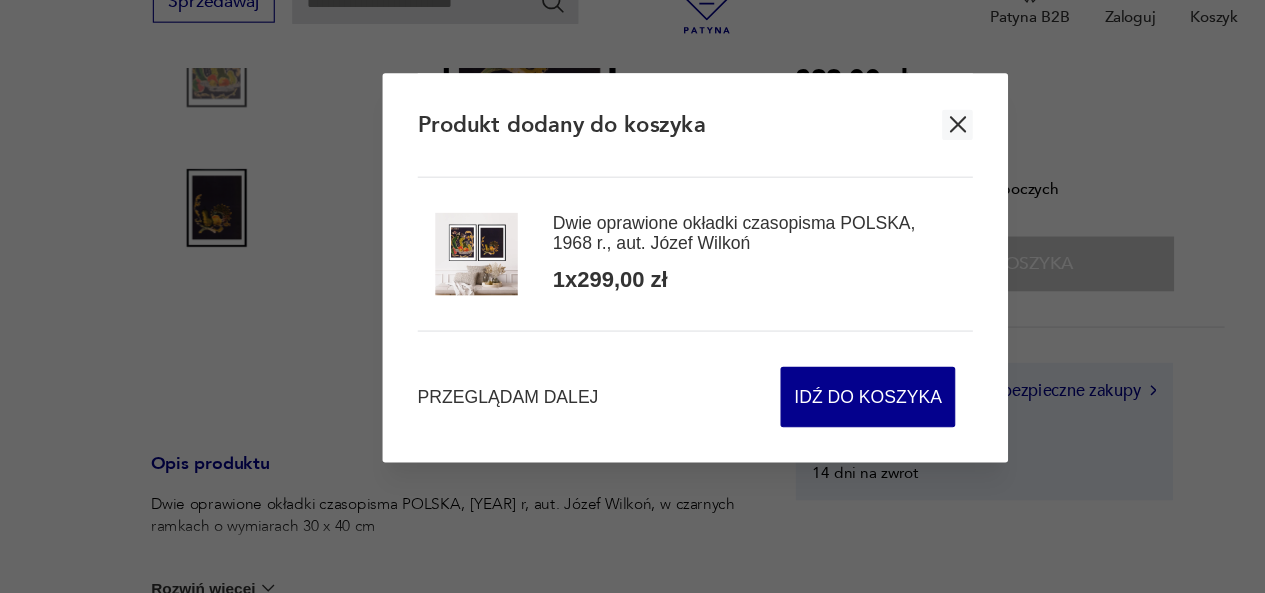 click 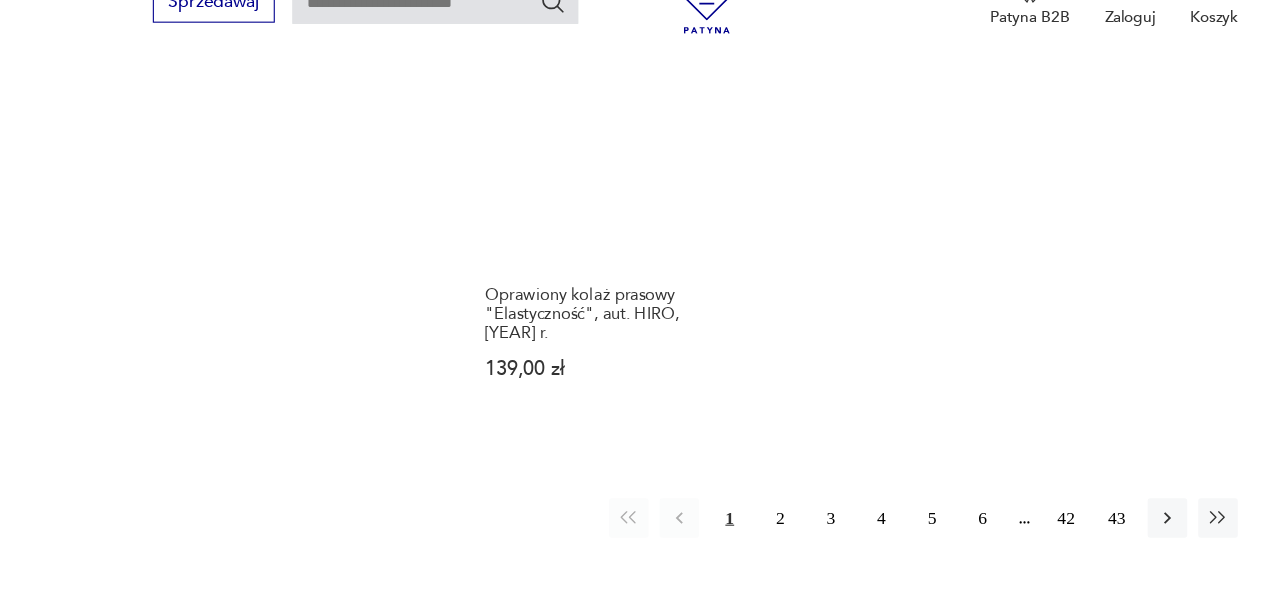 scroll, scrollTop: 2752, scrollLeft: 0, axis: vertical 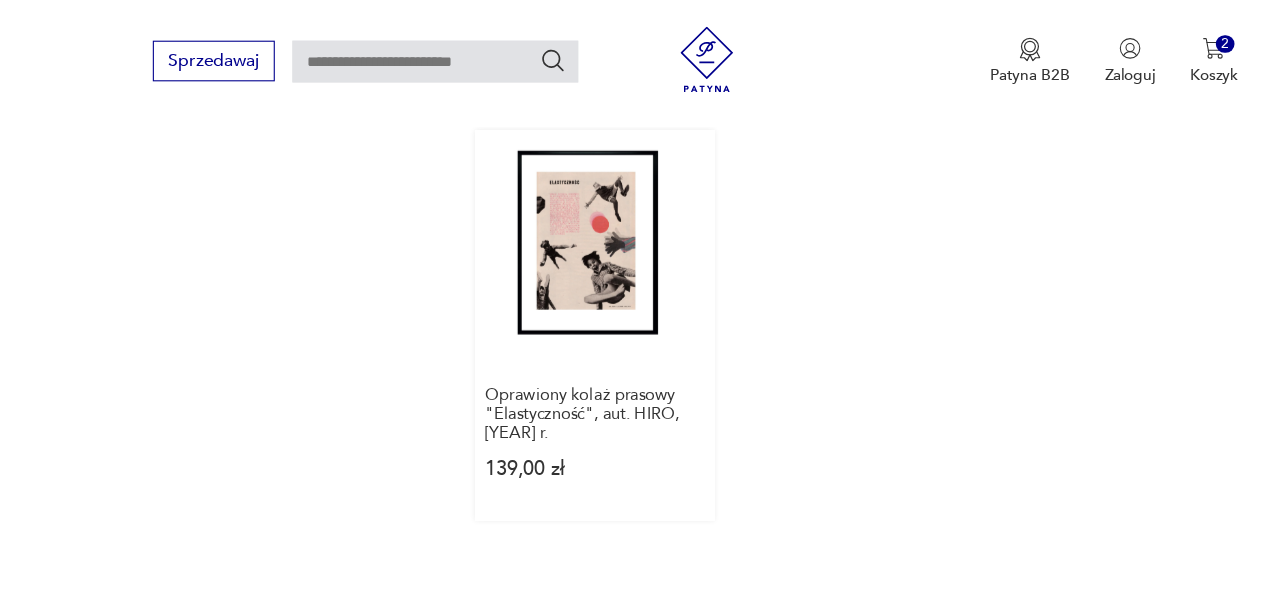 click on "Oprawiony kolaż prasowy "Elastyczność", aut. HIRO, [YEAR] r. 139,00 zł" at bounding box center [541, 296] 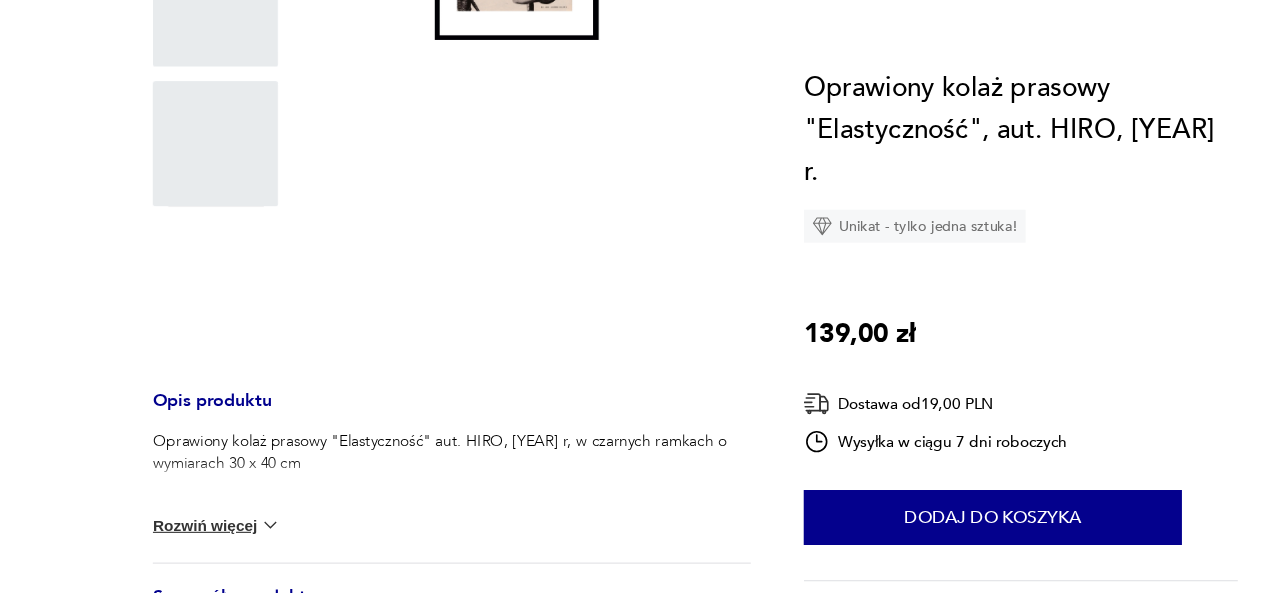 scroll, scrollTop: 0, scrollLeft: 0, axis: both 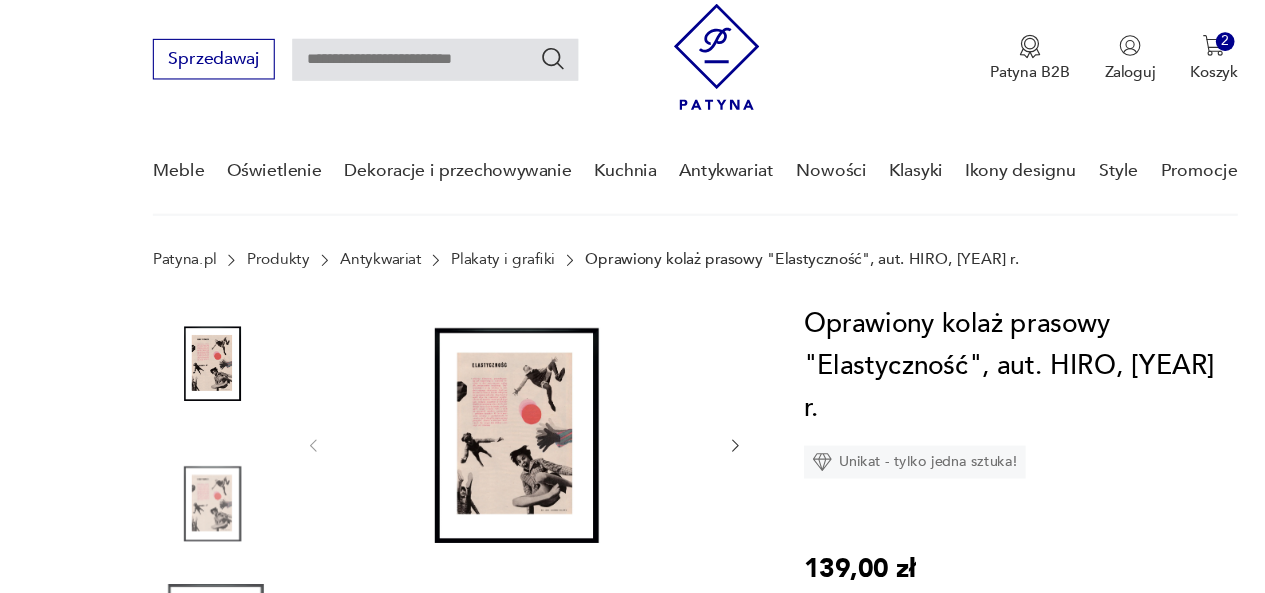 click 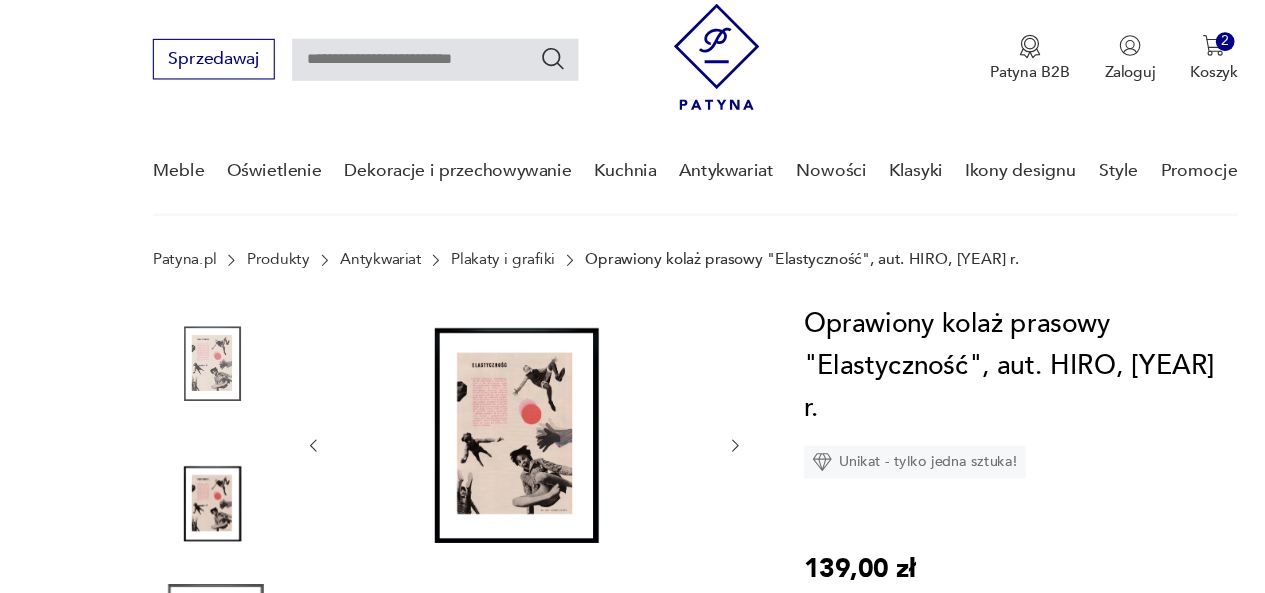 click 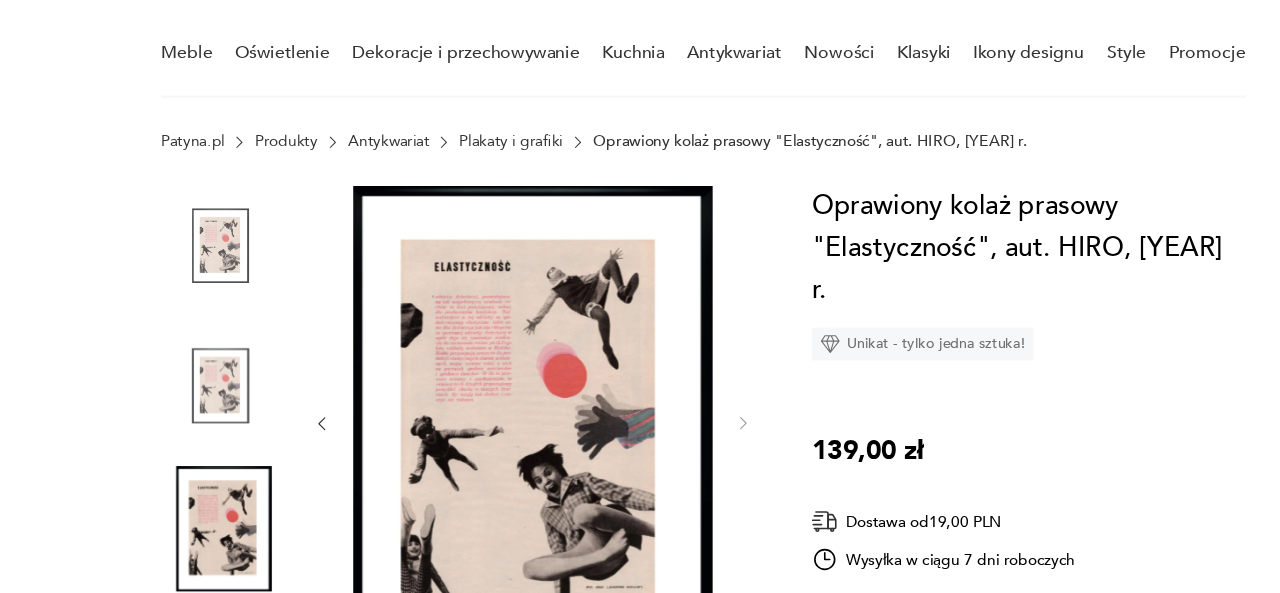 scroll, scrollTop: 108, scrollLeft: 0, axis: vertical 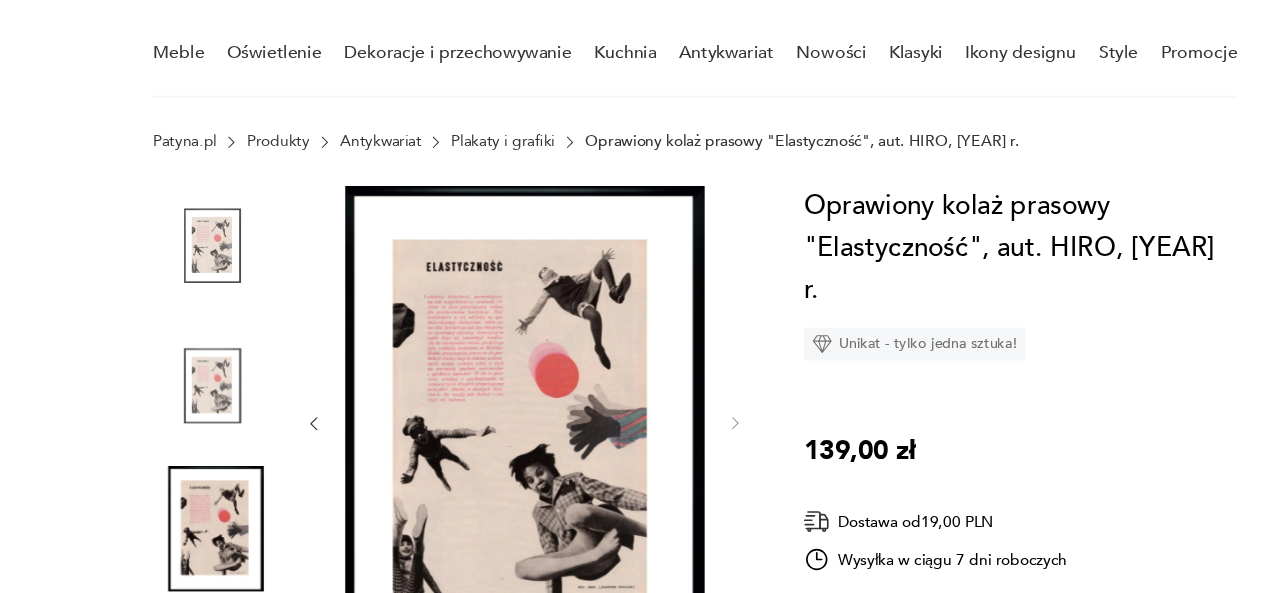 click at bounding box center (477, 436) 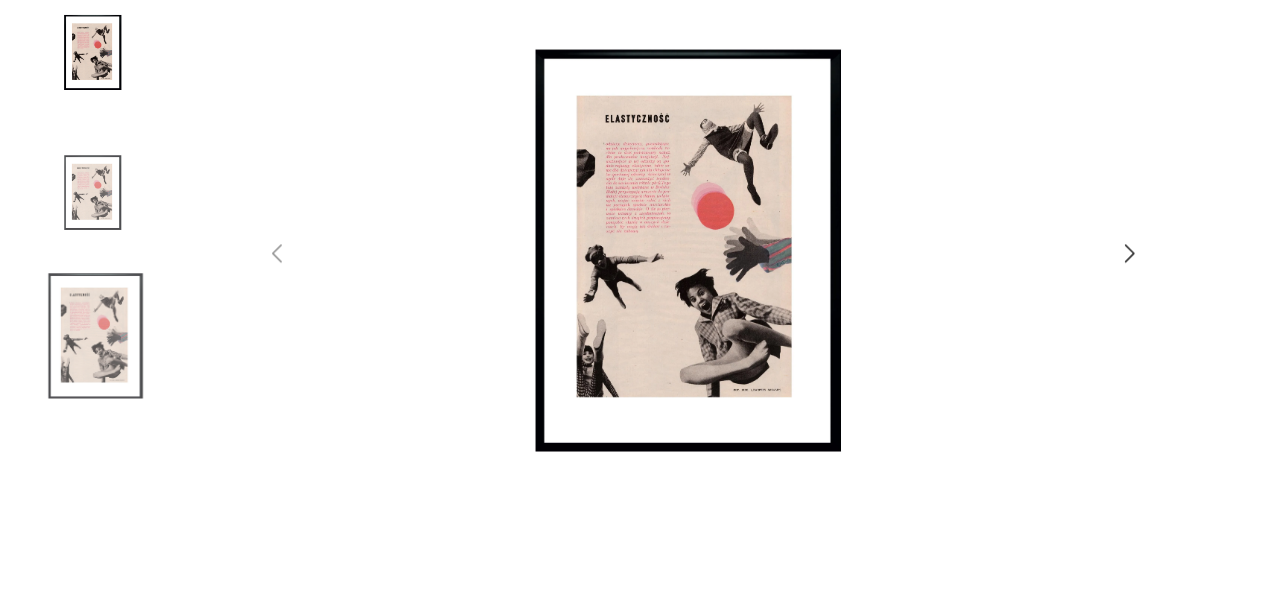 click at bounding box center [640, 294] 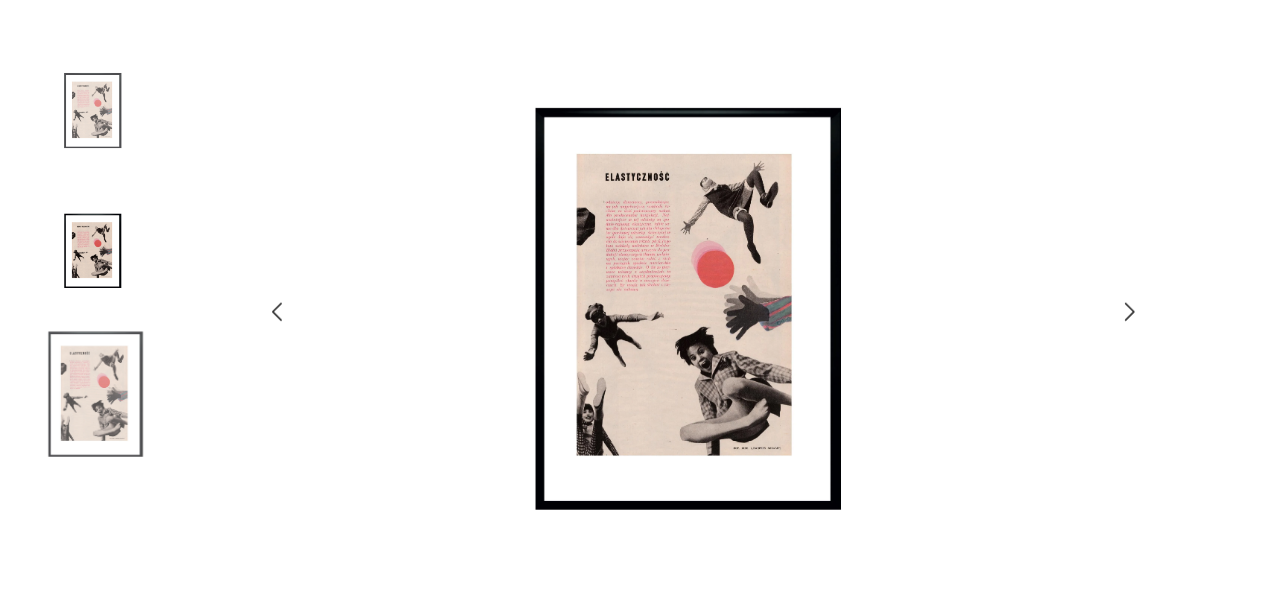 scroll, scrollTop: 108, scrollLeft: 0, axis: vertical 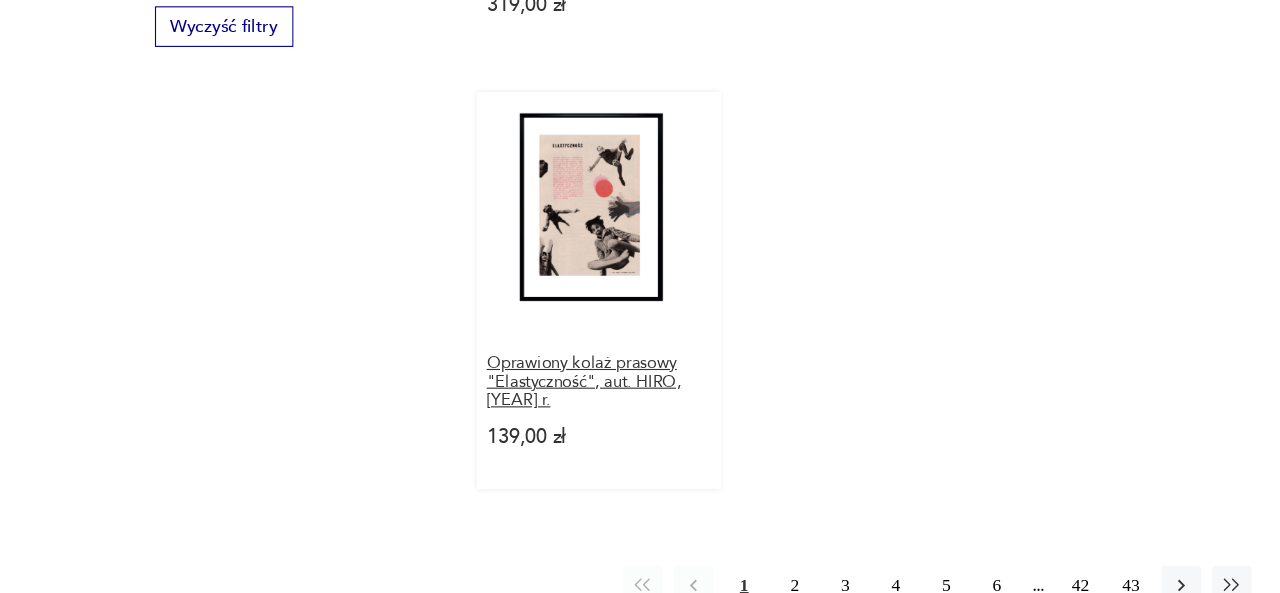 click on "Oprawiony kolaż prasowy "Elastyczność", aut. HIRO, [YEAR] r." at bounding box center [545, 400] 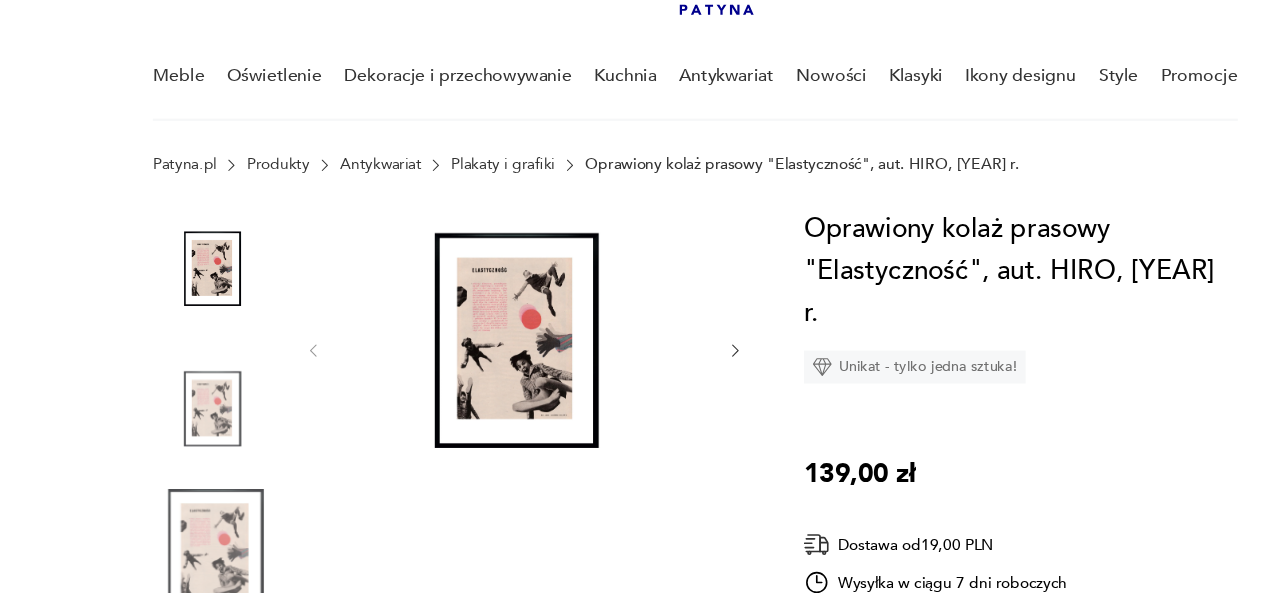 scroll, scrollTop: 181, scrollLeft: 0, axis: vertical 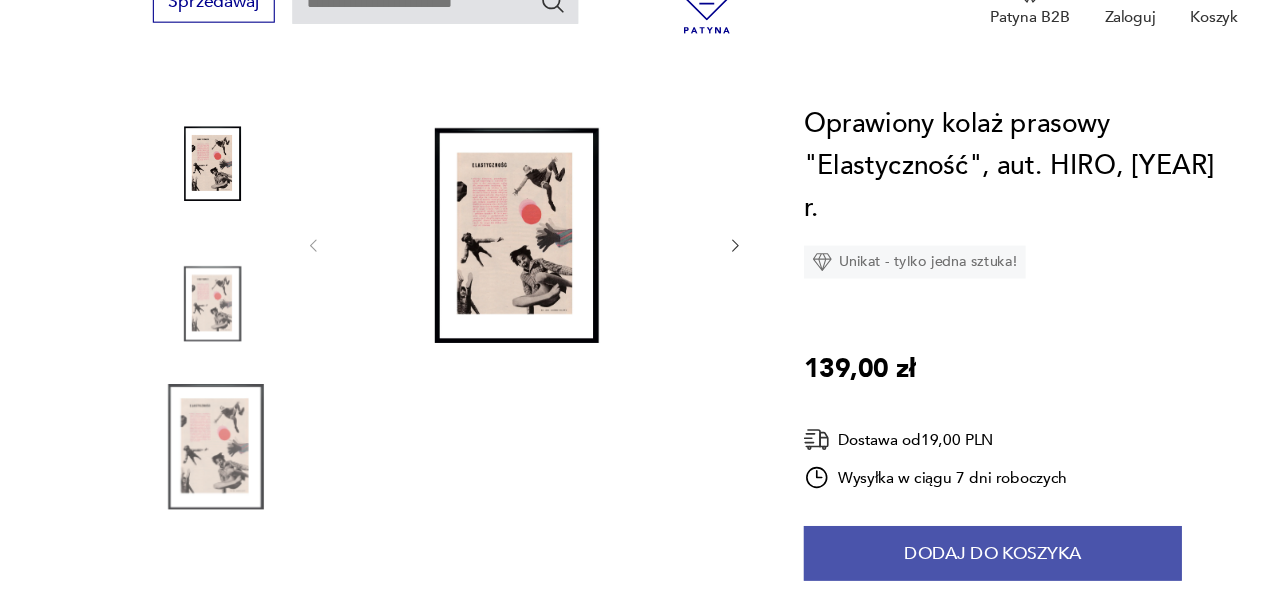 click on "Dodaj do koszyka" at bounding box center [903, 557] 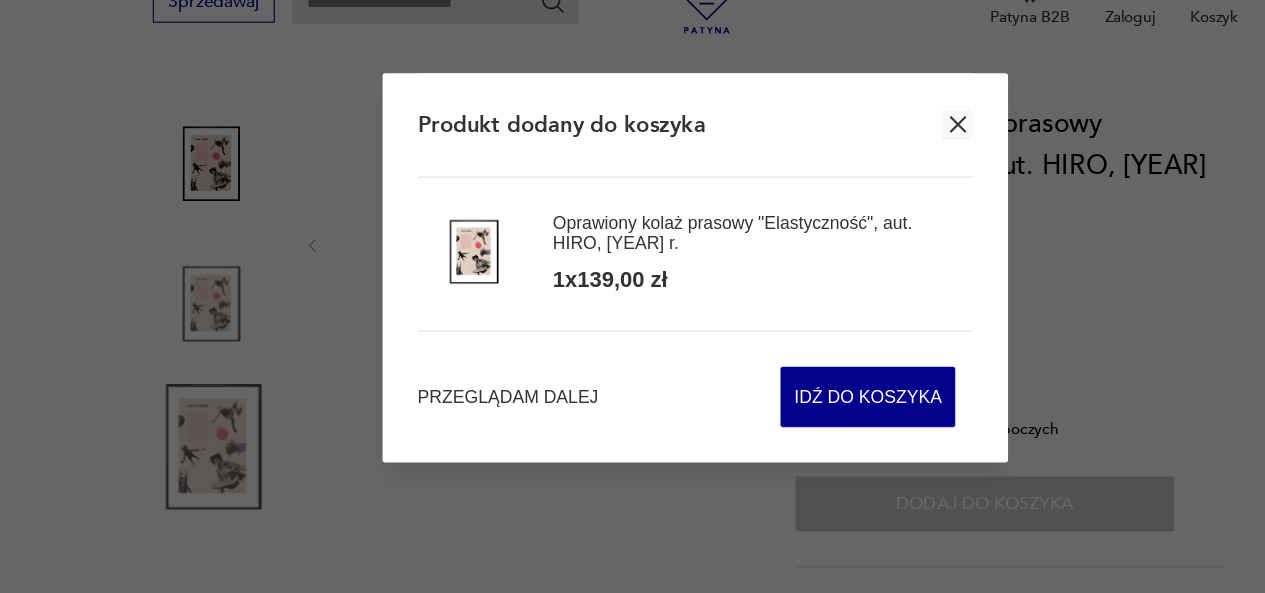 click 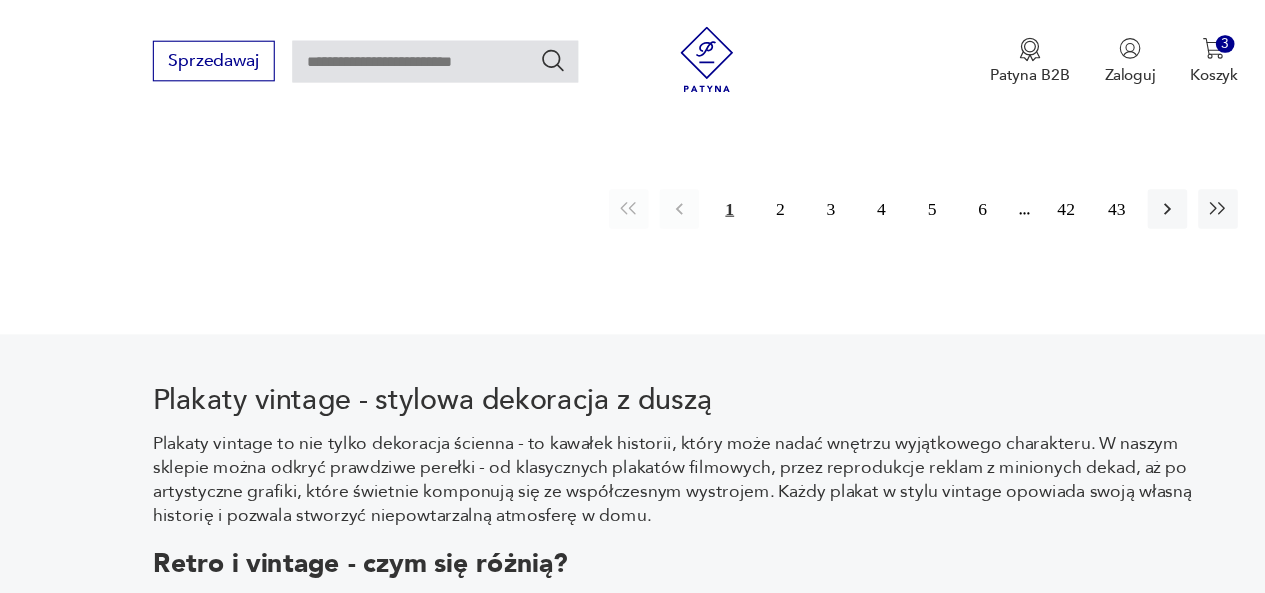 scroll, scrollTop: 2836, scrollLeft: 0, axis: vertical 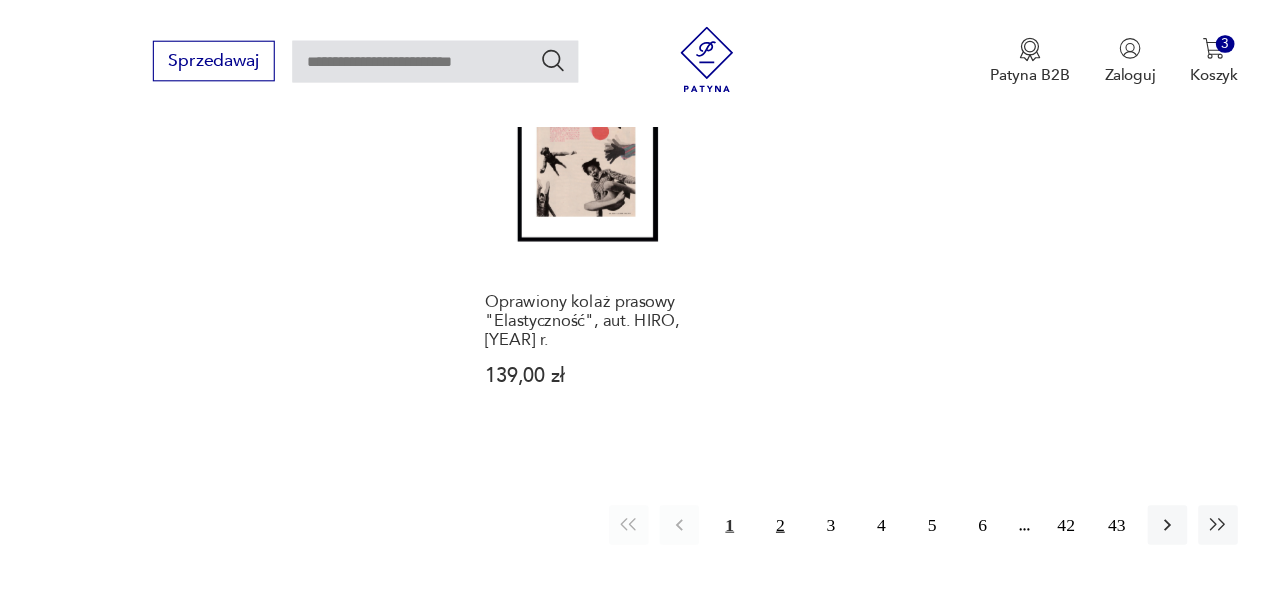 click on "2" at bounding box center (710, 478) 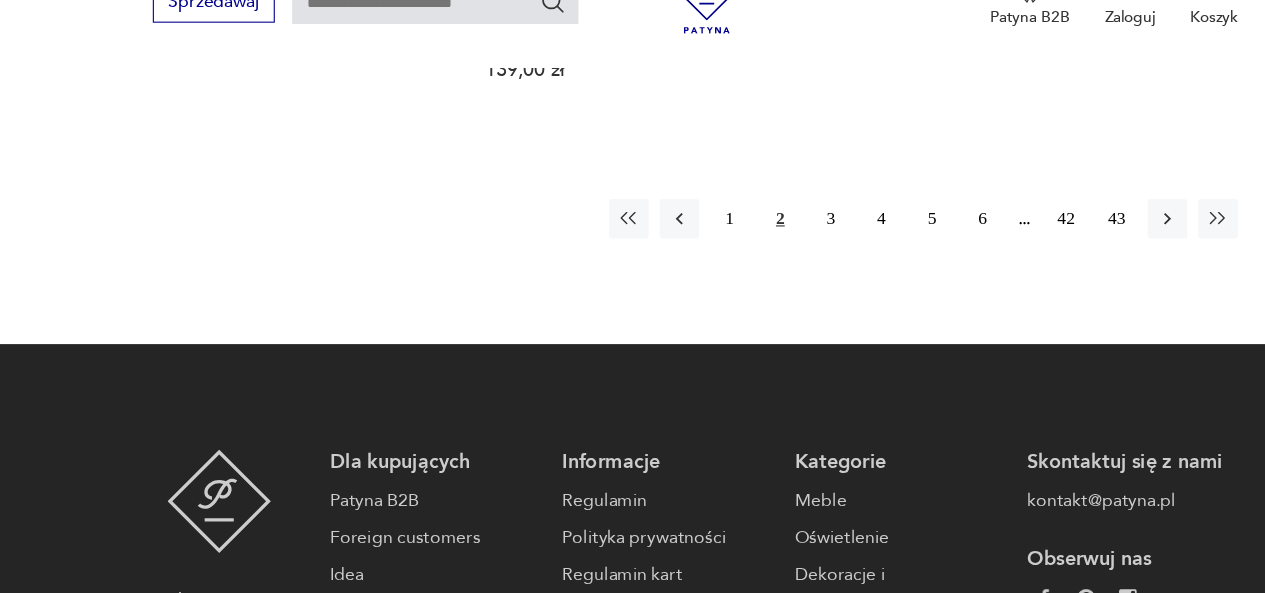 scroll, scrollTop: 3147, scrollLeft: 0, axis: vertical 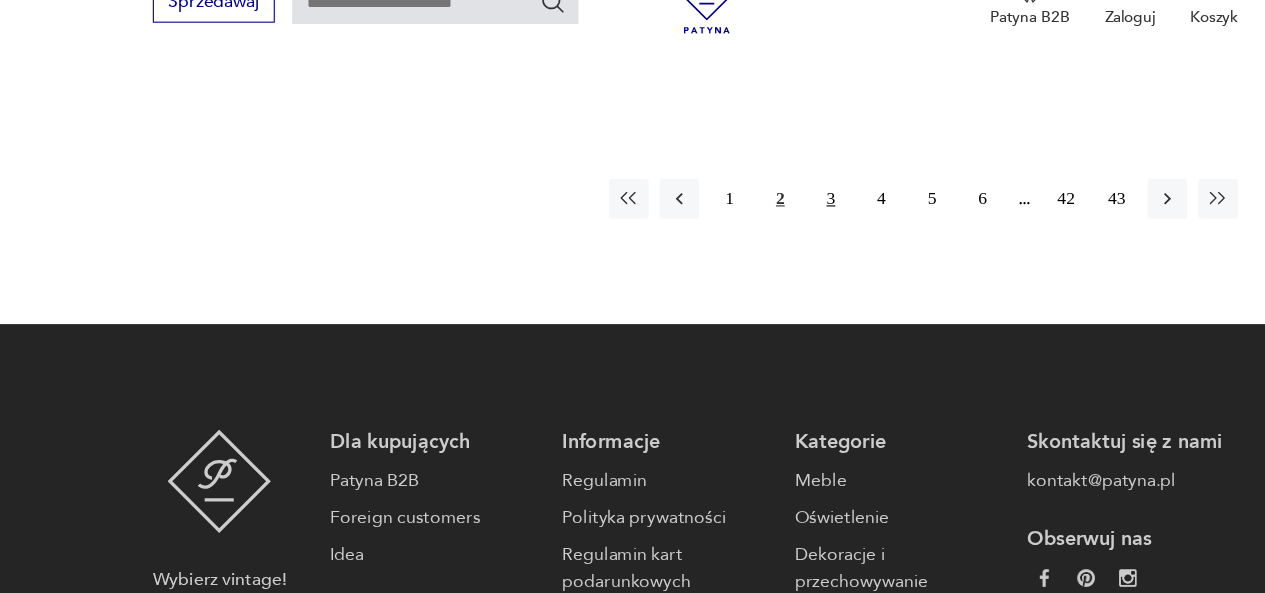 click on "3" at bounding box center [756, 234] 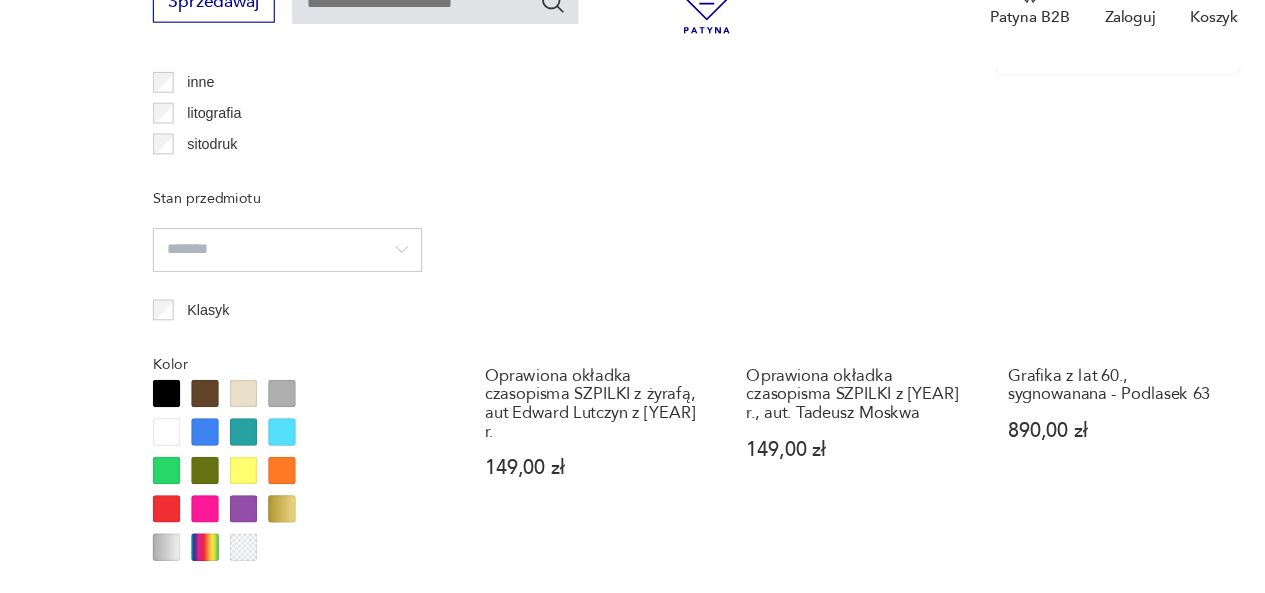 scroll, scrollTop: 1563, scrollLeft: 0, axis: vertical 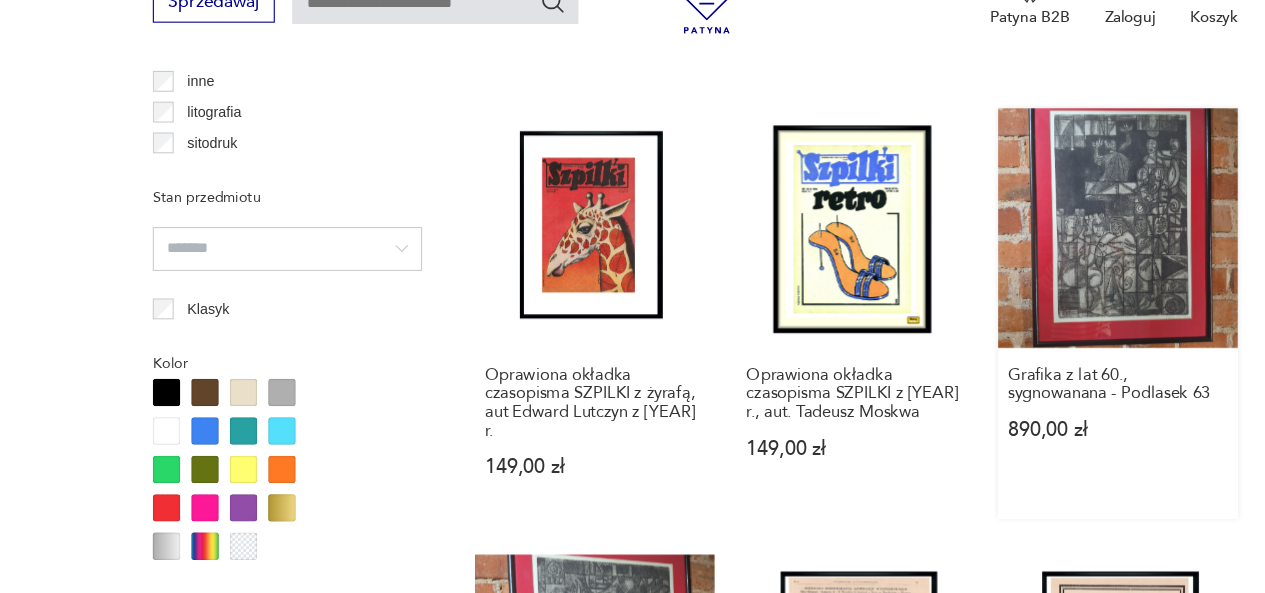 click on "Grafika z lat 60., sygnowanana - Podlasek 63 890,00 zł" at bounding box center (1017, 339) 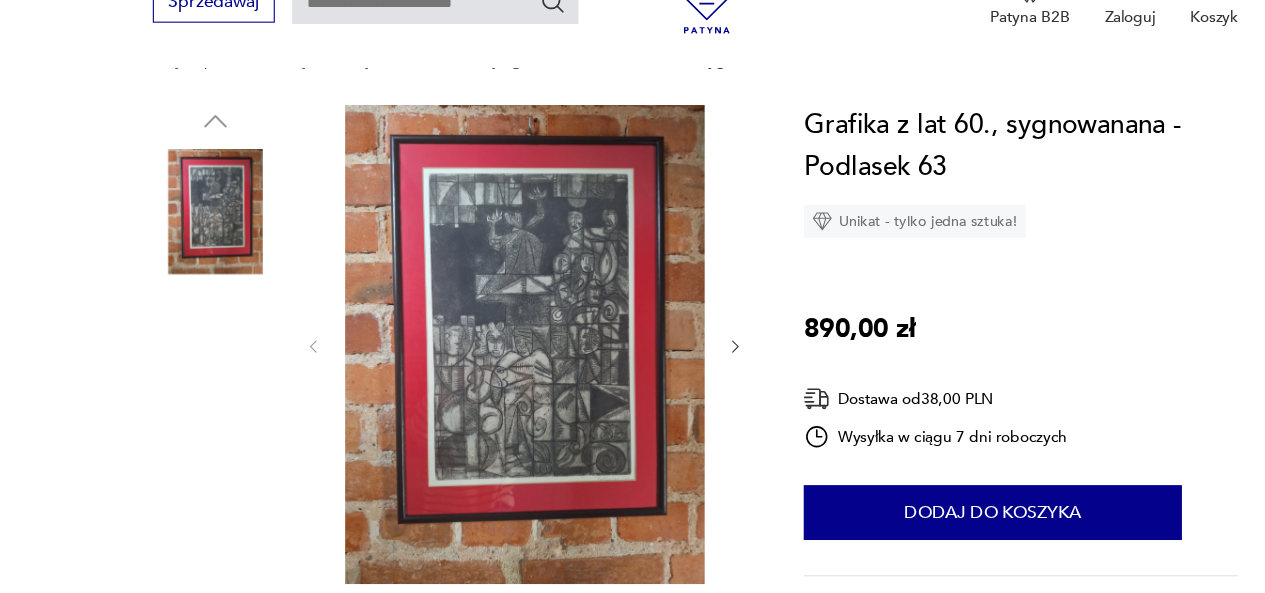 scroll, scrollTop: 181, scrollLeft: 0, axis: vertical 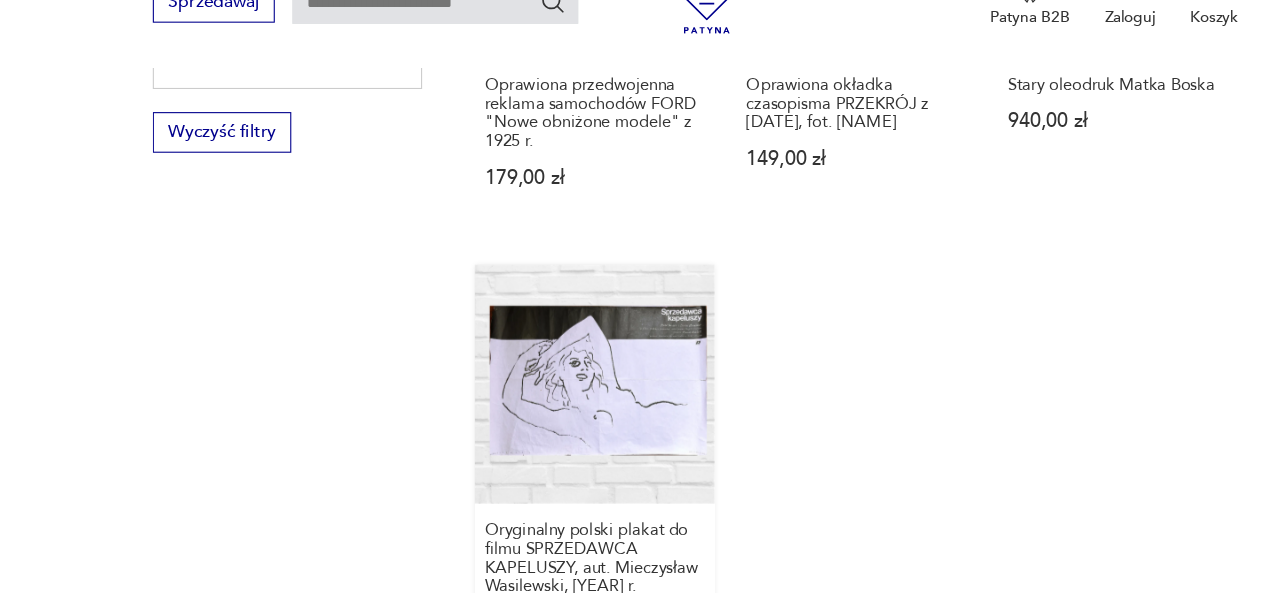 click on "Oryginalny polski plakat do filmu SPRZEDAWCA KAPELUSZY, aut. Mieczysław Wasilewski, [YEAR] r. 310,00 zł" at bounding box center (541, 481) 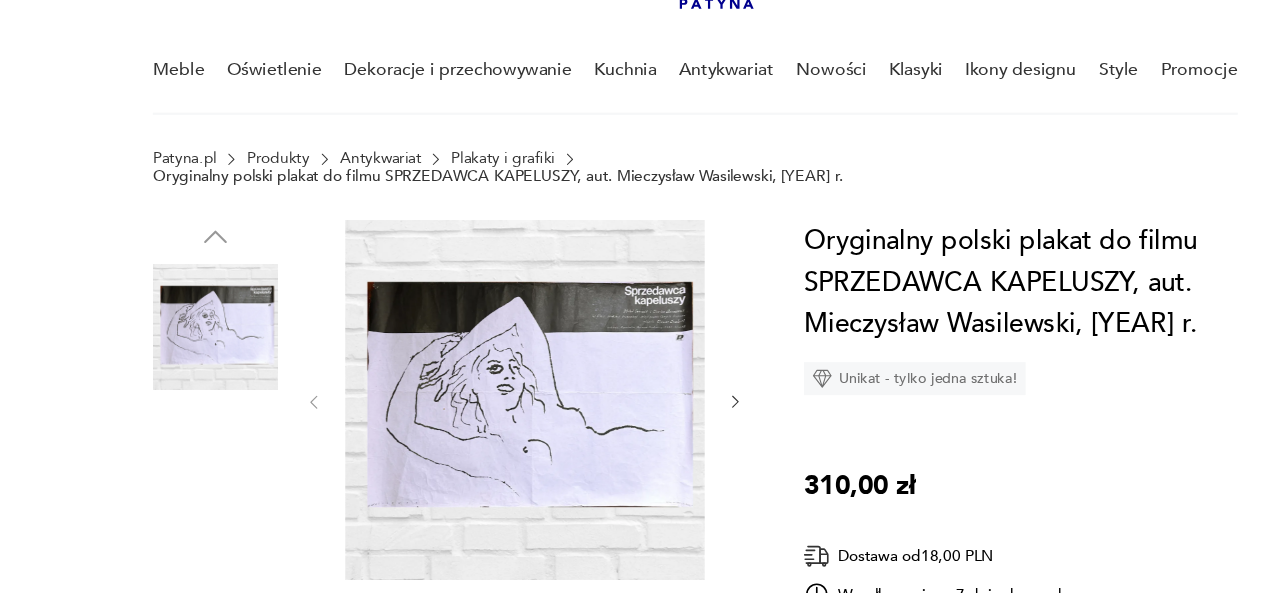 scroll, scrollTop: 181, scrollLeft: 0, axis: vertical 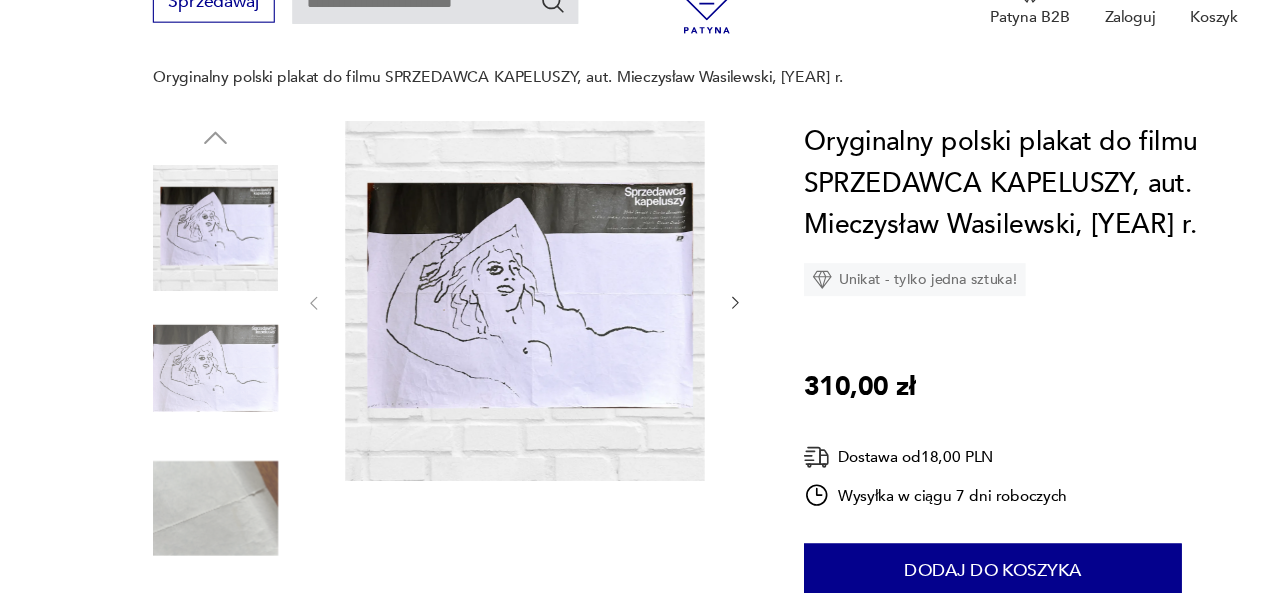 click 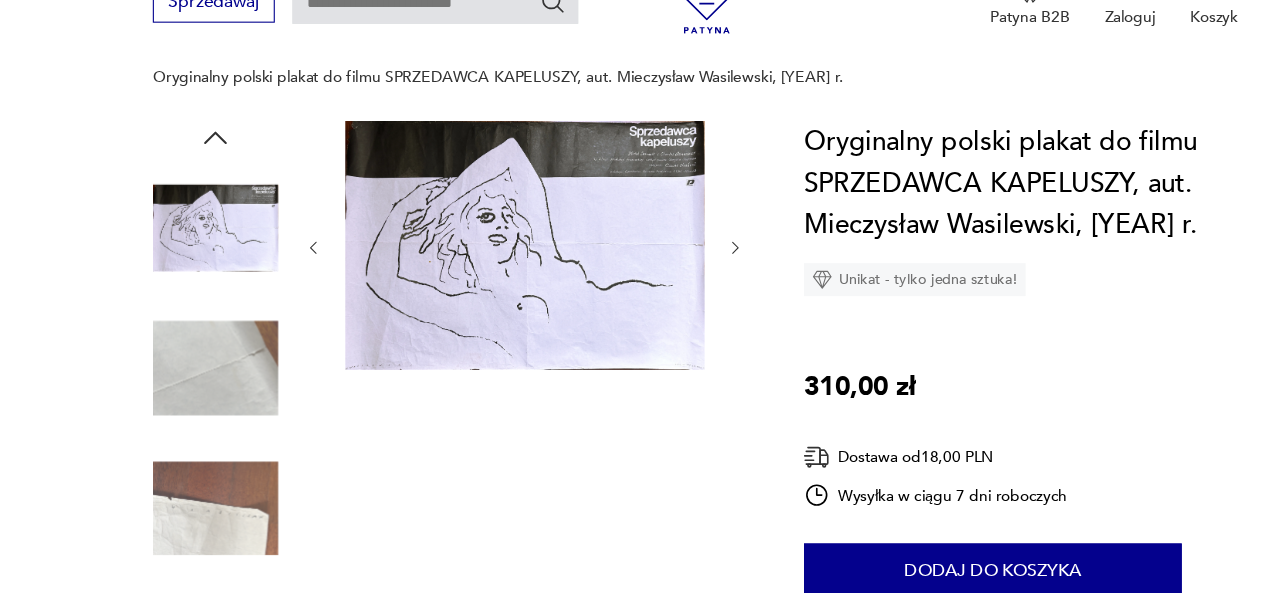 click at bounding box center (477, 279) 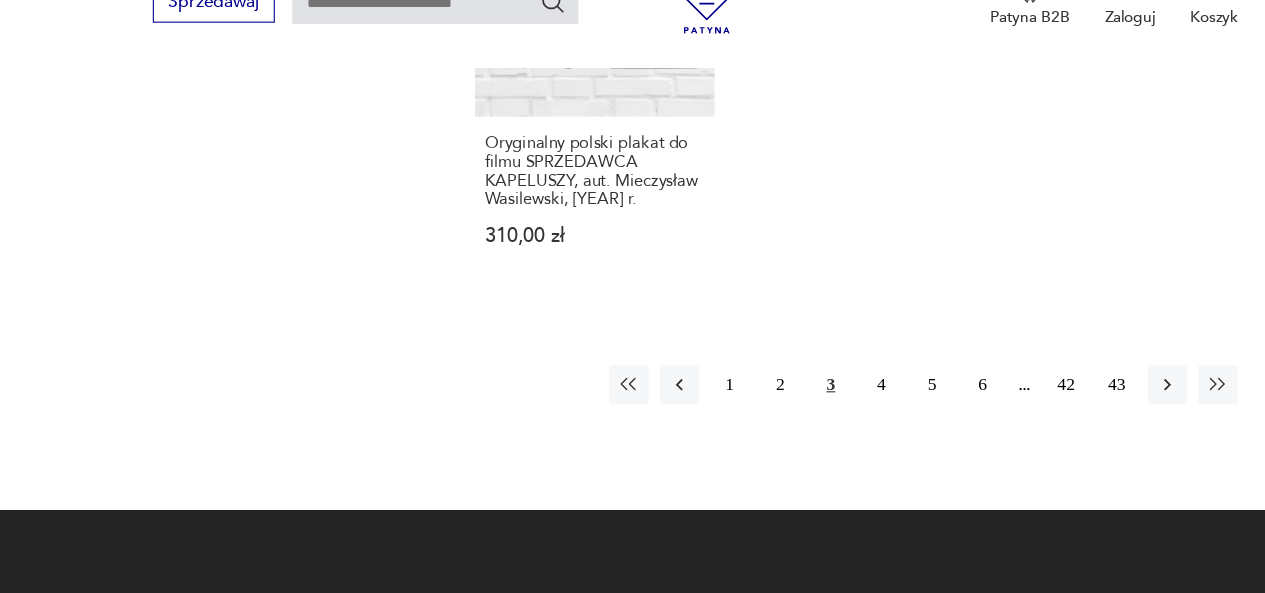 scroll, scrollTop: 3019, scrollLeft: 0, axis: vertical 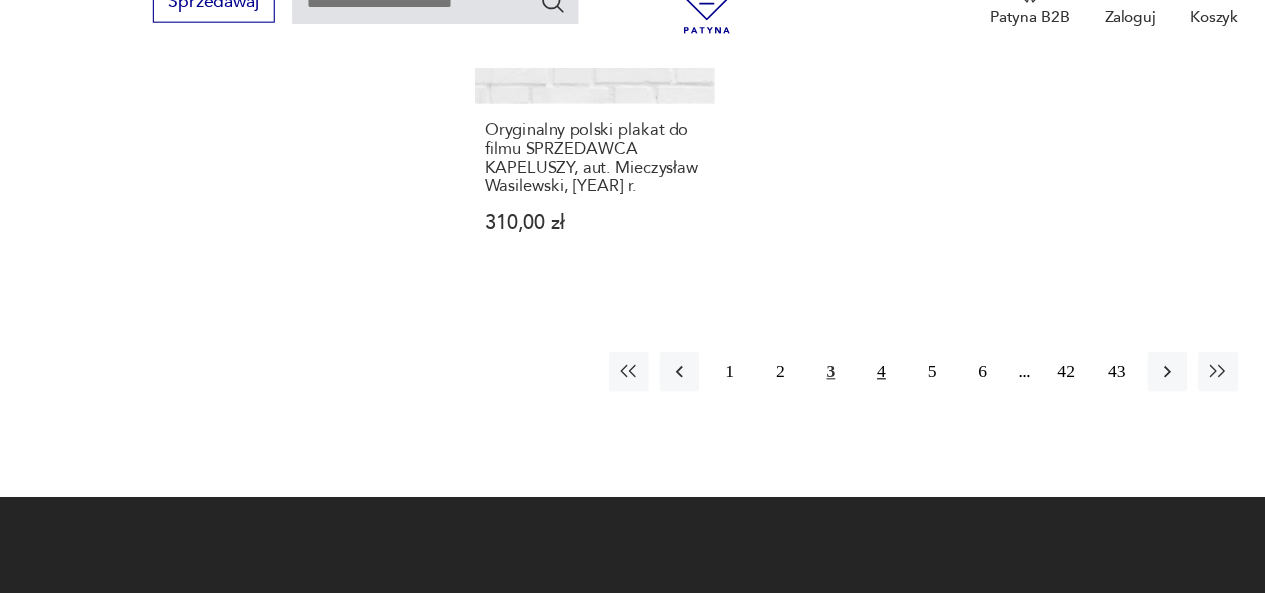click on "4" at bounding box center [802, 391] 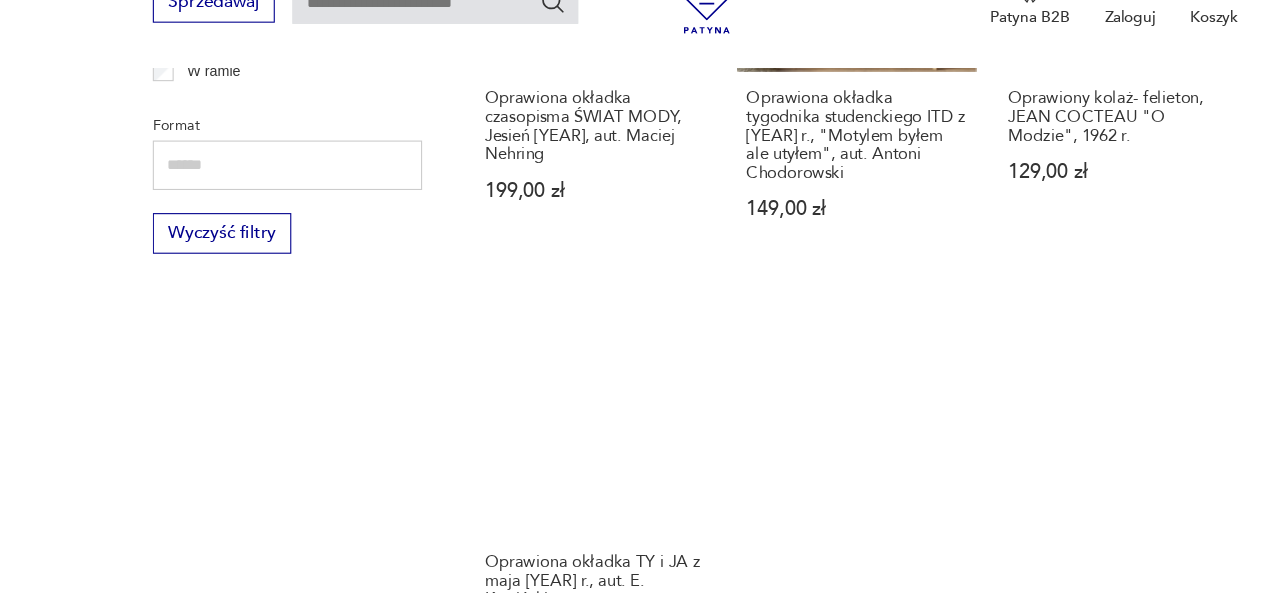 scroll, scrollTop: 2927, scrollLeft: 0, axis: vertical 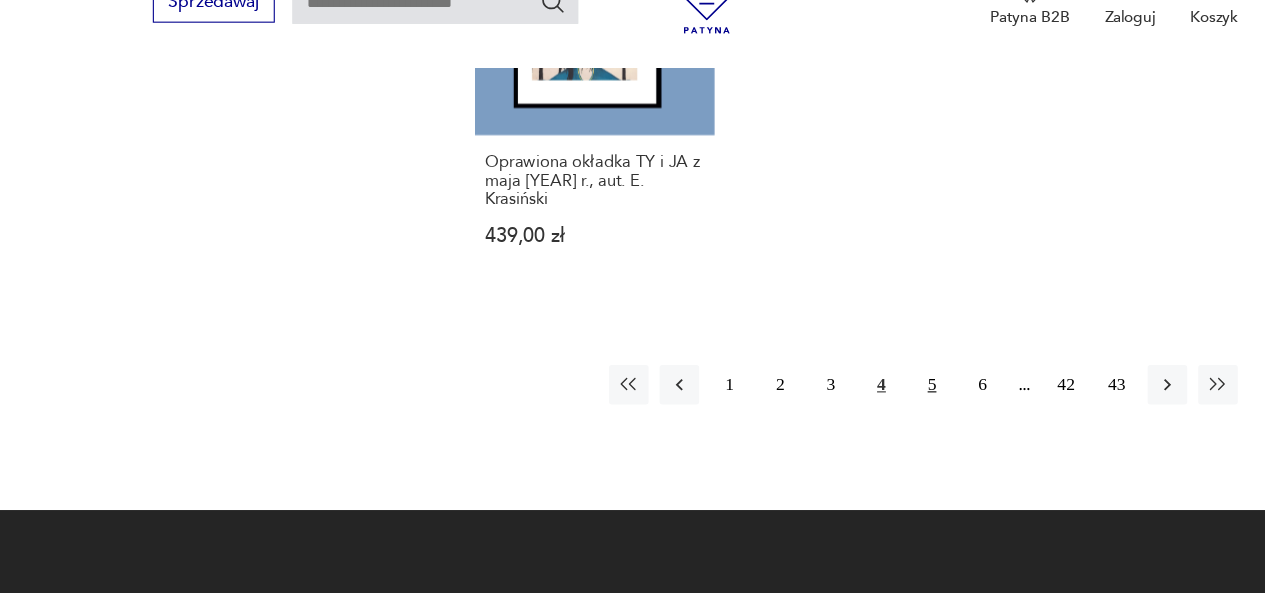 click on "5" at bounding box center [848, 403] 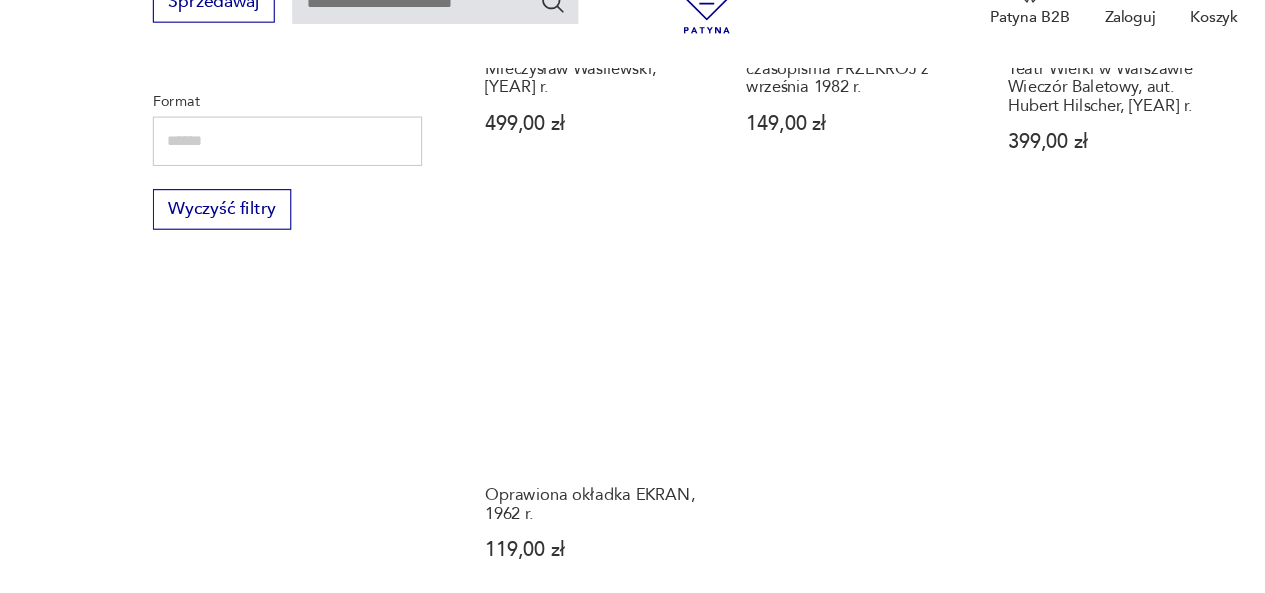 scroll, scrollTop: 2745, scrollLeft: 0, axis: vertical 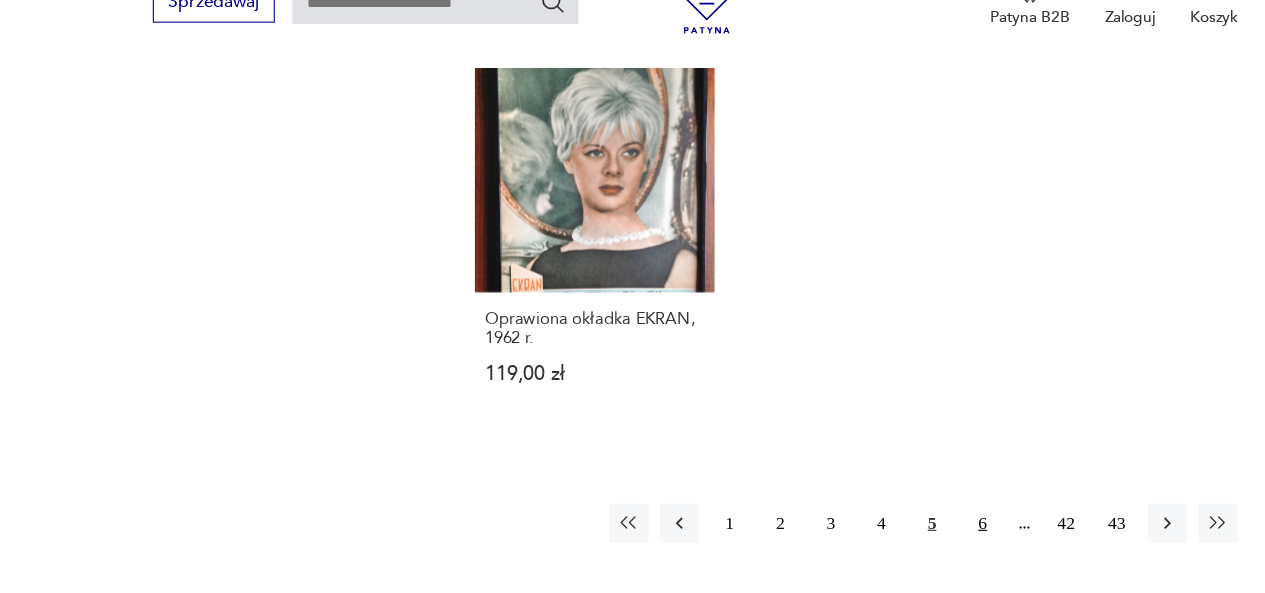 click on "6" at bounding box center (894, 529) 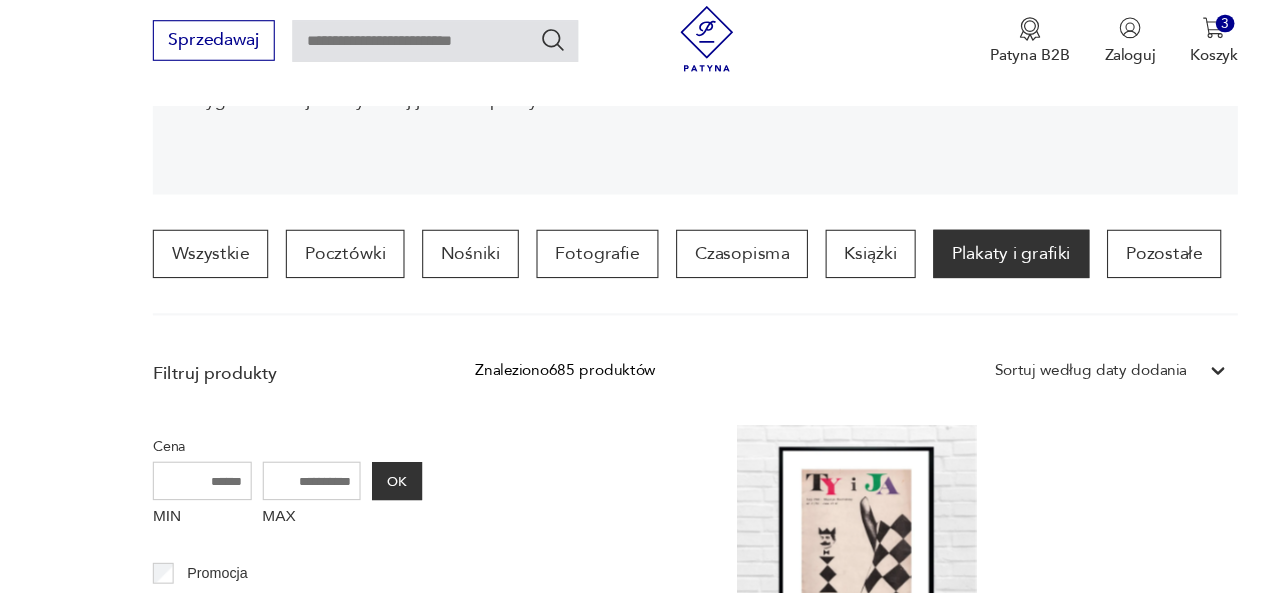 scroll, scrollTop: 434, scrollLeft: 0, axis: vertical 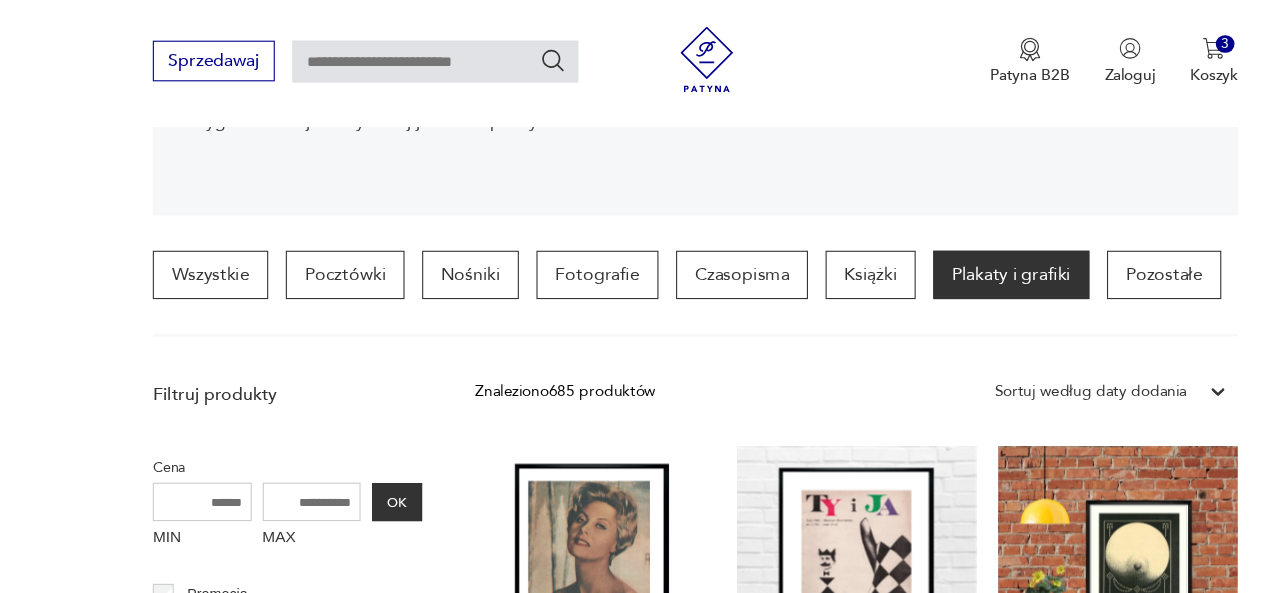 click at bounding box center (396, 56) 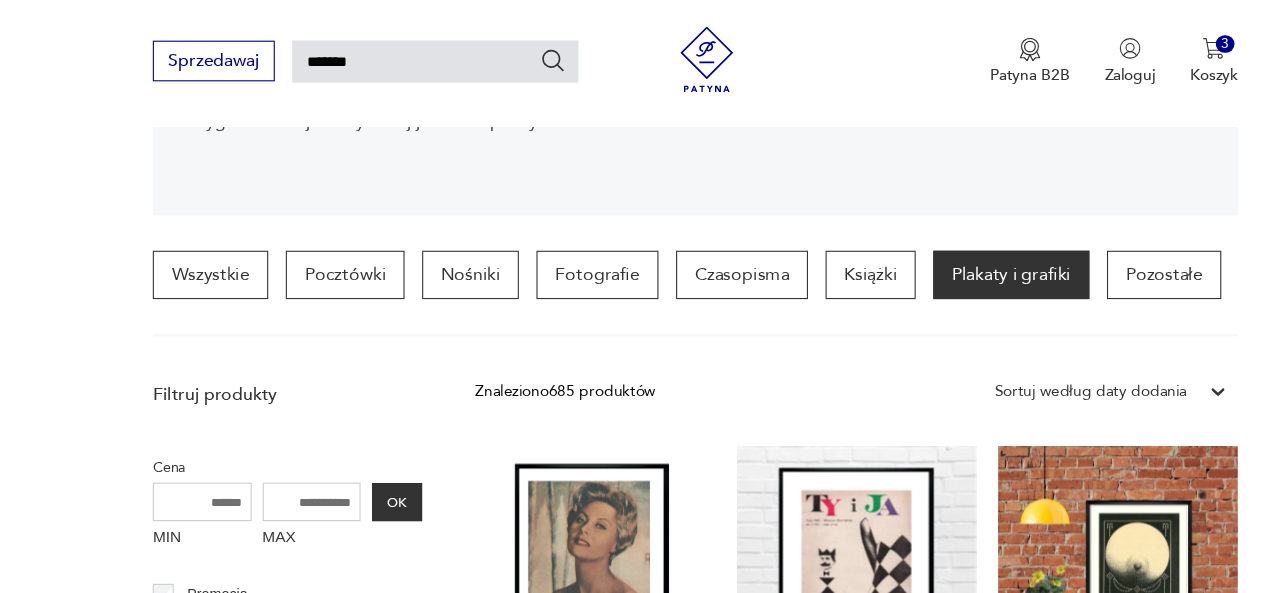 type on "*******" 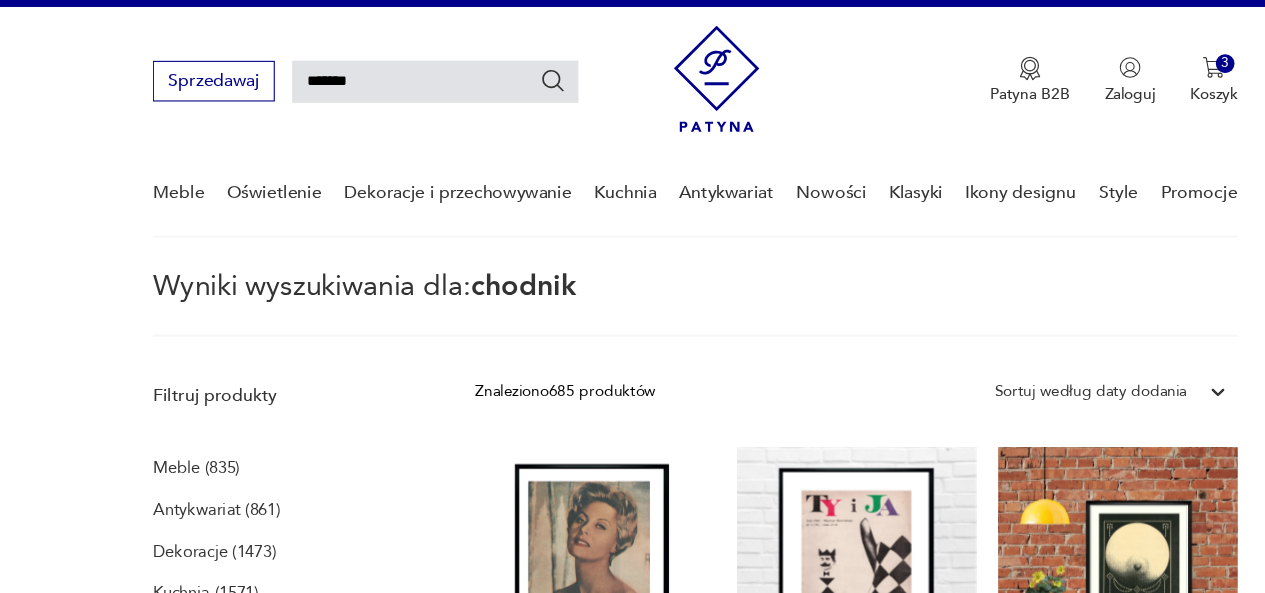 type 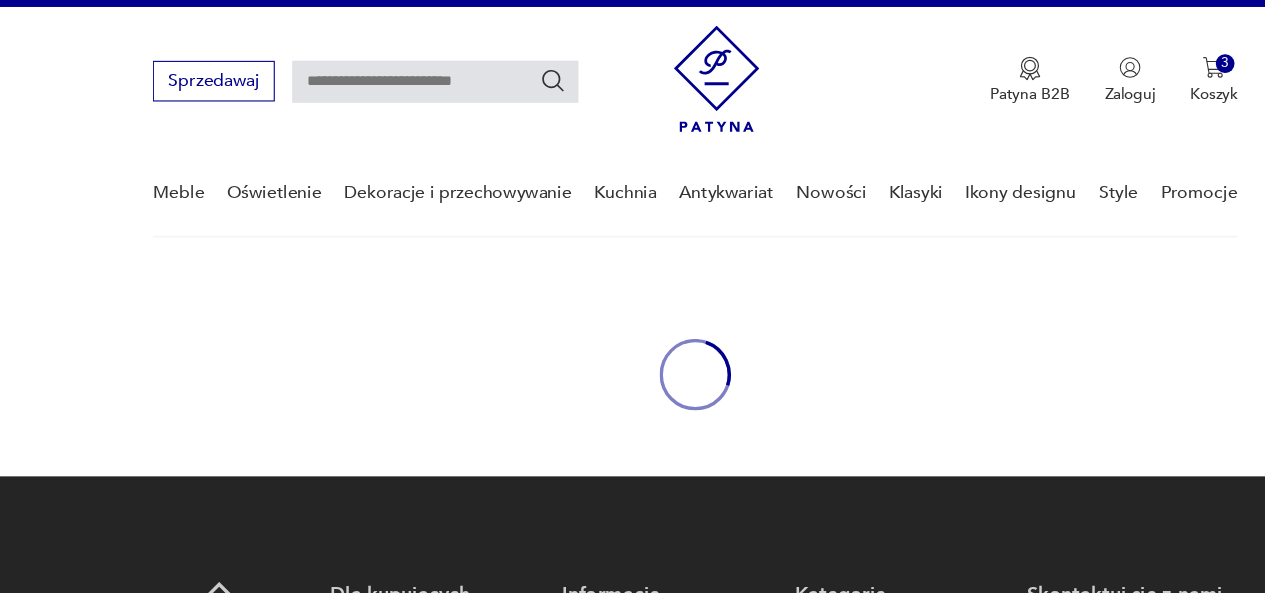 type on "*******" 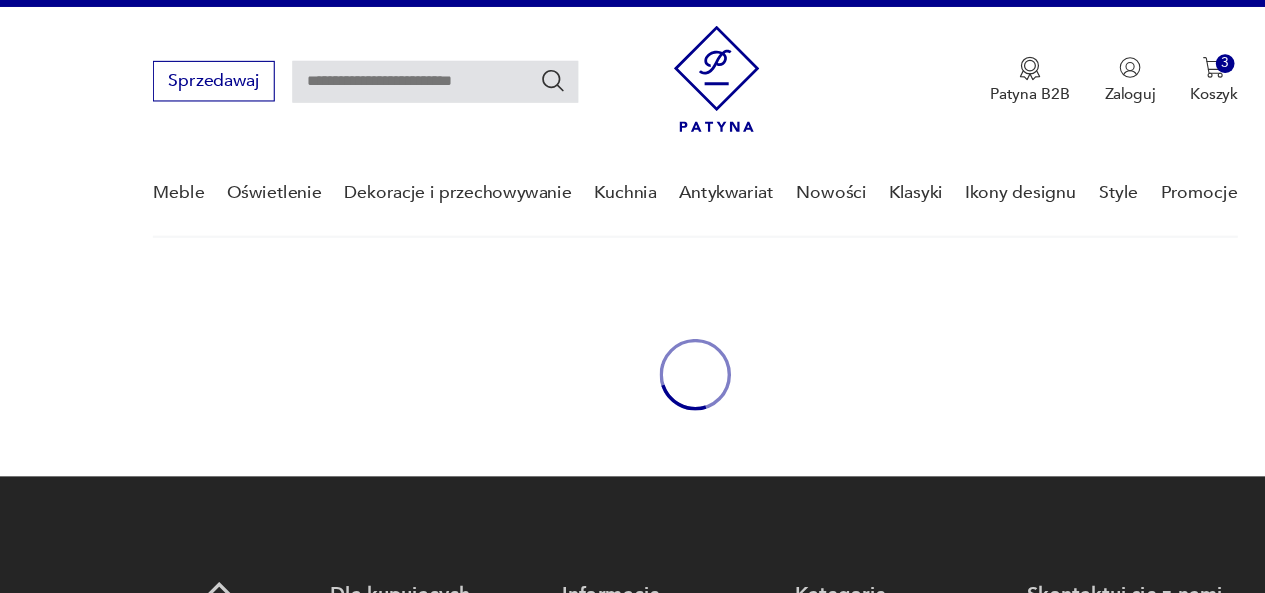 type on "*******" 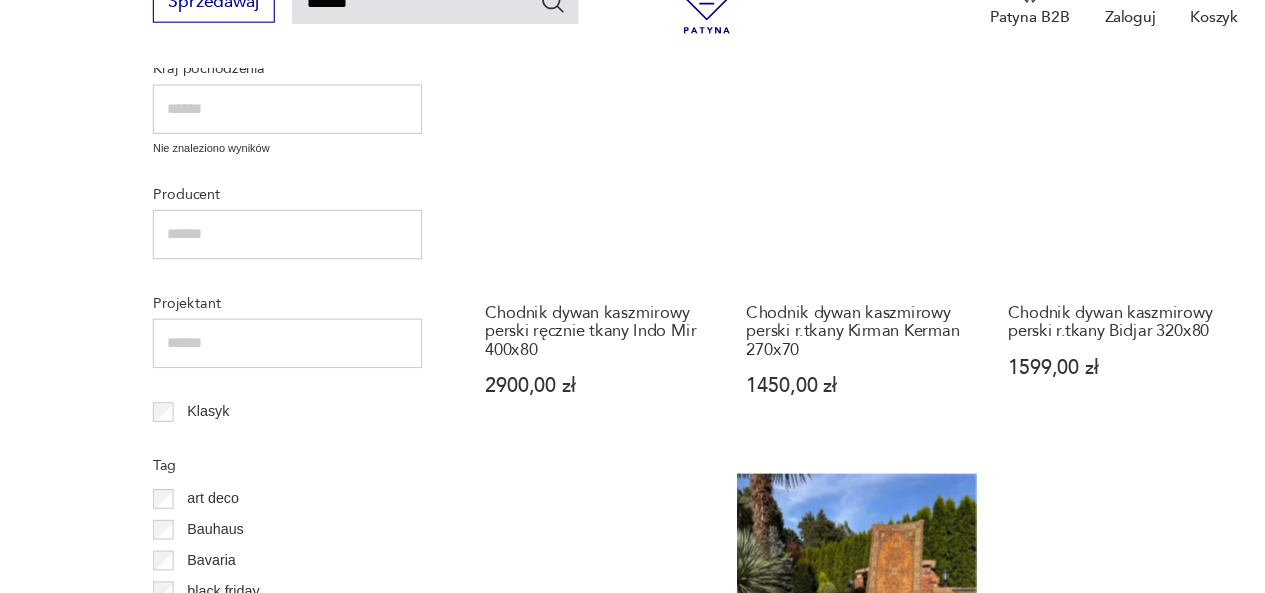 scroll, scrollTop: 933, scrollLeft: 0, axis: vertical 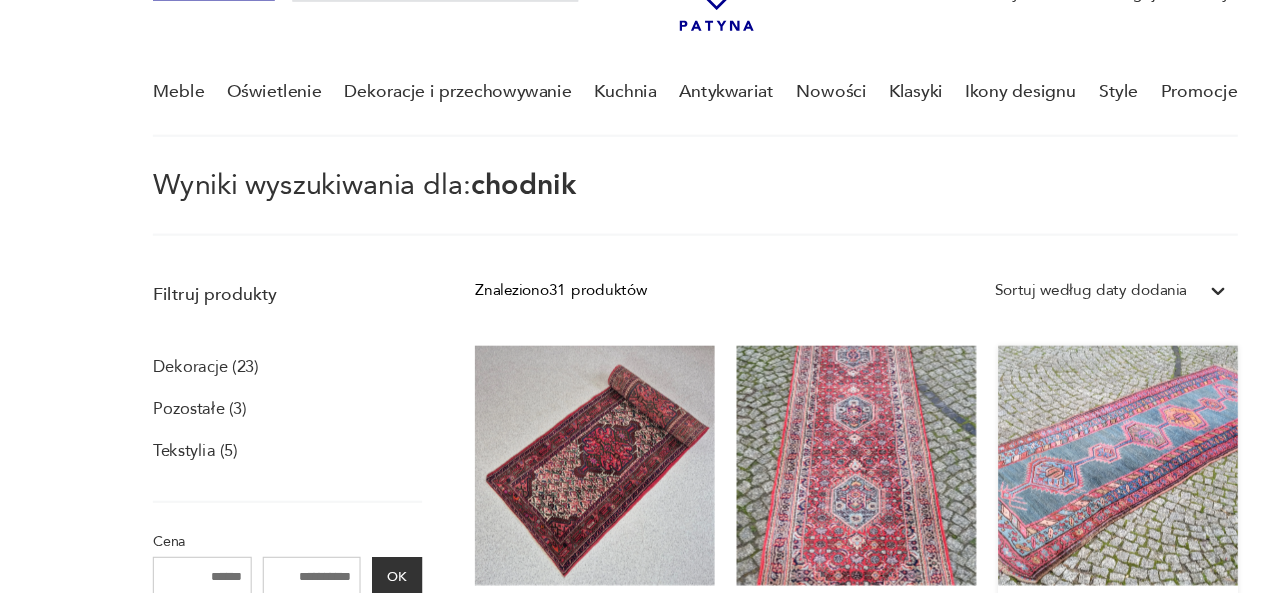 click on "70%Antyczny Chodnik seledynowy,ręcznie tkany,hamadan 980,00 zł" at bounding box center (1017, 555) 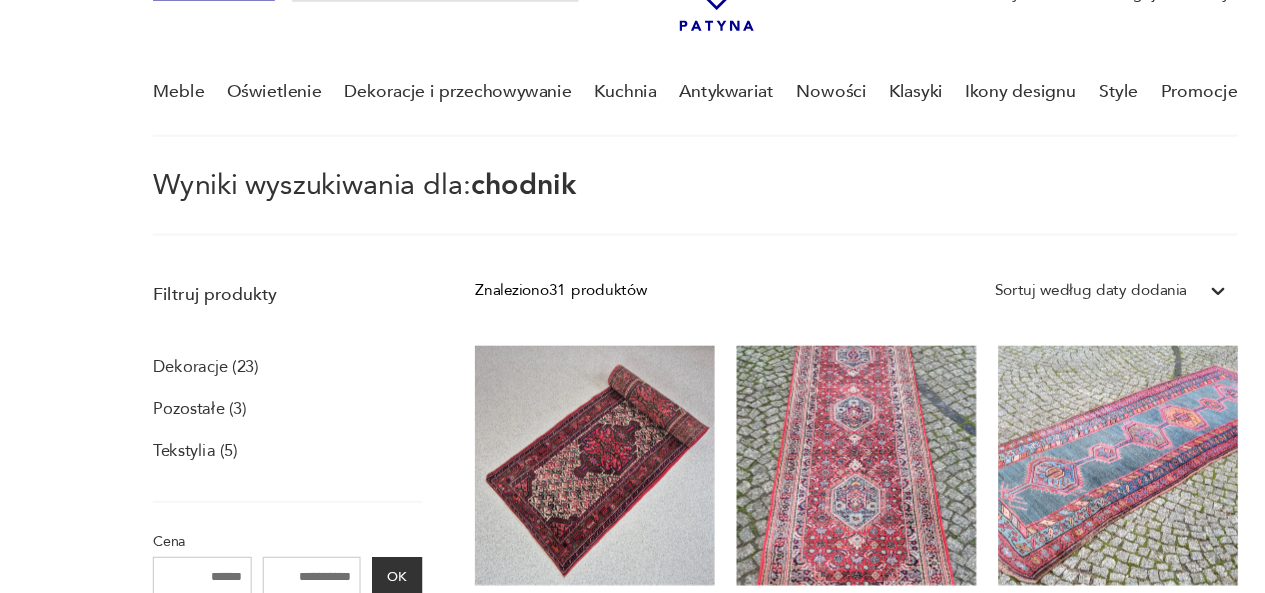 scroll, scrollTop: 70, scrollLeft: 0, axis: vertical 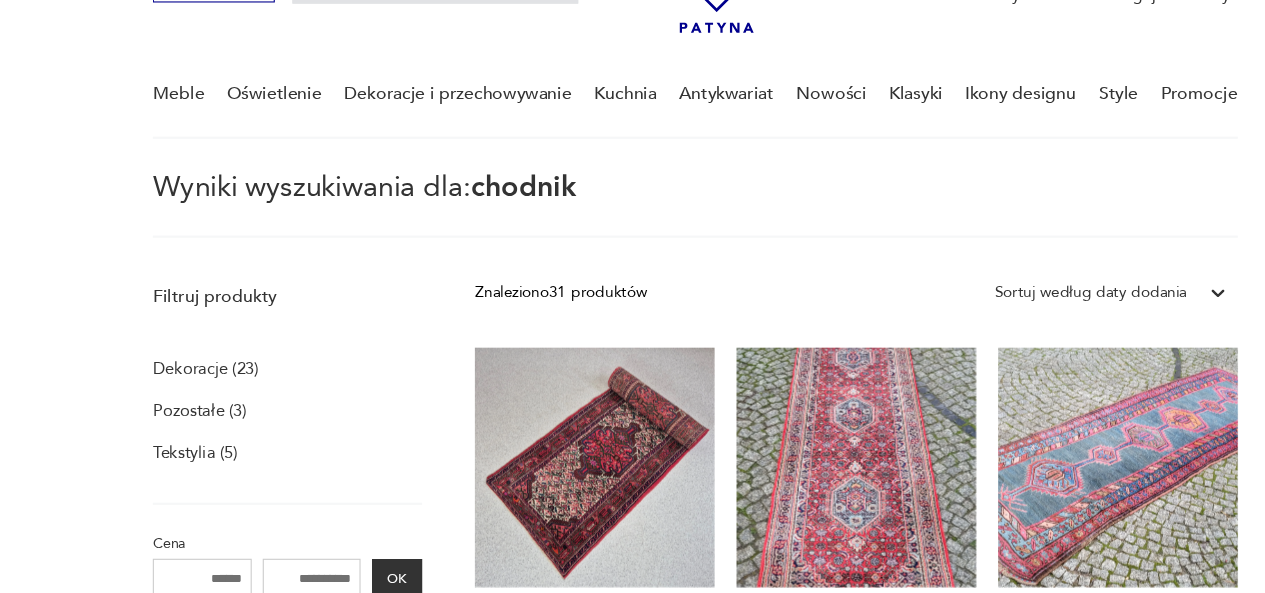 type 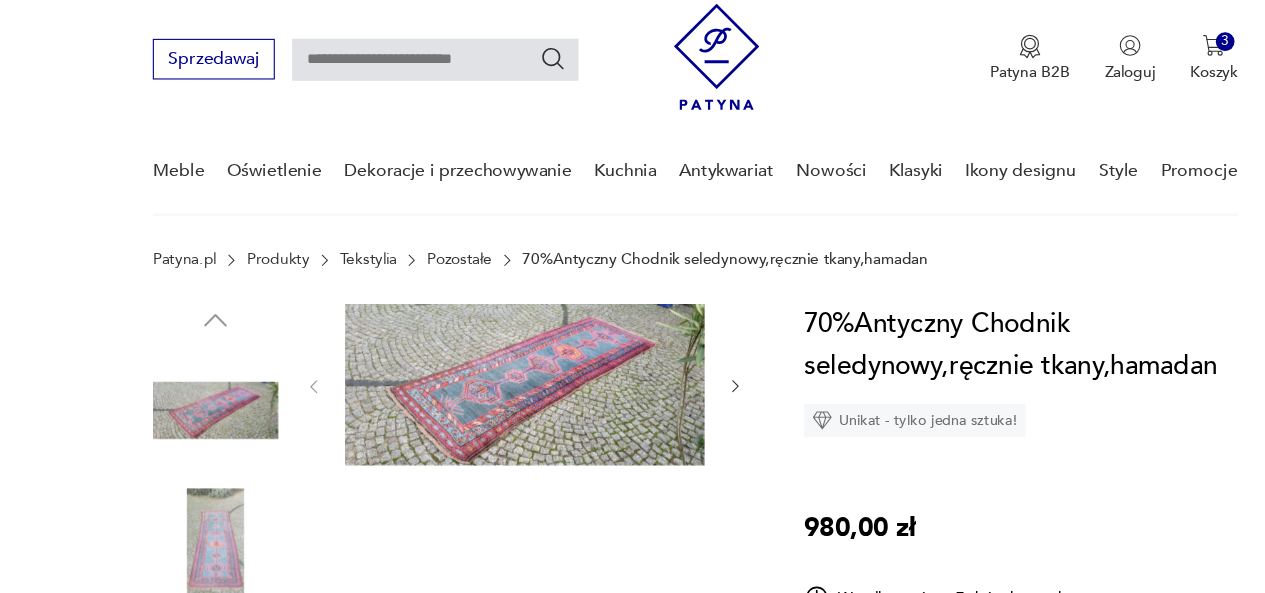 click 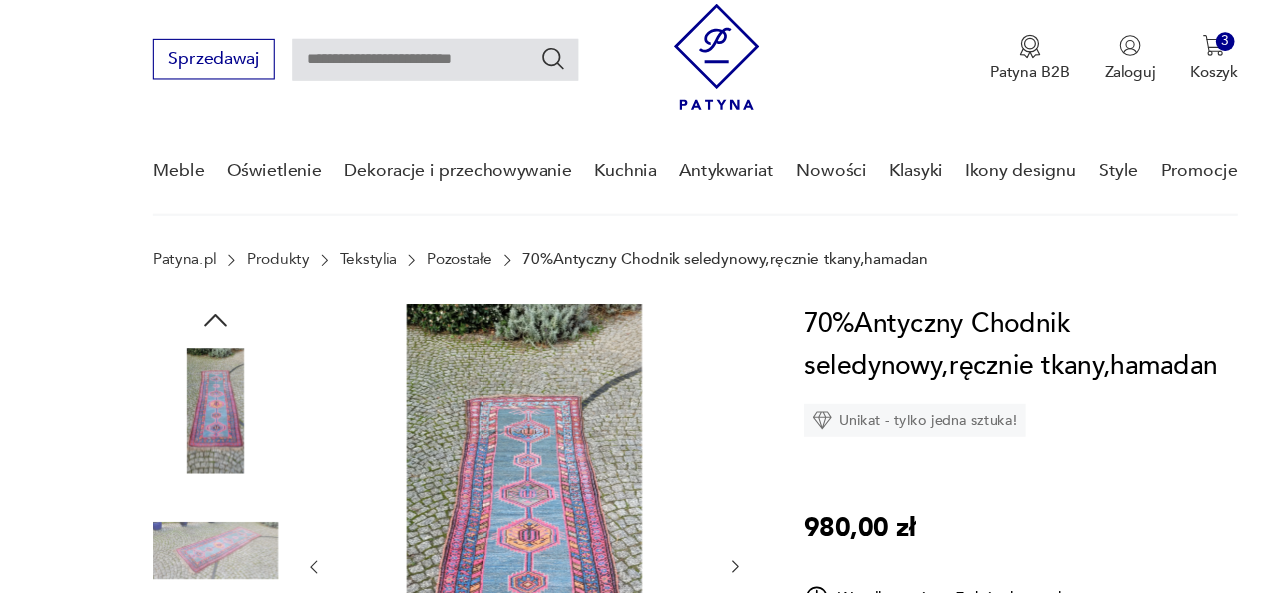 type on "*******" 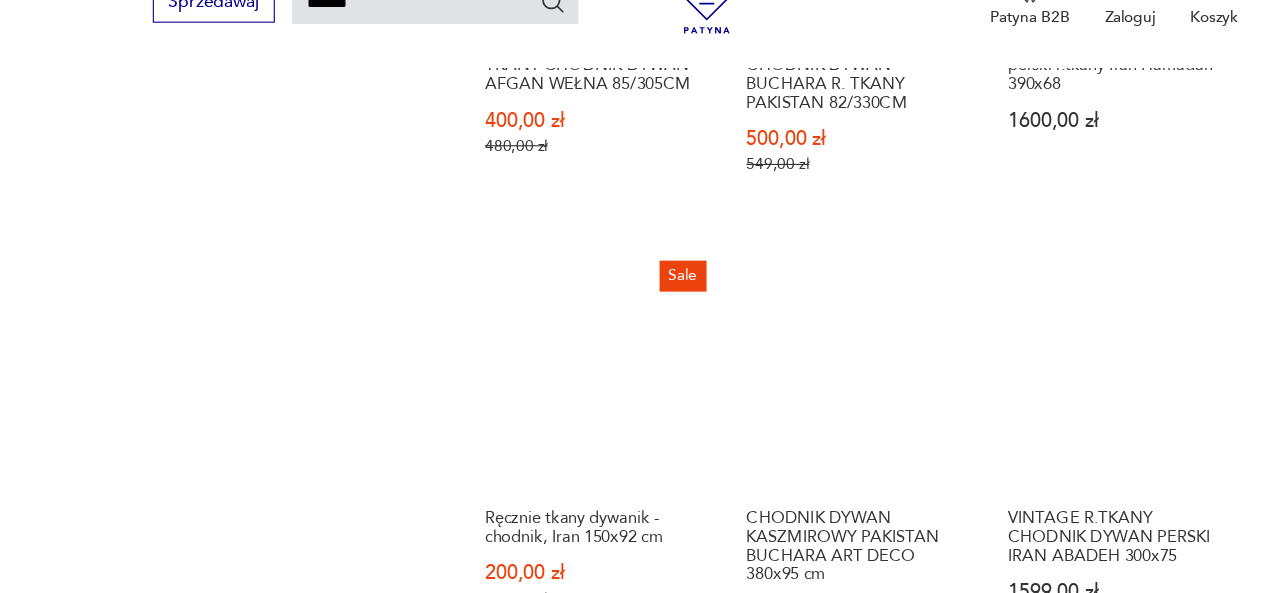scroll, scrollTop: 1800, scrollLeft: 0, axis: vertical 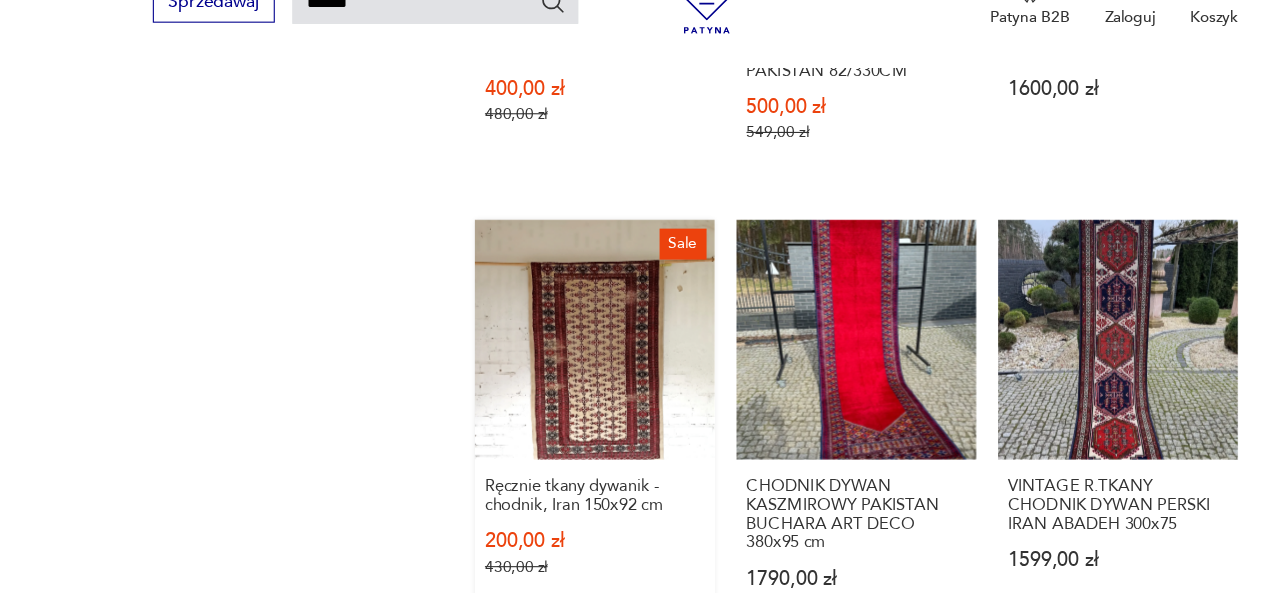 click on "Sale Ręcznie tkany dywanik - chodnik, Iran 150x92 cm 200,00 zł 430,00 zł" at bounding box center (541, 440) 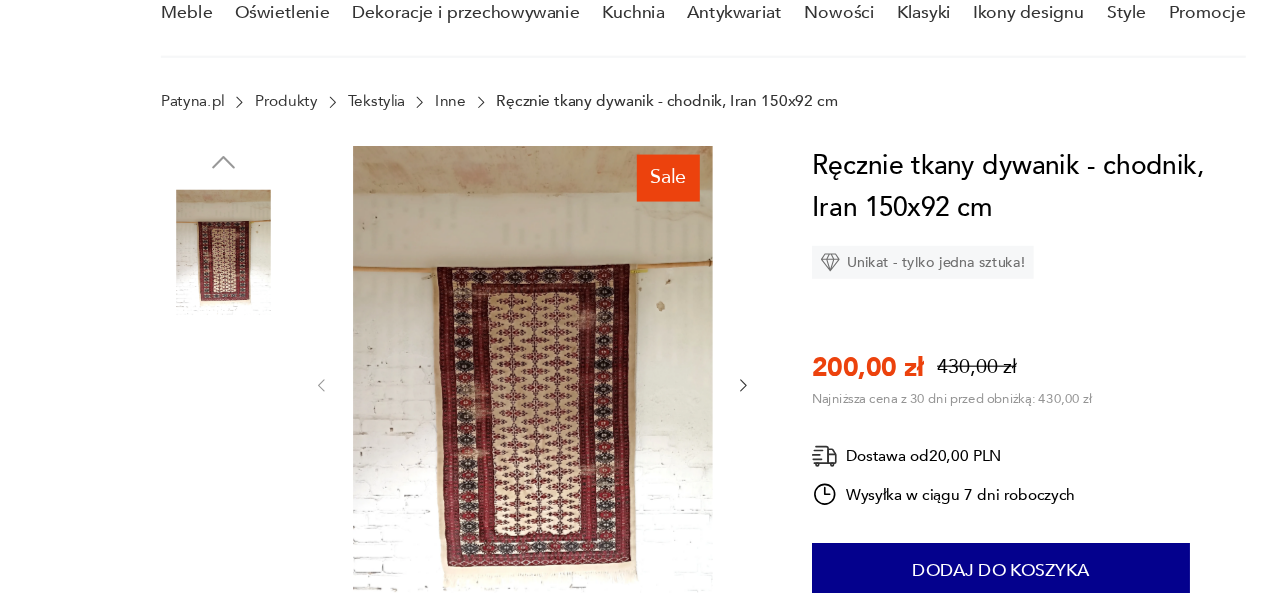 scroll, scrollTop: 272, scrollLeft: 0, axis: vertical 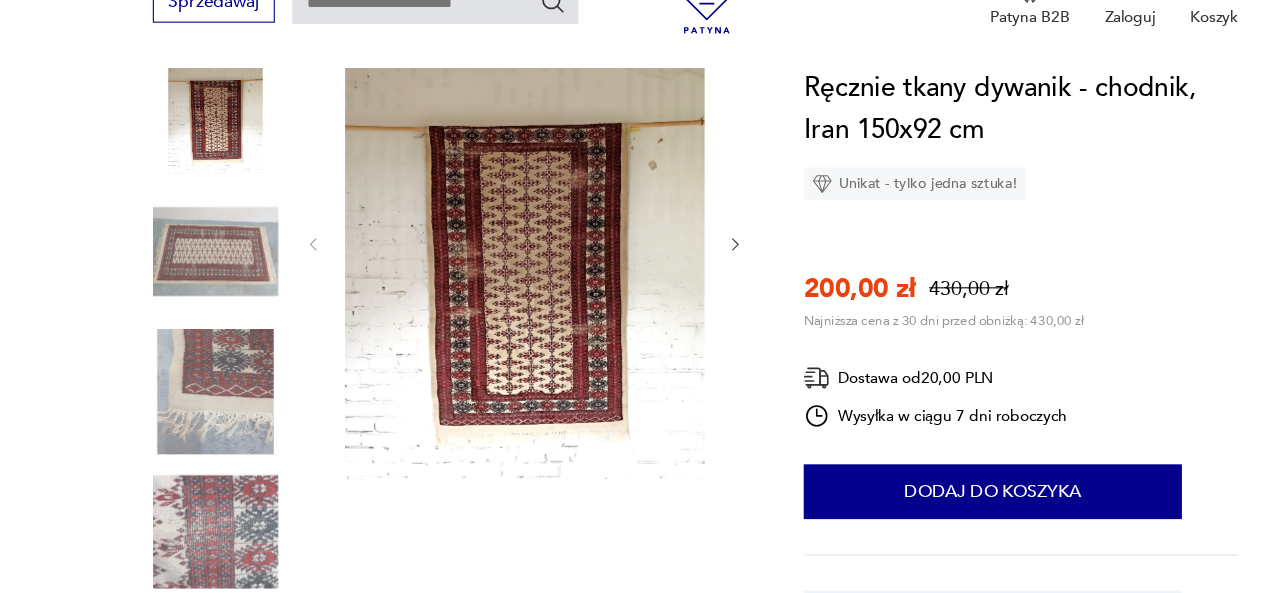 click 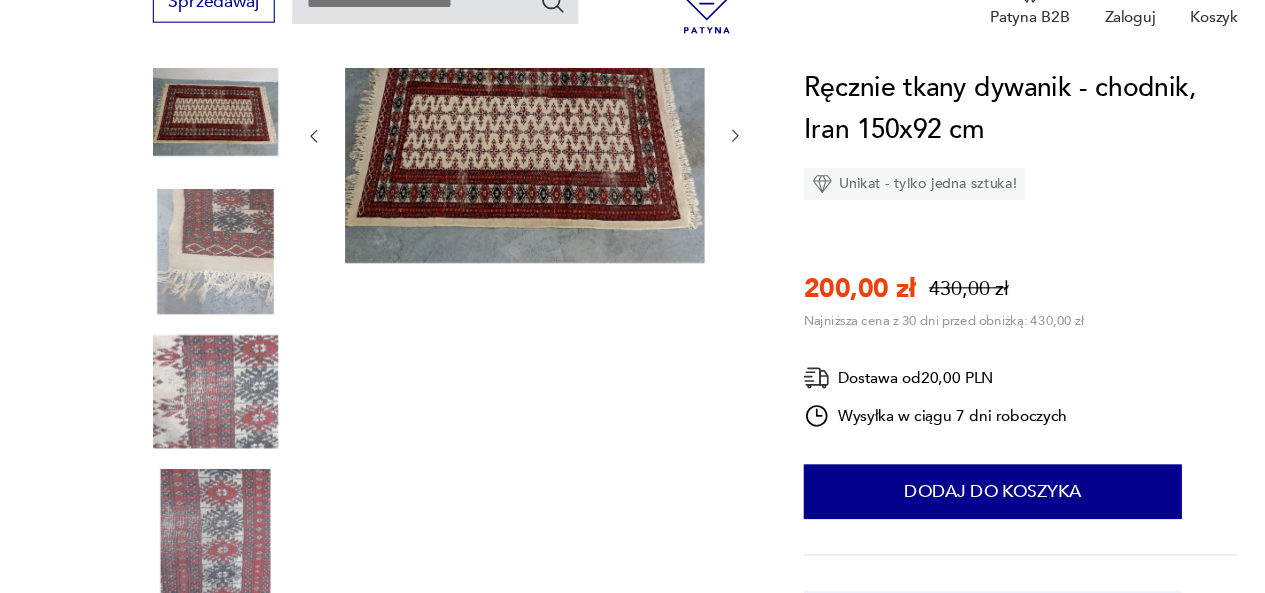 click at bounding box center [477, 175] 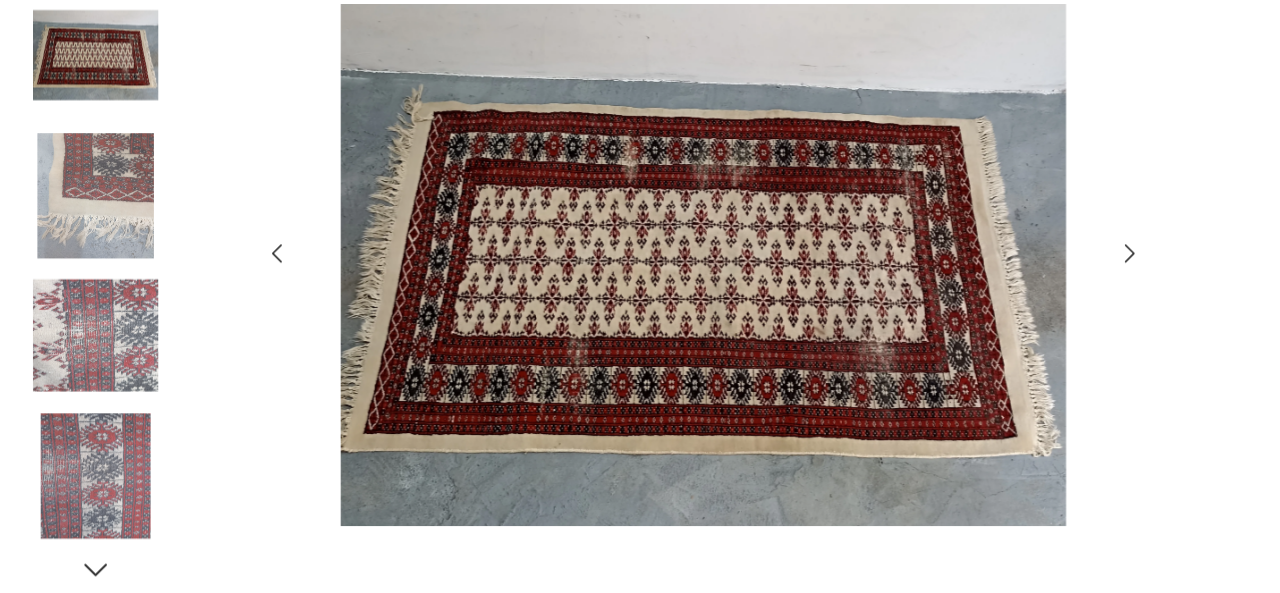 click 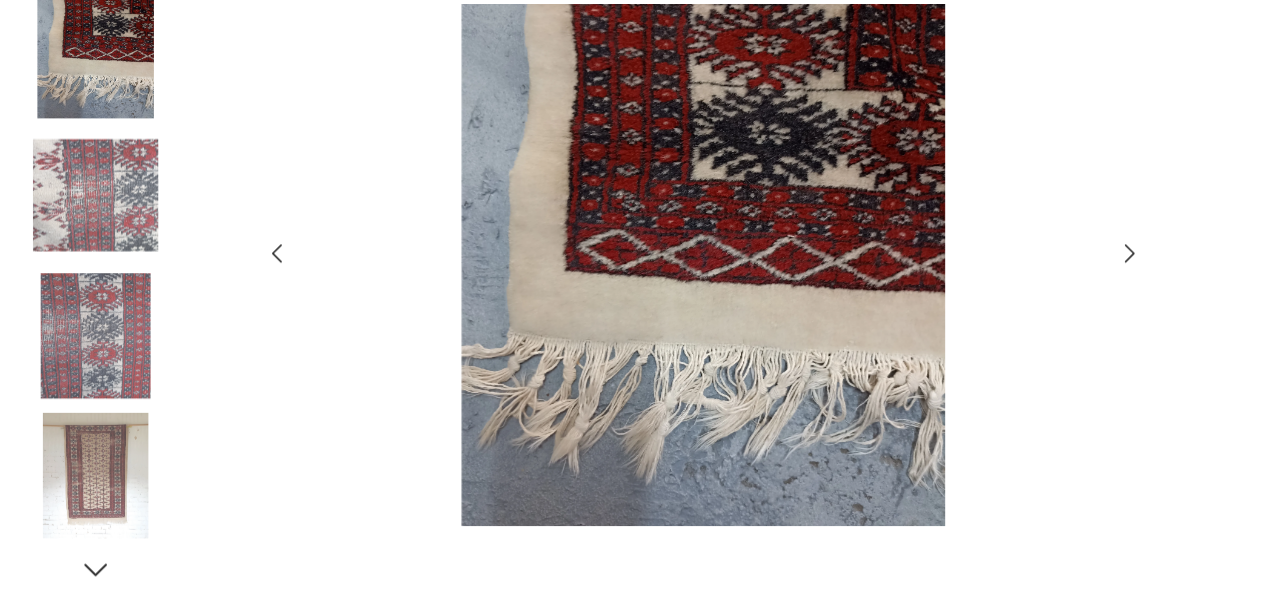 click 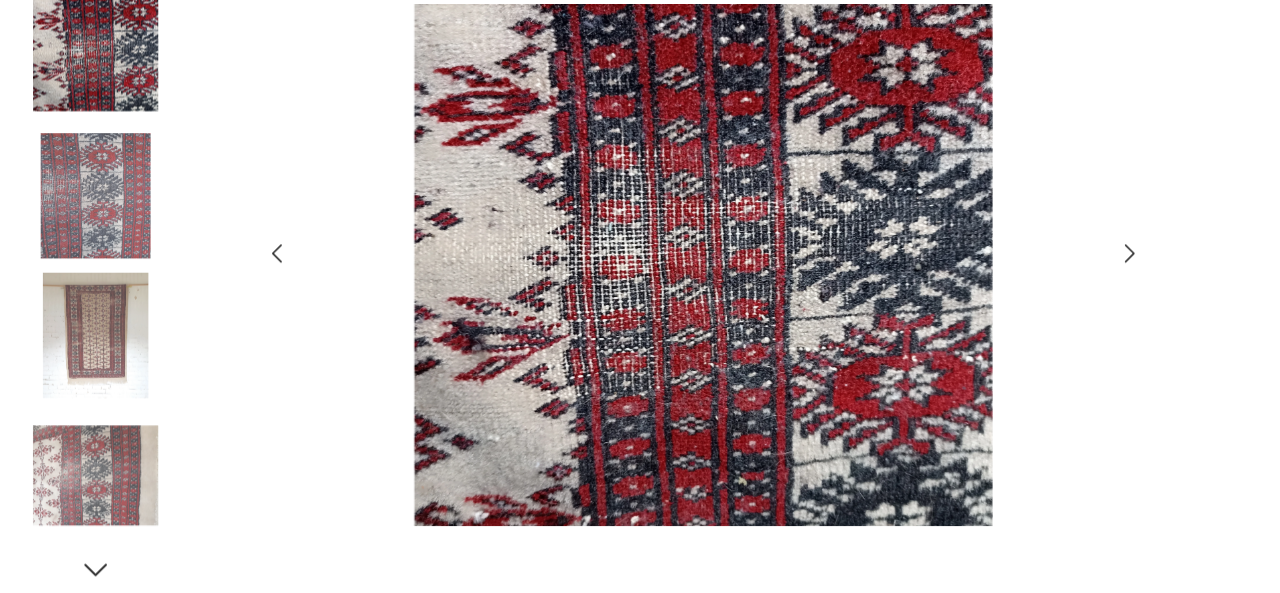 type on "*******" 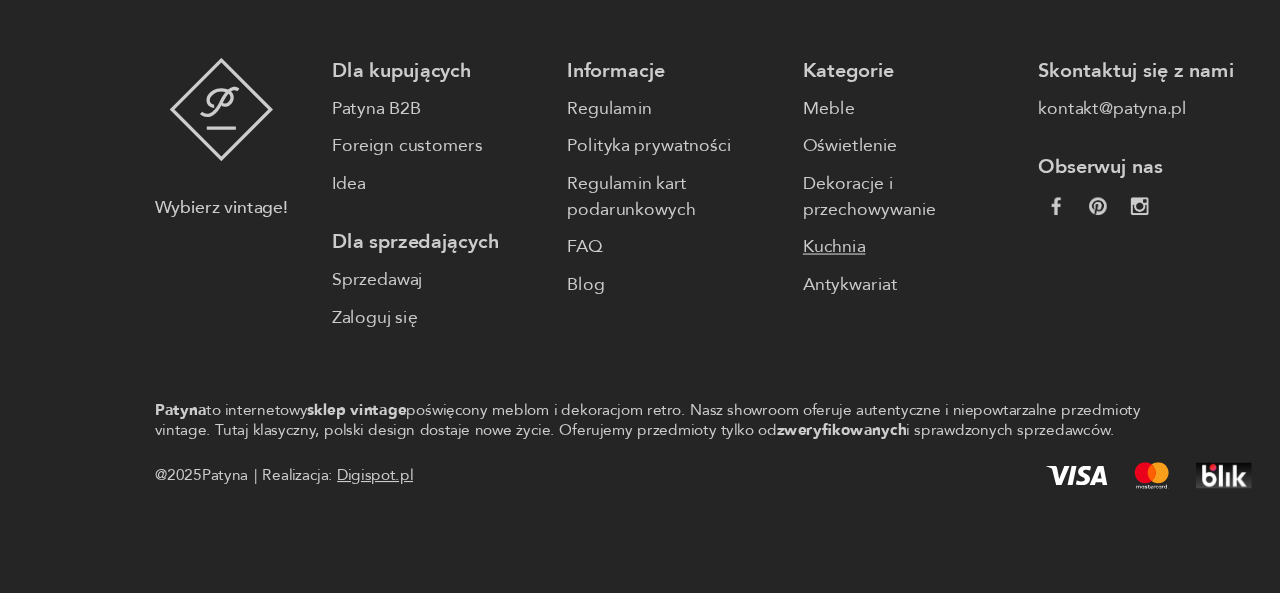 scroll, scrollTop: 3014, scrollLeft: 0, axis: vertical 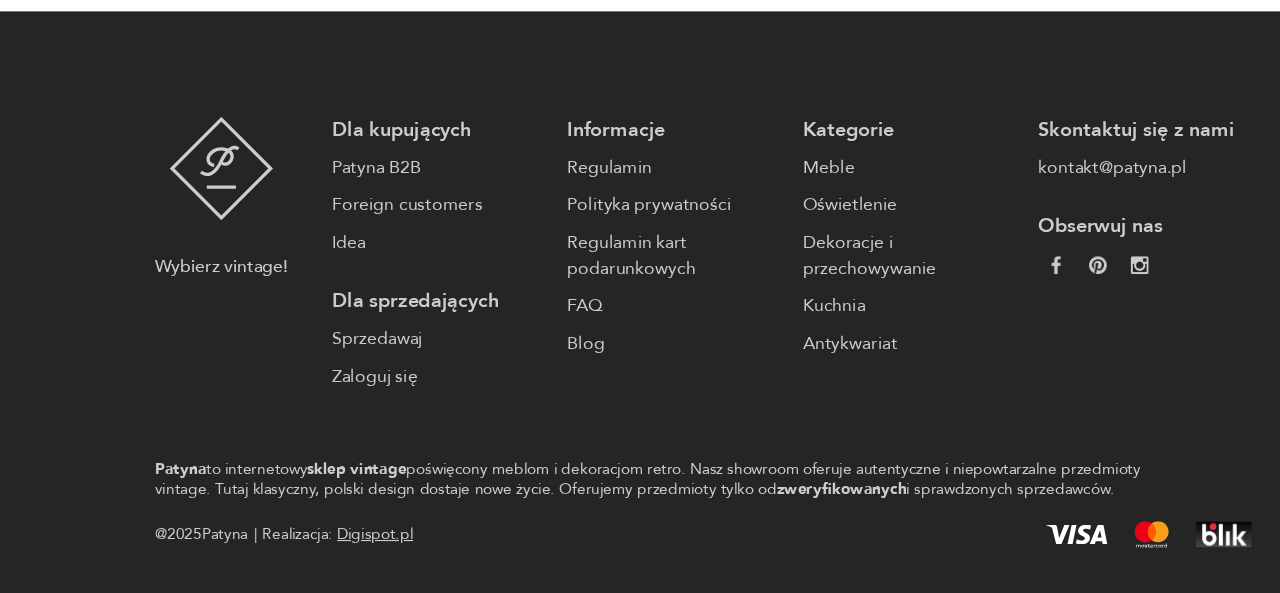type 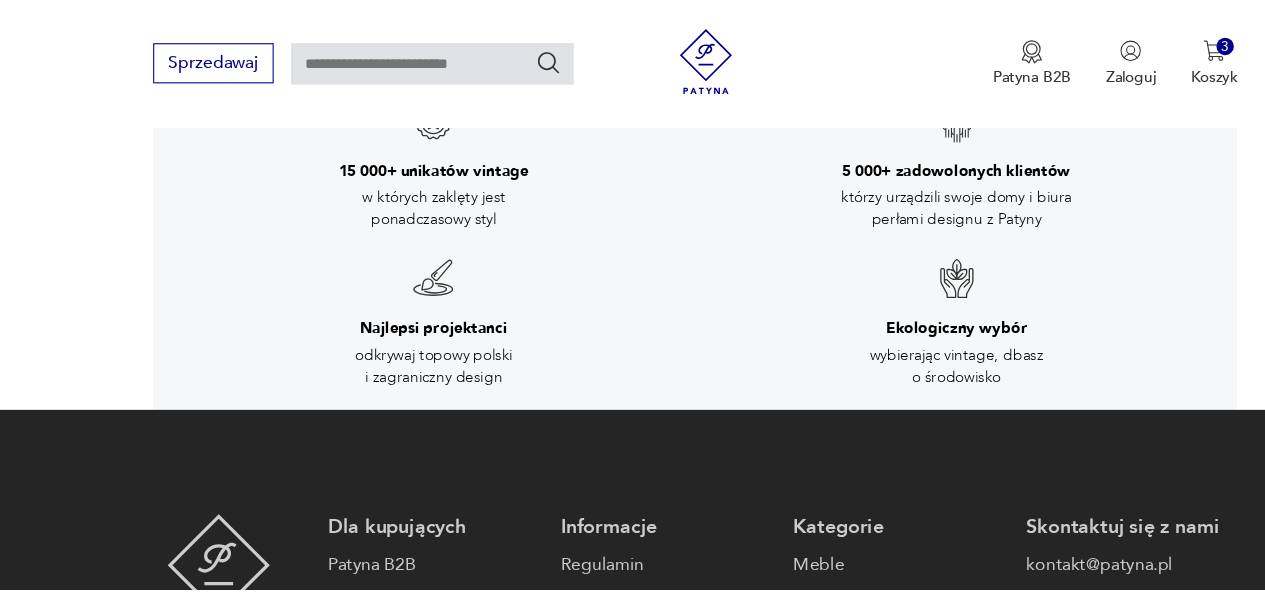 scroll, scrollTop: 272, scrollLeft: 0, axis: vertical 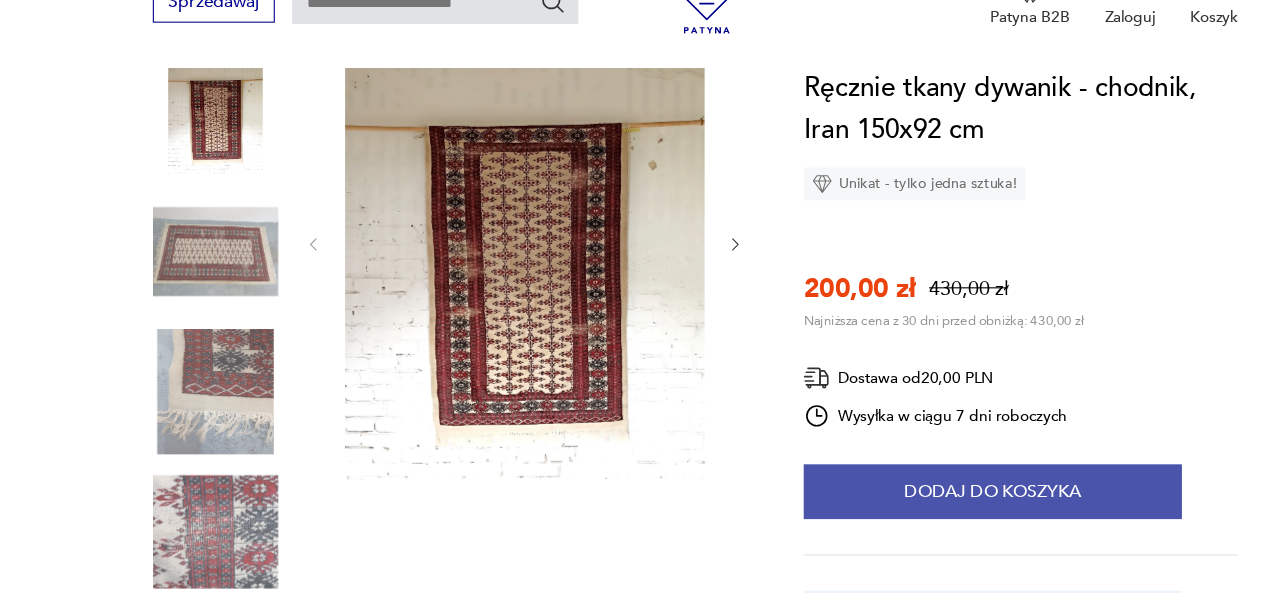 click on "Dodaj do koszyka" at bounding box center (903, 501) 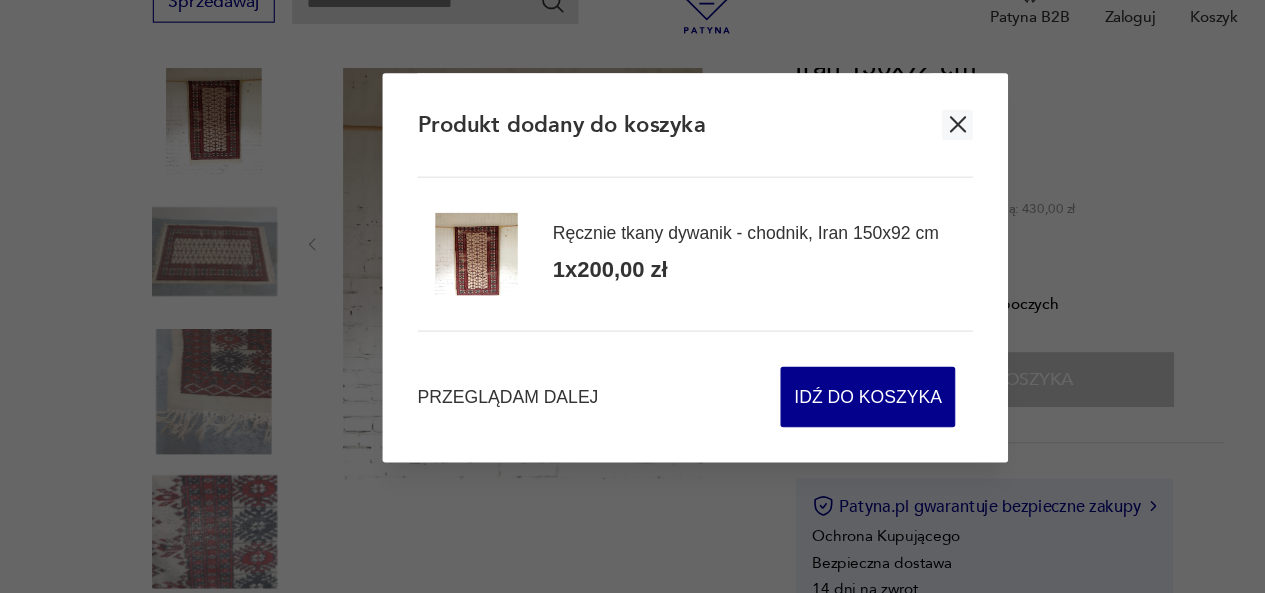click 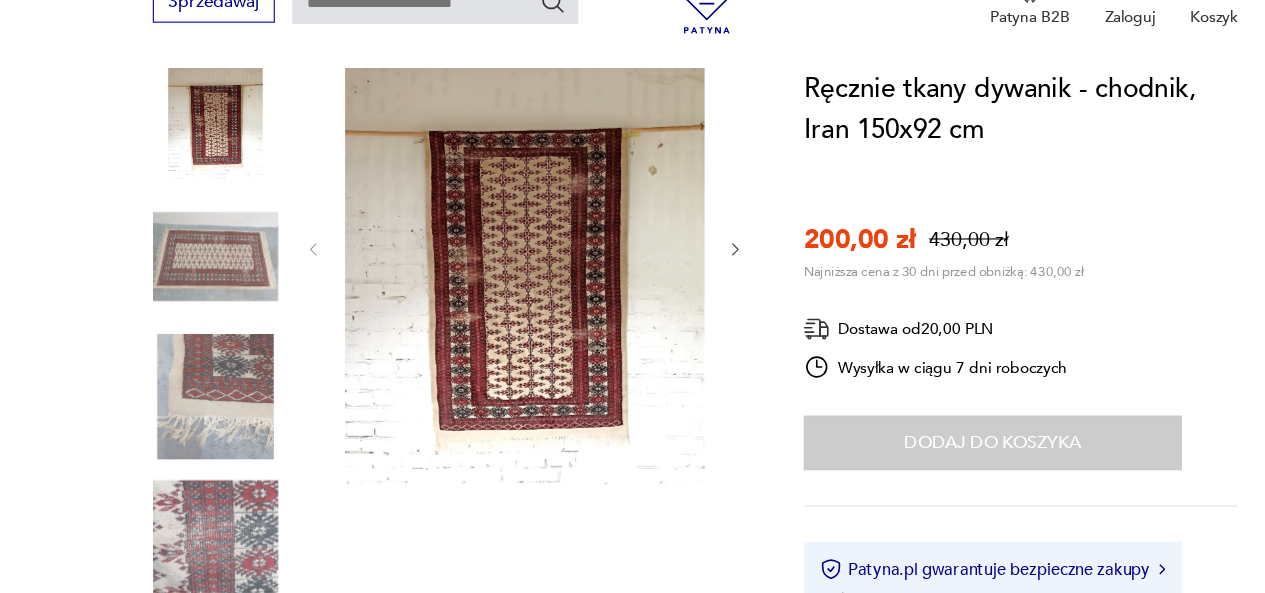 scroll, scrollTop: 363, scrollLeft: 0, axis: vertical 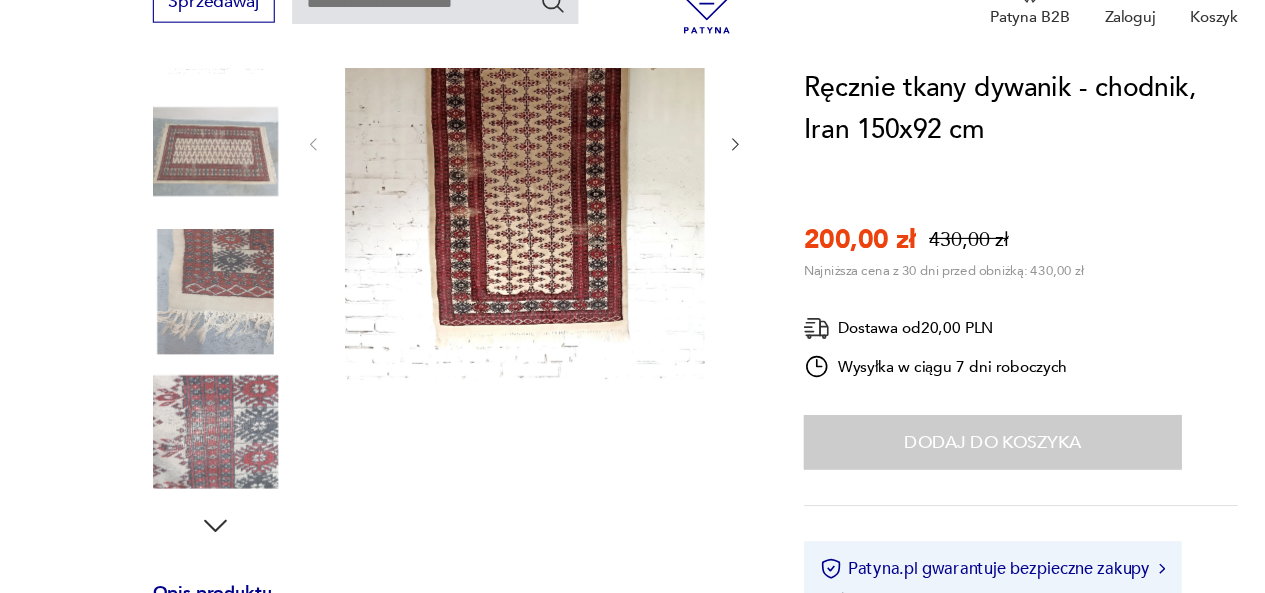 click 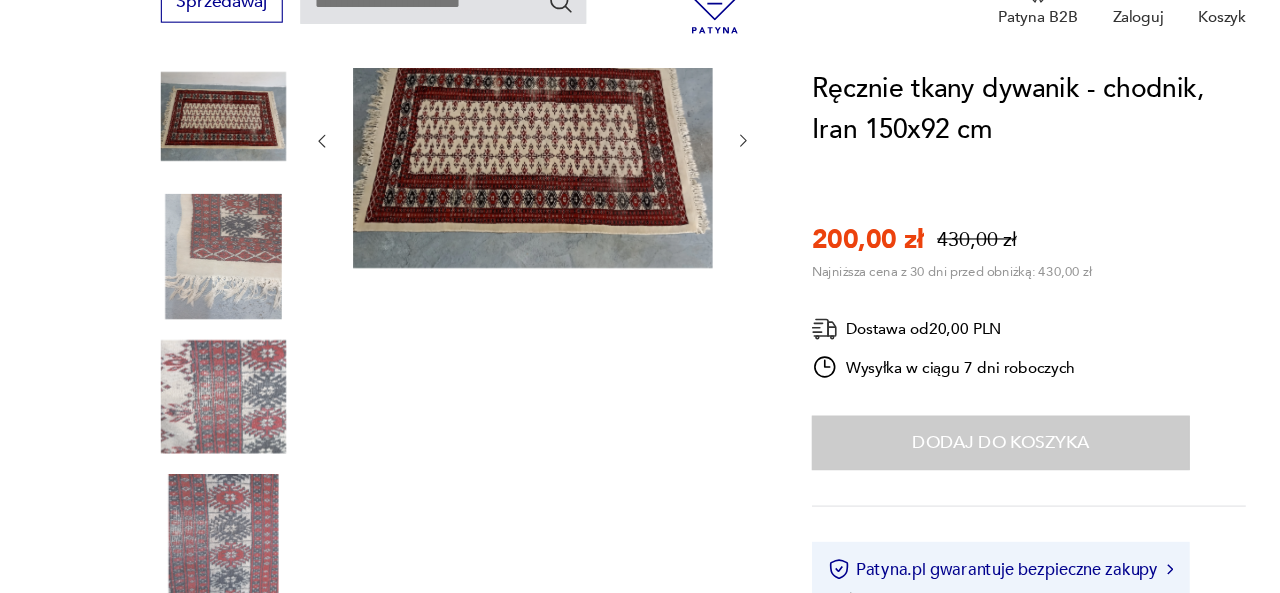 scroll, scrollTop: 264, scrollLeft: 0, axis: vertical 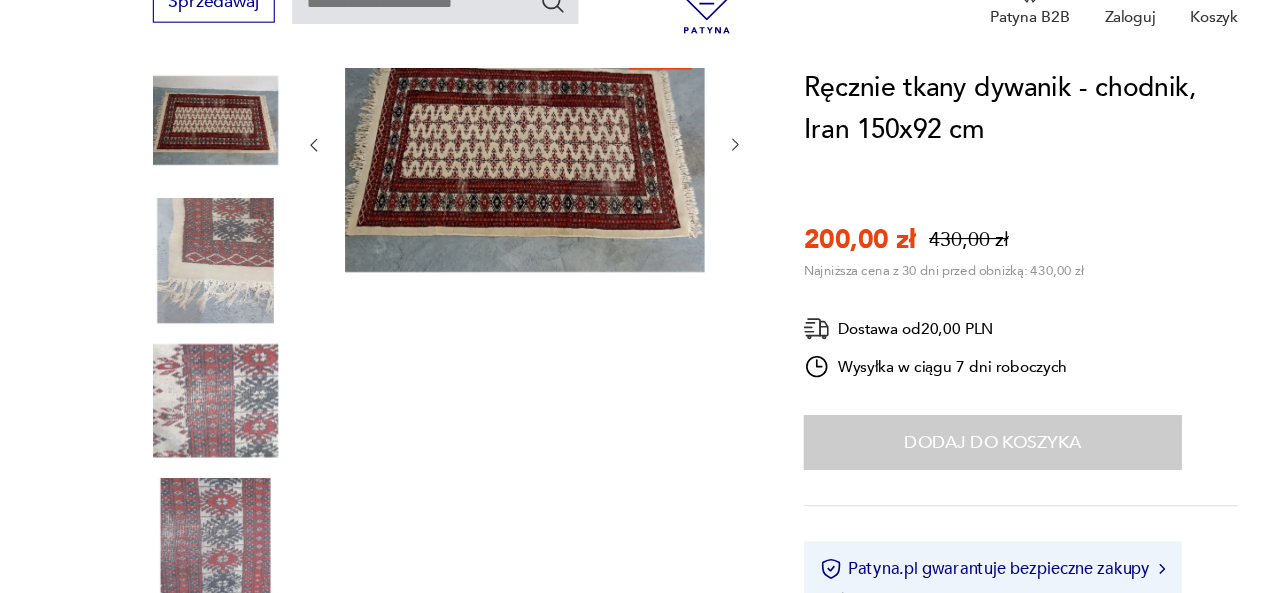 click at bounding box center [477, 183] 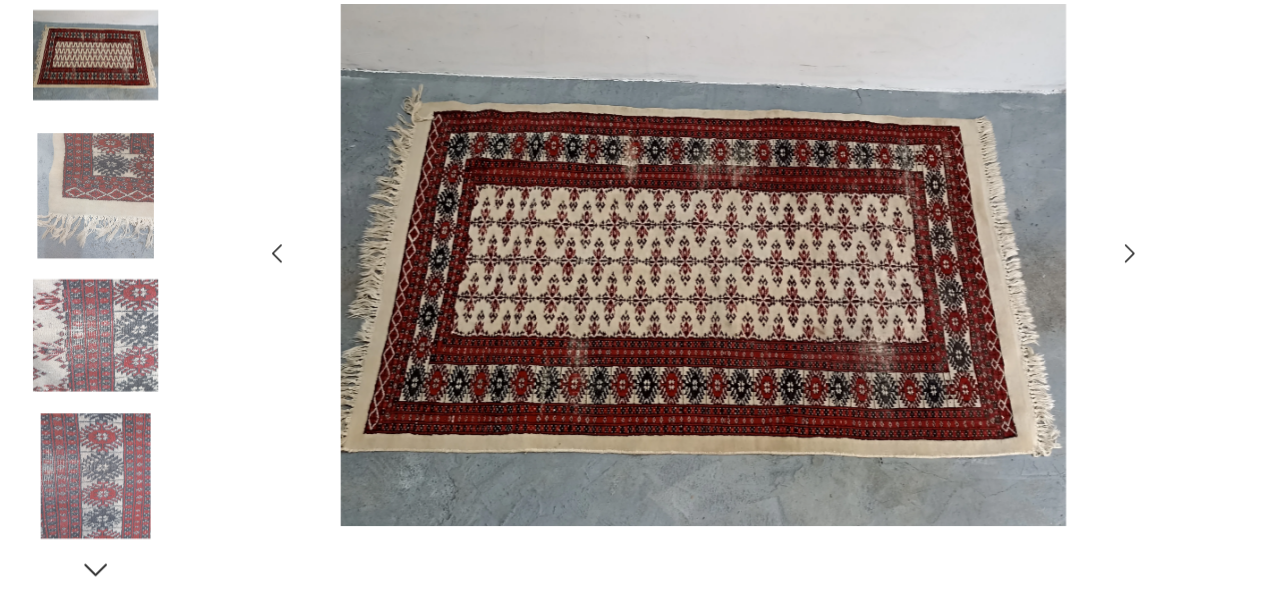 click 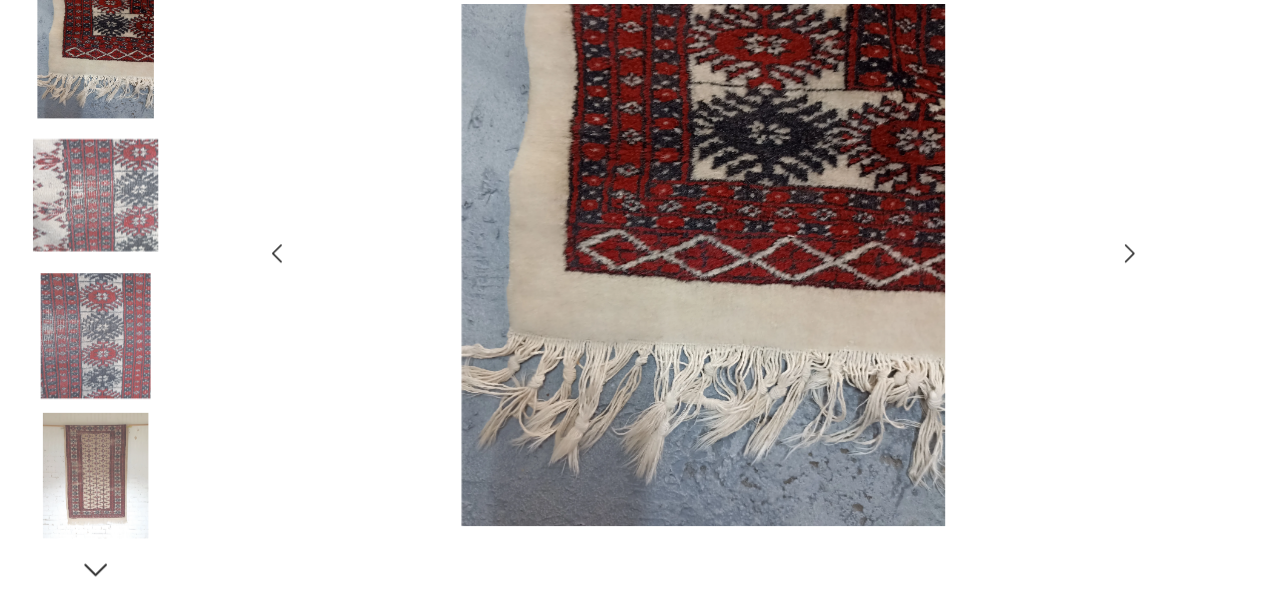 click 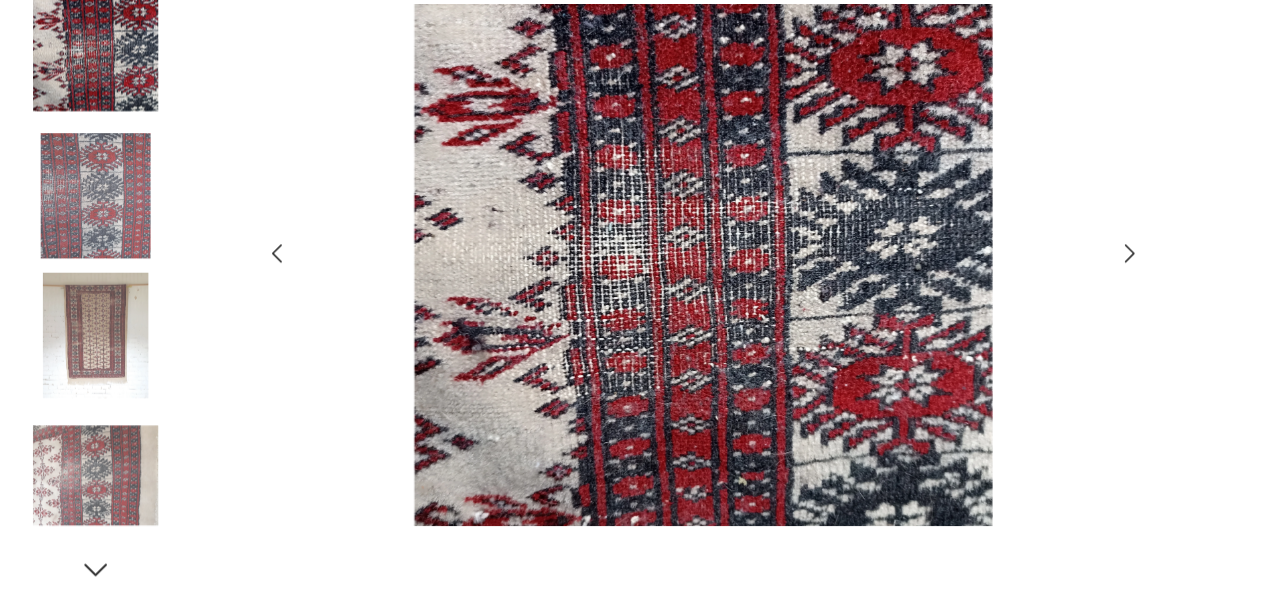 click 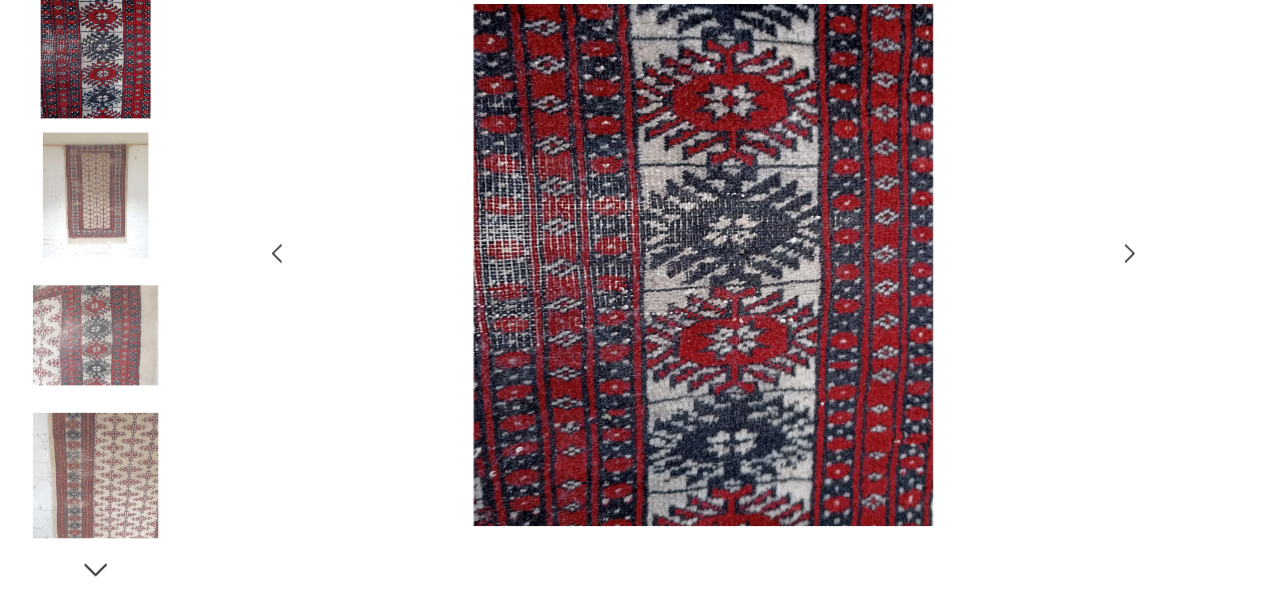 click 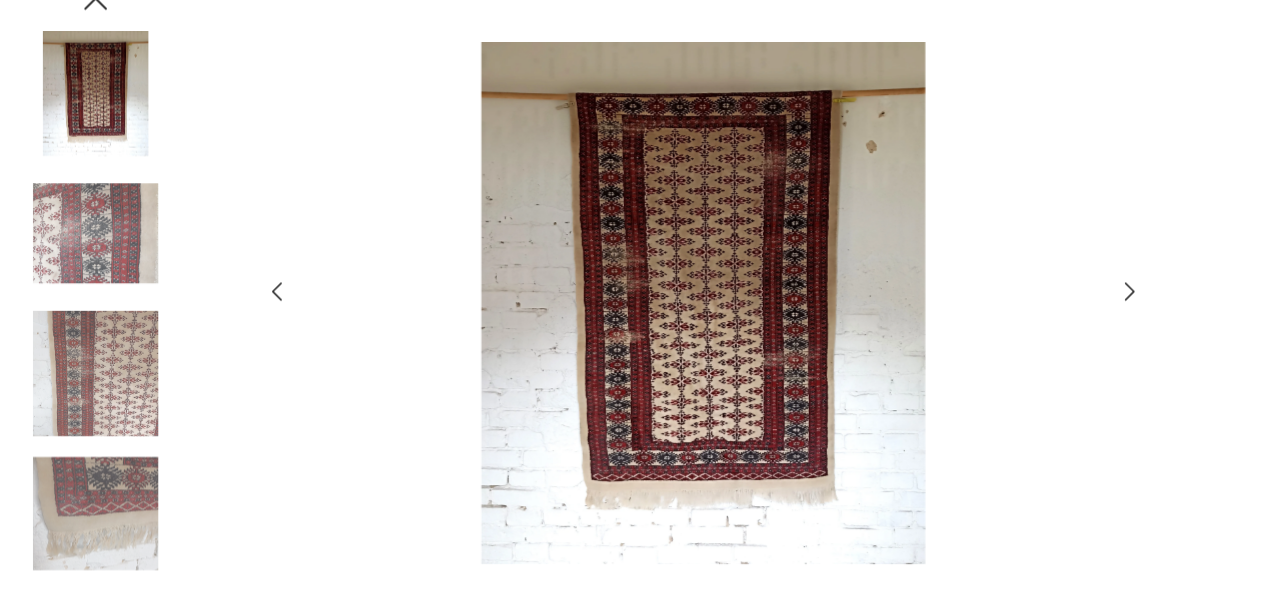 scroll, scrollTop: 264, scrollLeft: 0, axis: vertical 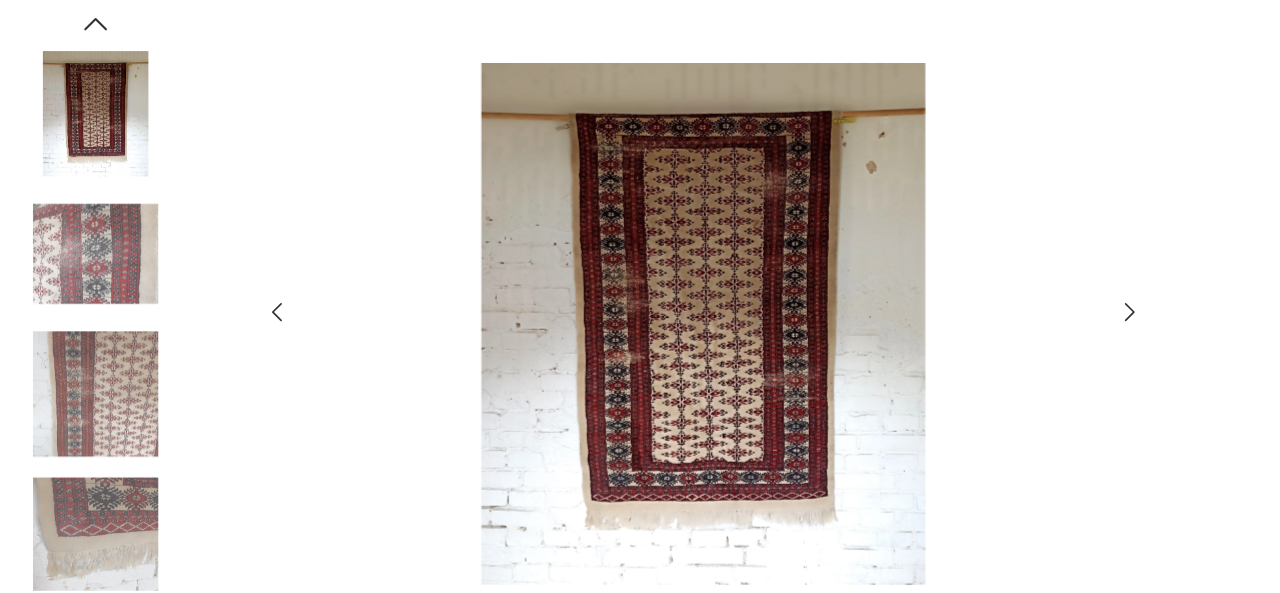type on "*******" 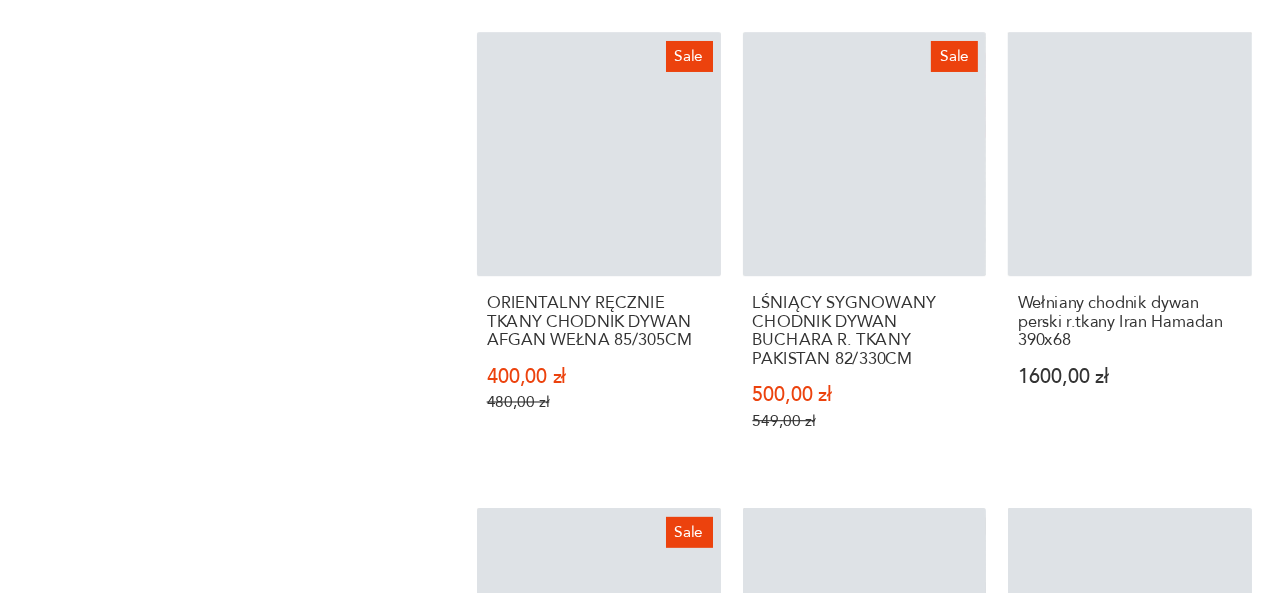 scroll, scrollTop: 3014, scrollLeft: 0, axis: vertical 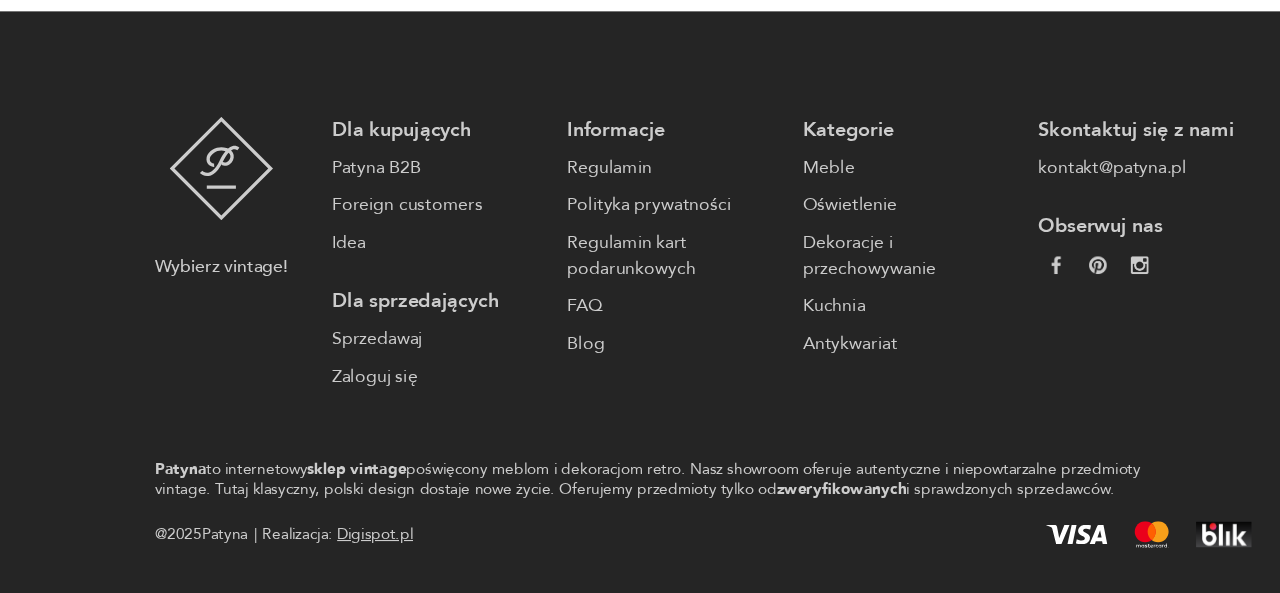 type 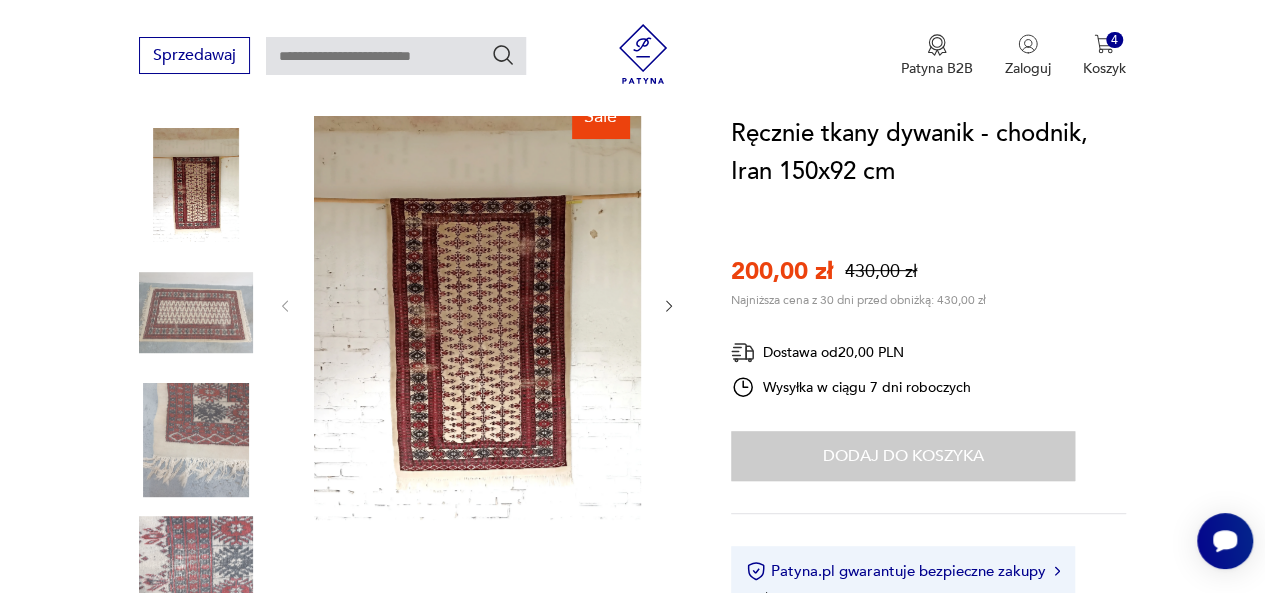 scroll, scrollTop: 231, scrollLeft: 0, axis: vertical 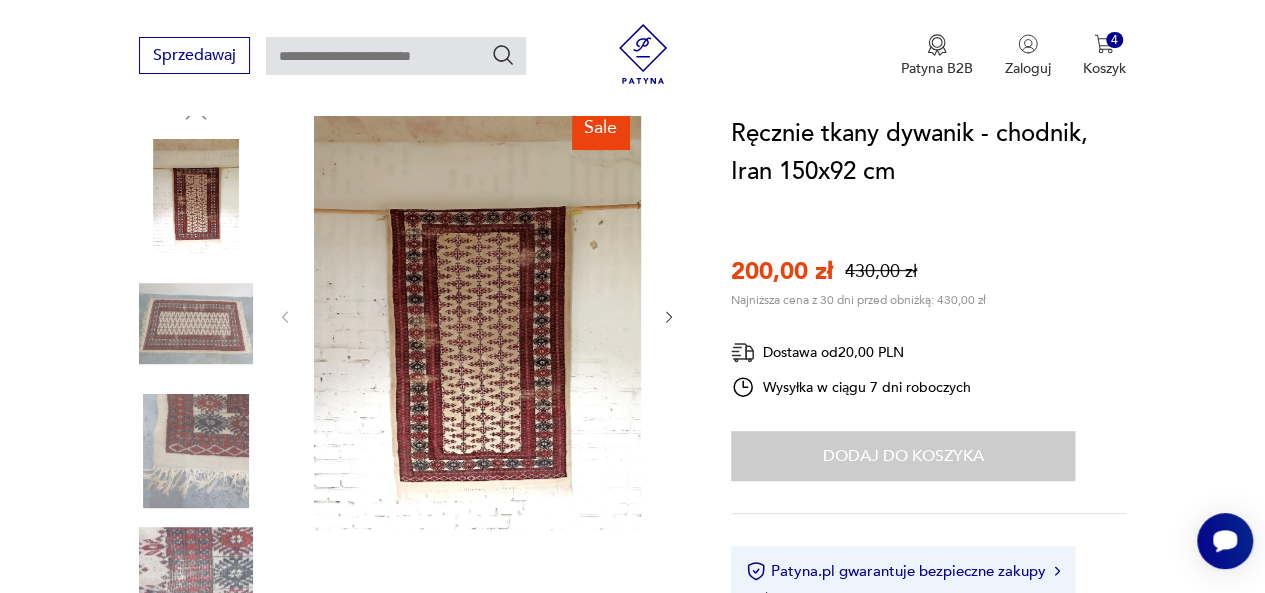 type on "*******" 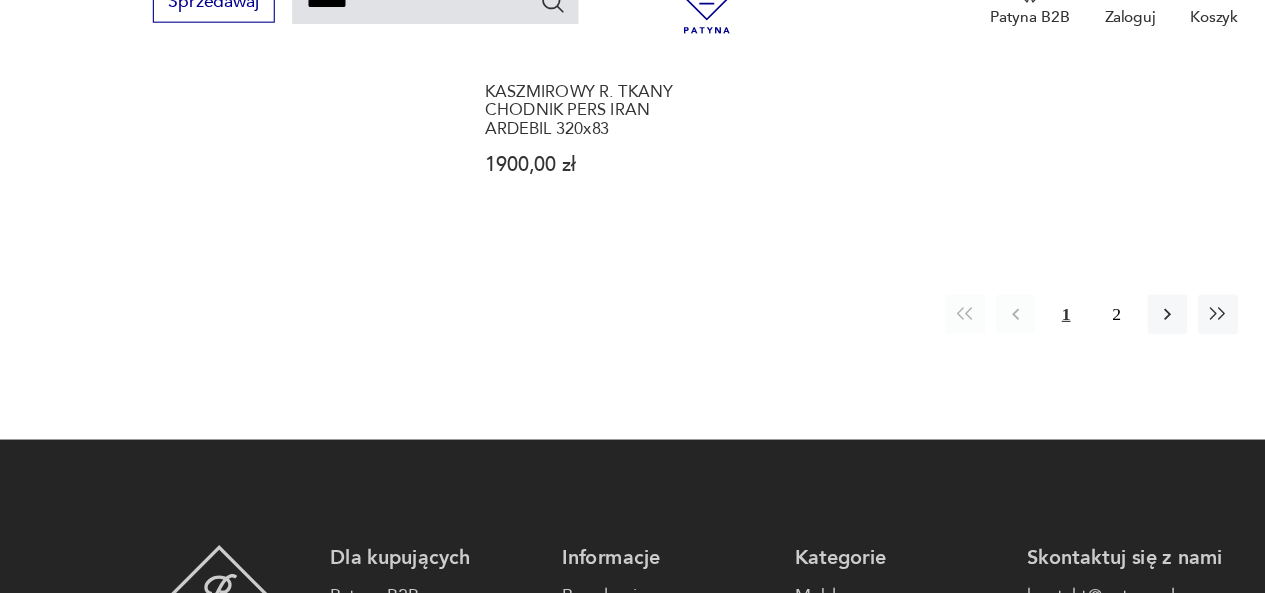scroll, scrollTop: 2627, scrollLeft: 0, axis: vertical 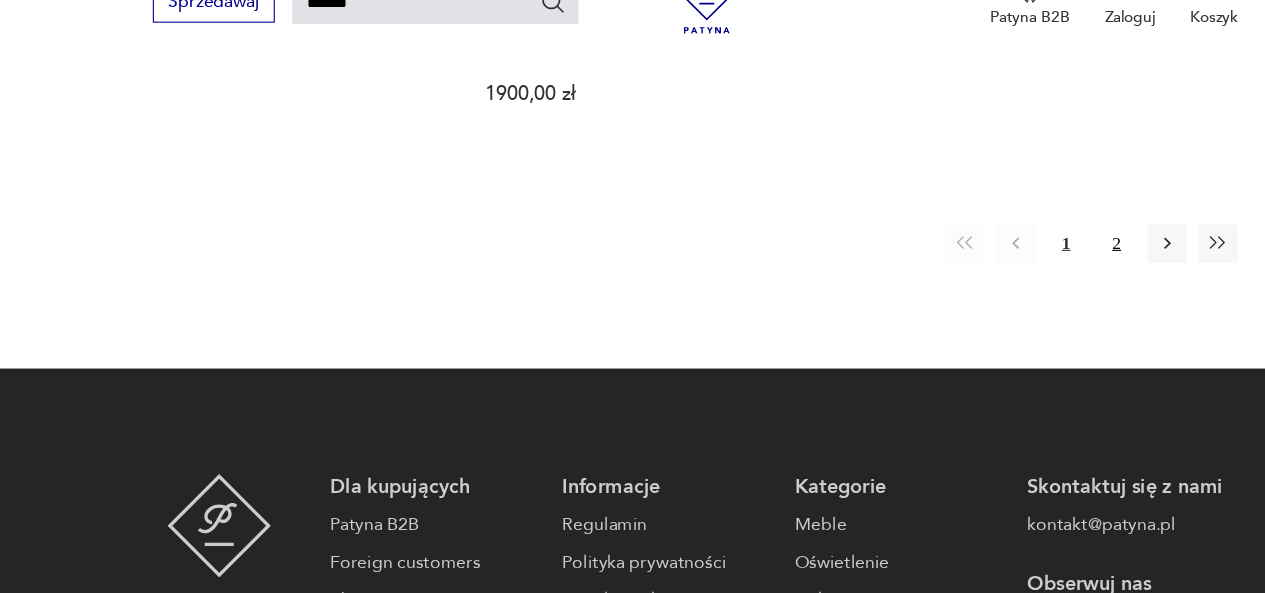 click on "2" at bounding box center (1016, 275) 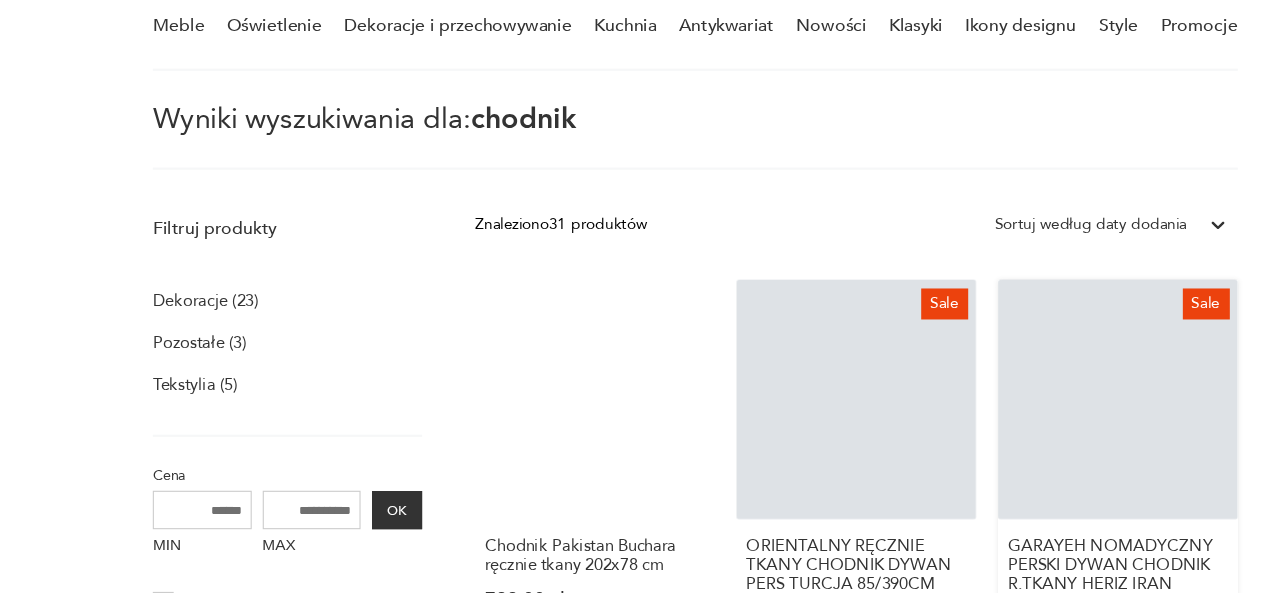 scroll, scrollTop: 162, scrollLeft: 0, axis: vertical 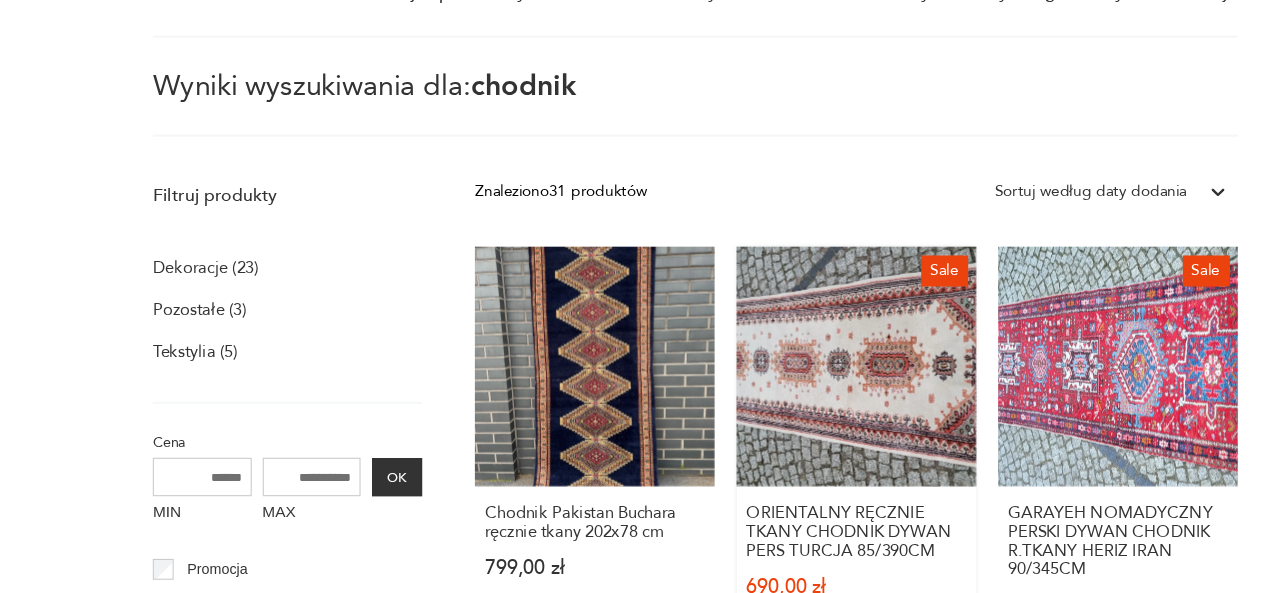click on "Sale ORIENTALNY RĘCZNIE TKANY CHODNIK DYWAN PERS TURCJA 85/390CM 690,00 zł 820,00 zł" at bounding box center [779, 476] 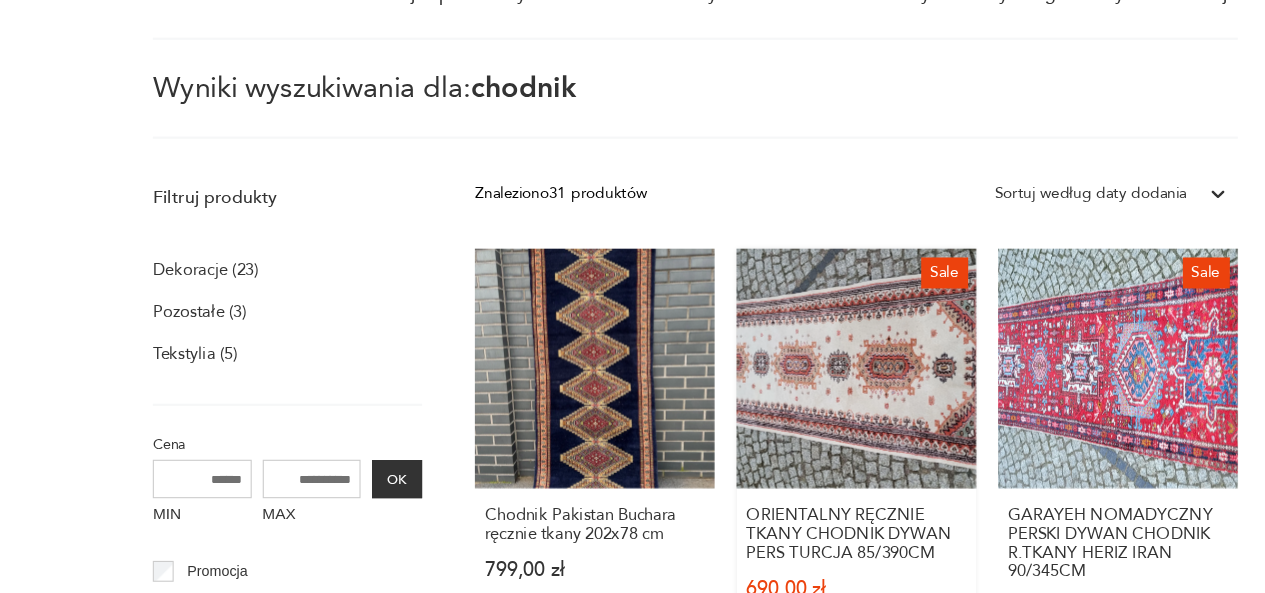 type 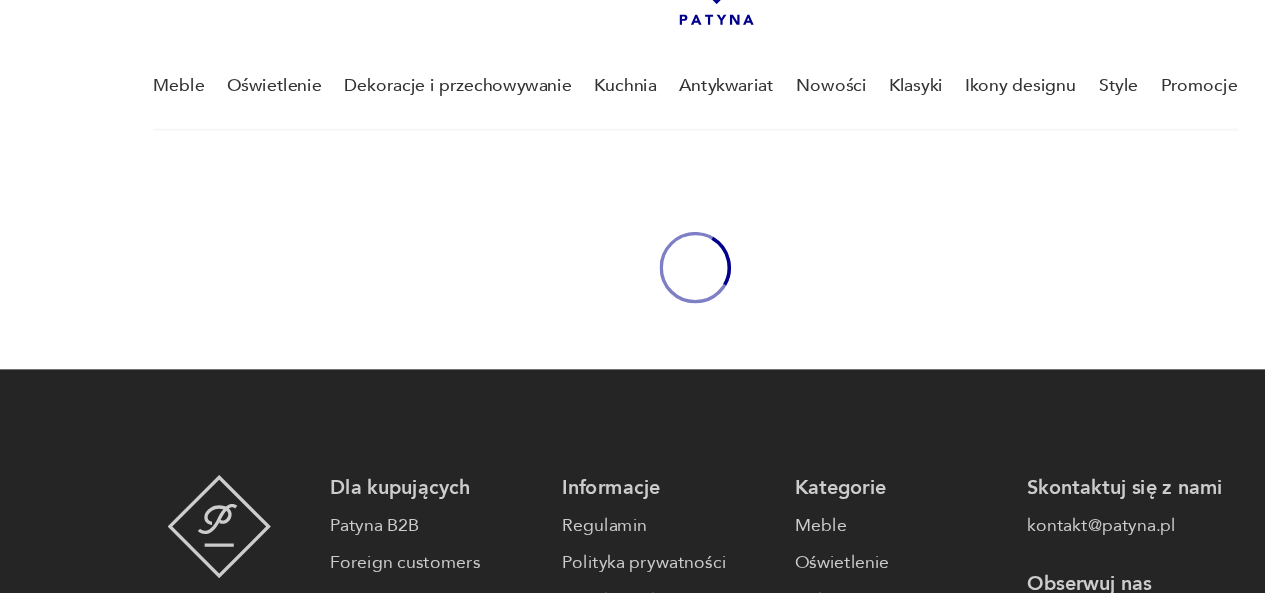 scroll, scrollTop: 0, scrollLeft: 0, axis: both 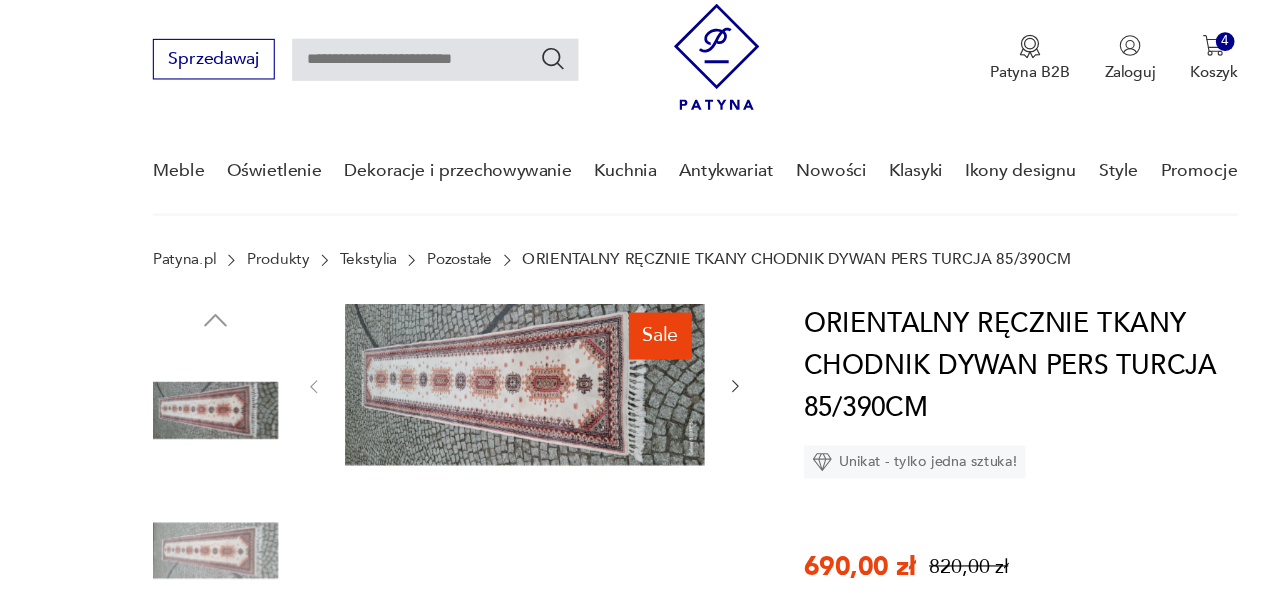 click 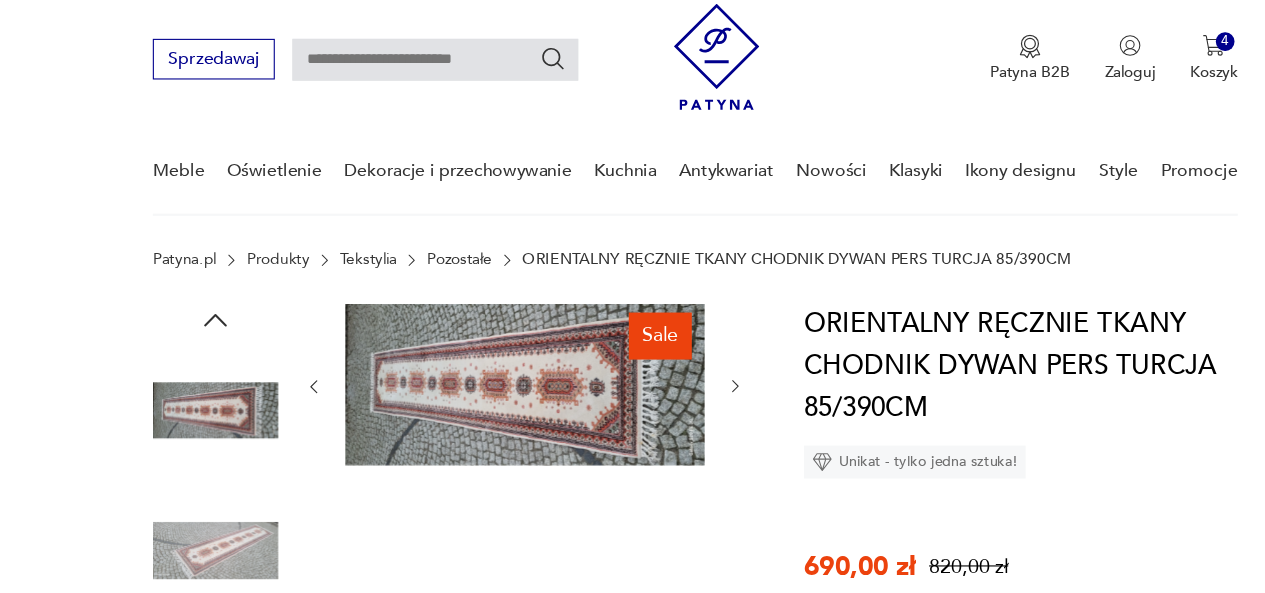 click 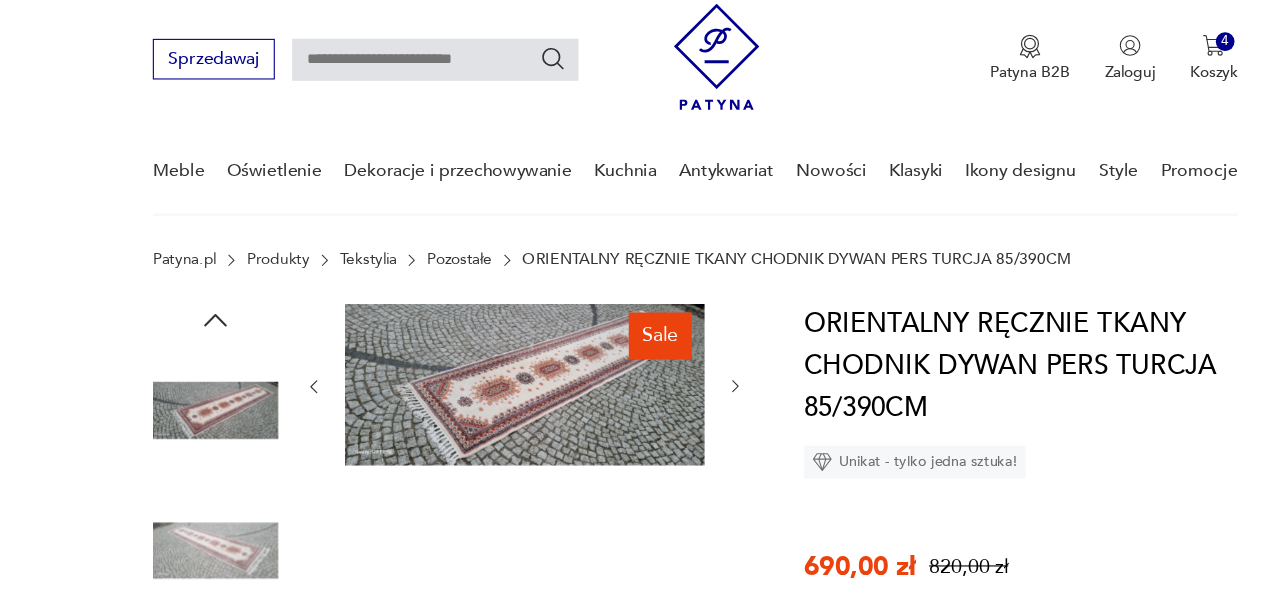 click 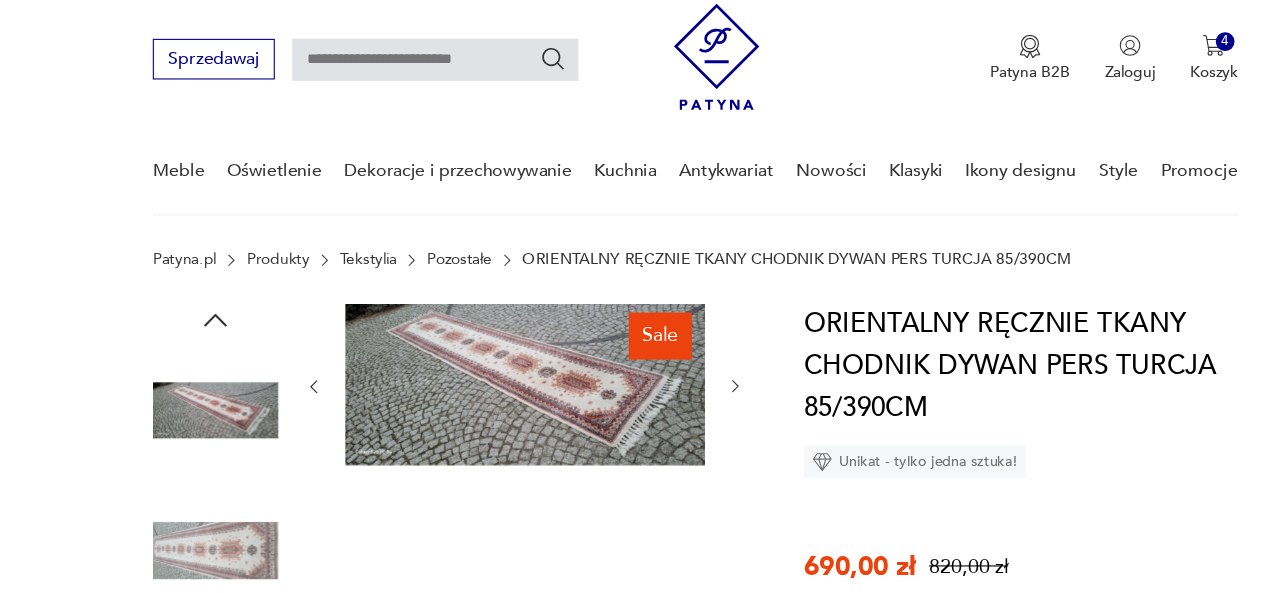 click 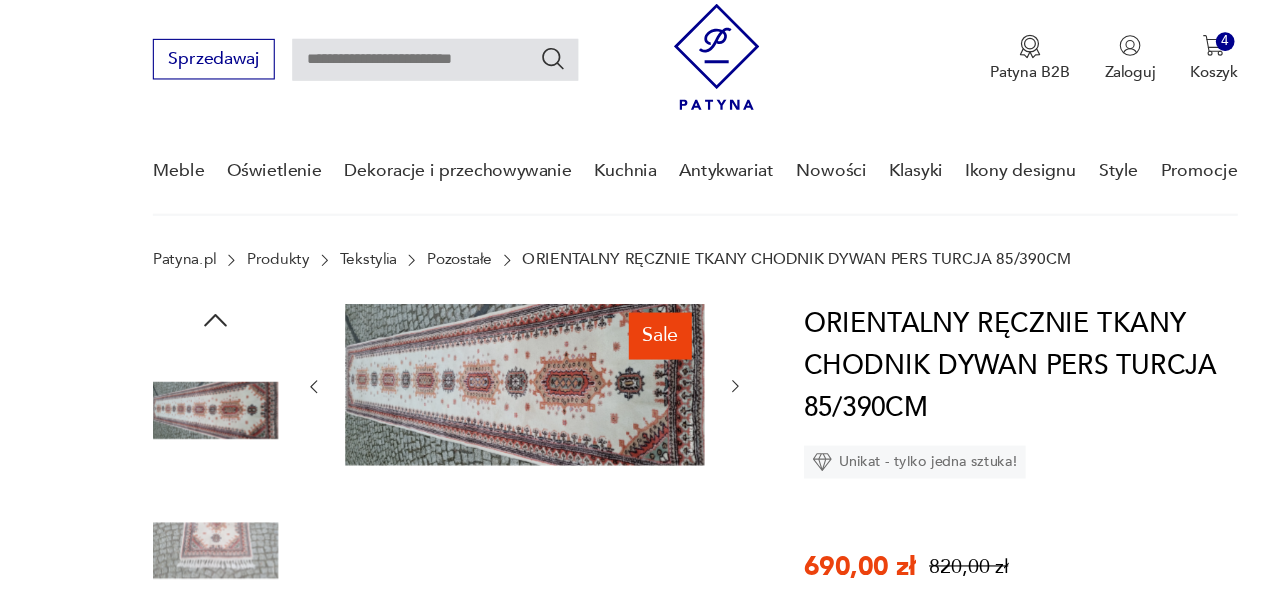 click 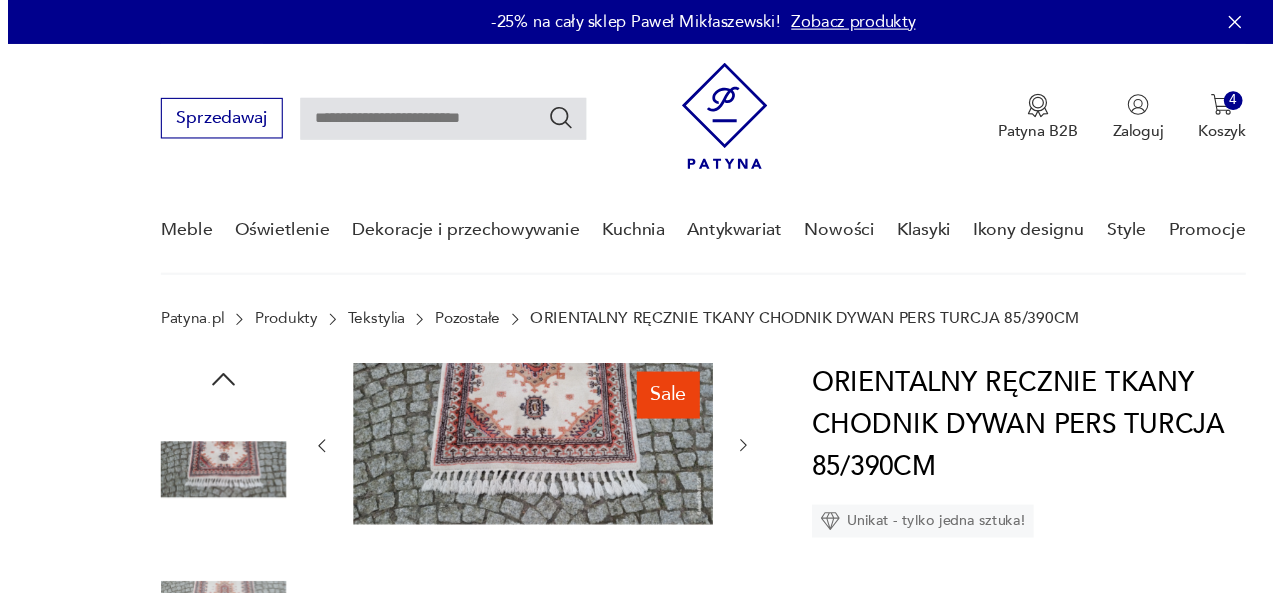 scroll, scrollTop: 37, scrollLeft: 0, axis: vertical 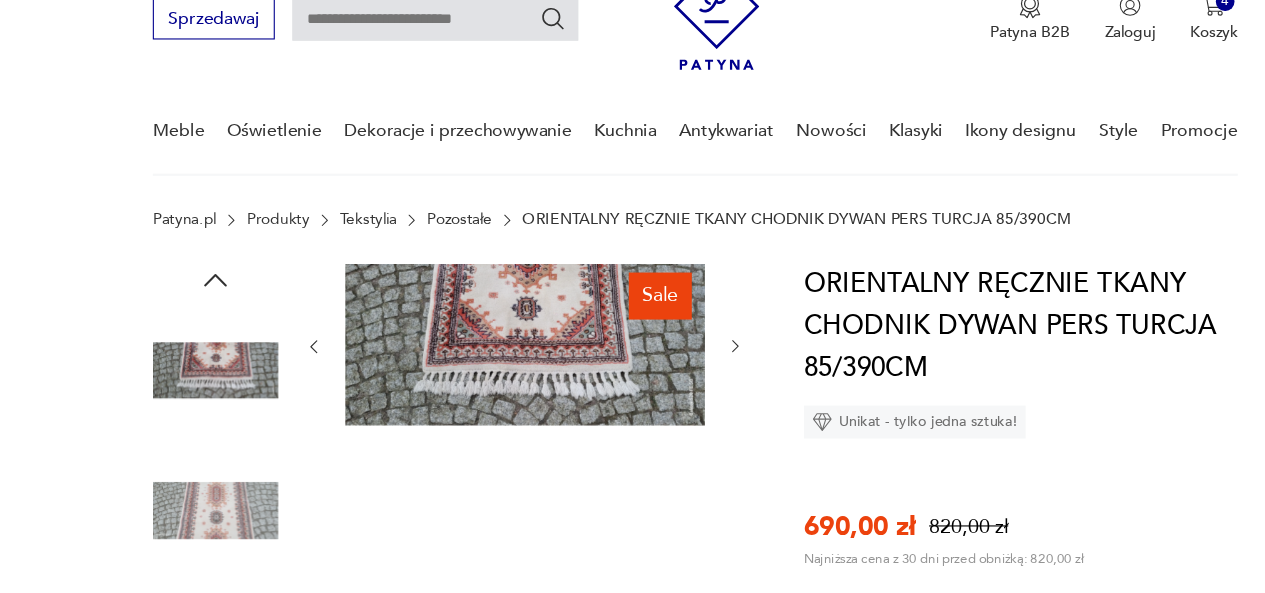 click 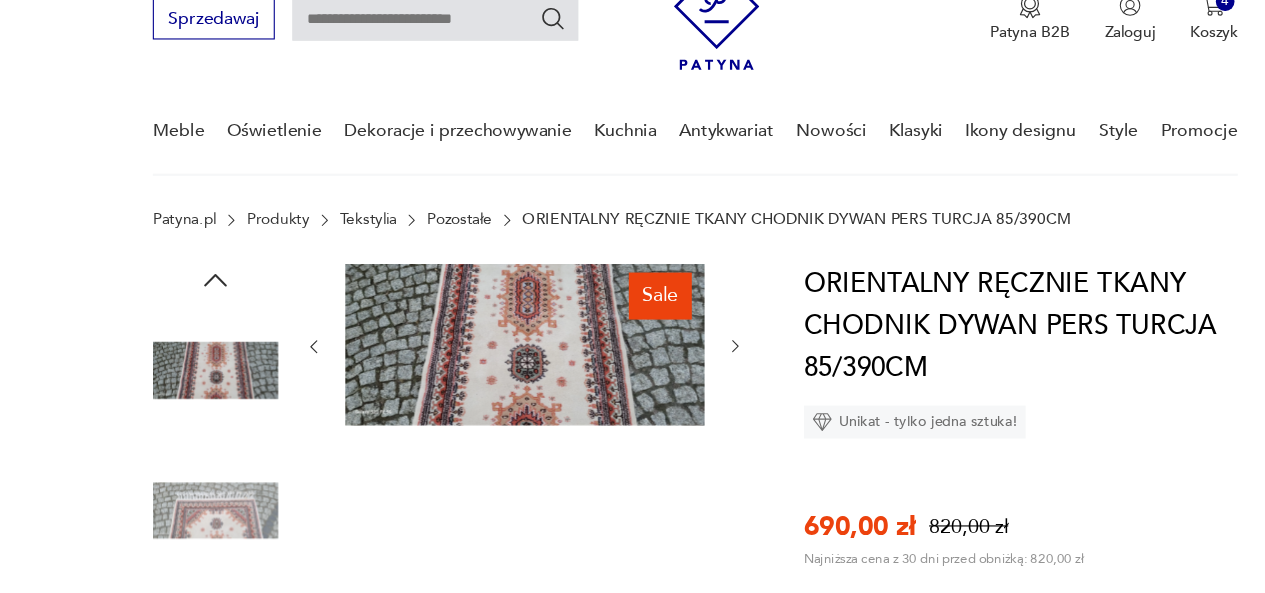 click at bounding box center [477, 366] 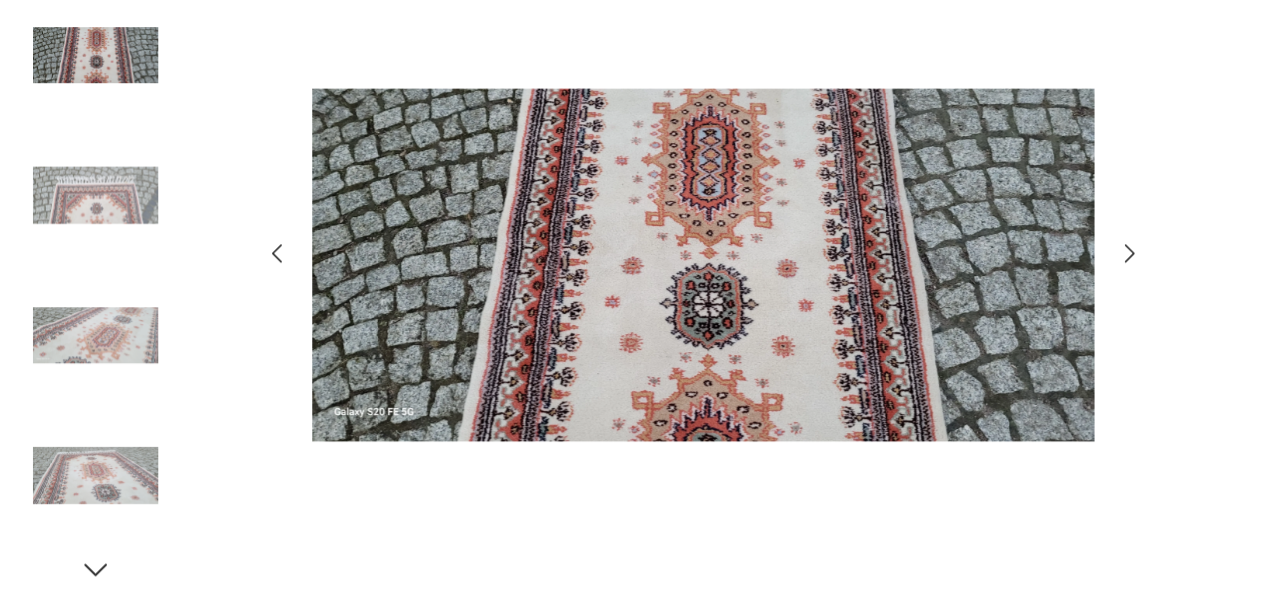 click 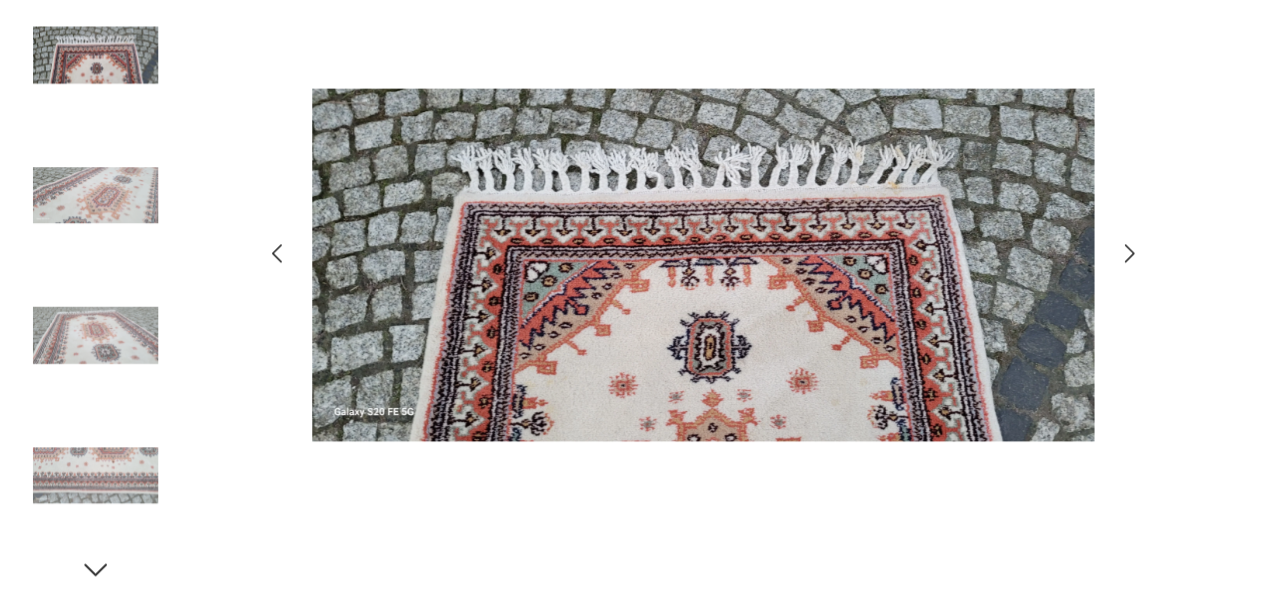 click 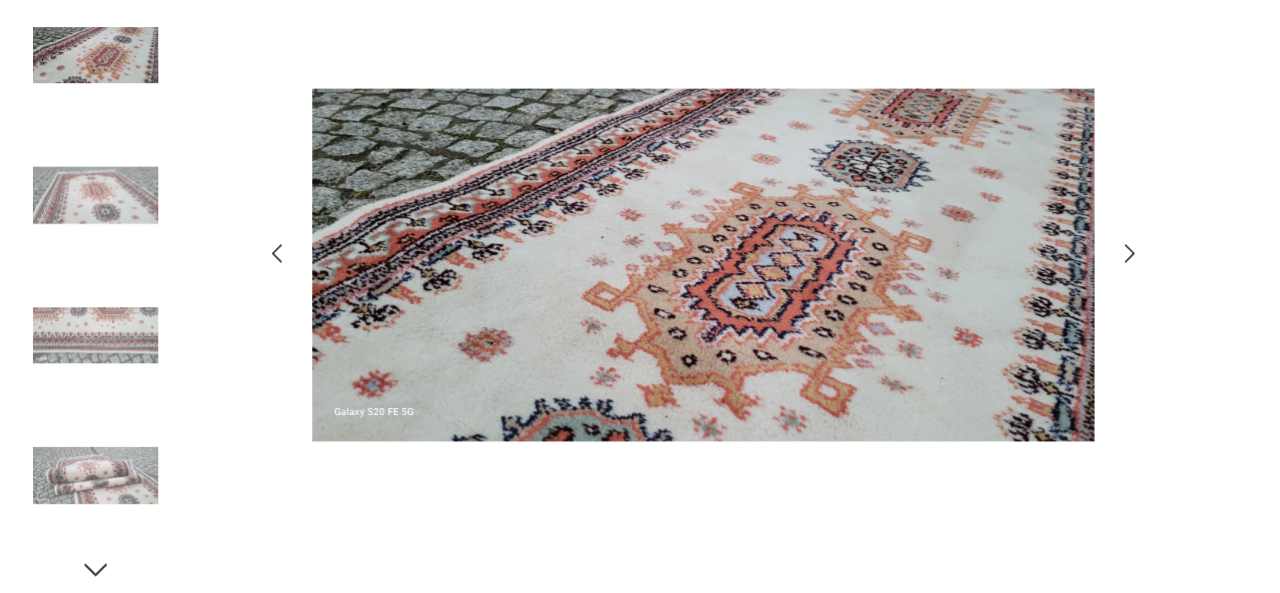click 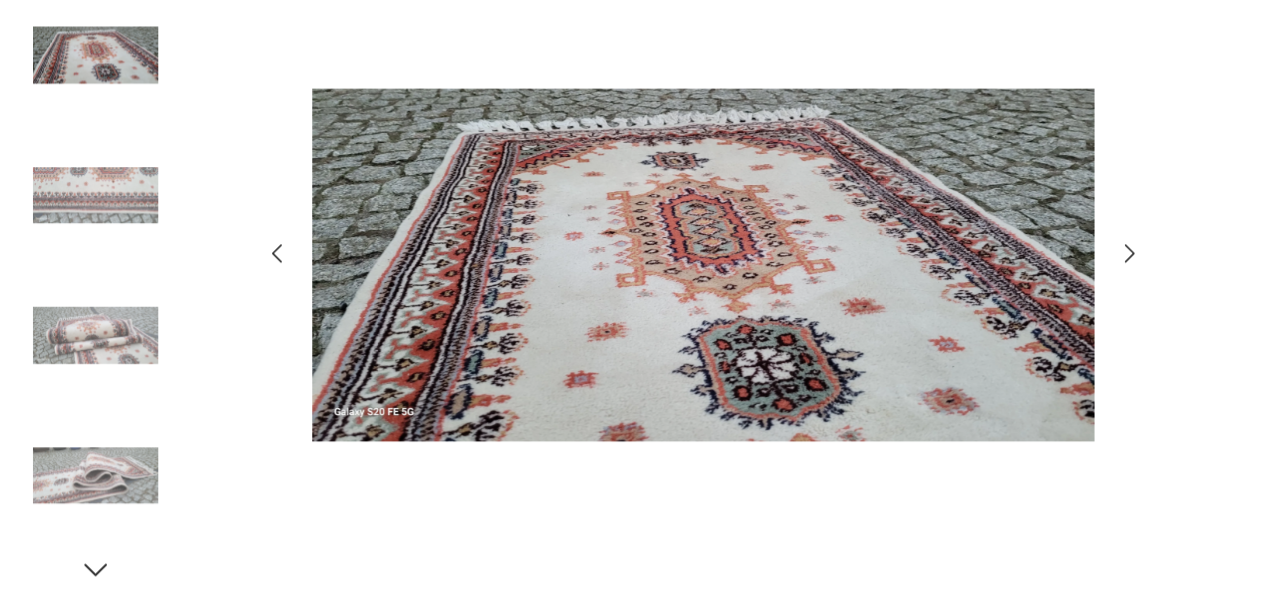click 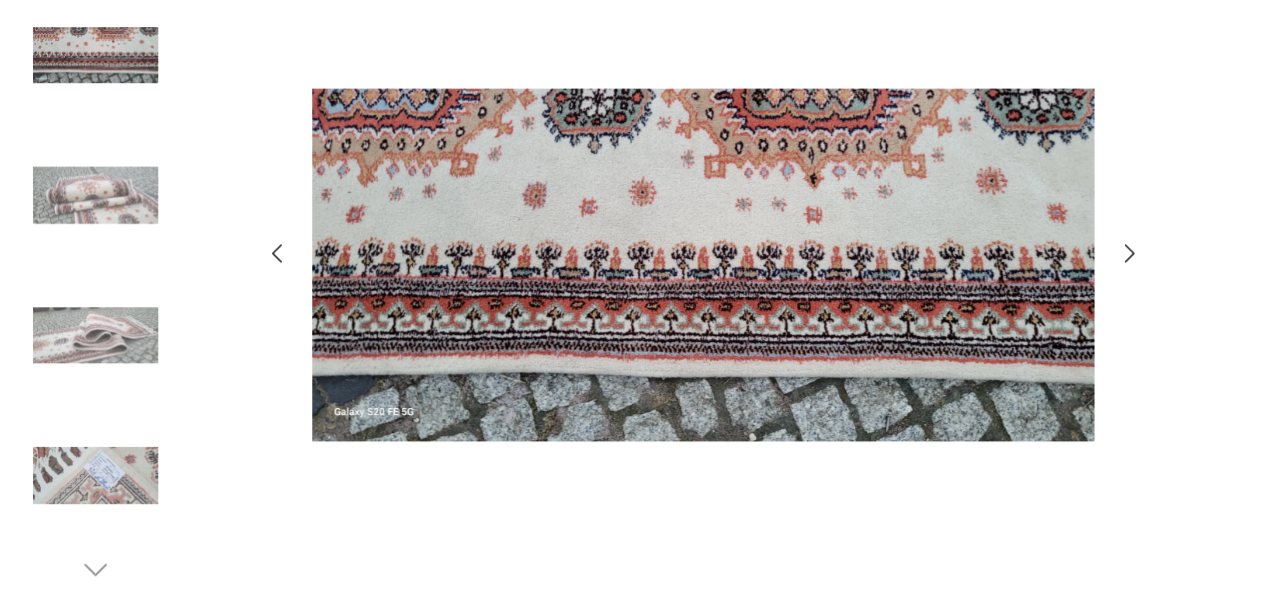 type on "*******" 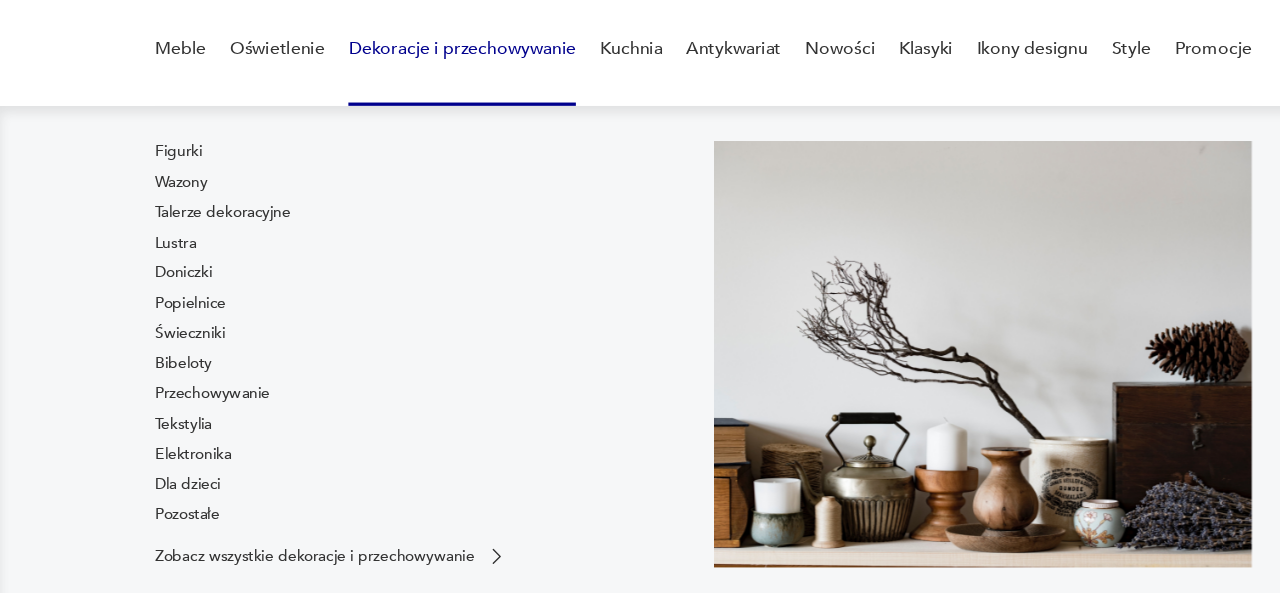 scroll, scrollTop: 162, scrollLeft: 0, axis: vertical 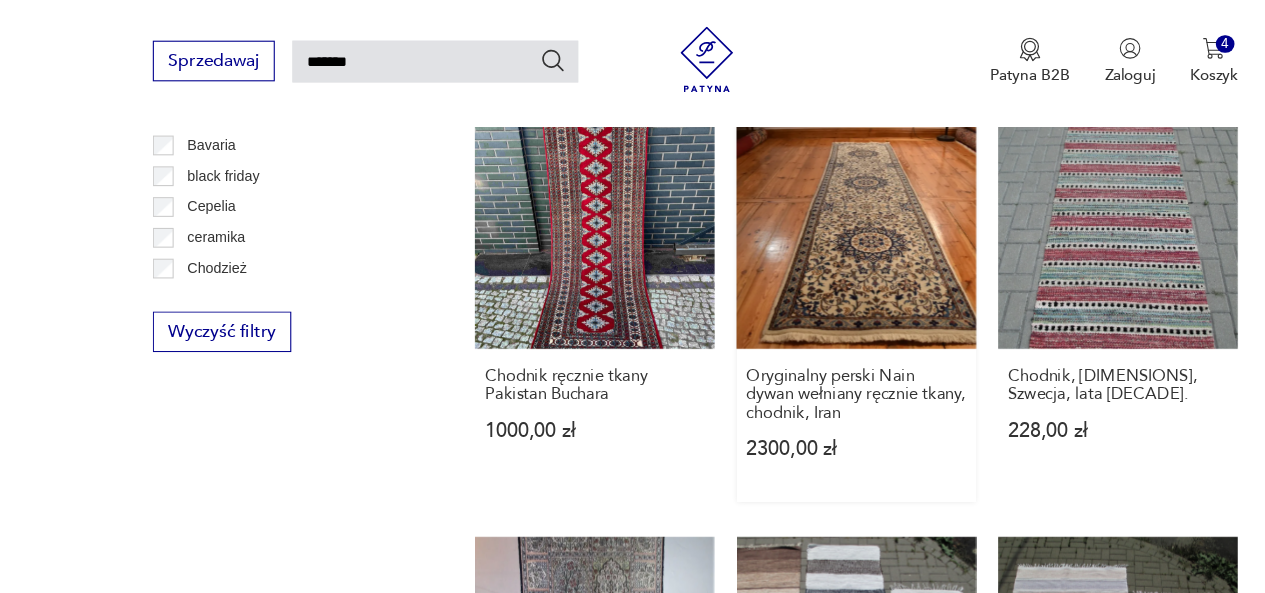 click on "Oryginalny perski Nain dywan wełniany ręcznie tkany, chodnik, Iran 2300,00 zł" at bounding box center [779, 277] 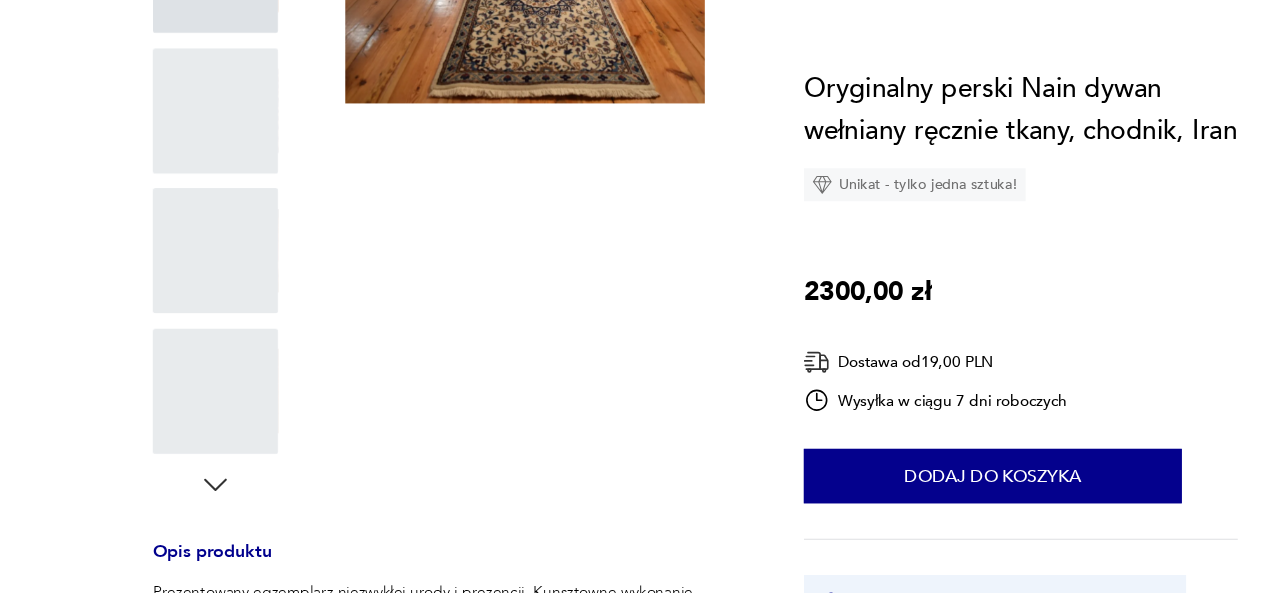 scroll, scrollTop: 0, scrollLeft: 0, axis: both 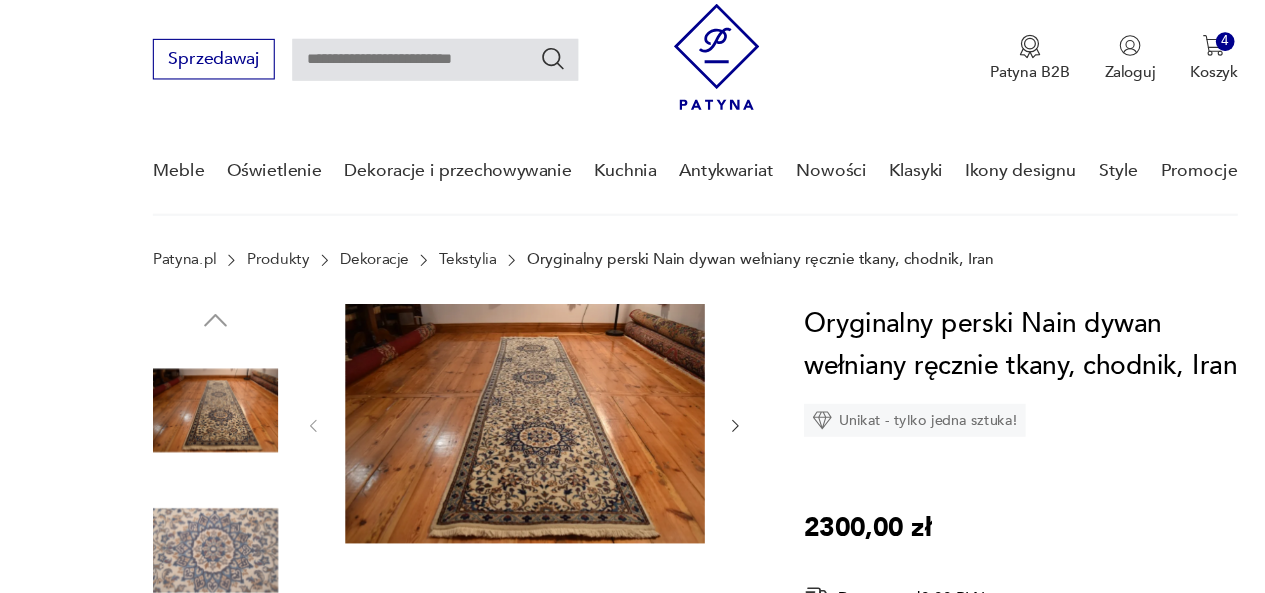 click 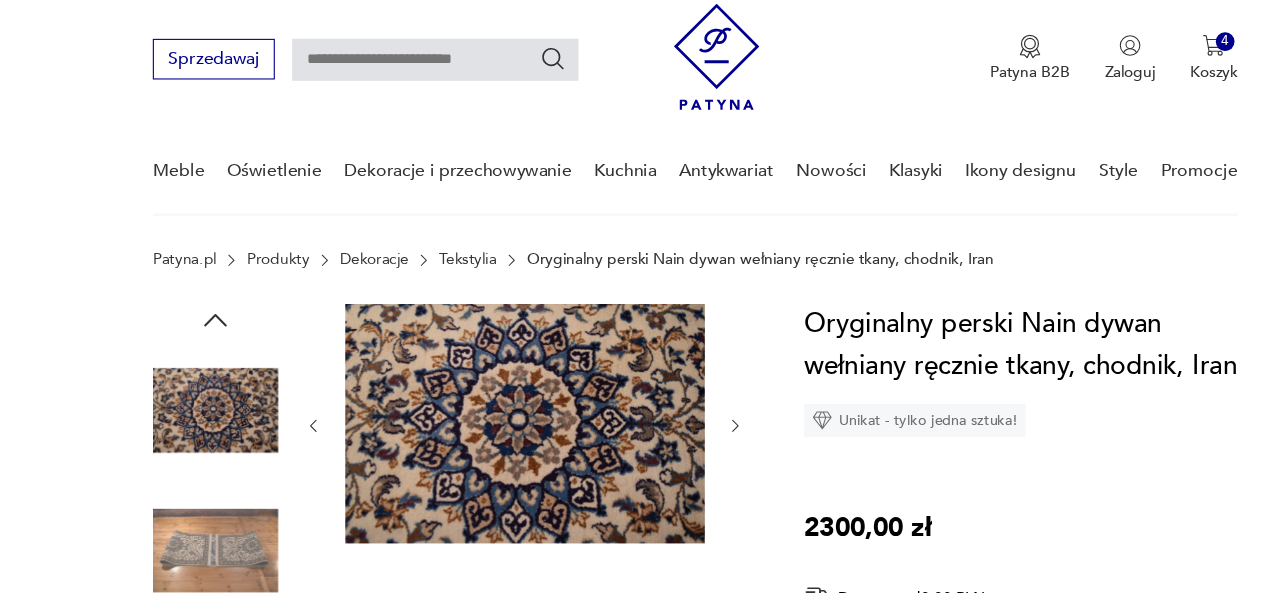 click 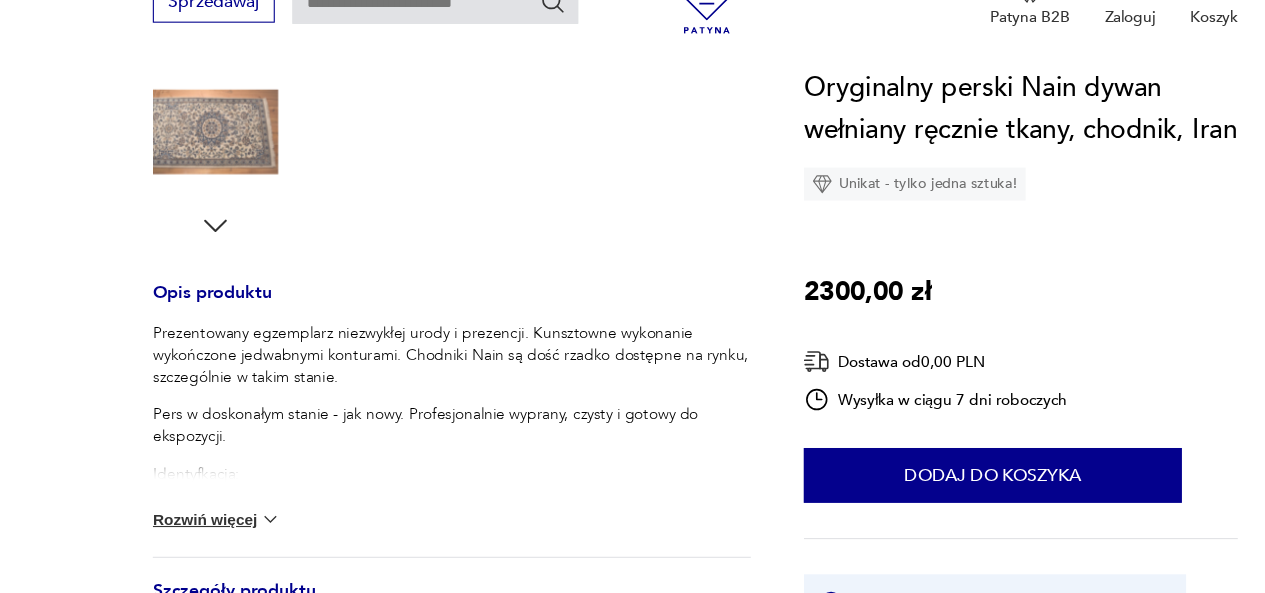 scroll, scrollTop: 636, scrollLeft: 0, axis: vertical 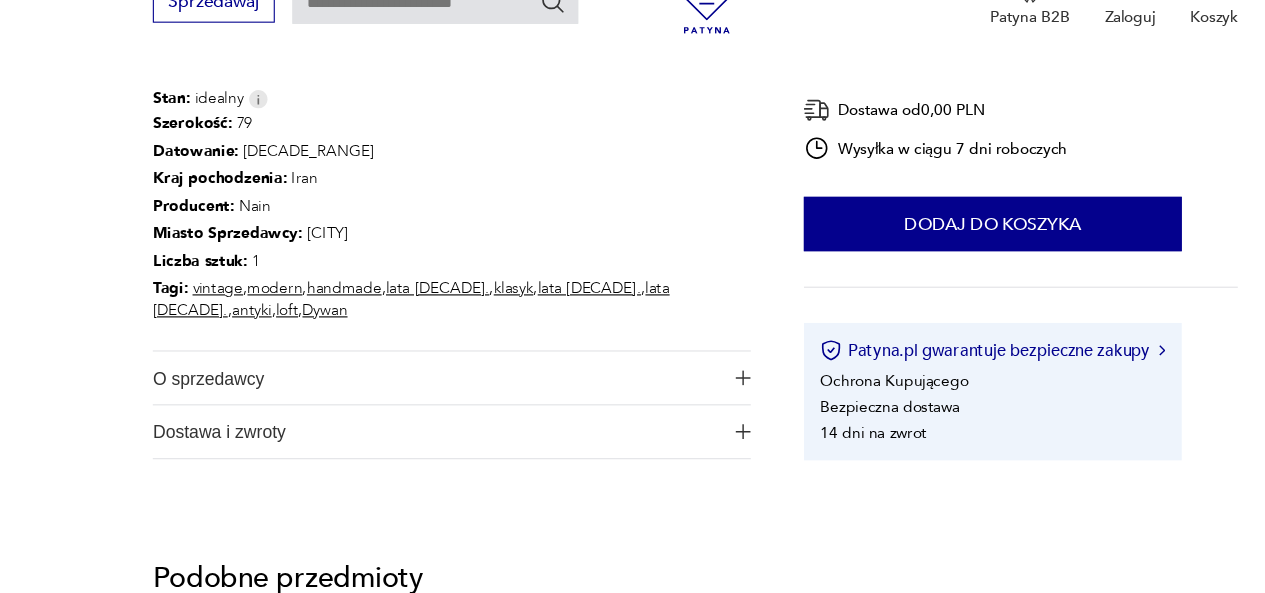 click on "vintage" at bounding box center [198, 315] 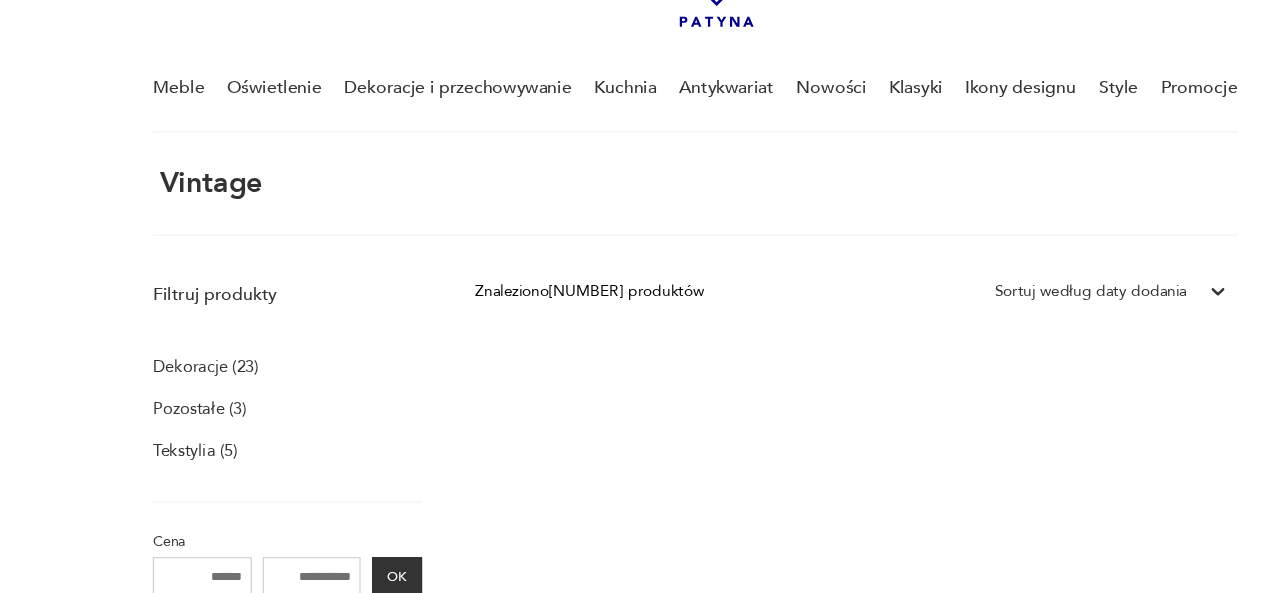 scroll, scrollTop: 348, scrollLeft: 0, axis: vertical 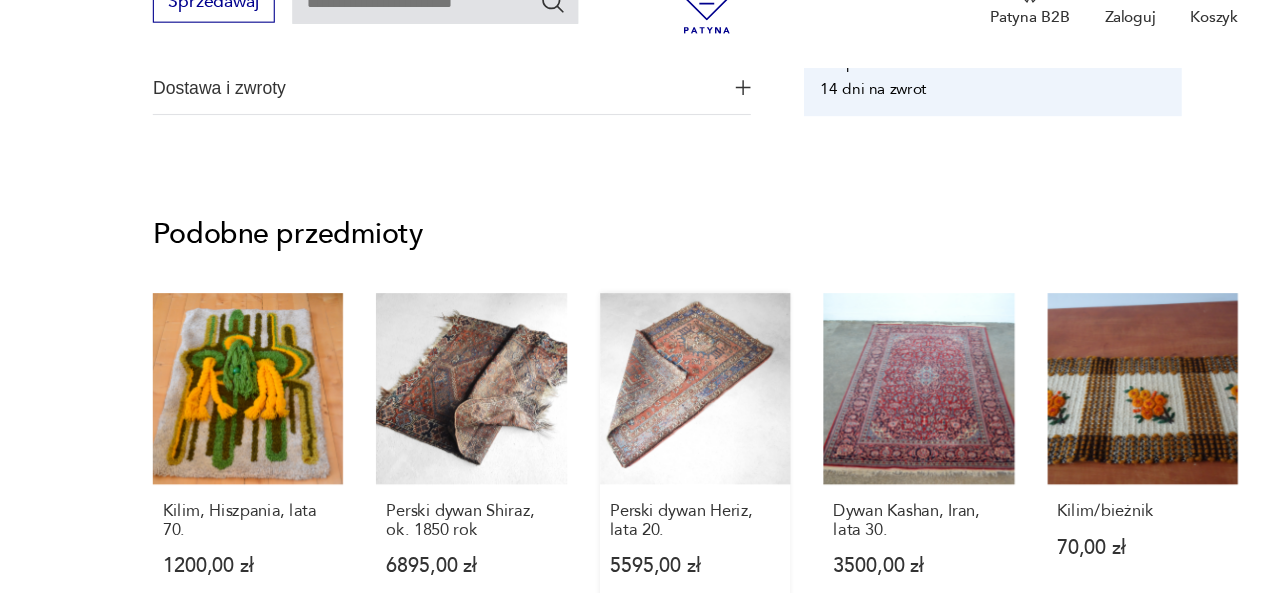 click on "Perski dywan Heriz, lata 20. 5595,00 zł" at bounding box center (632, 467) 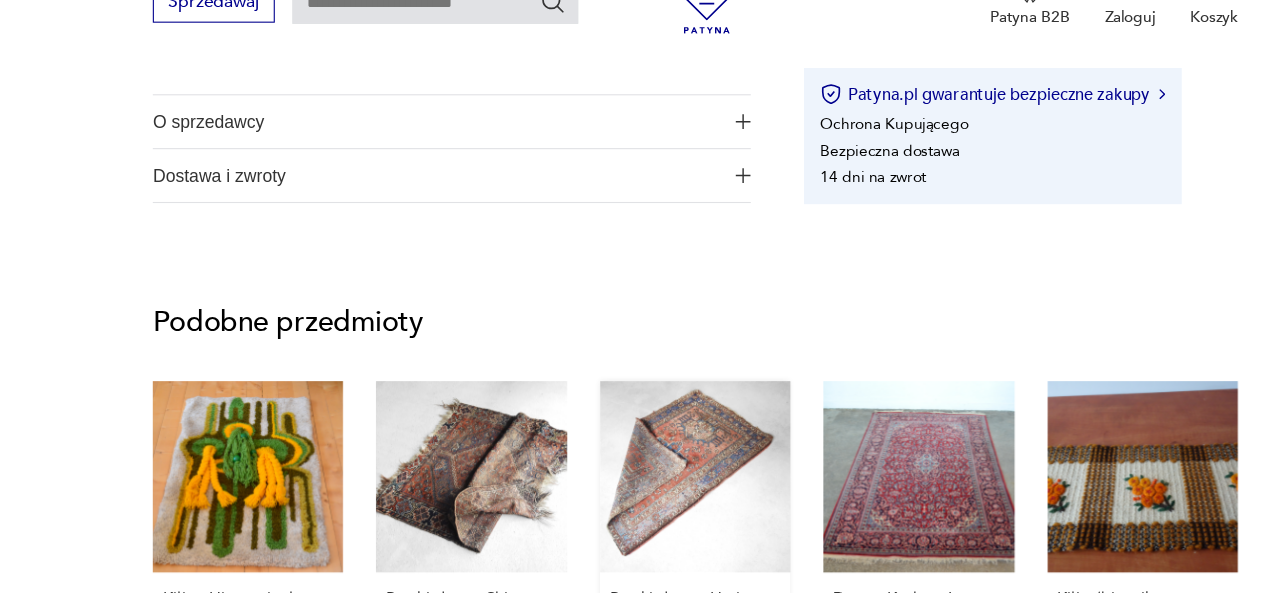 scroll, scrollTop: 1102, scrollLeft: 0, axis: vertical 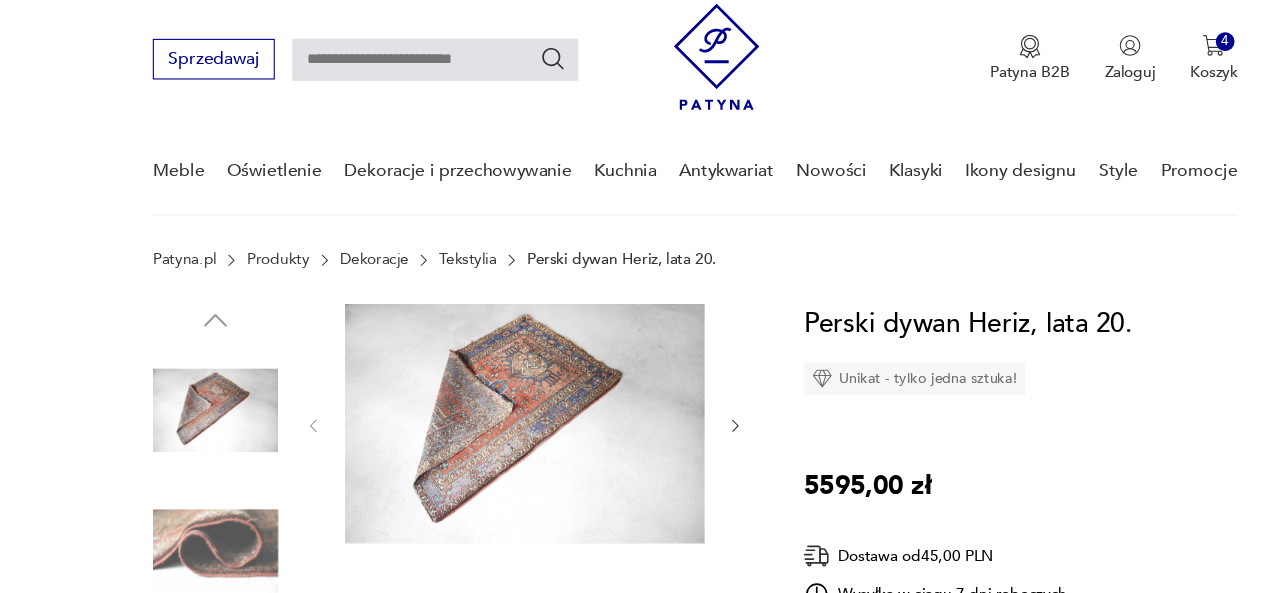 click 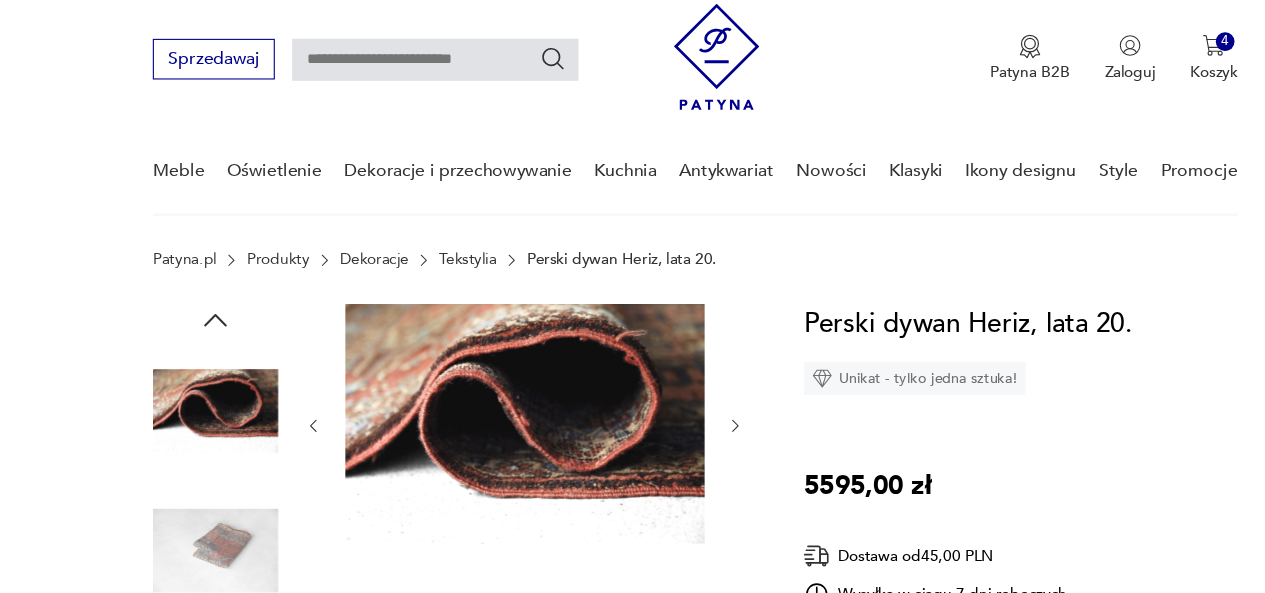 click 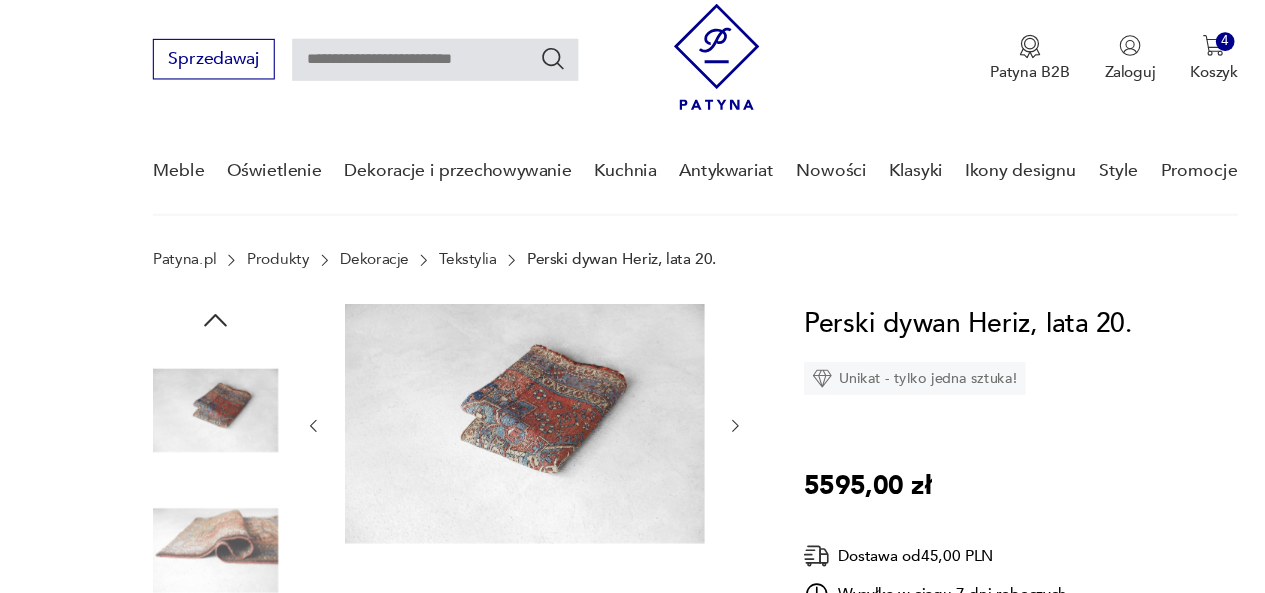 click 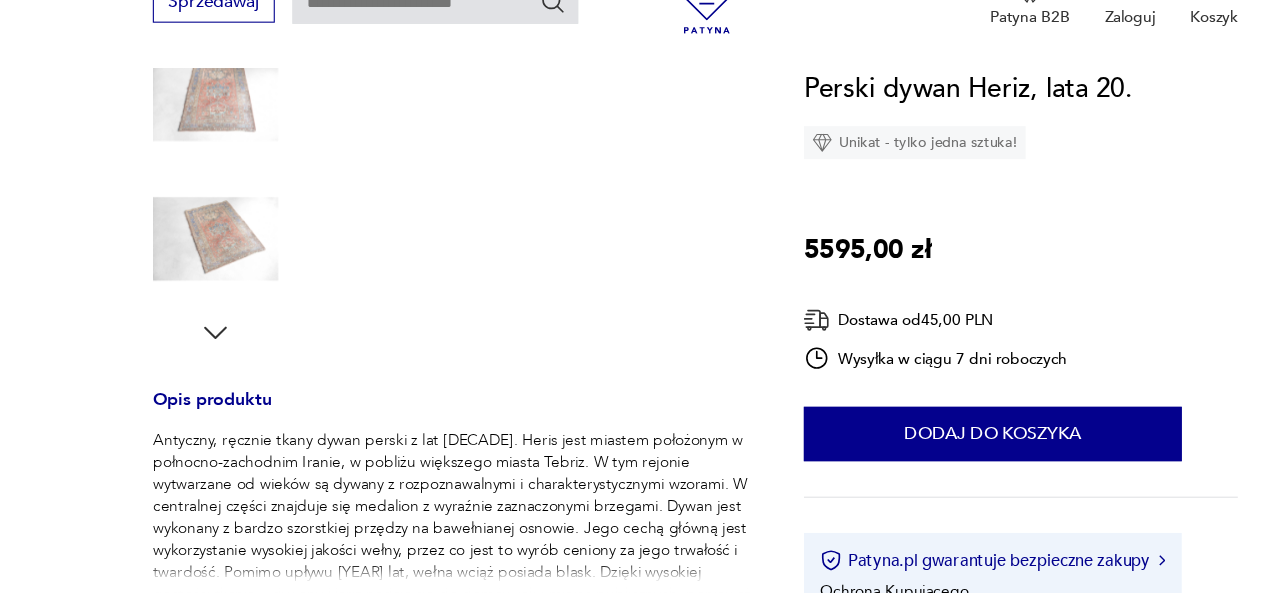 scroll, scrollTop: 636, scrollLeft: 0, axis: vertical 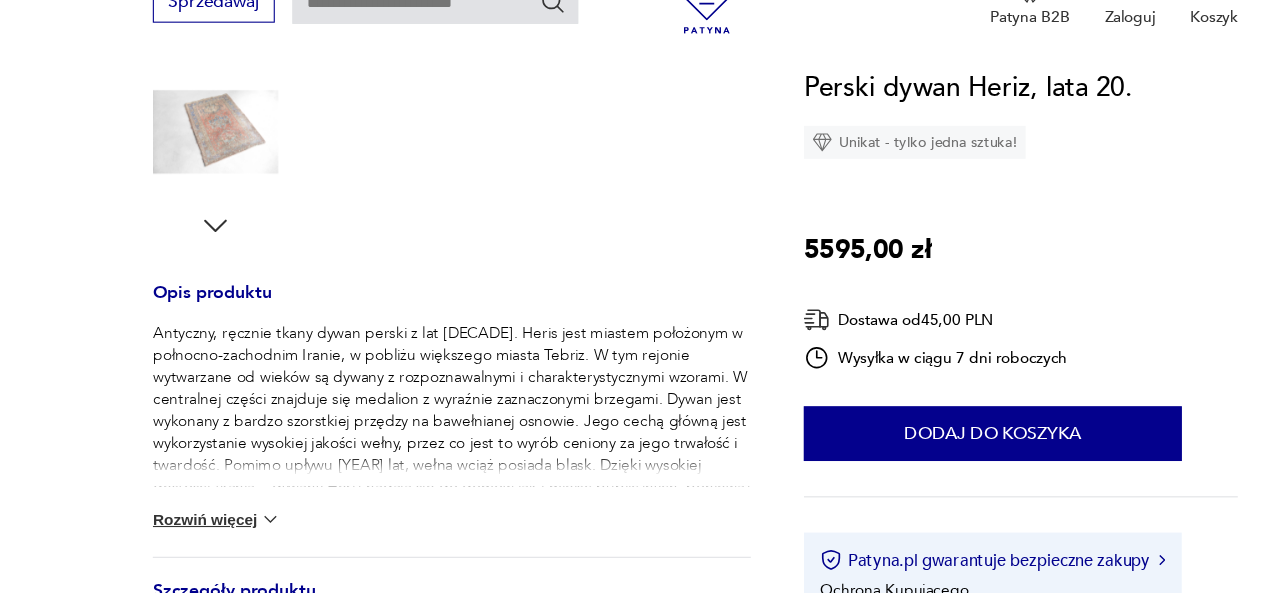 click on "Rozwiń więcej" at bounding box center [197, 526] 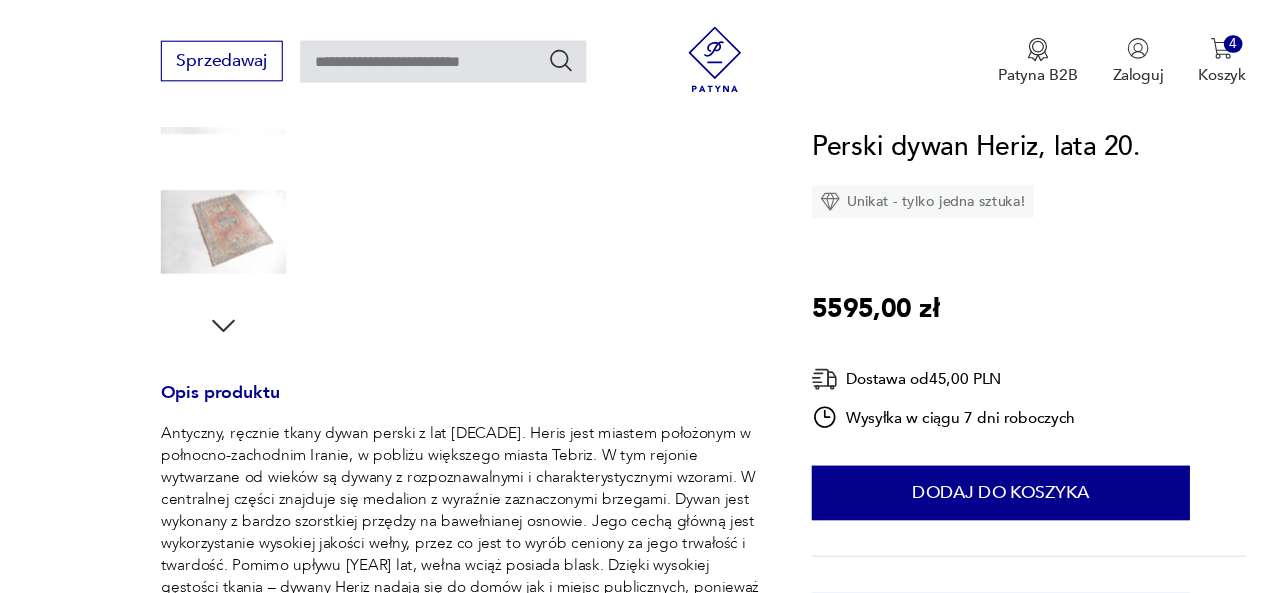 scroll, scrollTop: 53, scrollLeft: 0, axis: vertical 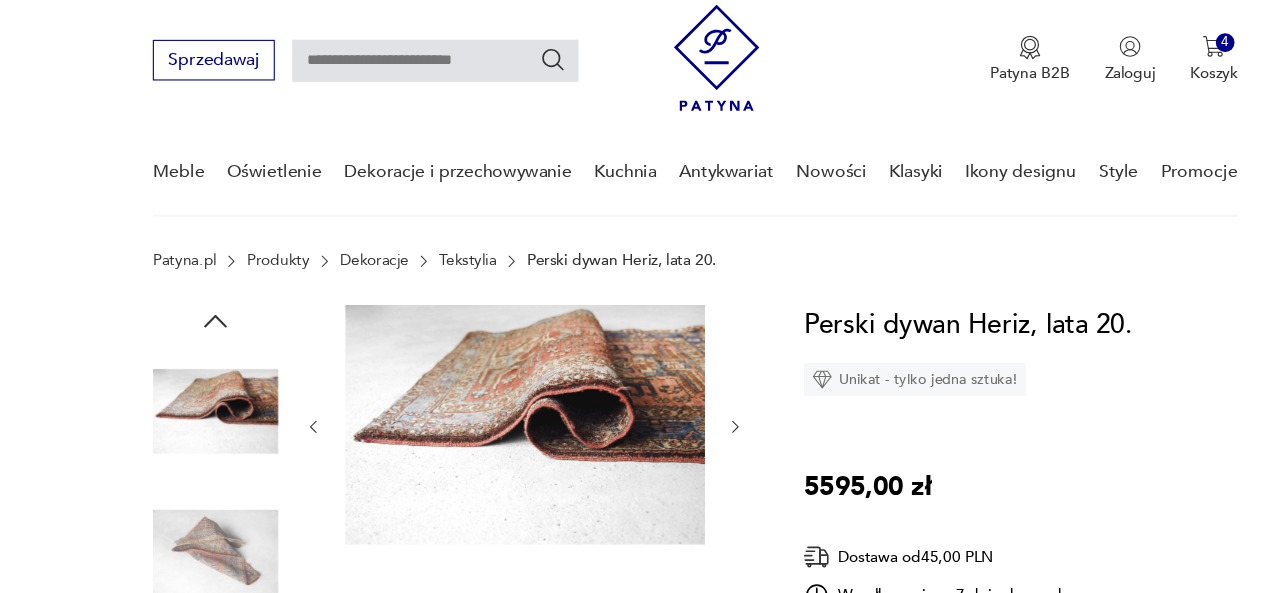 click 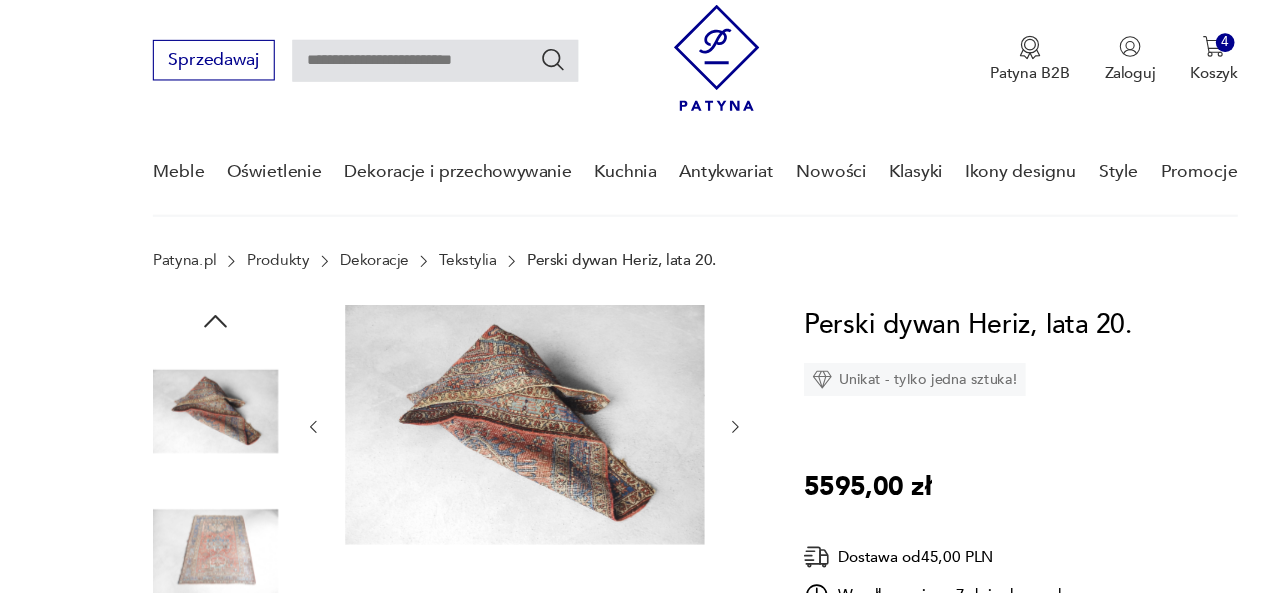 click 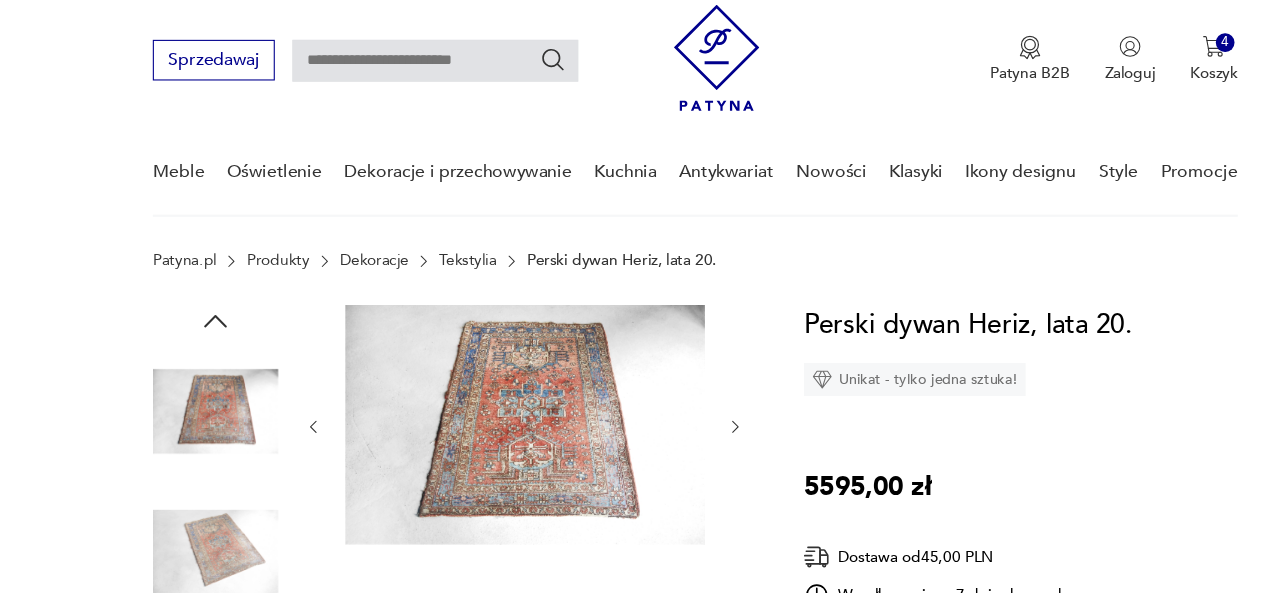 click at bounding box center [477, 386] 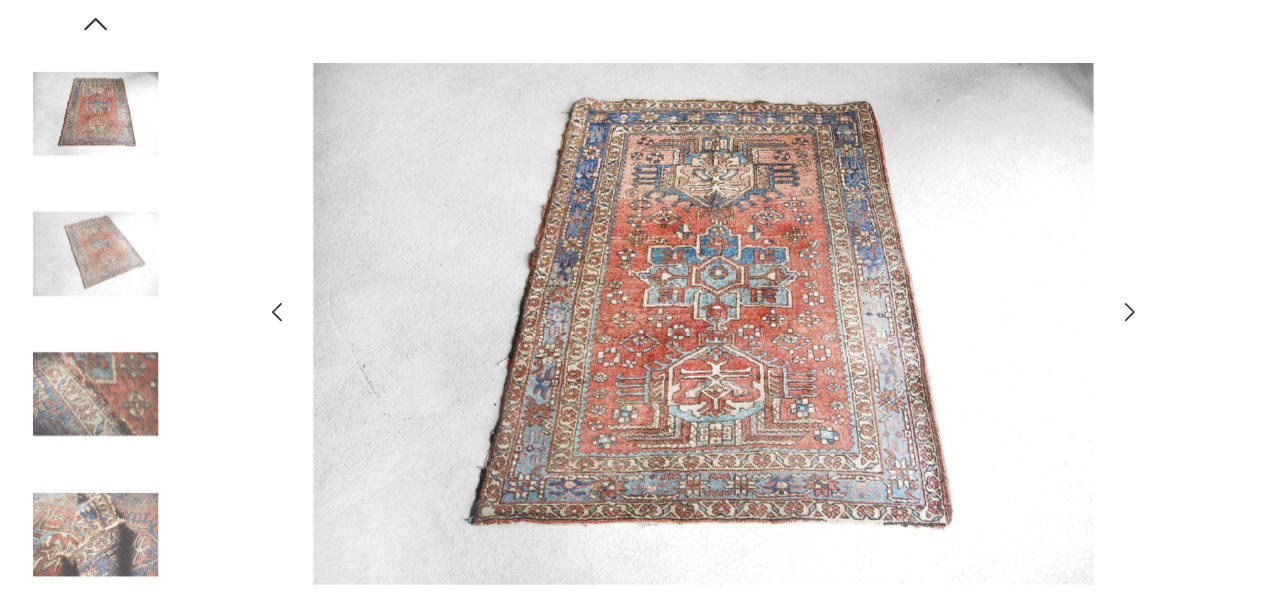 click at bounding box center (640, 294) 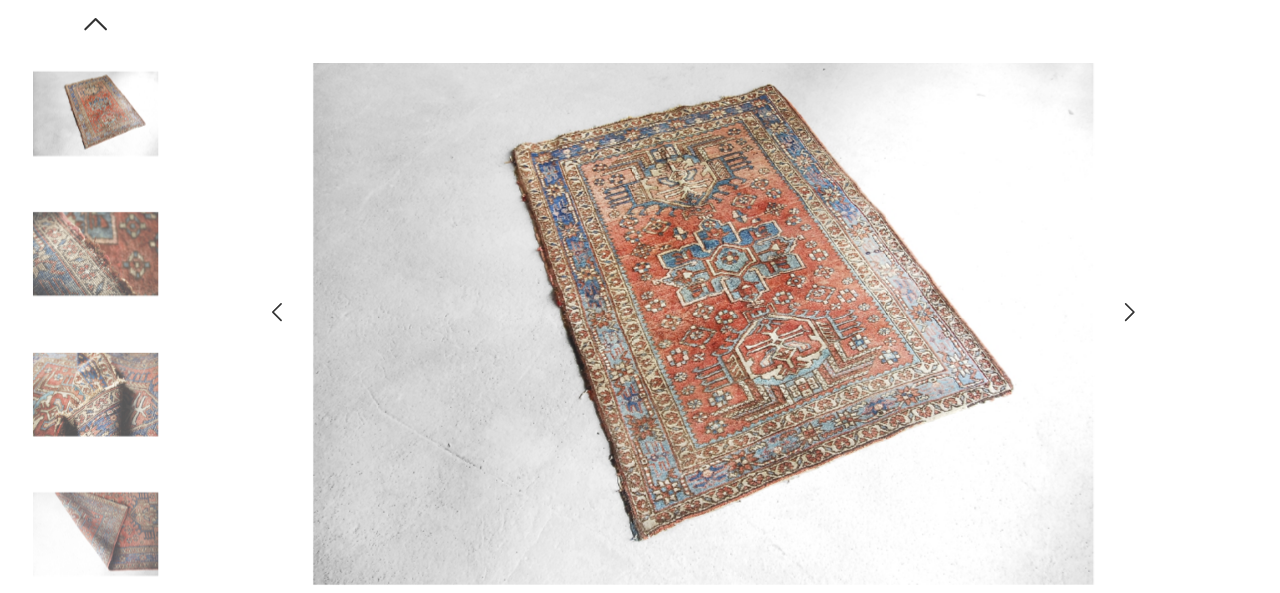 click 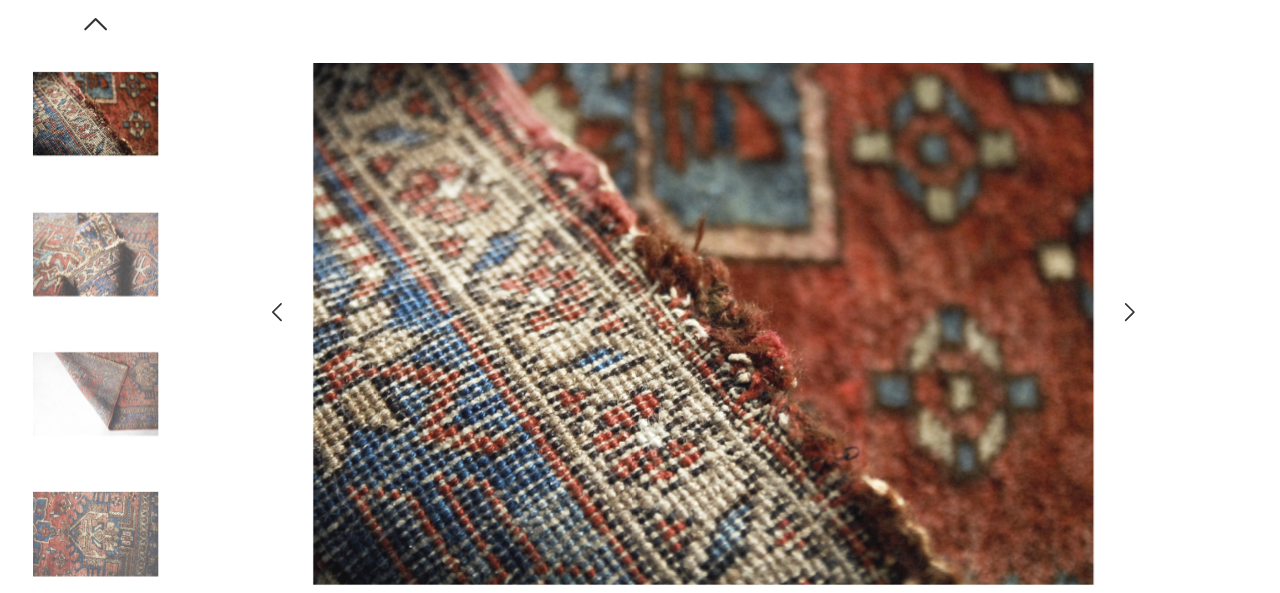 click 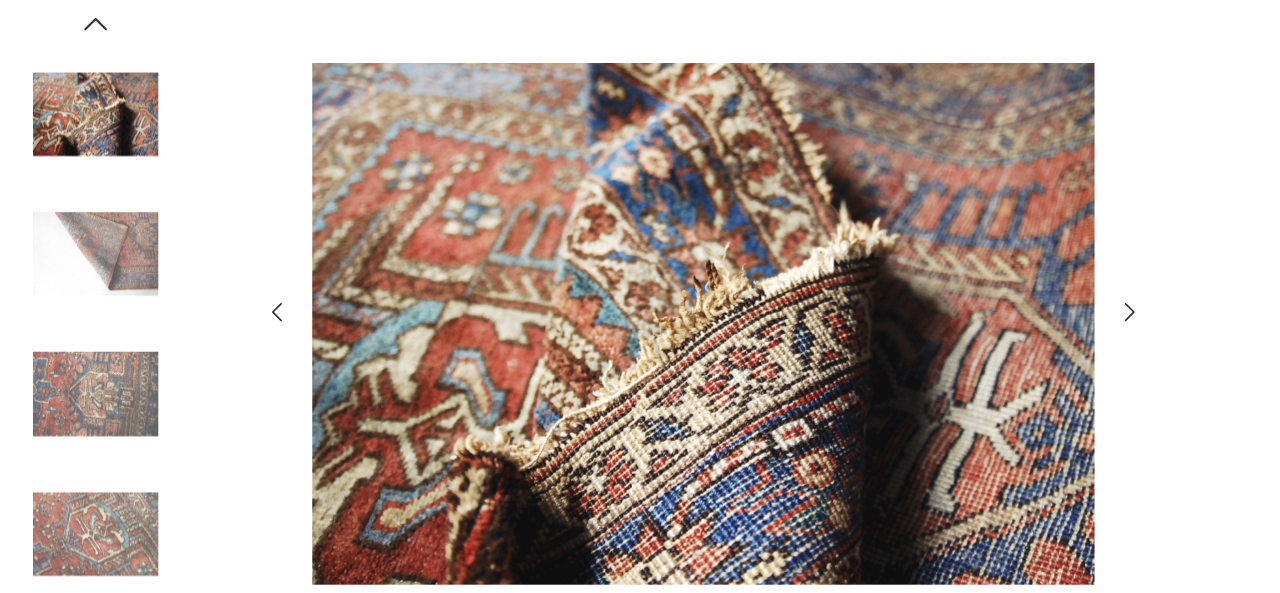 click 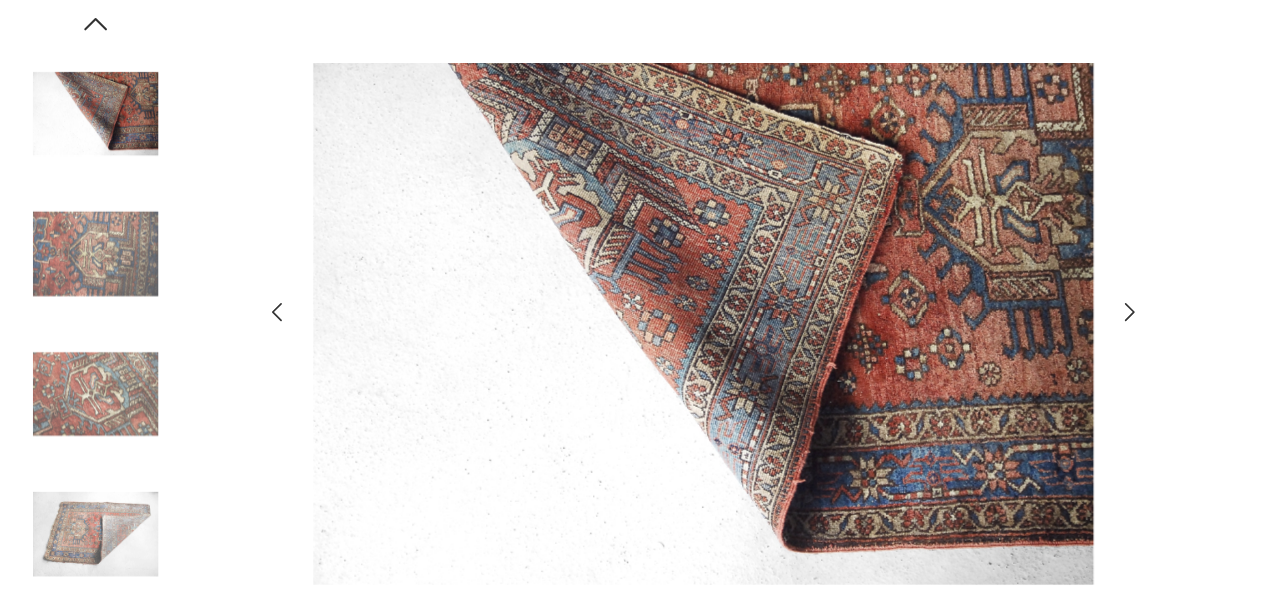 click 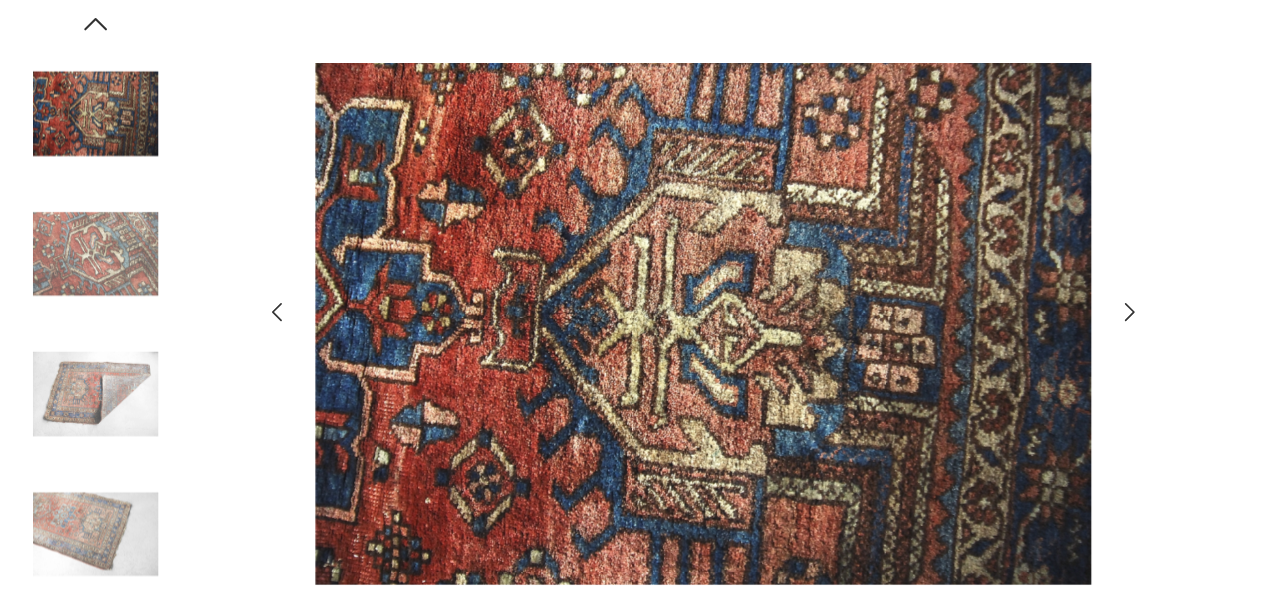 click 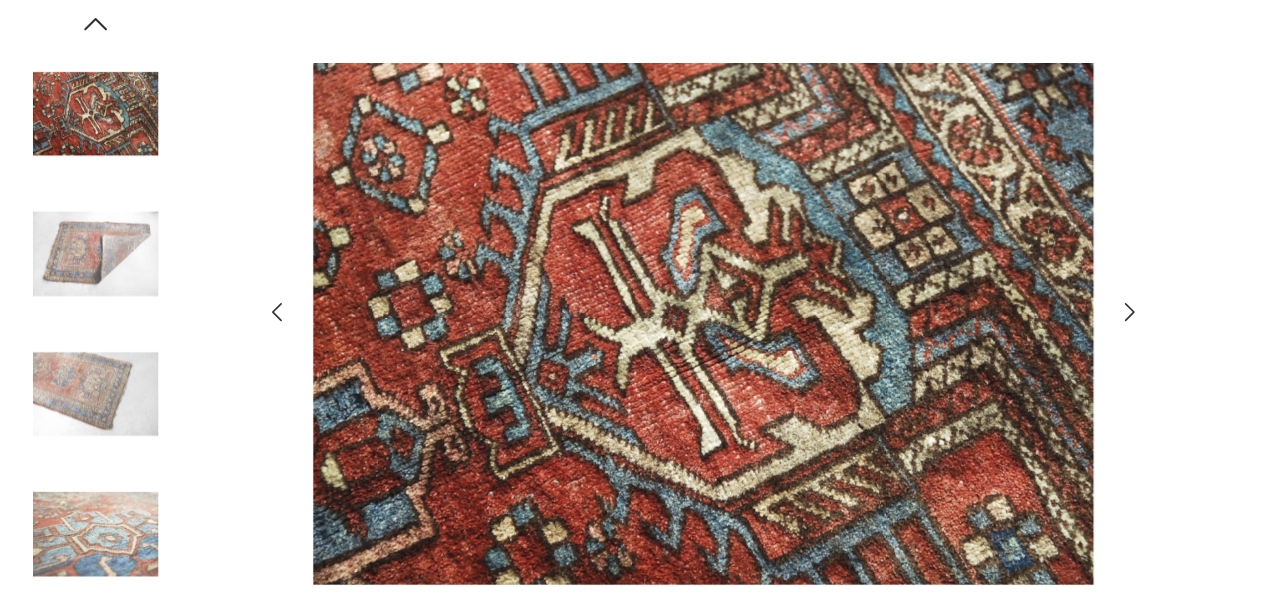 click 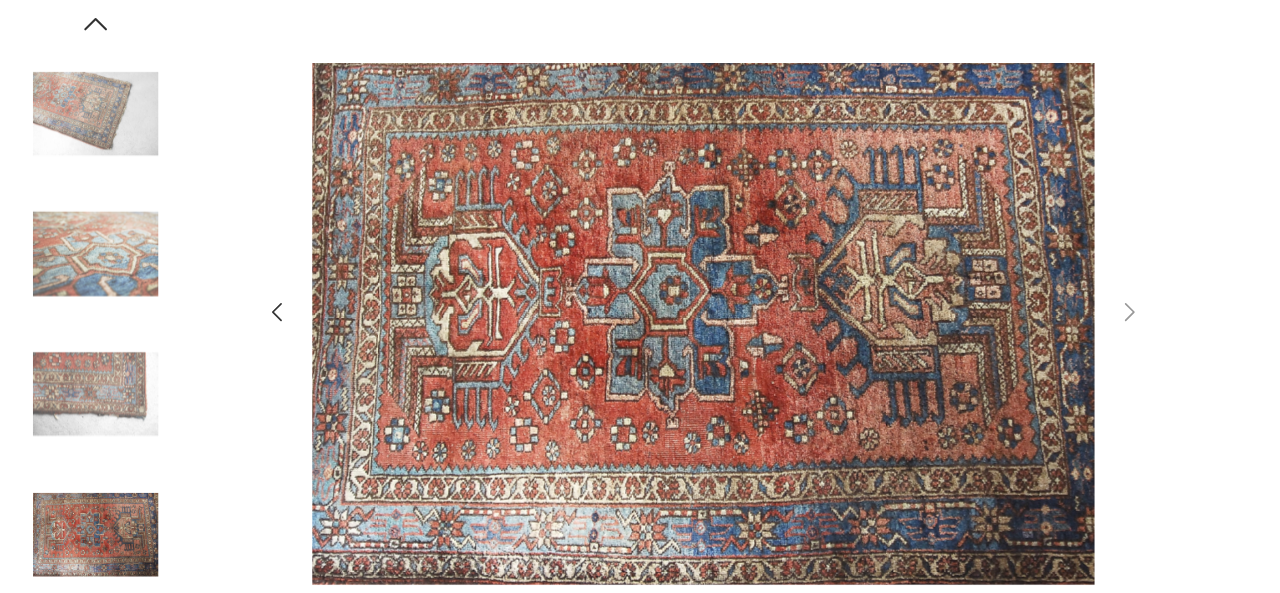 click 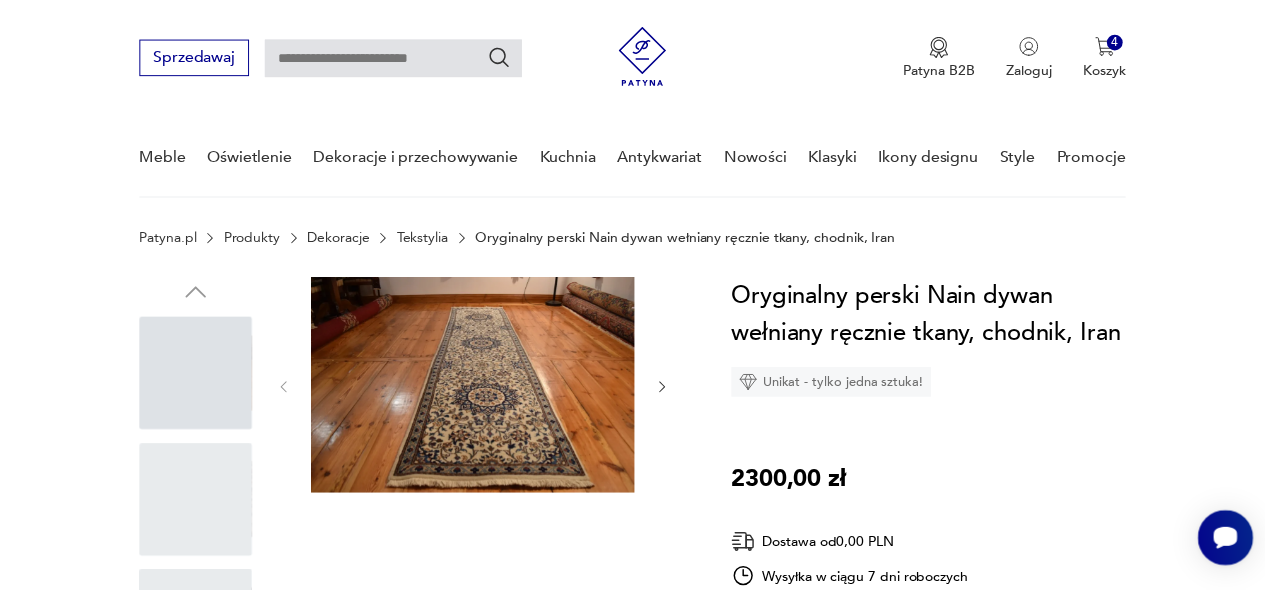 scroll, scrollTop: 834, scrollLeft: 0, axis: vertical 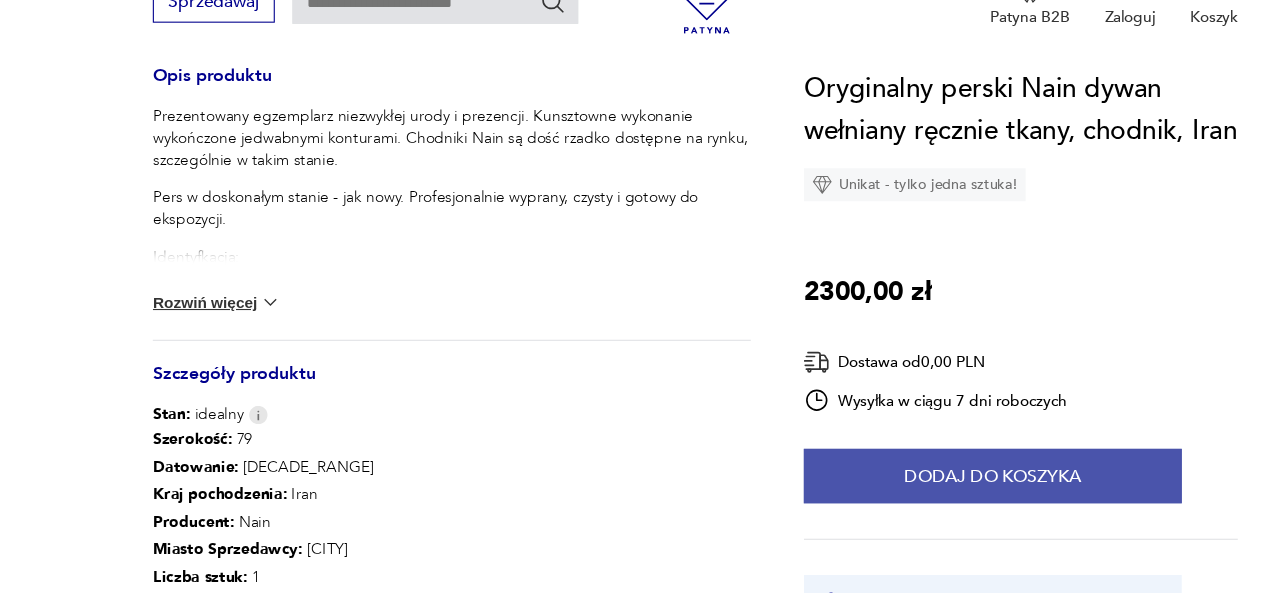 click on "Dodaj do koszyka" at bounding box center [903, 486] 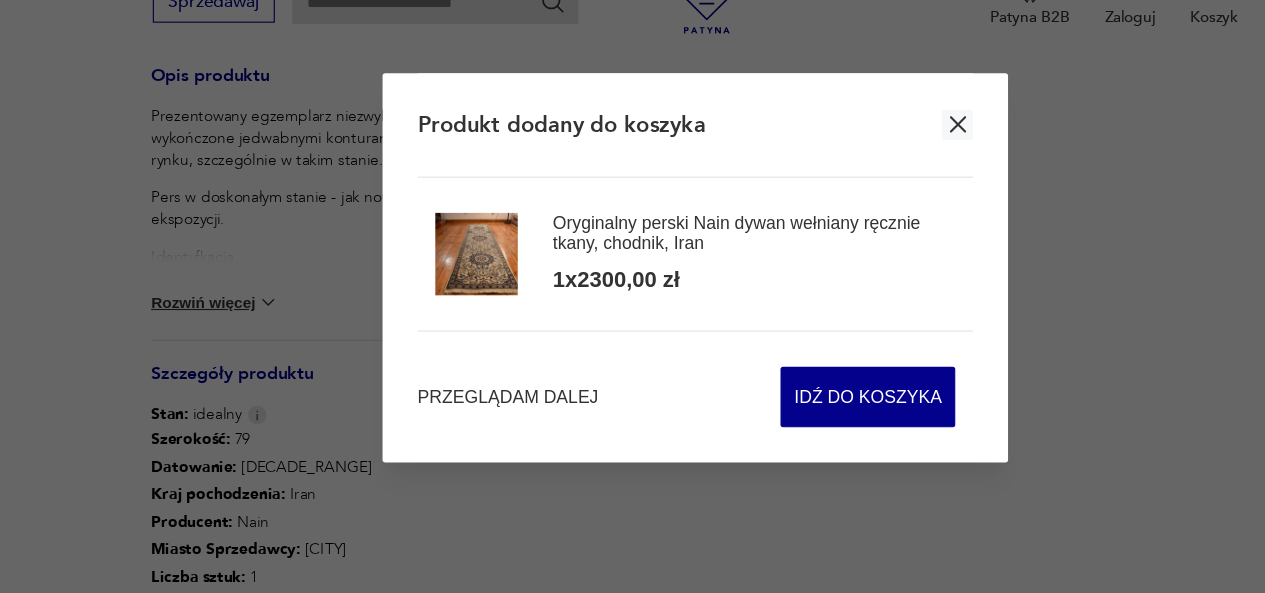 click 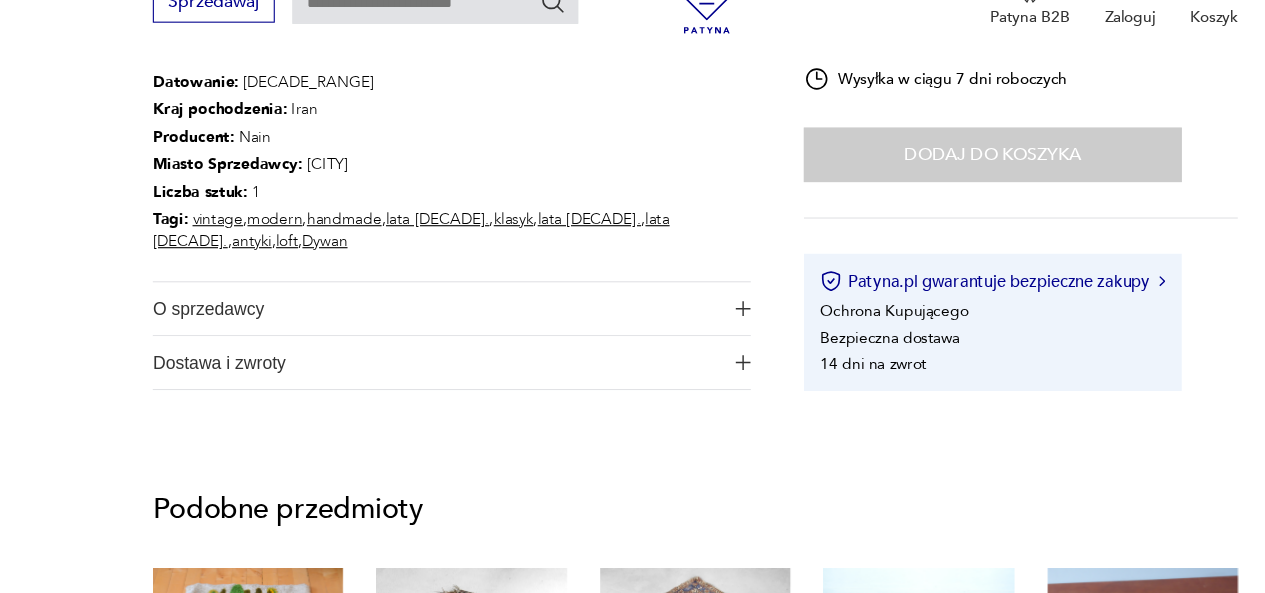scroll, scrollTop: 1289, scrollLeft: 0, axis: vertical 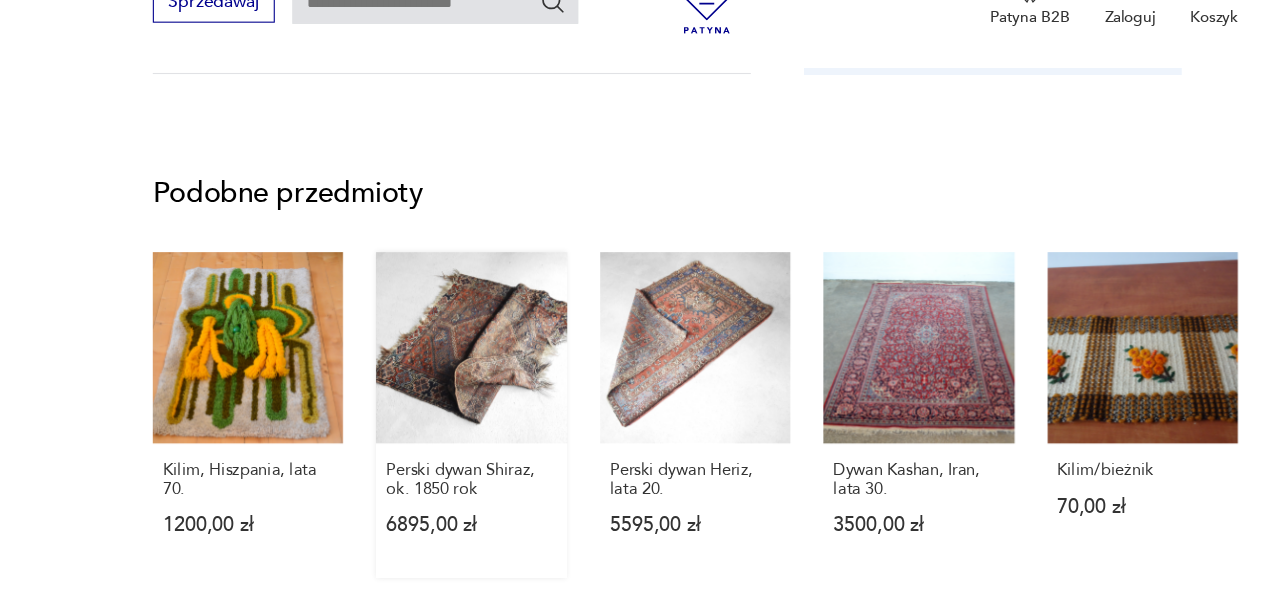 click on "Perski dywan Shiraz, ok. 1850 rok 6895,00 zł" at bounding box center [428, 430] 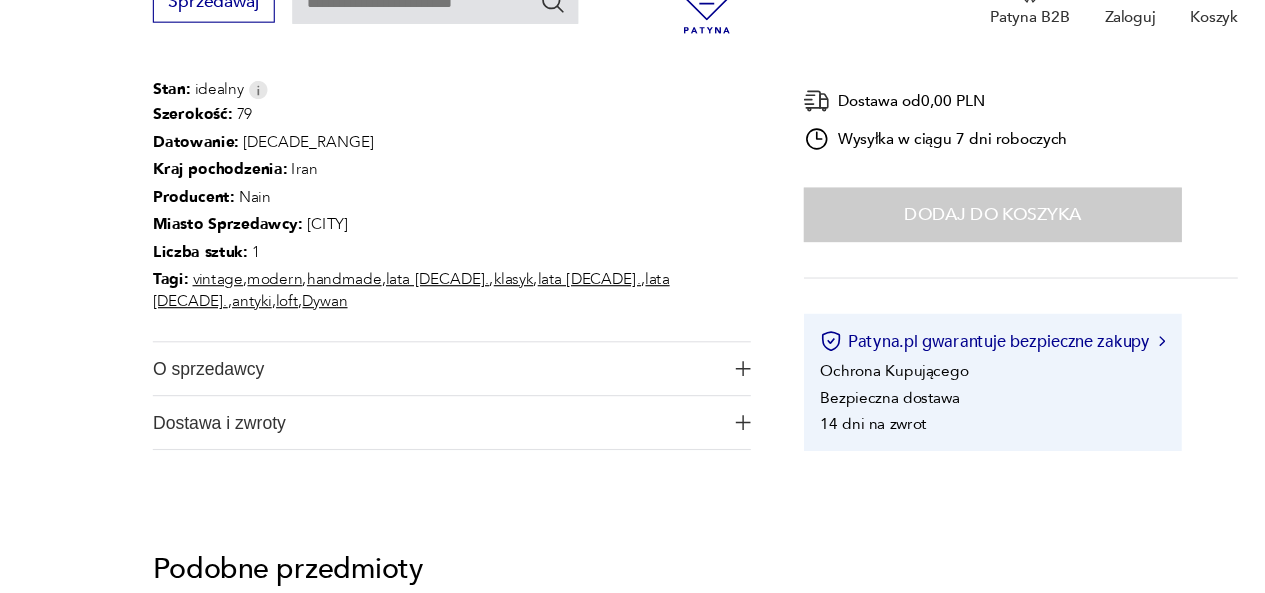 scroll, scrollTop: 734, scrollLeft: 0, axis: vertical 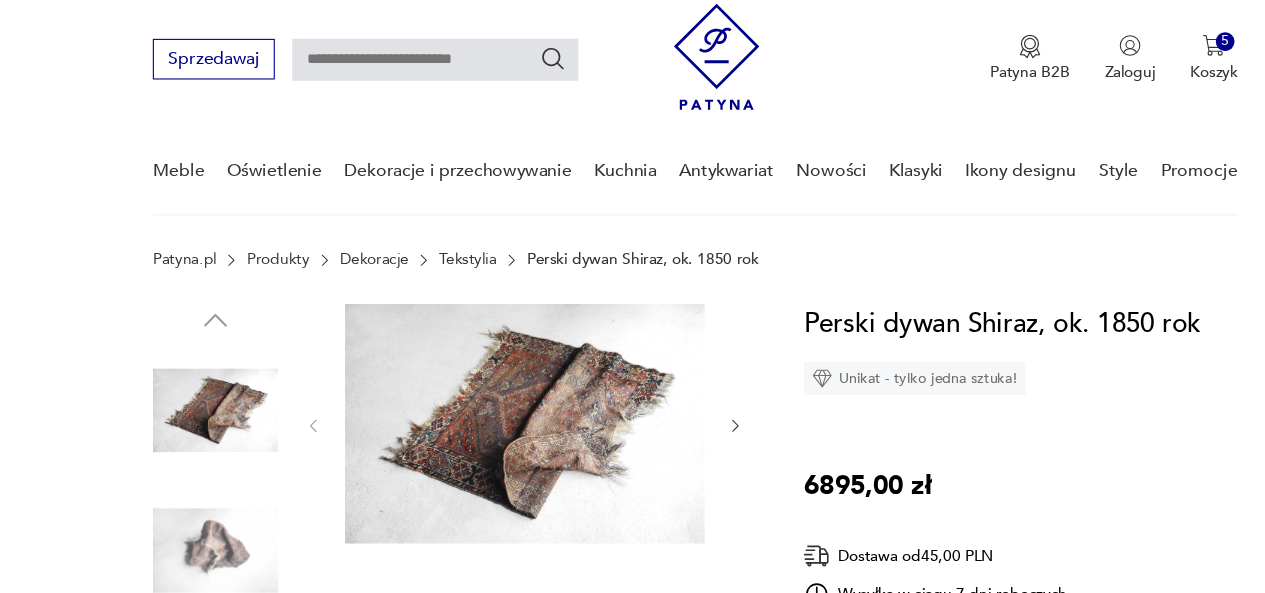 click at bounding box center [477, 441] 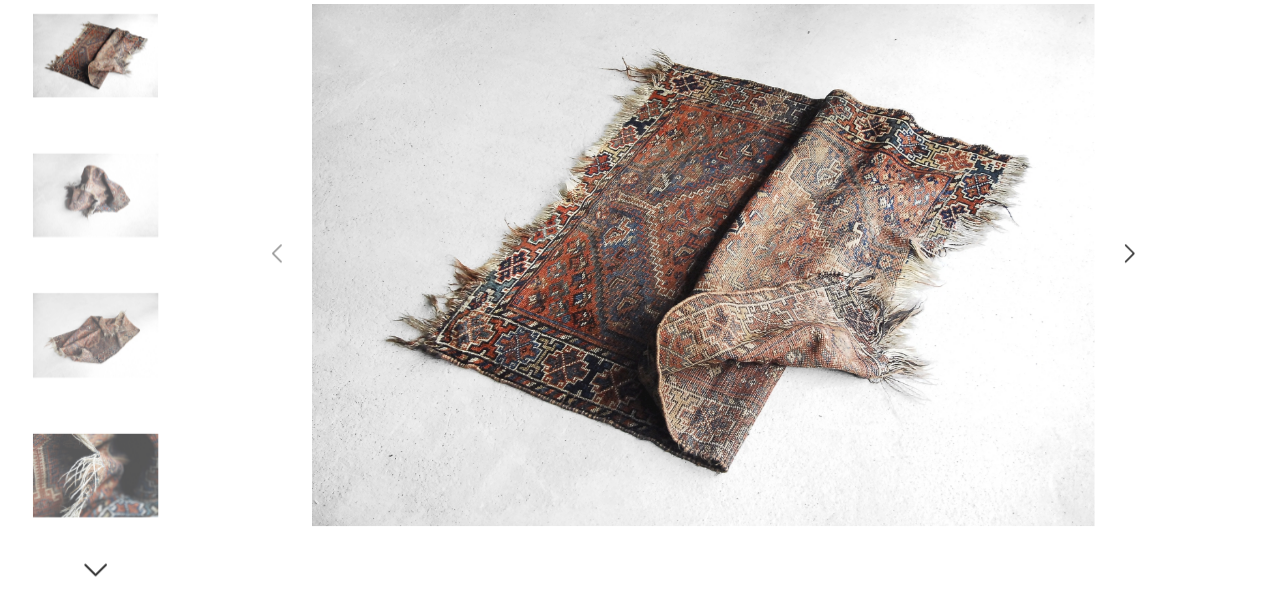 click 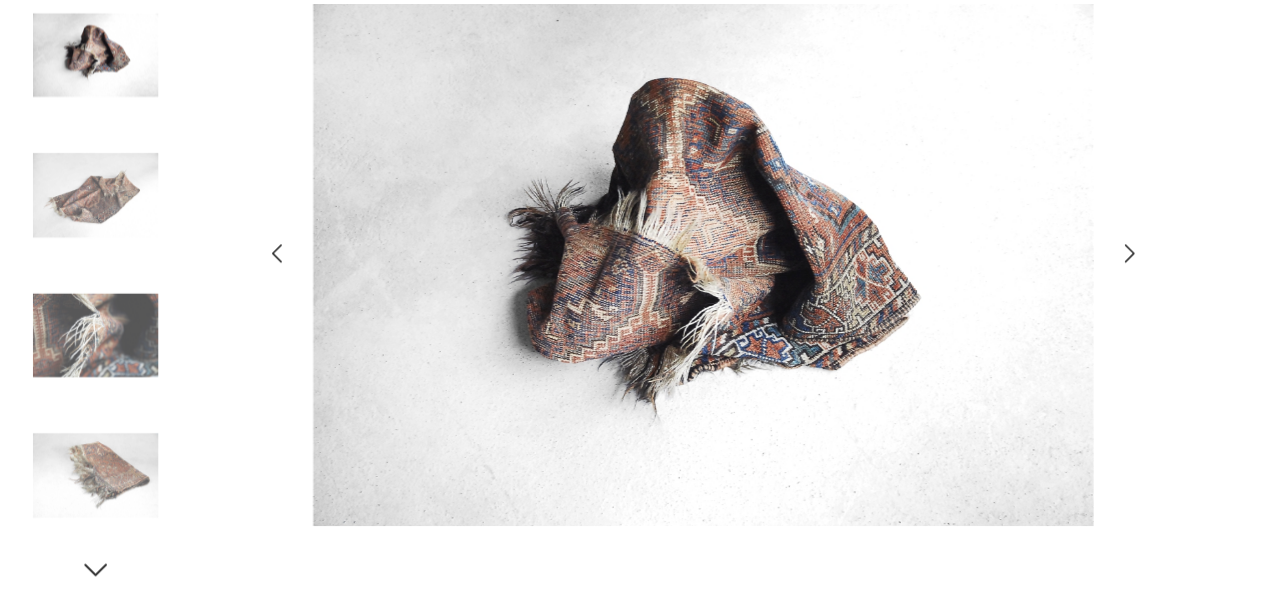 click 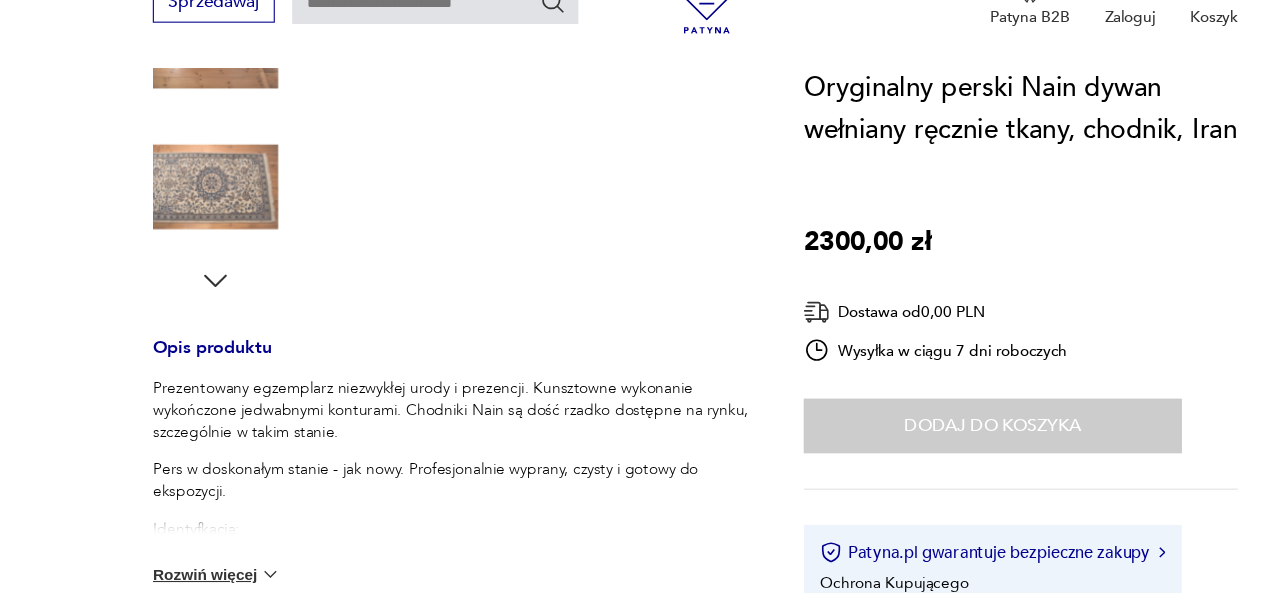 scroll, scrollTop: 717, scrollLeft: 0, axis: vertical 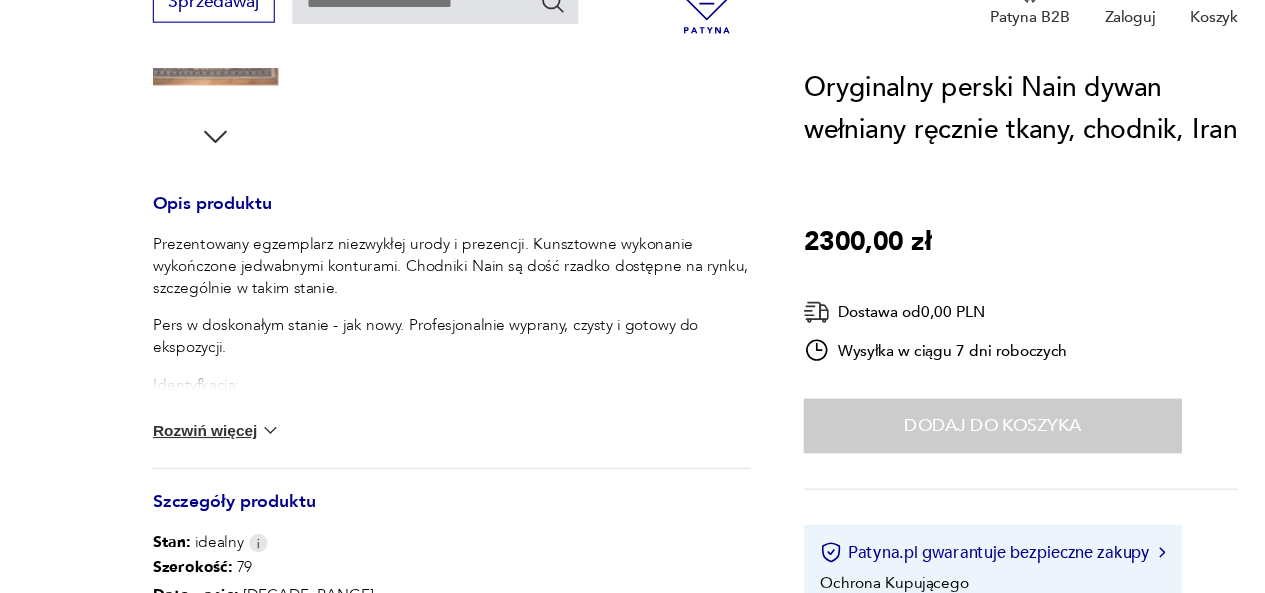 click on "Rozwiń więcej" at bounding box center [197, 445] 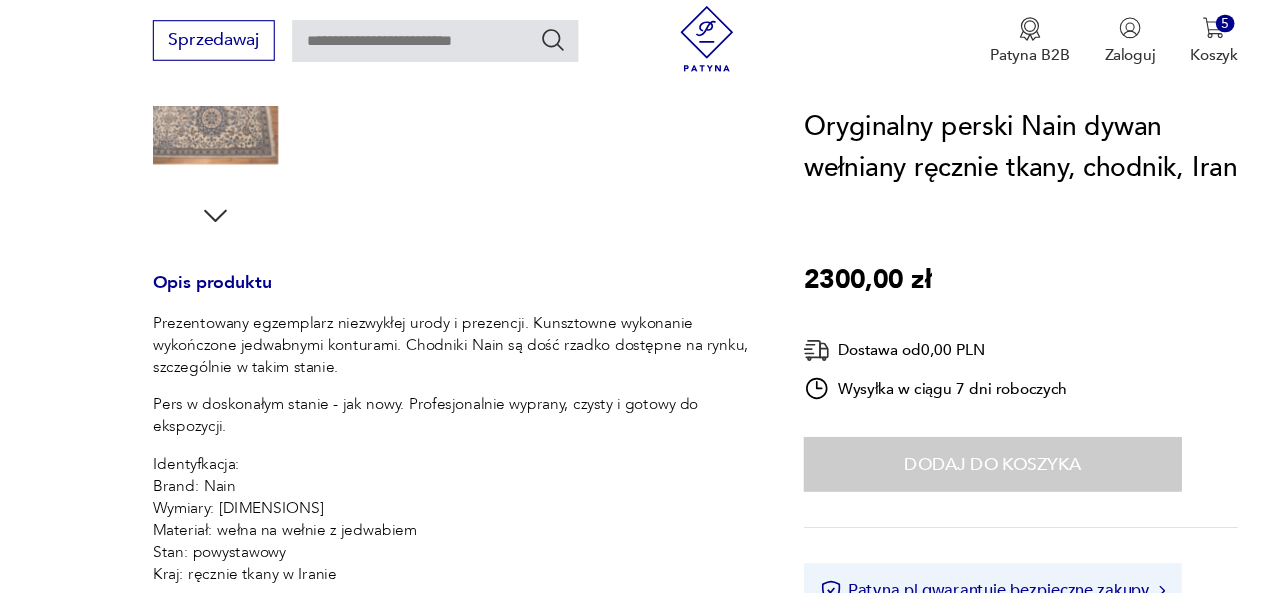 scroll, scrollTop: 680, scrollLeft: 0, axis: vertical 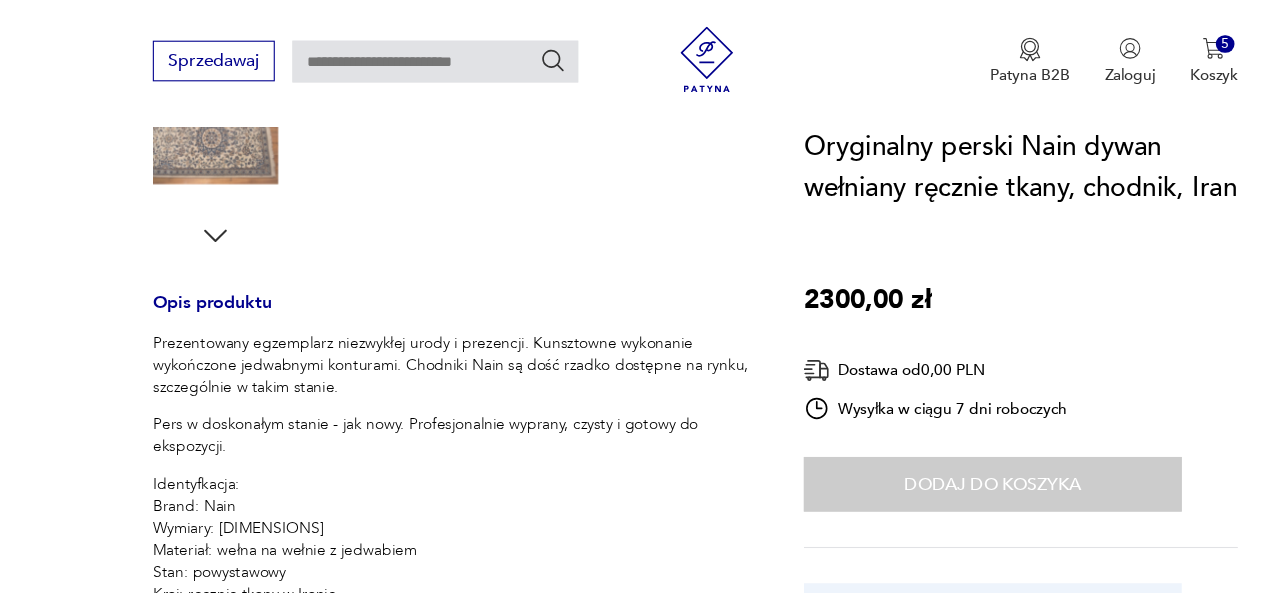 type on "*******" 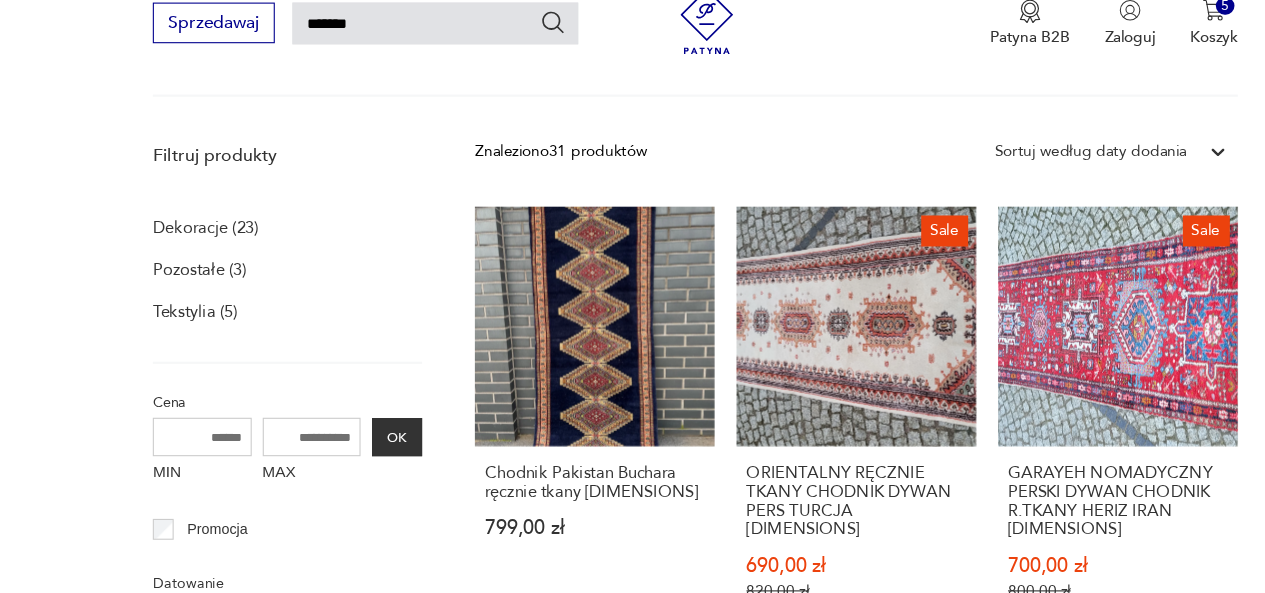 scroll, scrollTop: 217, scrollLeft: 0, axis: vertical 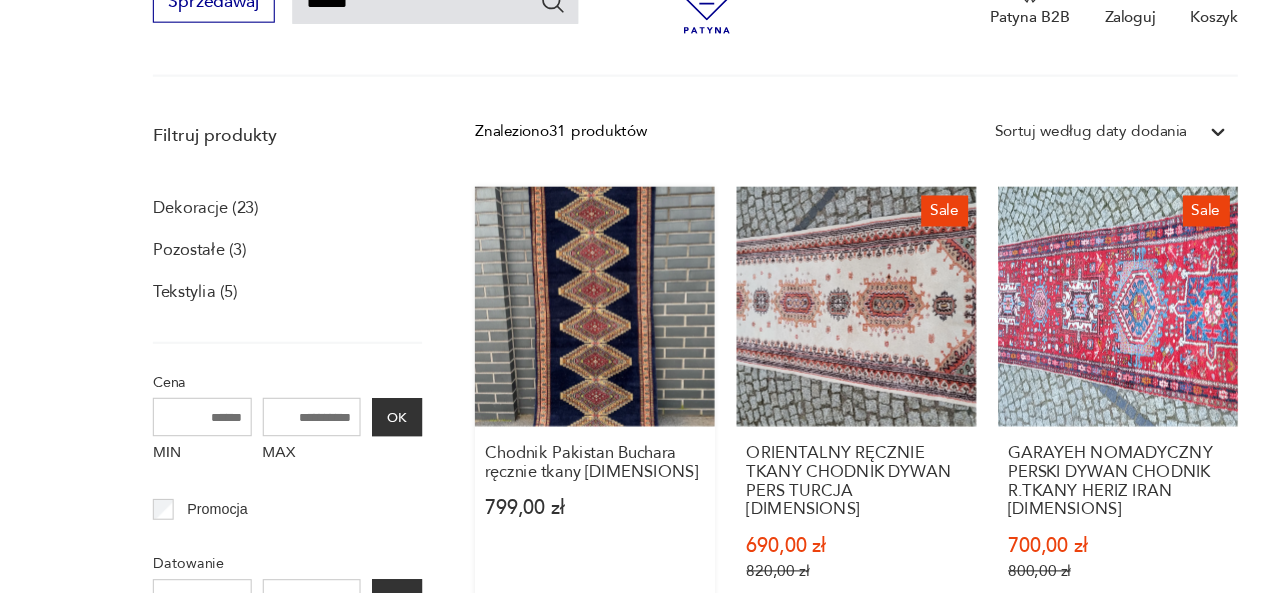 click on "Chodnik Pakistan Buchara ręcznie tkany 202x78 cm 799,00 zł" at bounding box center [541, 421] 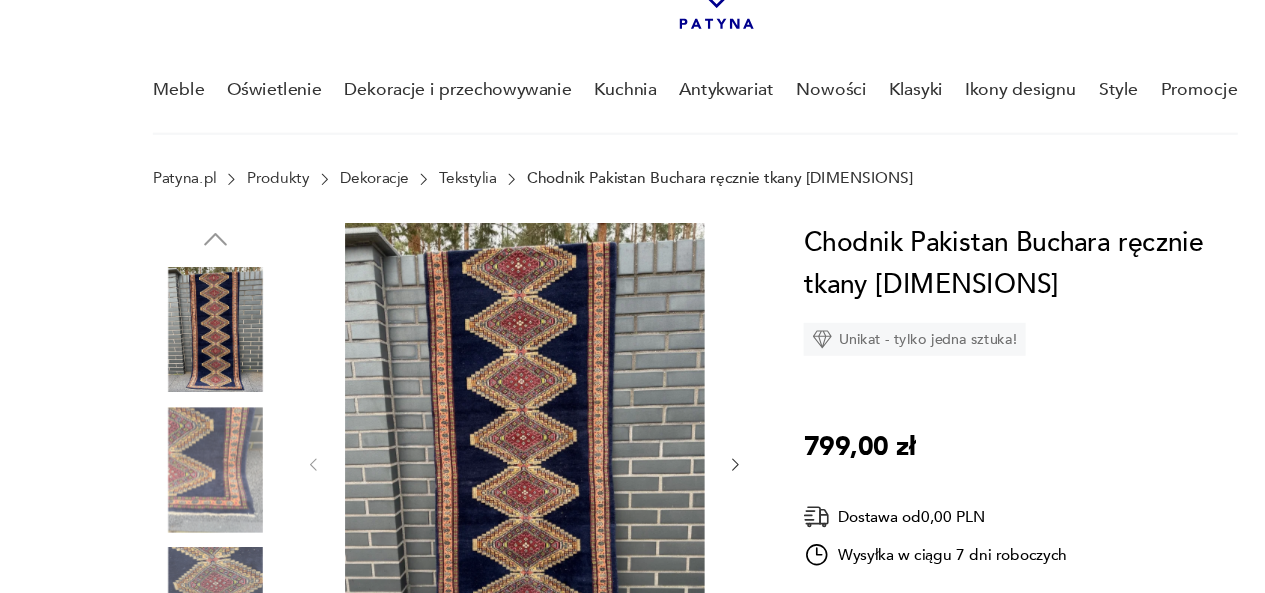 scroll, scrollTop: 181, scrollLeft: 0, axis: vertical 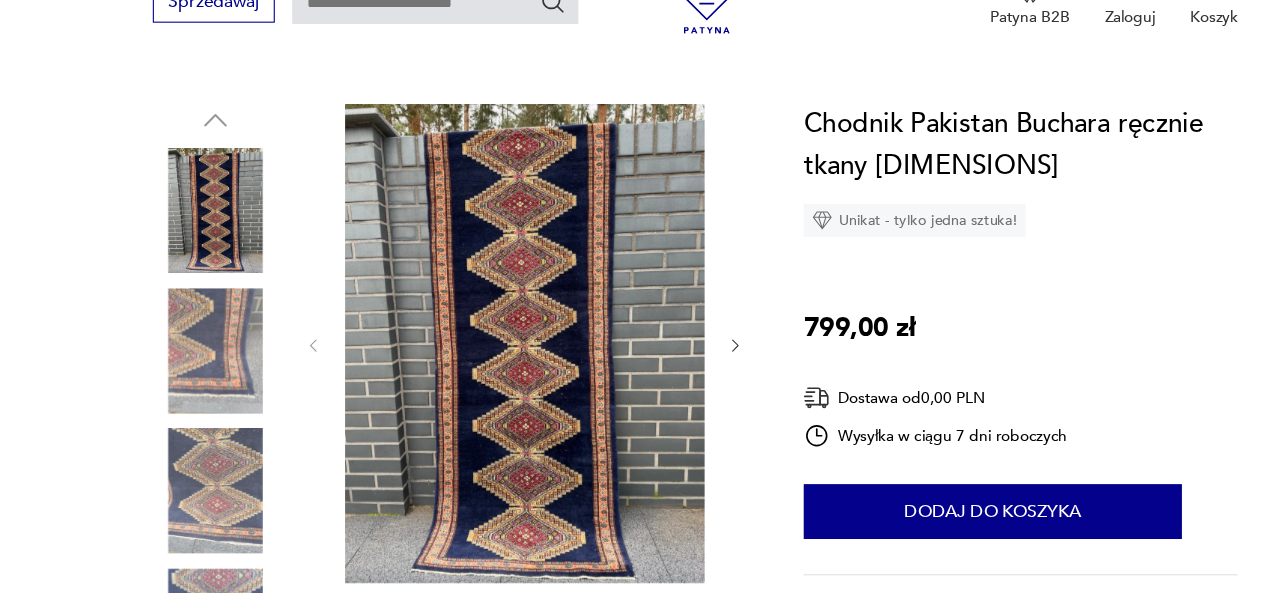 click 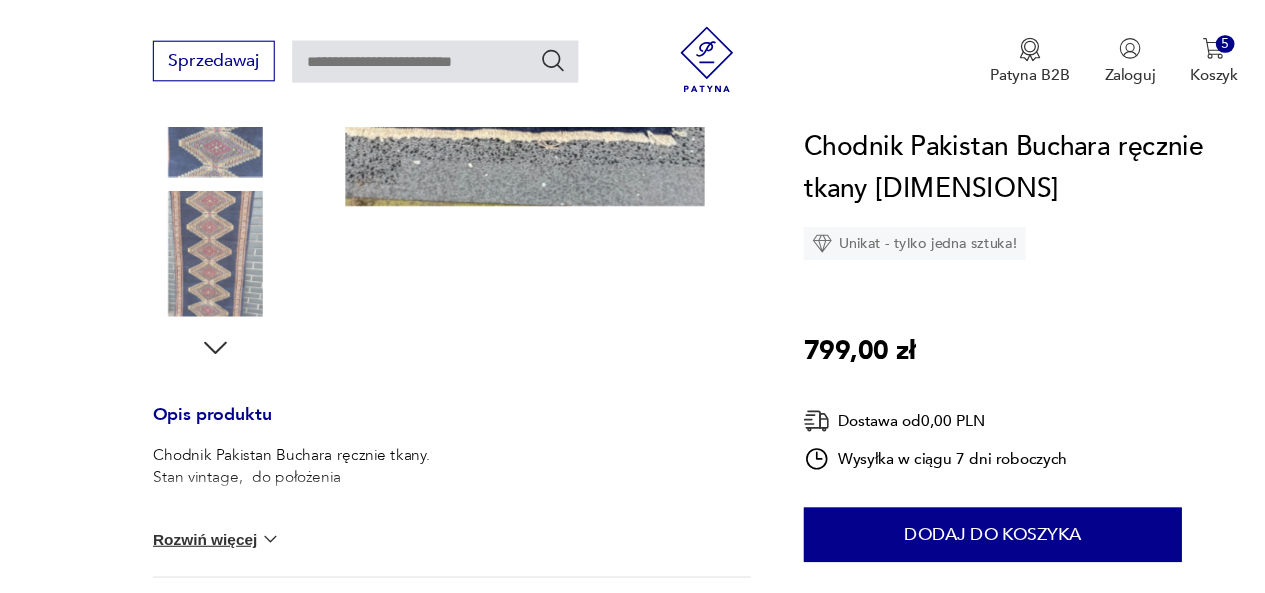 scroll, scrollTop: 326, scrollLeft: 0, axis: vertical 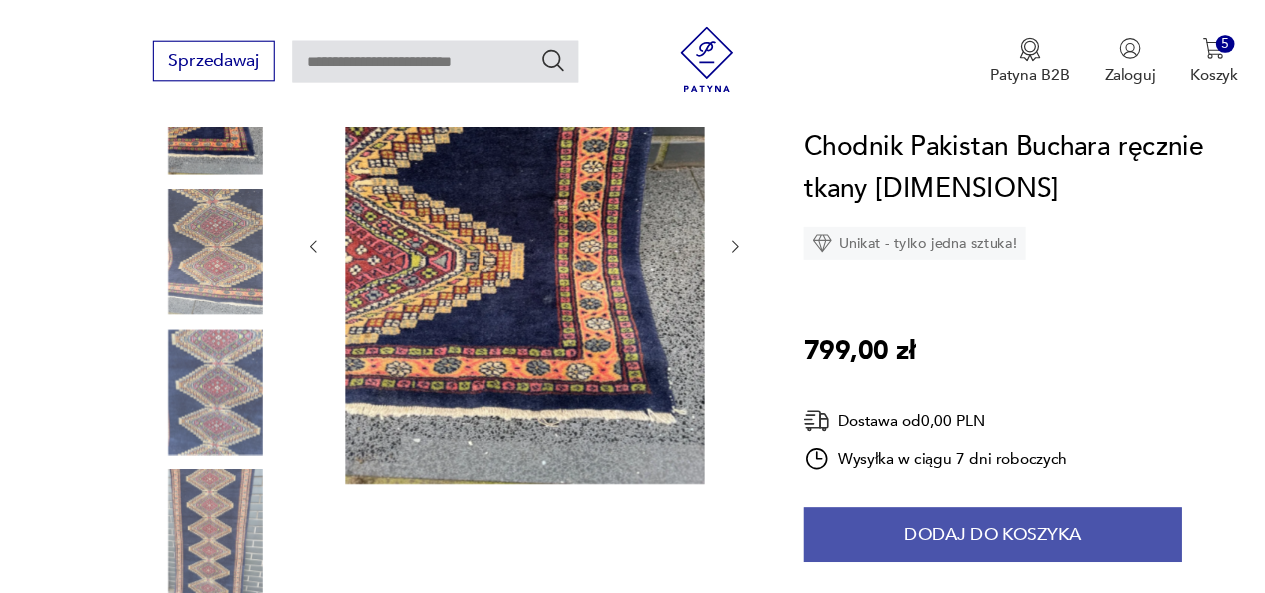 click on "Dodaj do koszyka" at bounding box center [903, 486] 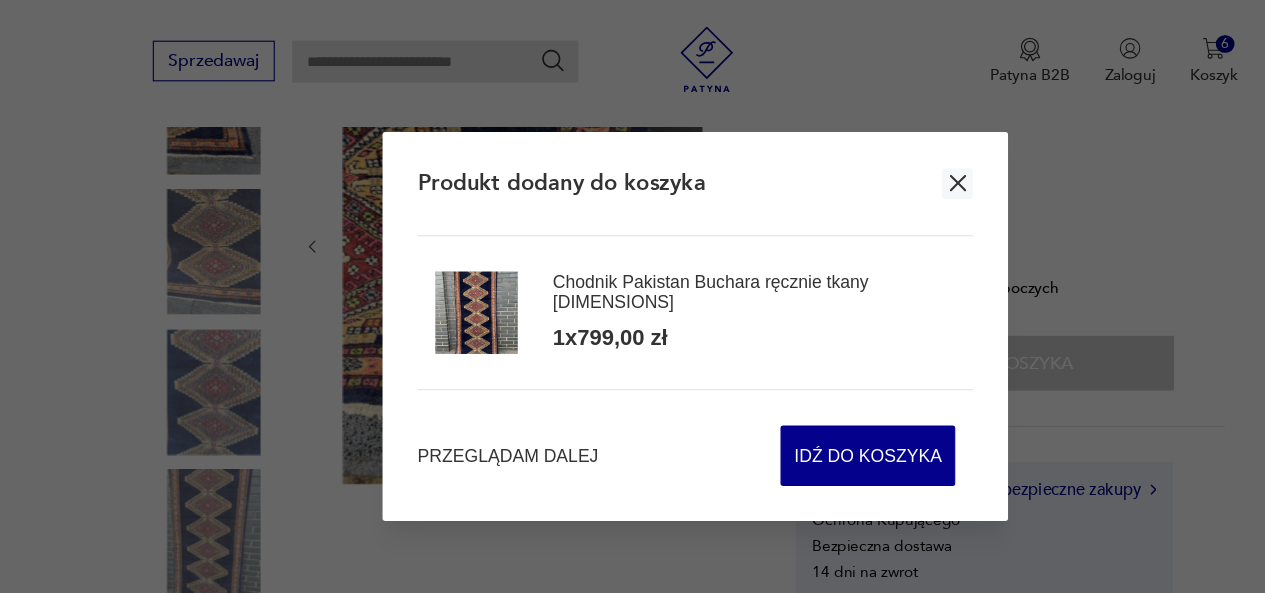 click 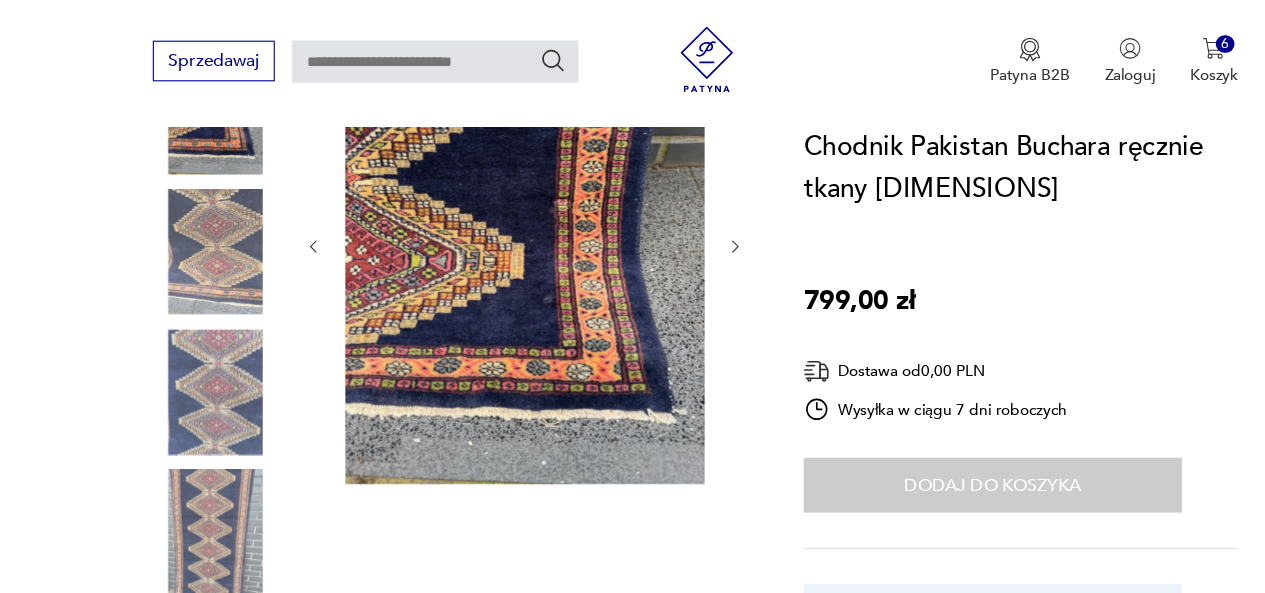 type on "*******" 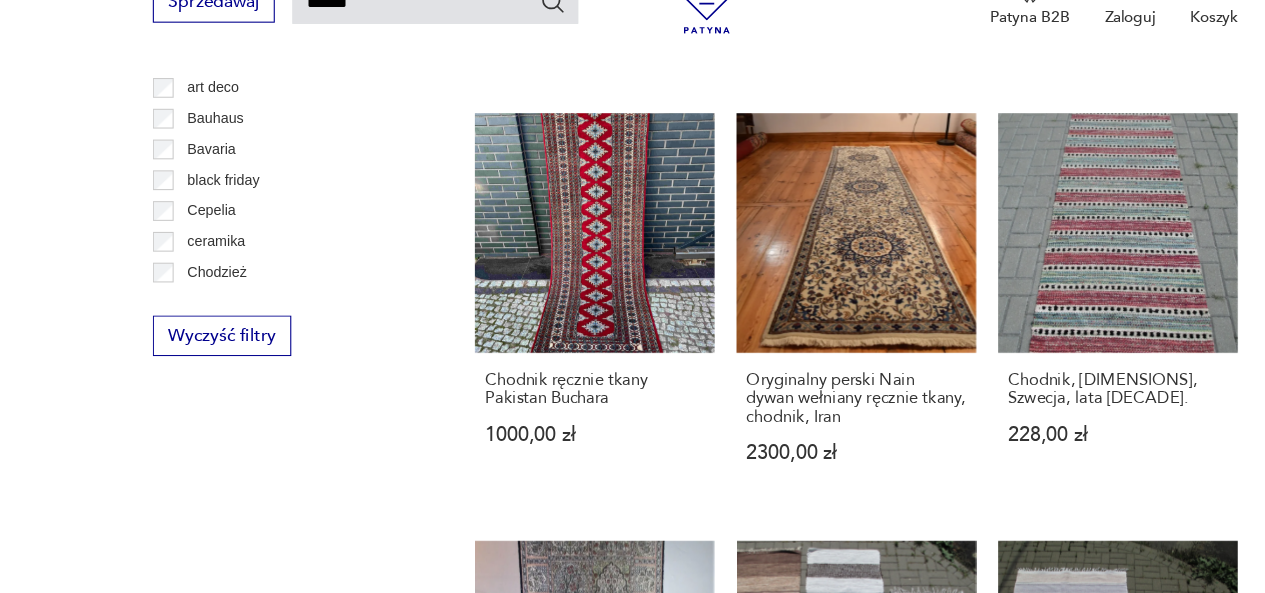 scroll, scrollTop: 1307, scrollLeft: 0, axis: vertical 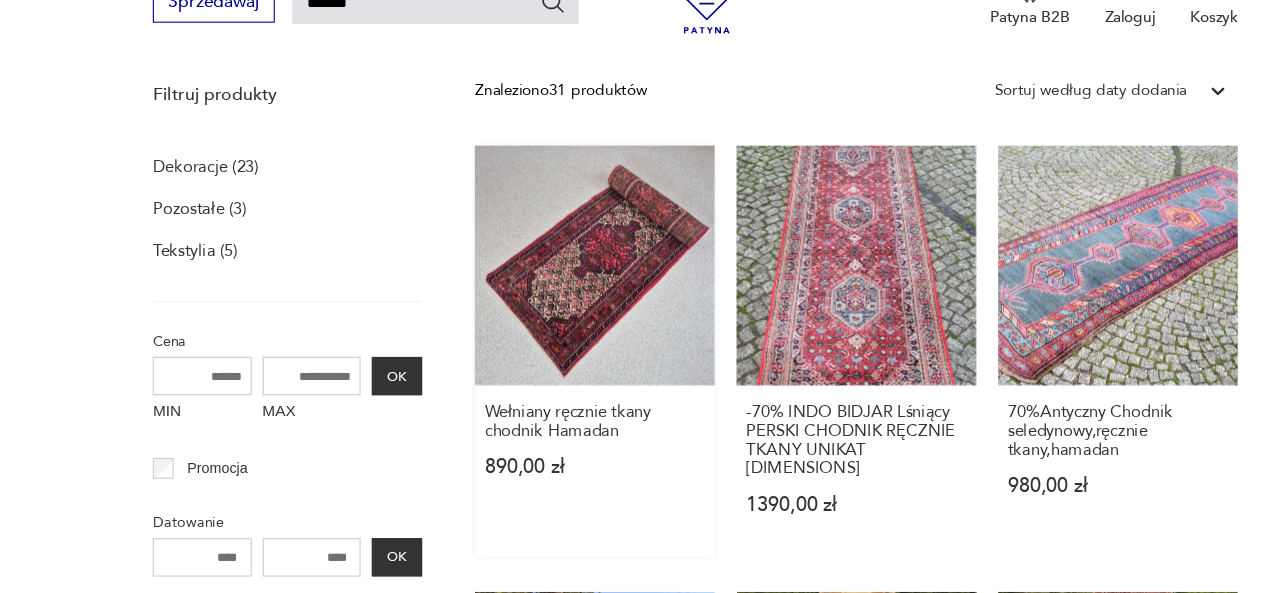 click on "Wełniany ręcznie tkany chodnik Hamadan 890,00 zł" at bounding box center [541, 373] 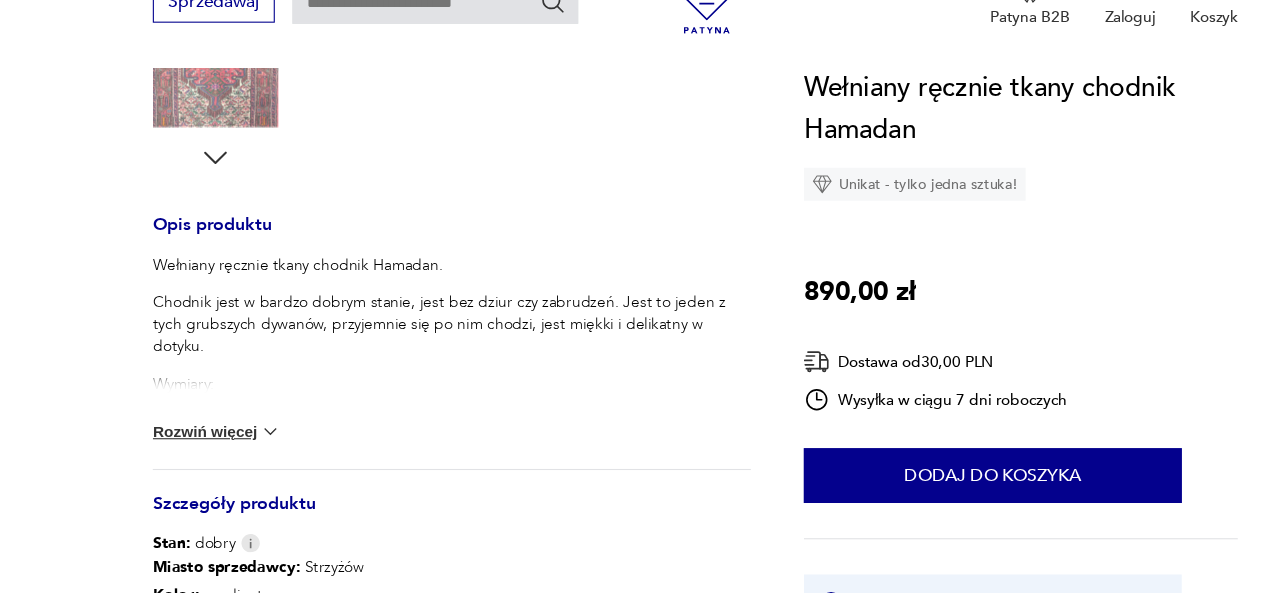 scroll, scrollTop: 727, scrollLeft: 0, axis: vertical 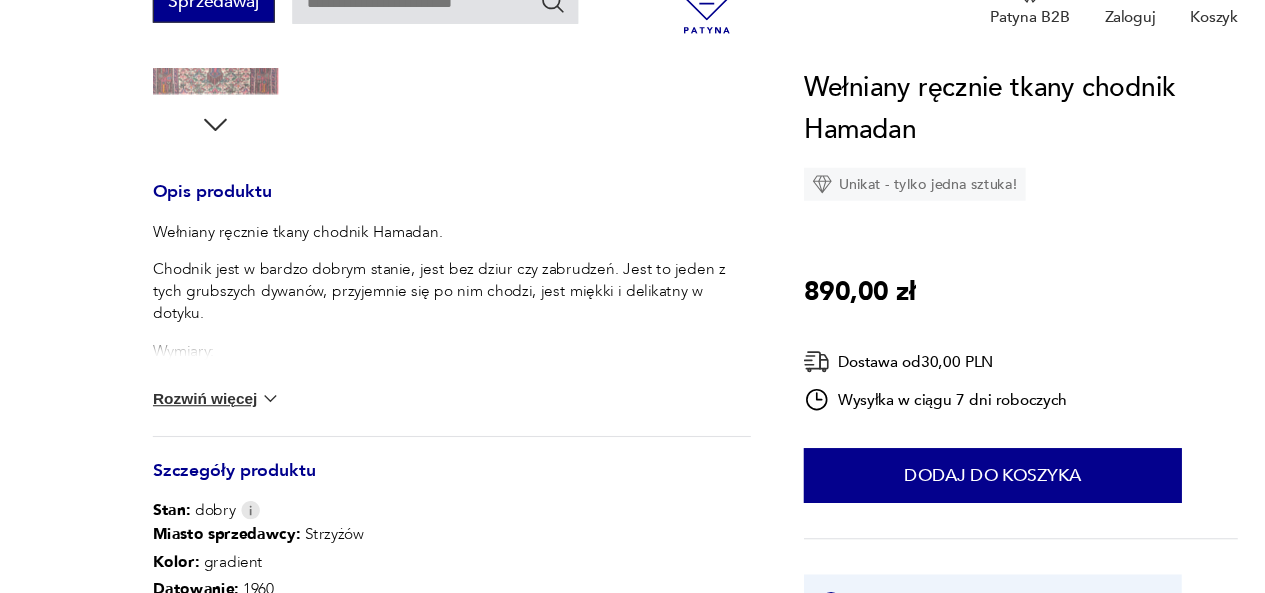type on "*******" 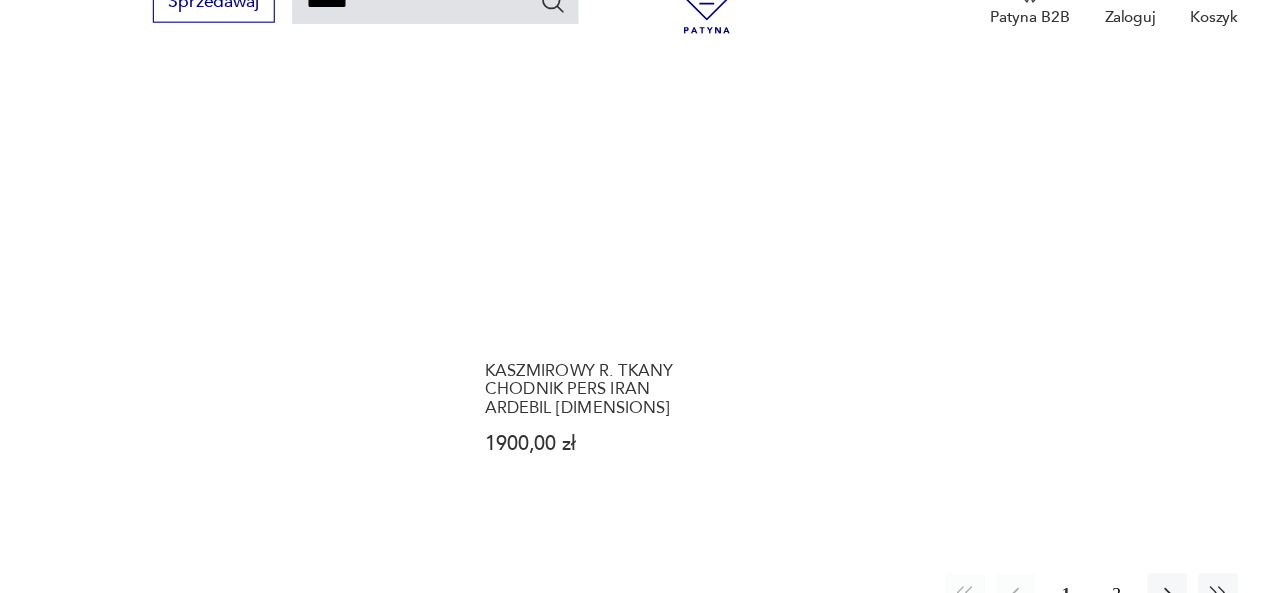 scroll, scrollTop: 2437, scrollLeft: 0, axis: vertical 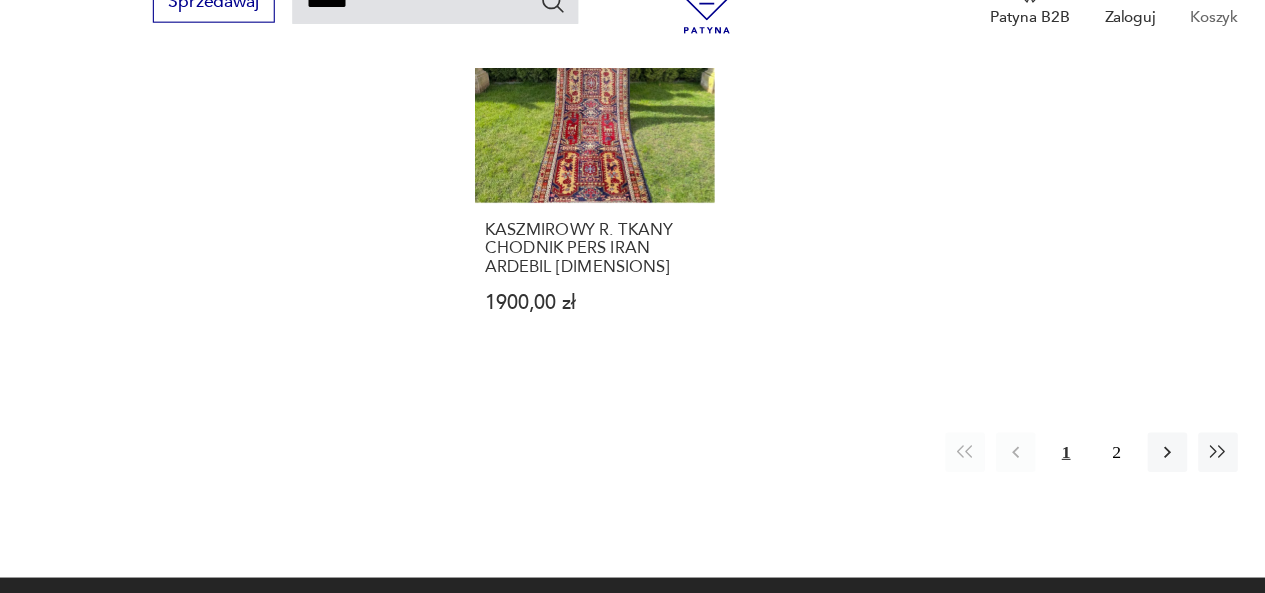 click on "Koszyk" at bounding box center [1104, 68] 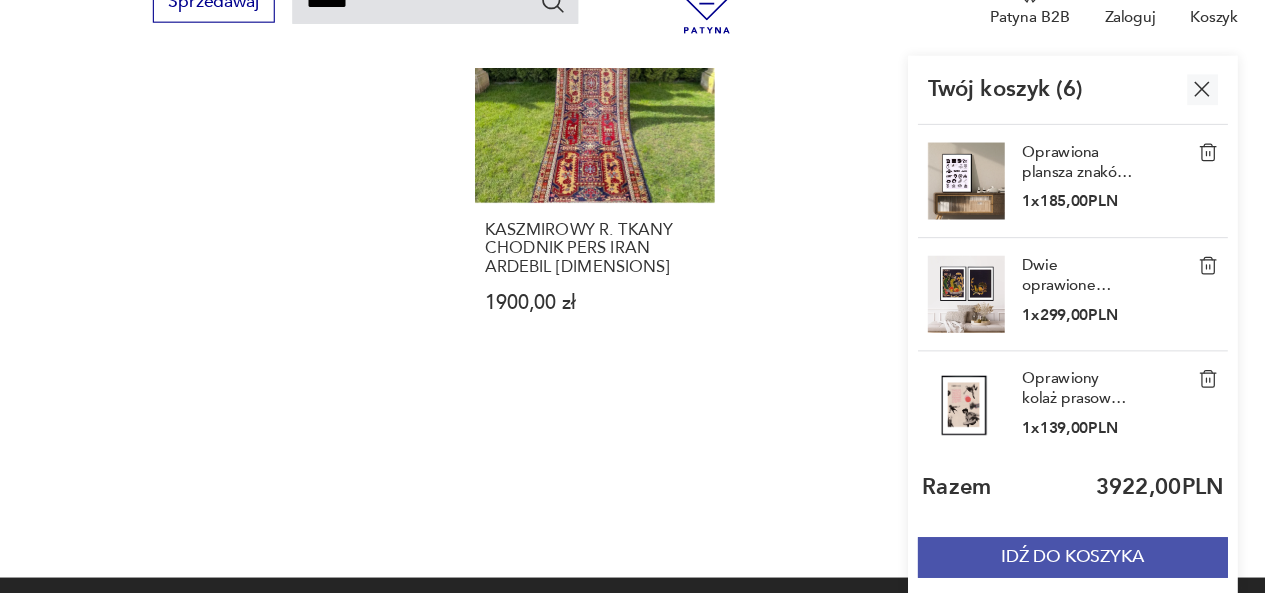 click on "IDŹ DO KOSZYKA" at bounding box center [976, 560] 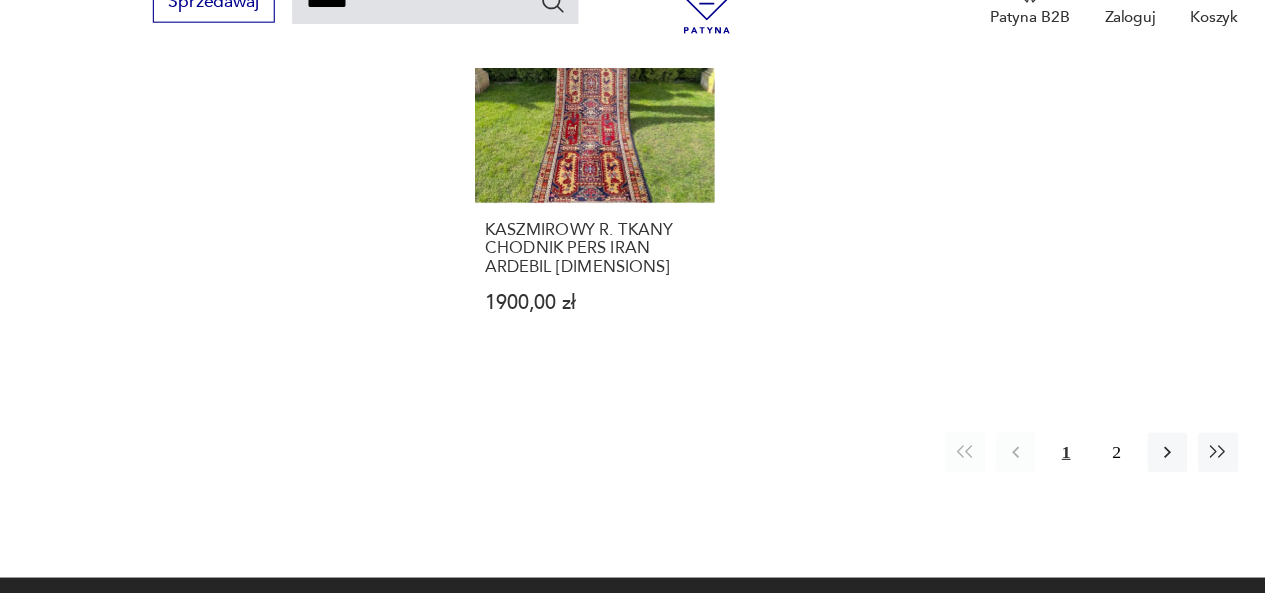 scroll, scrollTop: 0, scrollLeft: 0, axis: both 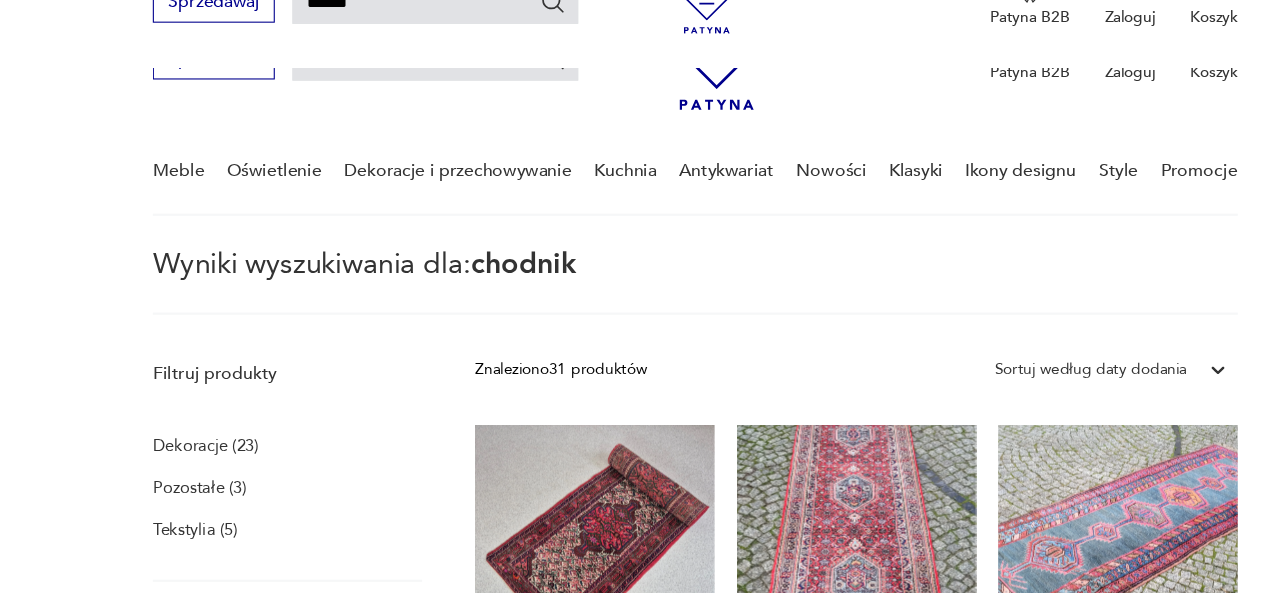 type 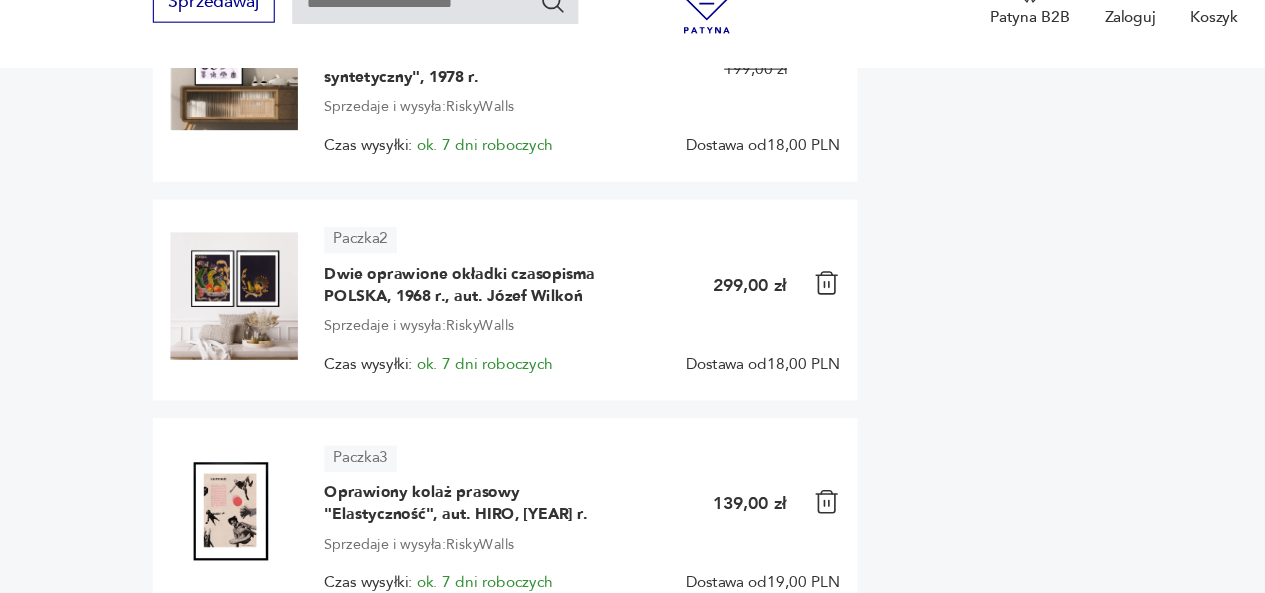 scroll, scrollTop: 236, scrollLeft: 0, axis: vertical 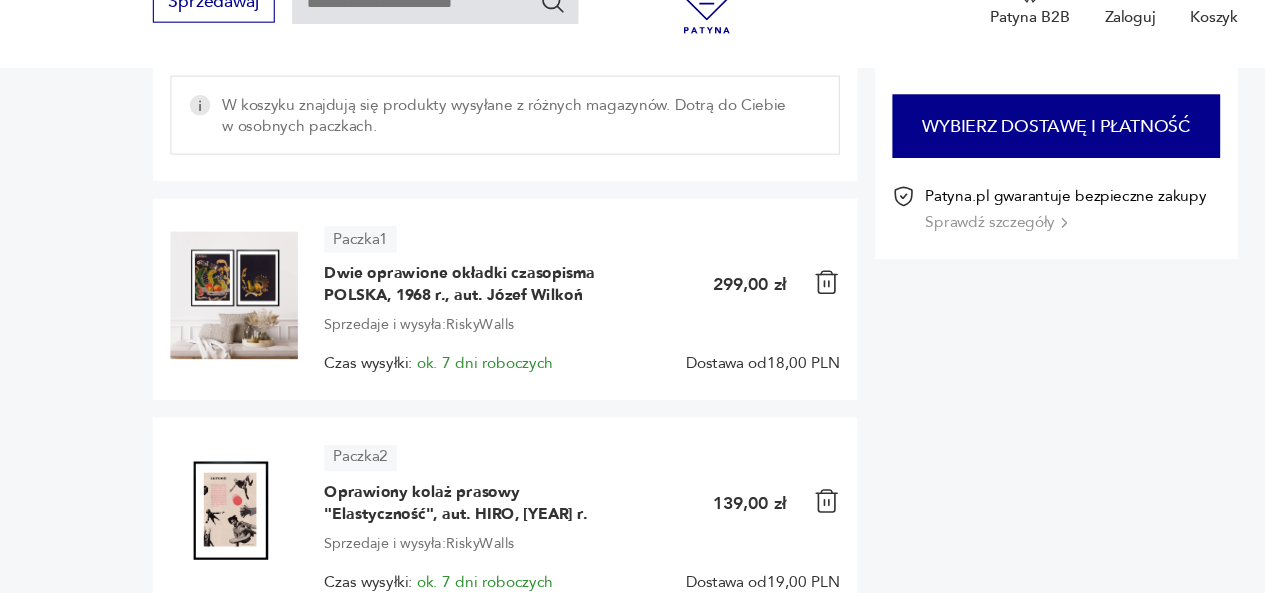 click at bounding box center (752, 310) 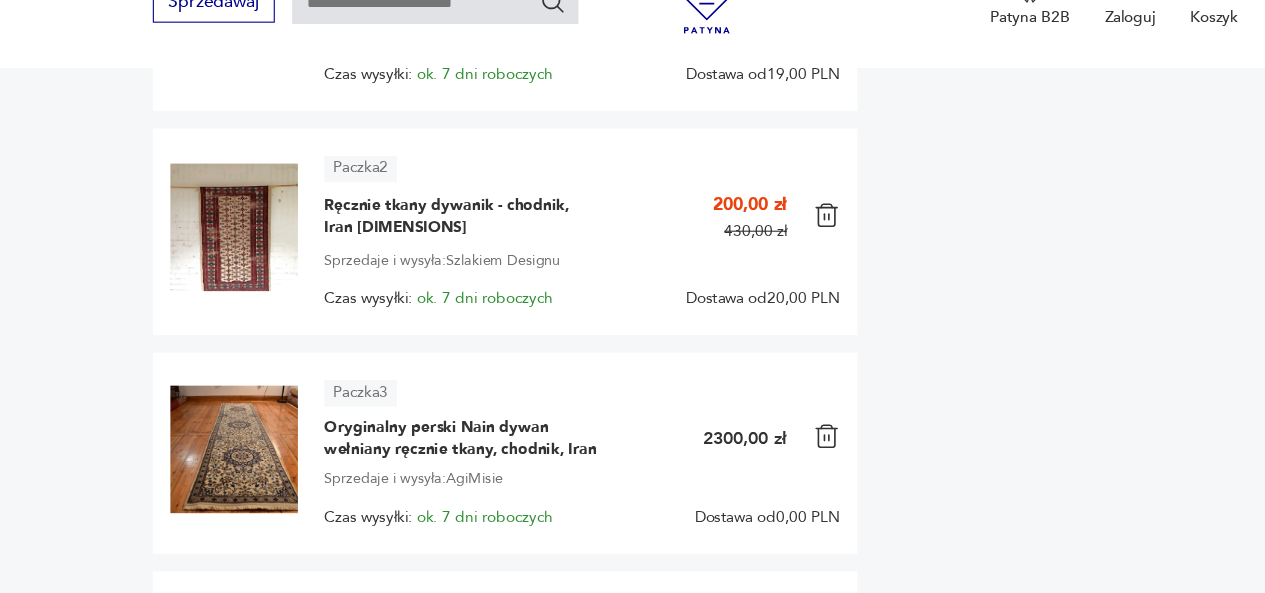 scroll, scrollTop: 509, scrollLeft: 0, axis: vertical 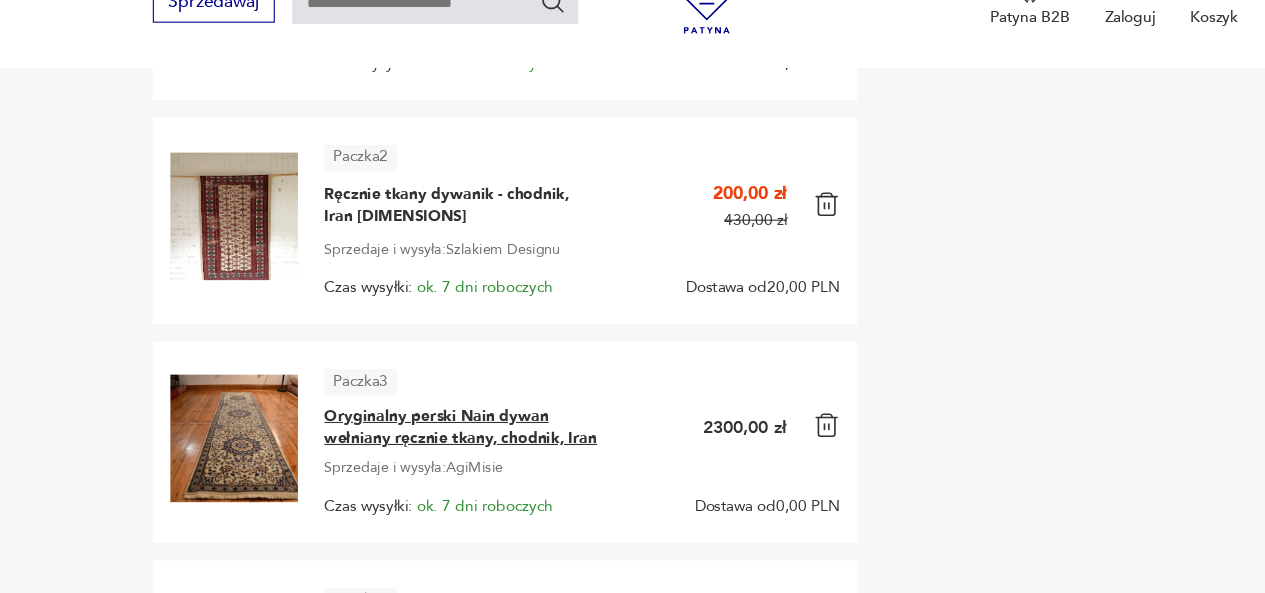 click on "Oryginalny perski Nain dywan wełniany ręcznie tkany, chodnik, Iran" at bounding box center (420, 442) 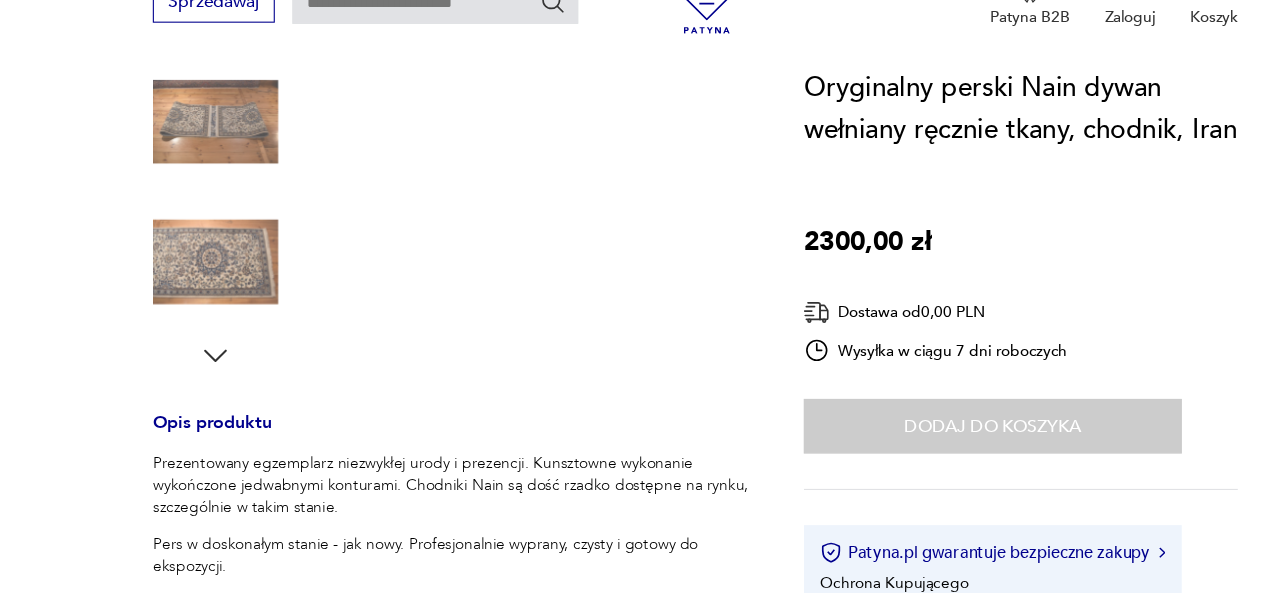 scroll, scrollTop: 727, scrollLeft: 0, axis: vertical 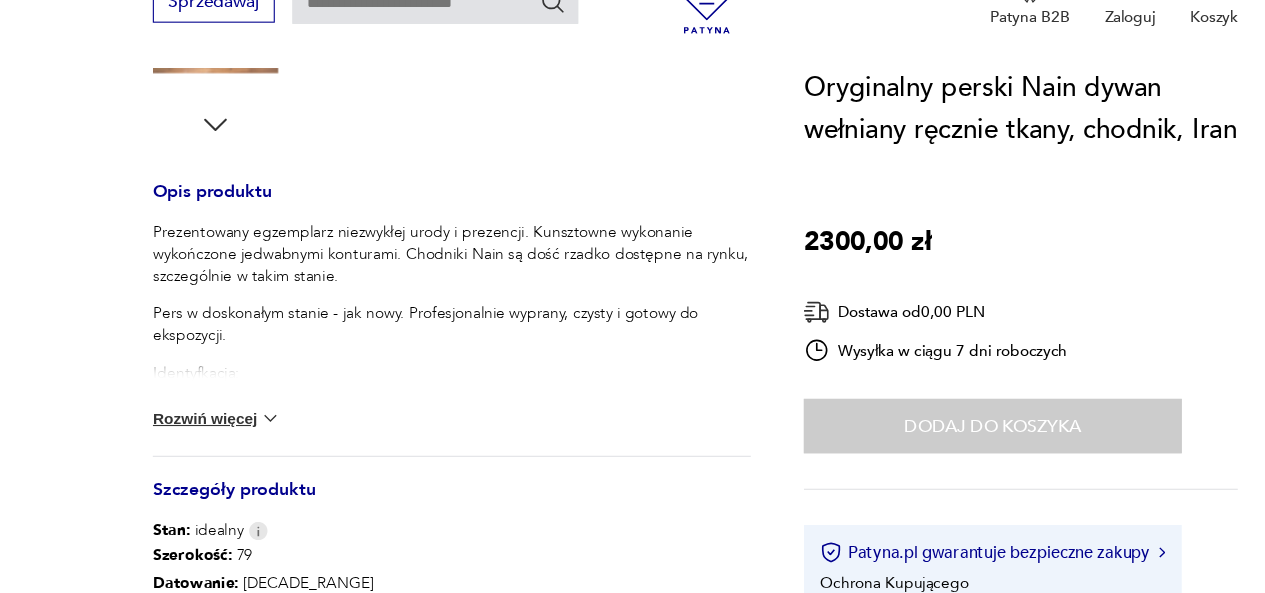 click on "Rozwiń więcej" at bounding box center (197, 434) 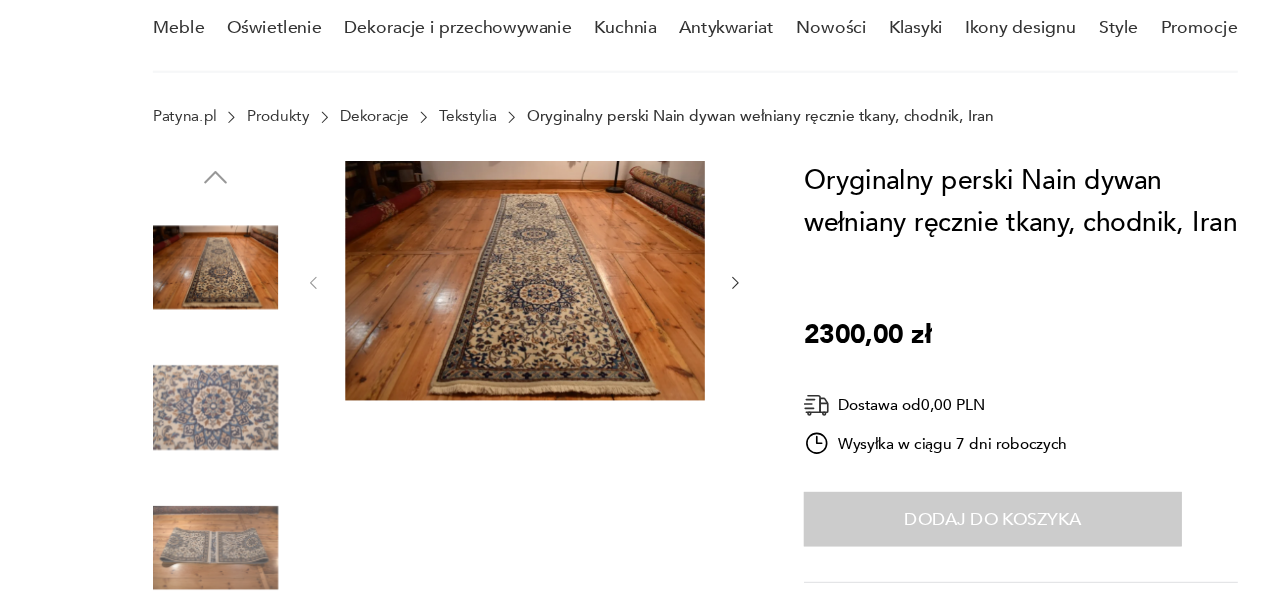 scroll, scrollTop: 53, scrollLeft: 0, axis: vertical 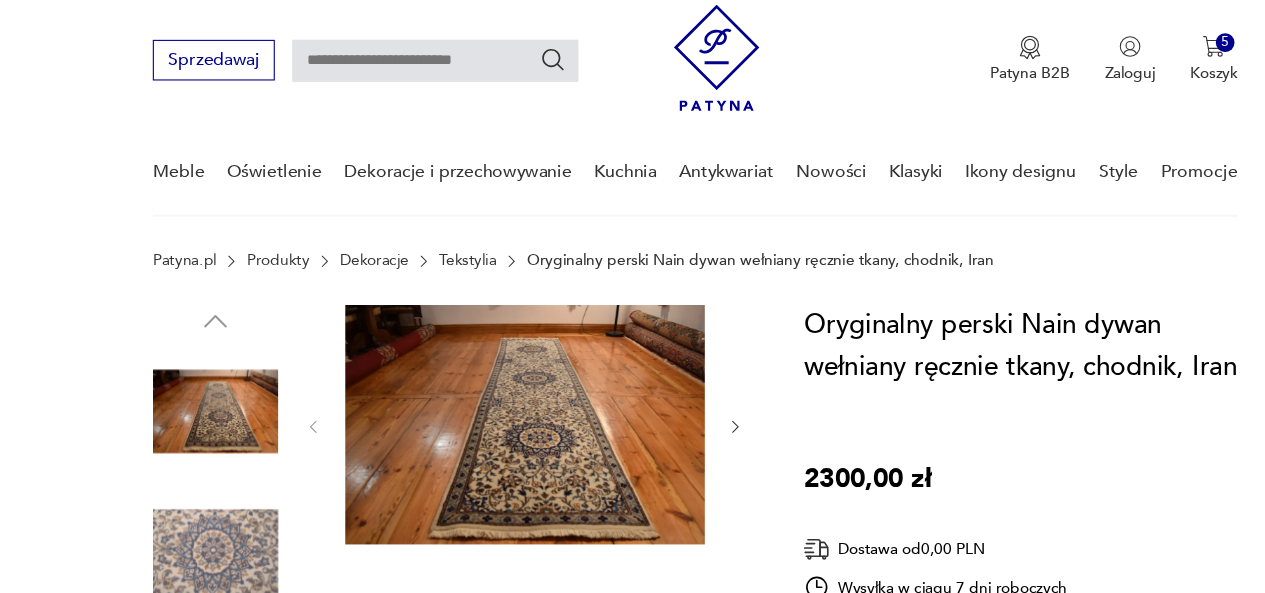 type on "*******" 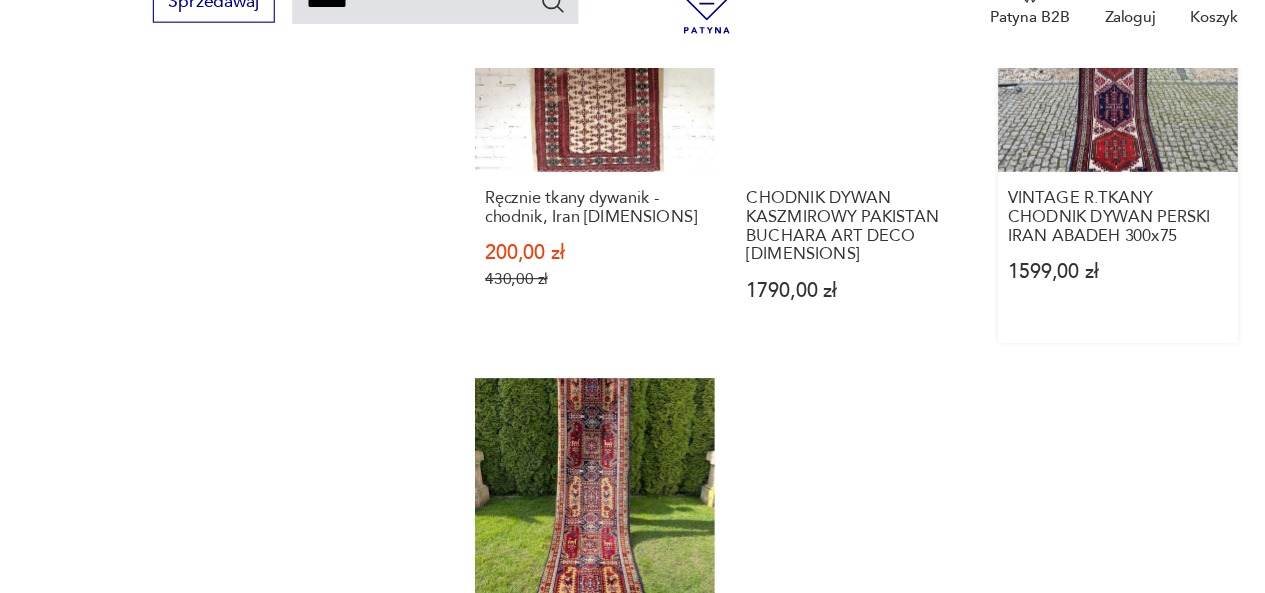 scroll, scrollTop: 2171, scrollLeft: 0, axis: vertical 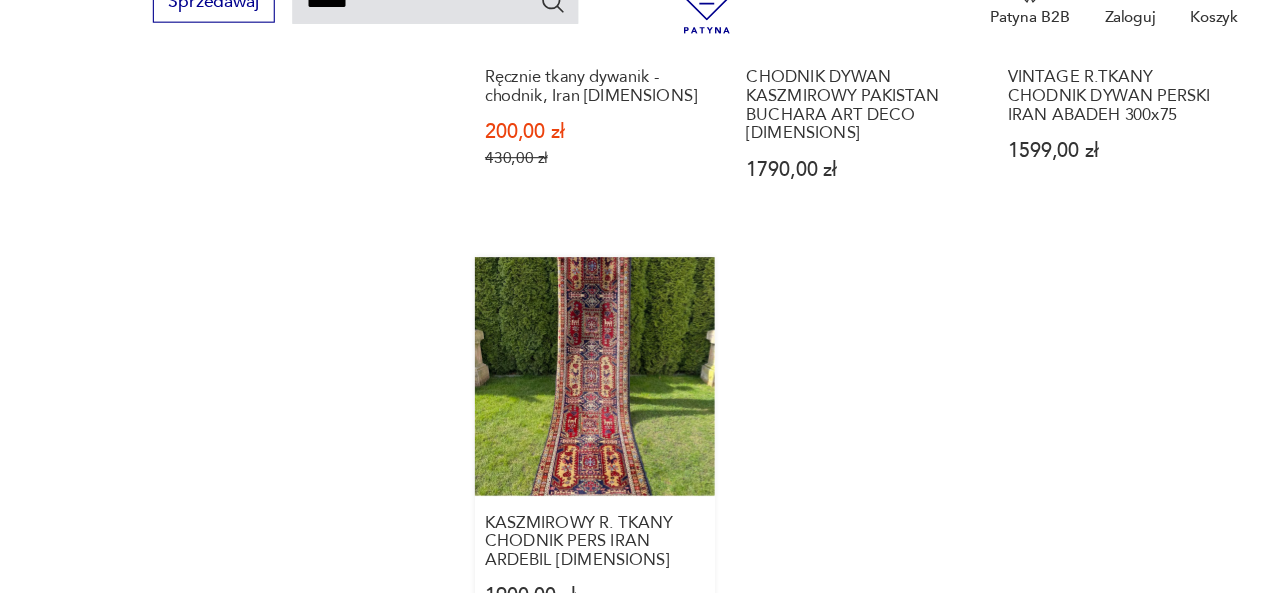 click on "KASZMIROWY R. TKANY CHODNIK PERS IRAN ARDEBIL 320x83 1900,00 zł" at bounding box center (541, 465) 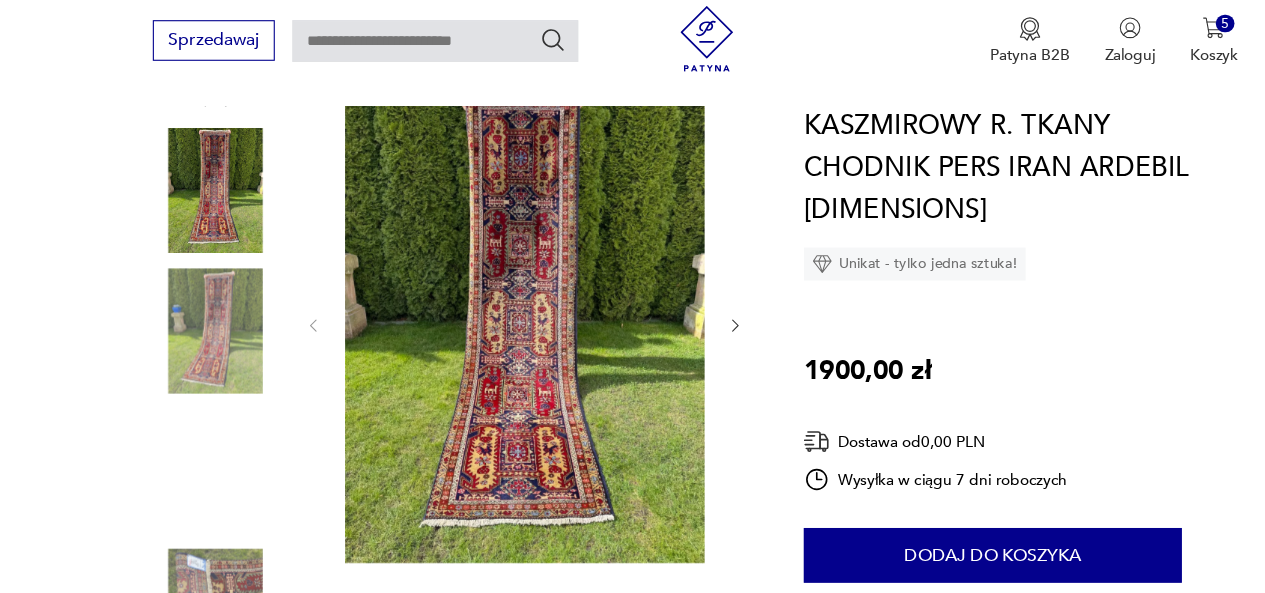 scroll, scrollTop: 235, scrollLeft: 0, axis: vertical 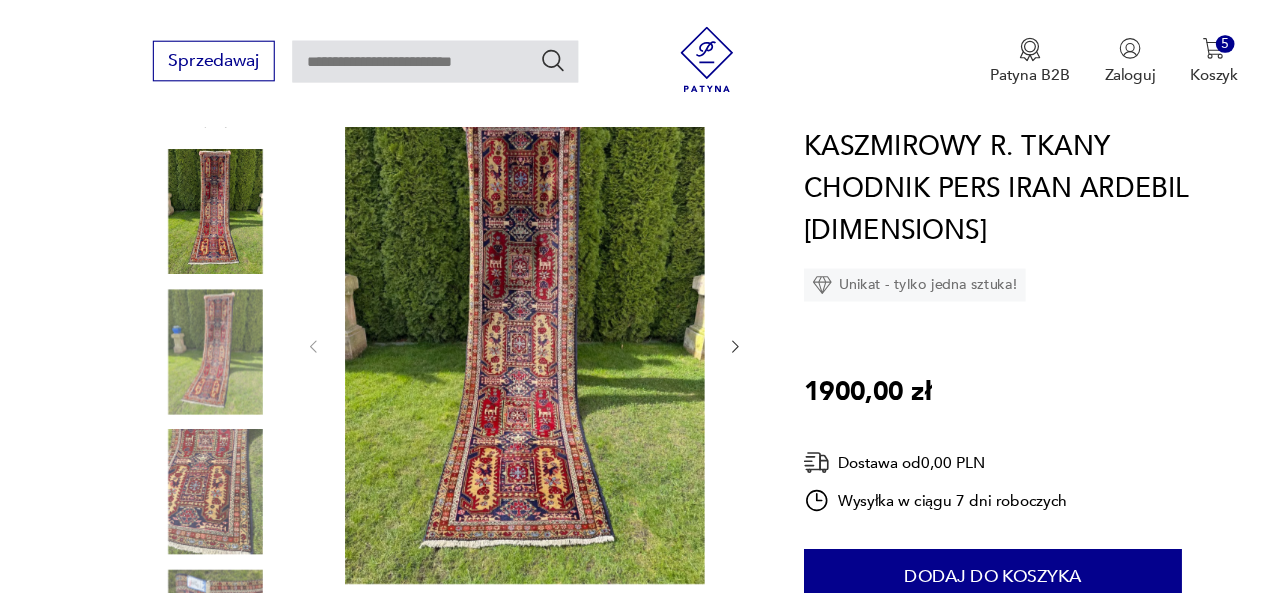 click 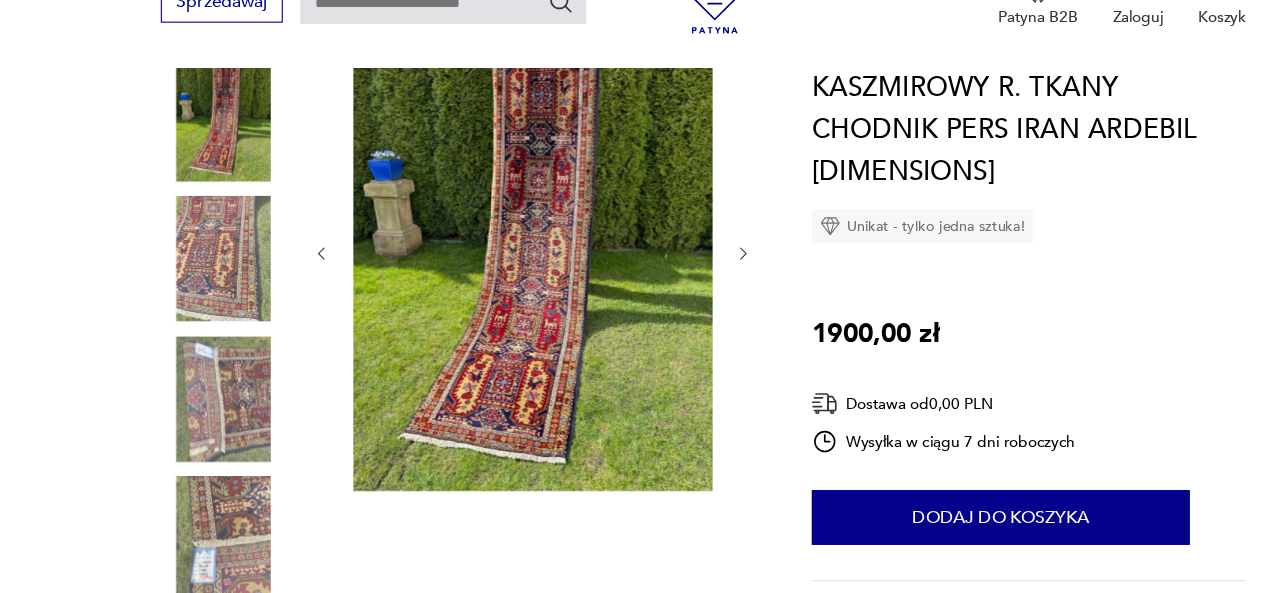 scroll, scrollTop: 272, scrollLeft: 0, axis: vertical 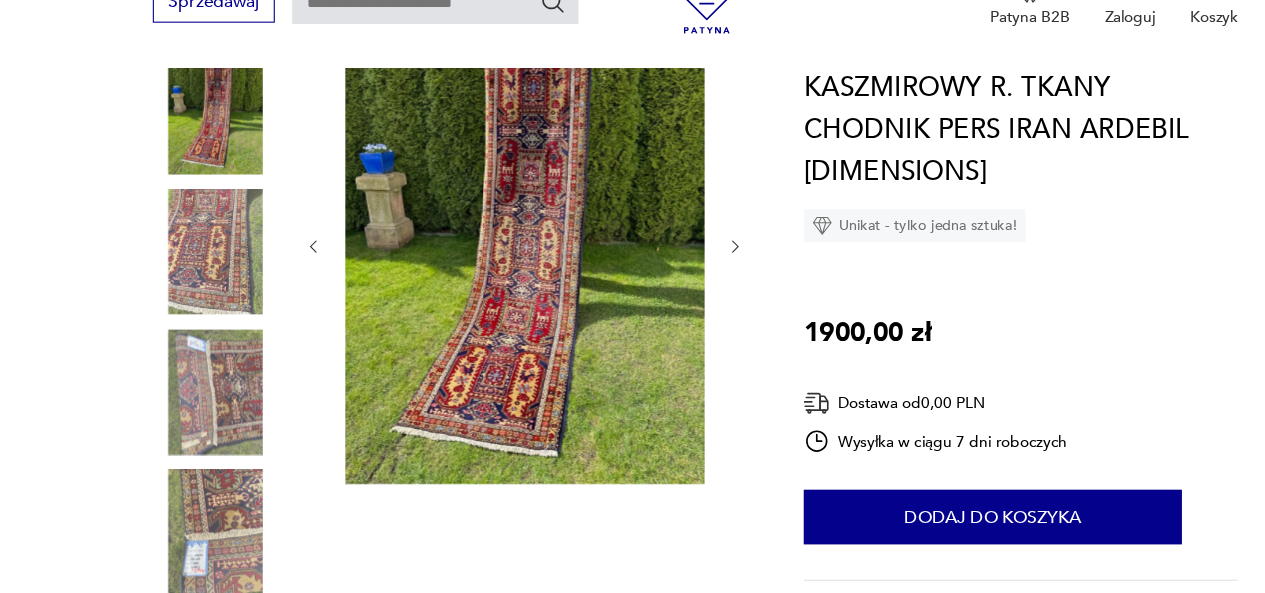 click at bounding box center [477, 276] 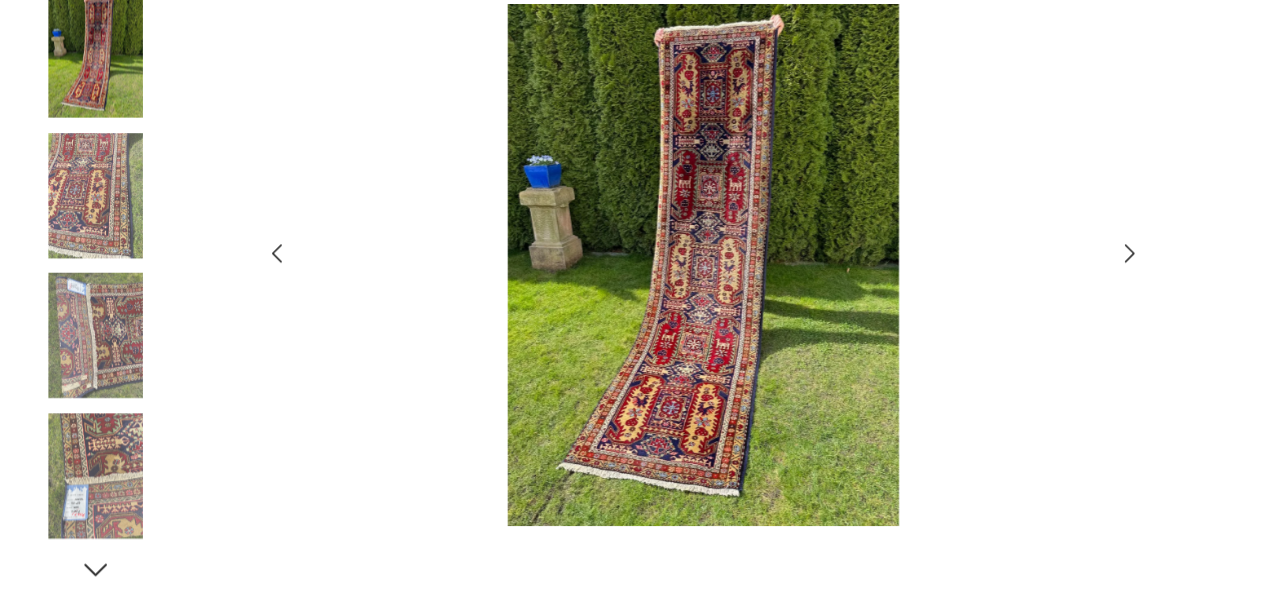 click at bounding box center [640, 294] 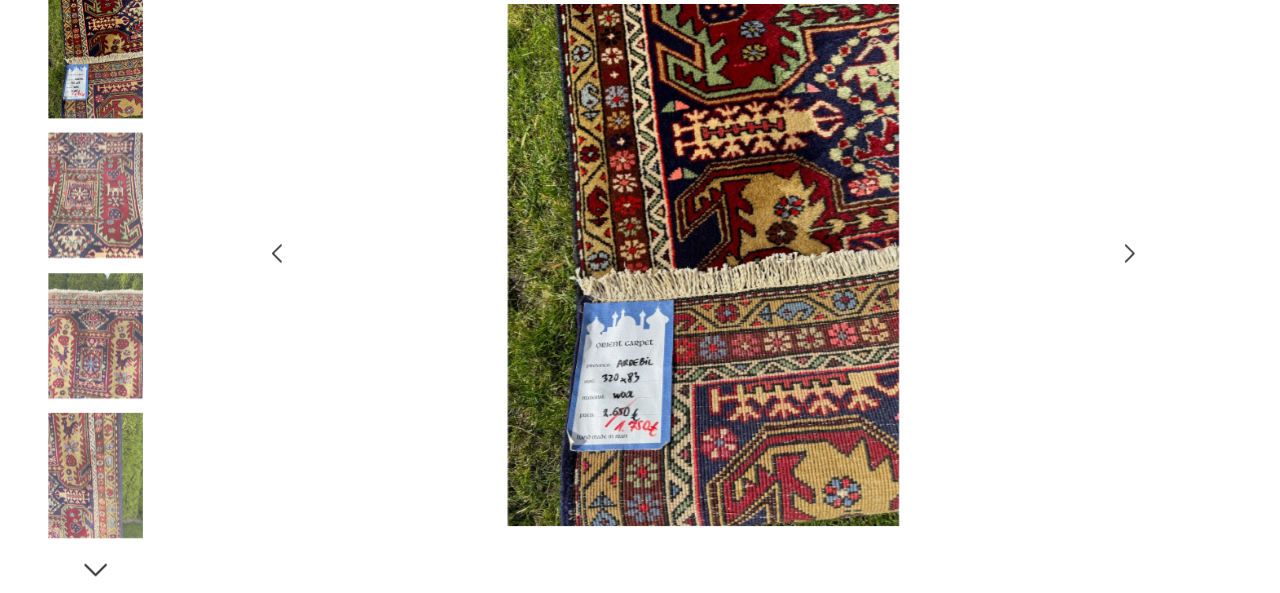 click 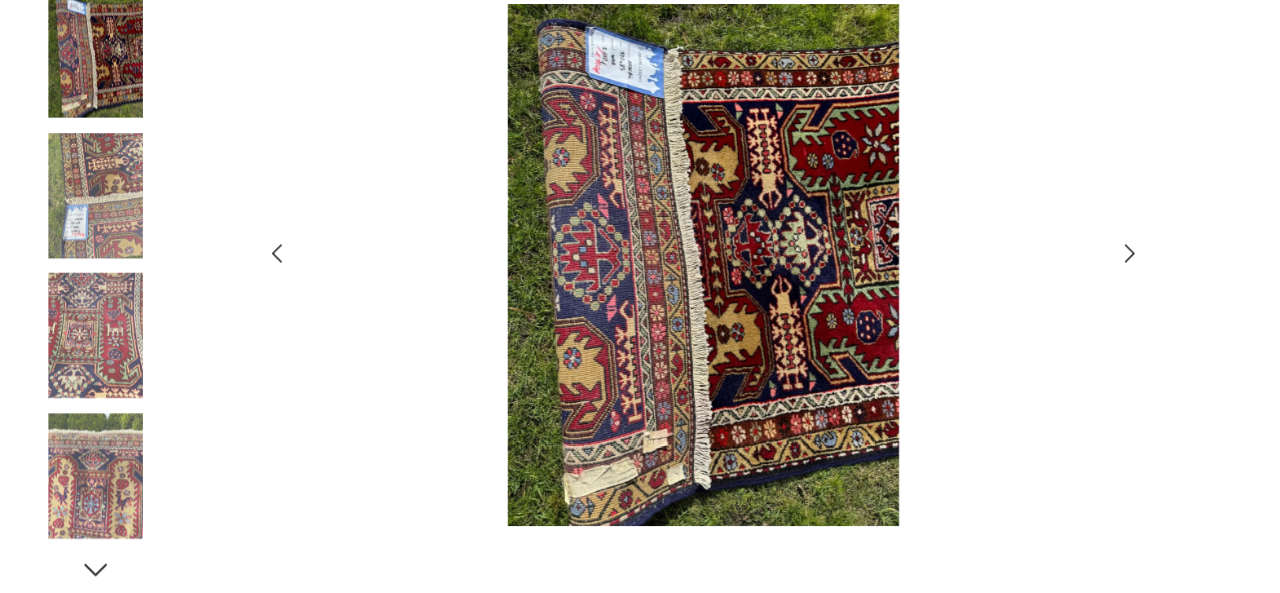 click 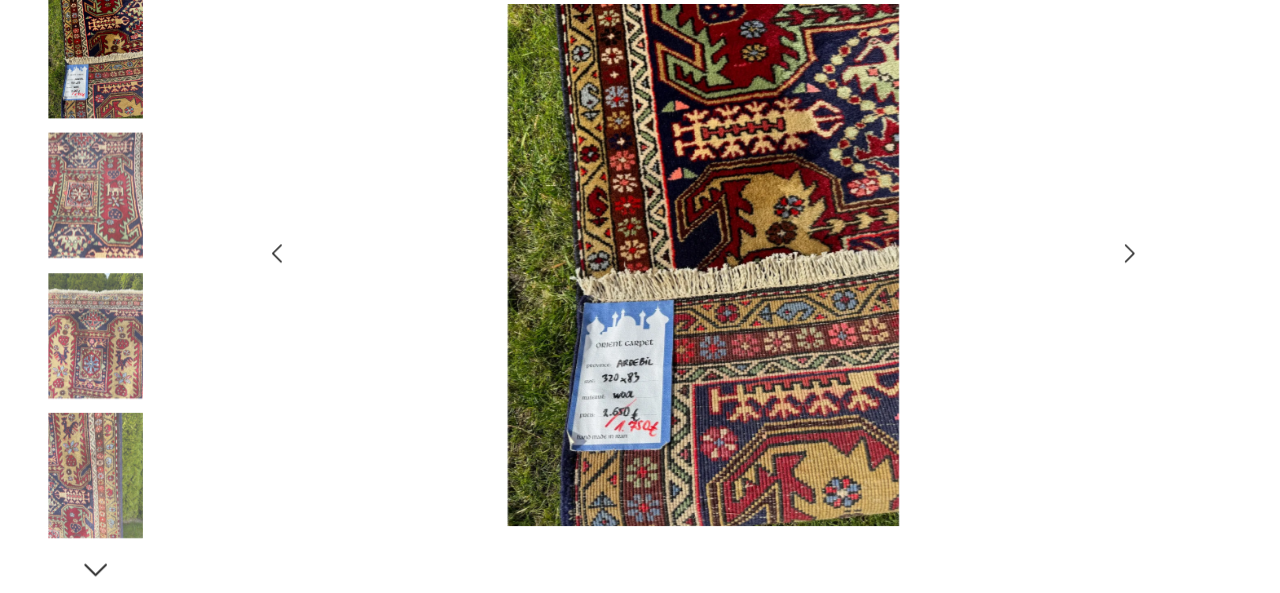 type on "*******" 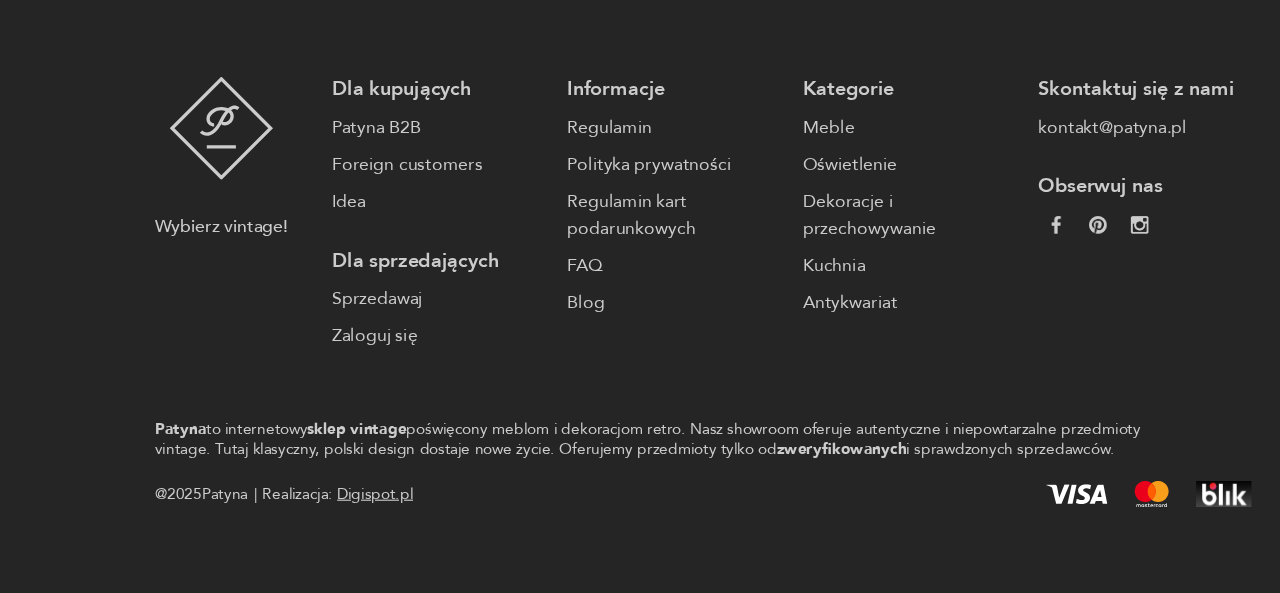 scroll, scrollTop: 3014, scrollLeft: 0, axis: vertical 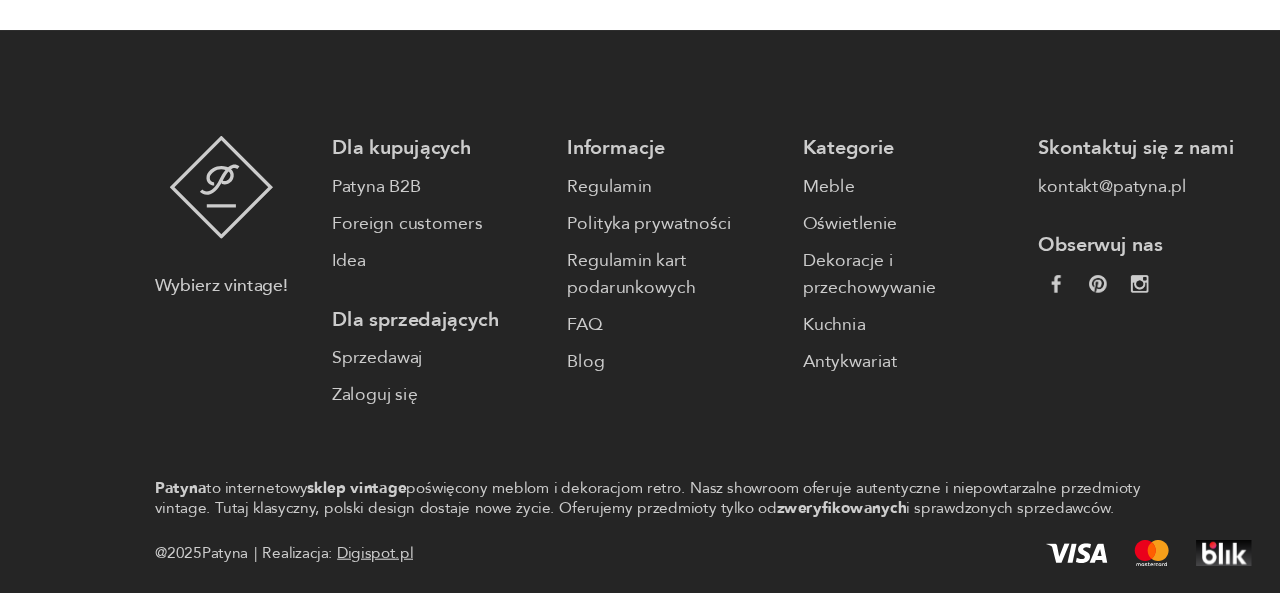 type 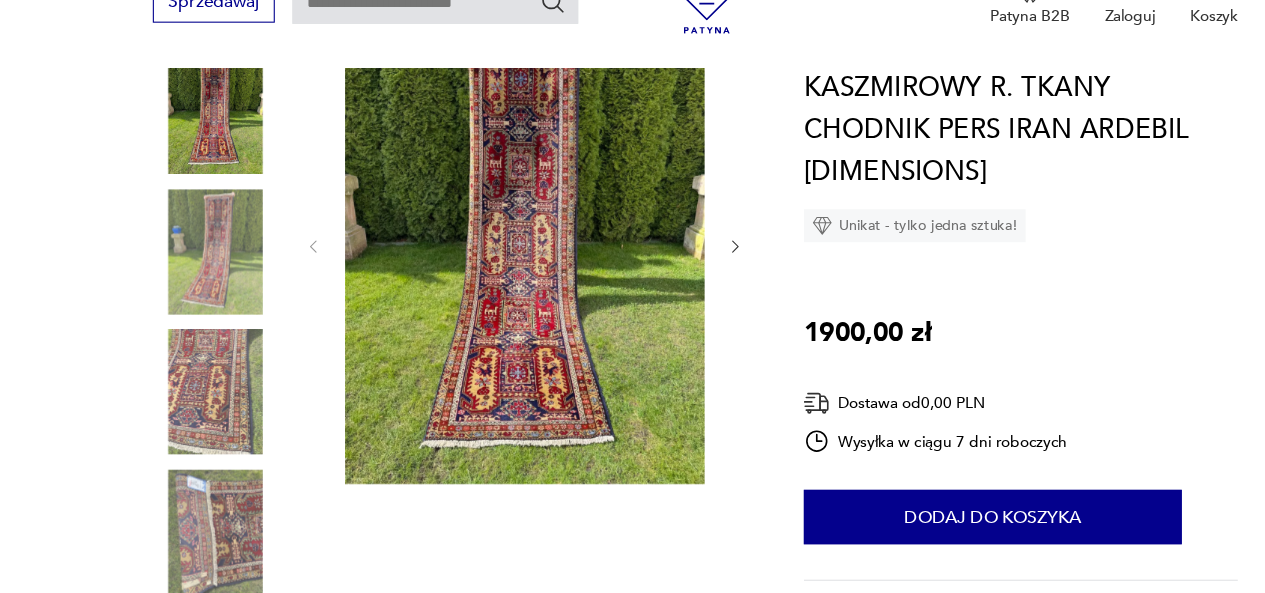 scroll, scrollTop: 235, scrollLeft: 0, axis: vertical 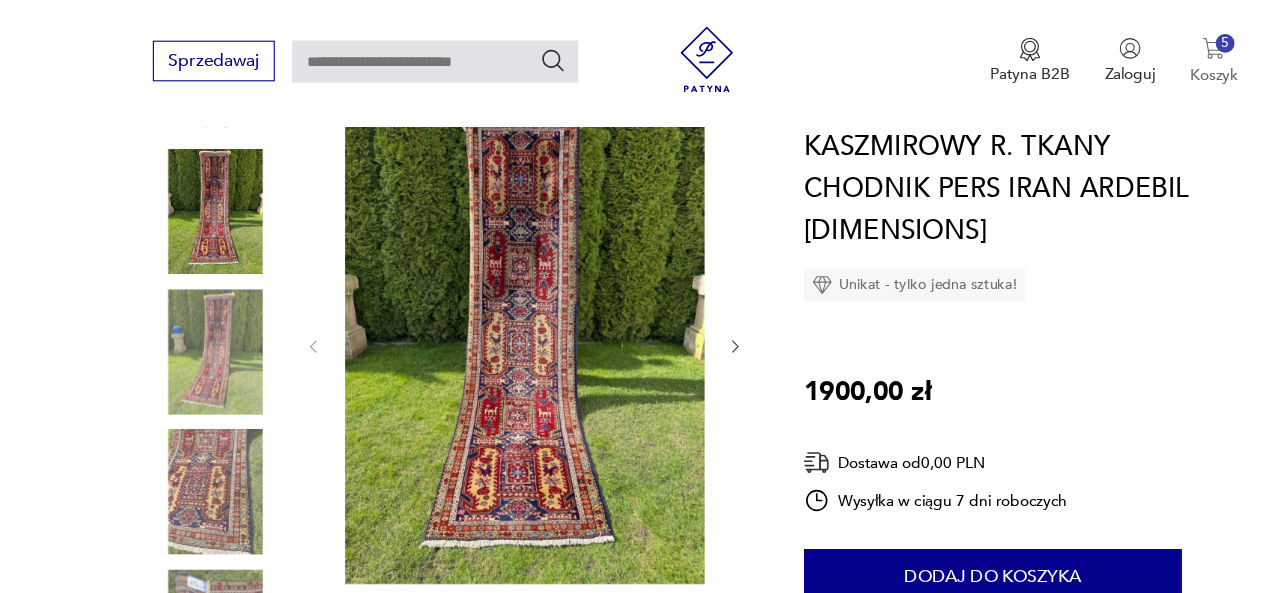 click on "Koszyk" at bounding box center (1104, 68) 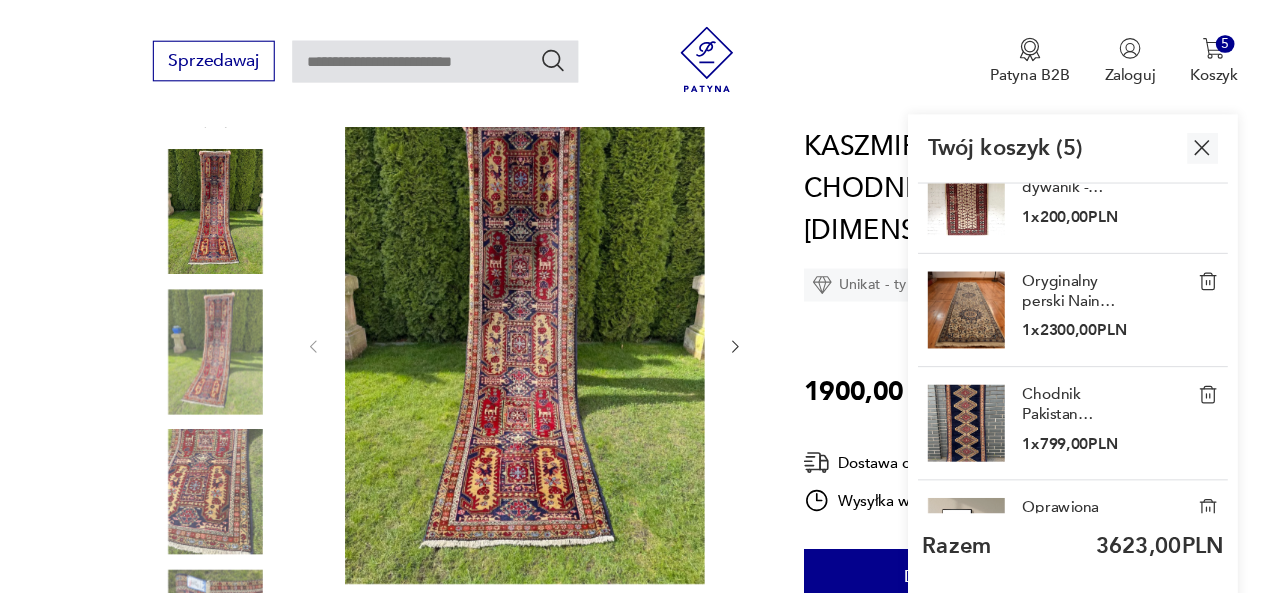 scroll, scrollTop: 213, scrollLeft: 0, axis: vertical 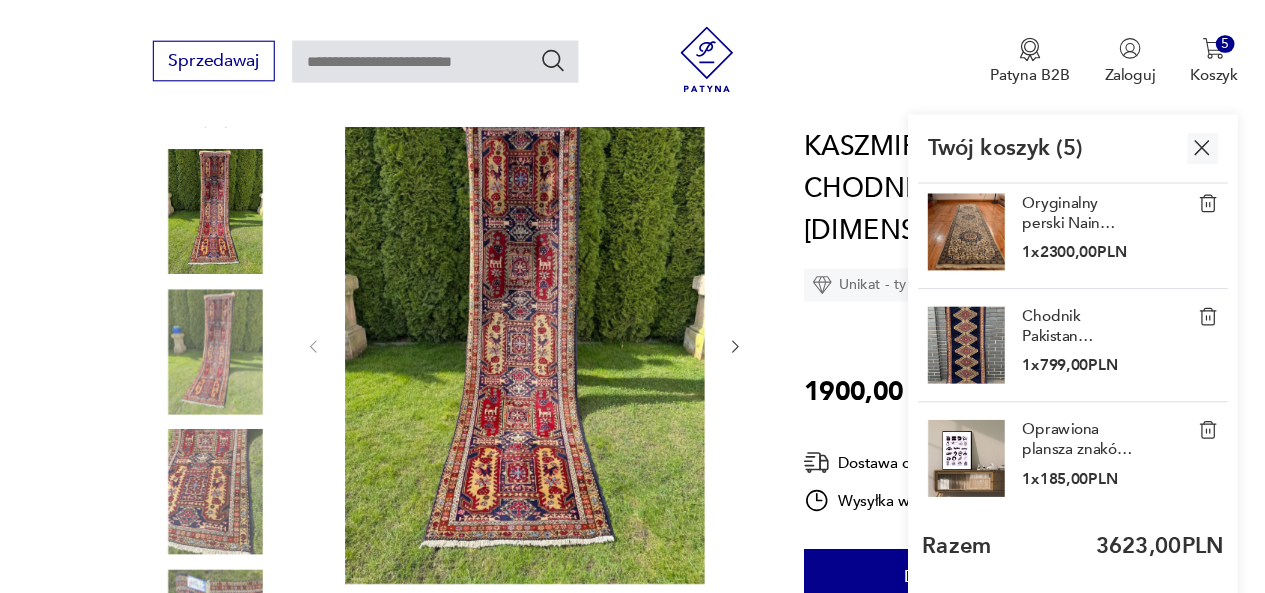 click on "Razem" at bounding box center [870, 496] 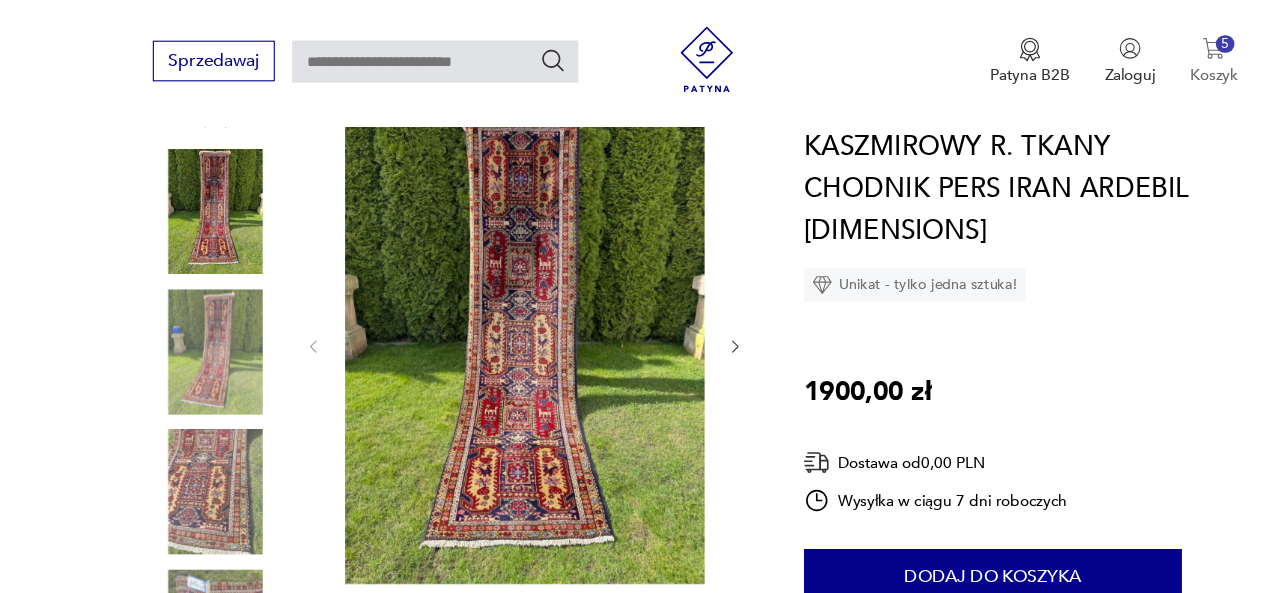 click at bounding box center [1104, 44] 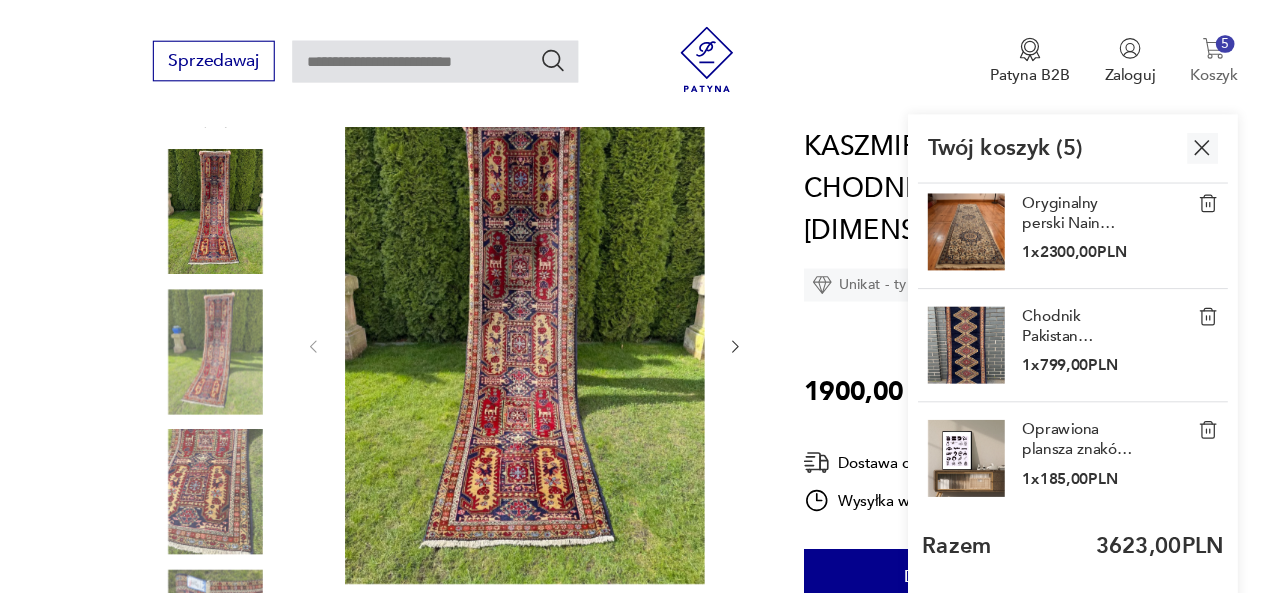 click on "Koszyk" at bounding box center (1104, 68) 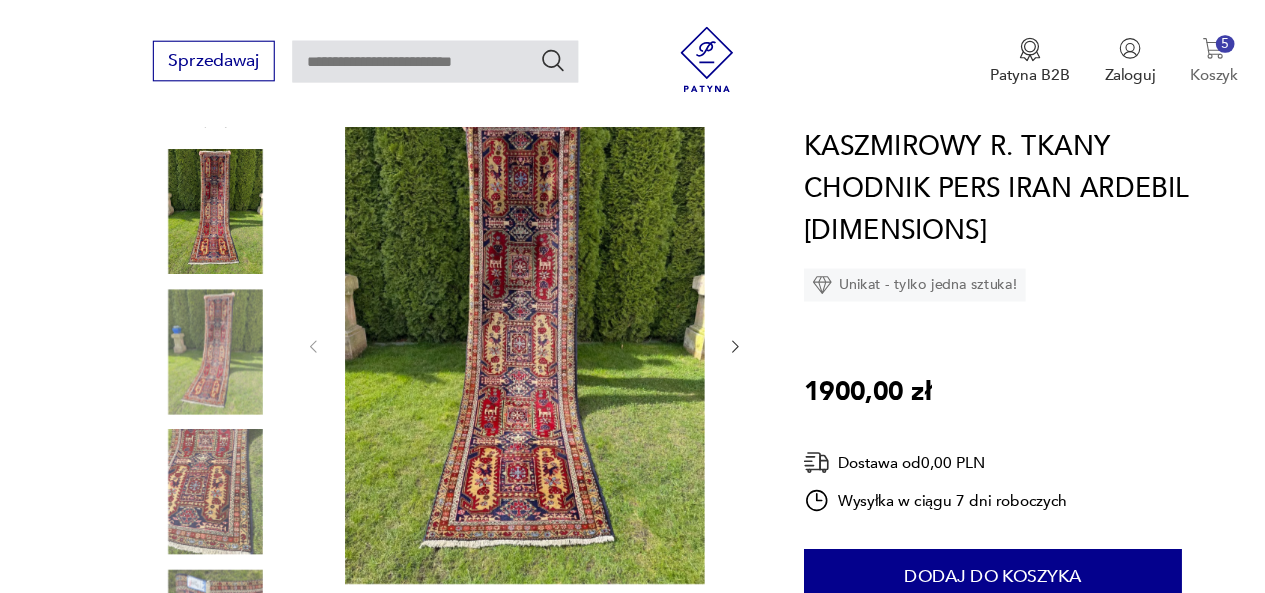 click on "Koszyk" at bounding box center [1104, 68] 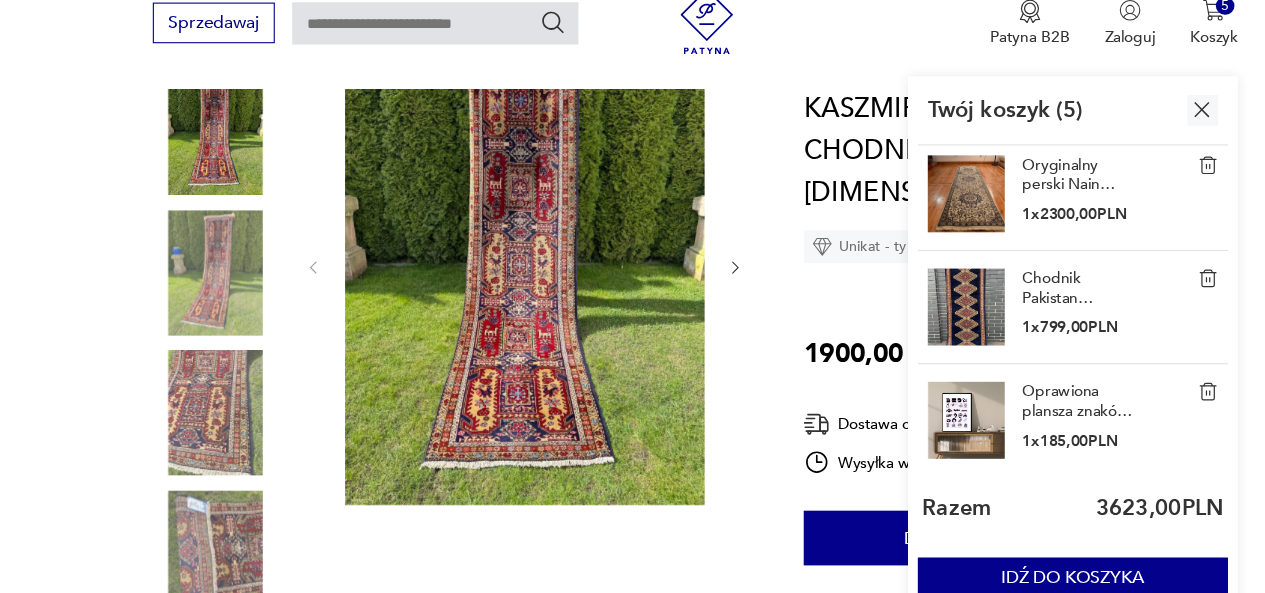 scroll, scrollTop: 272, scrollLeft: 0, axis: vertical 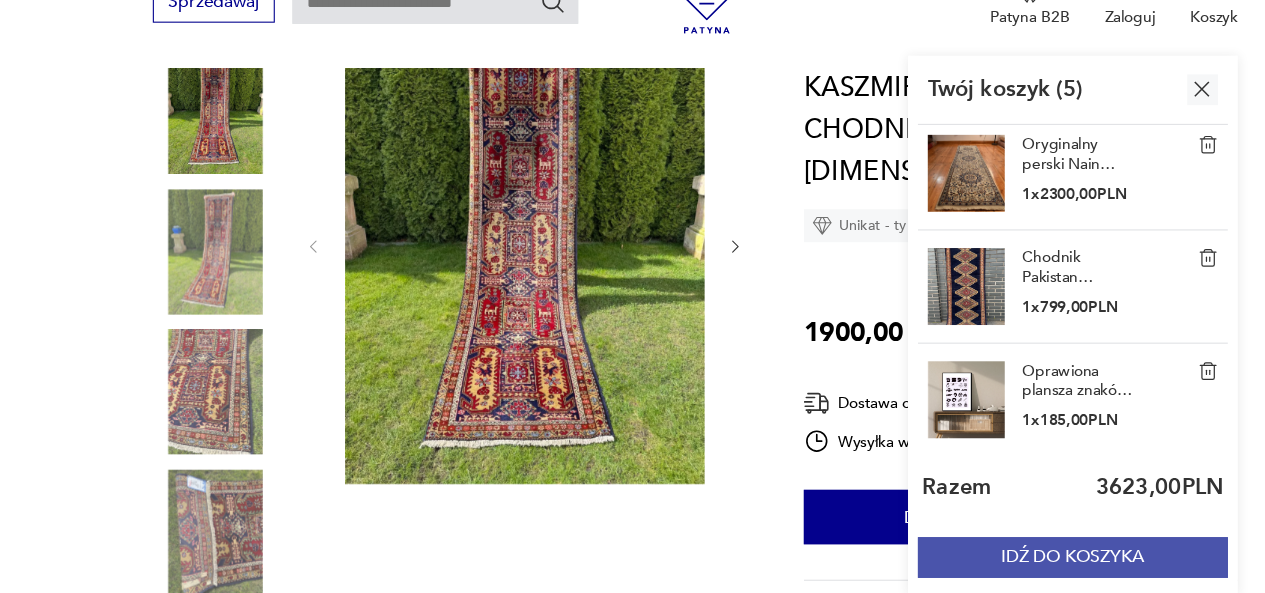 click on "IDŹ DO KOSZYKA" at bounding box center [976, 560] 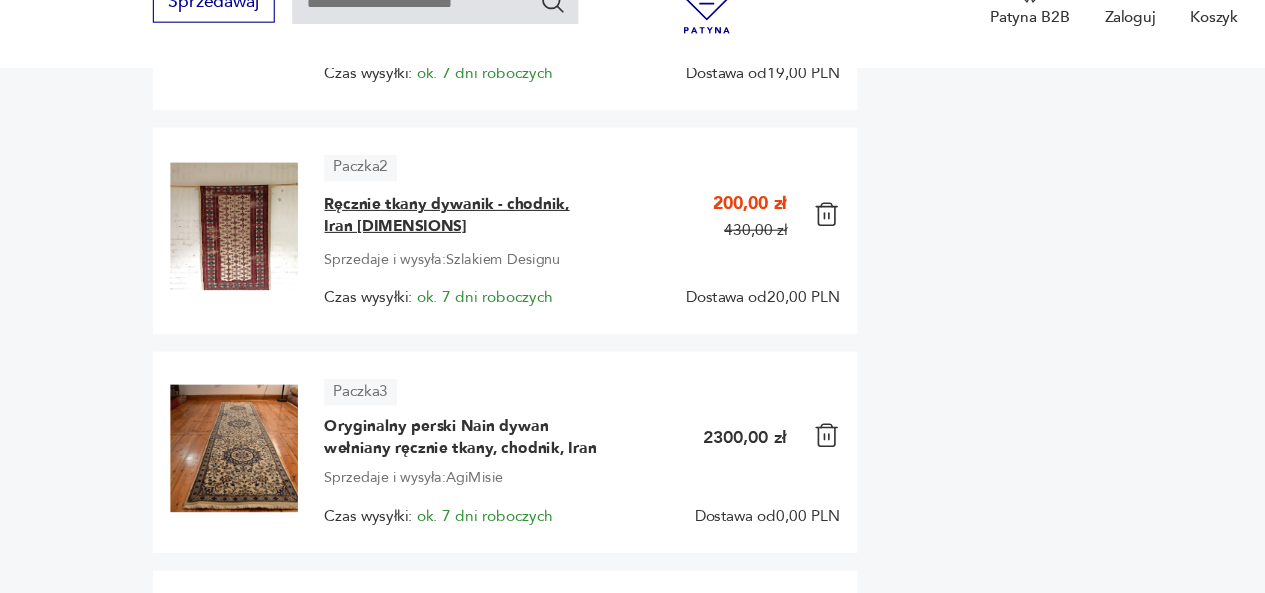 scroll, scrollTop: 545, scrollLeft: 0, axis: vertical 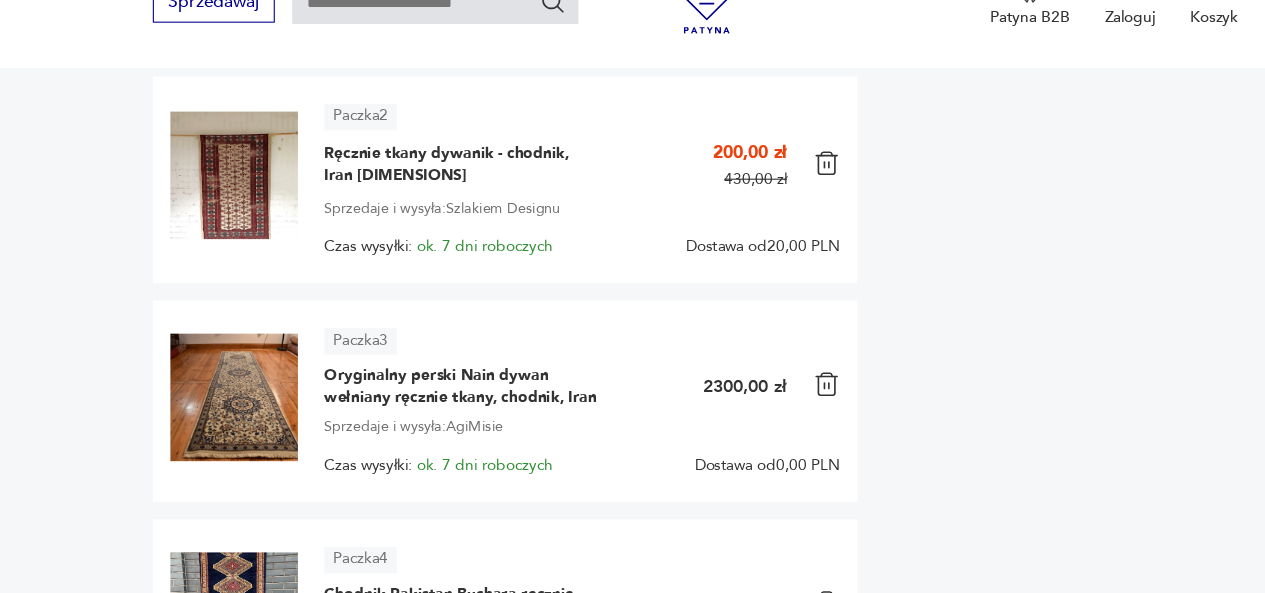 click at bounding box center [752, 403] 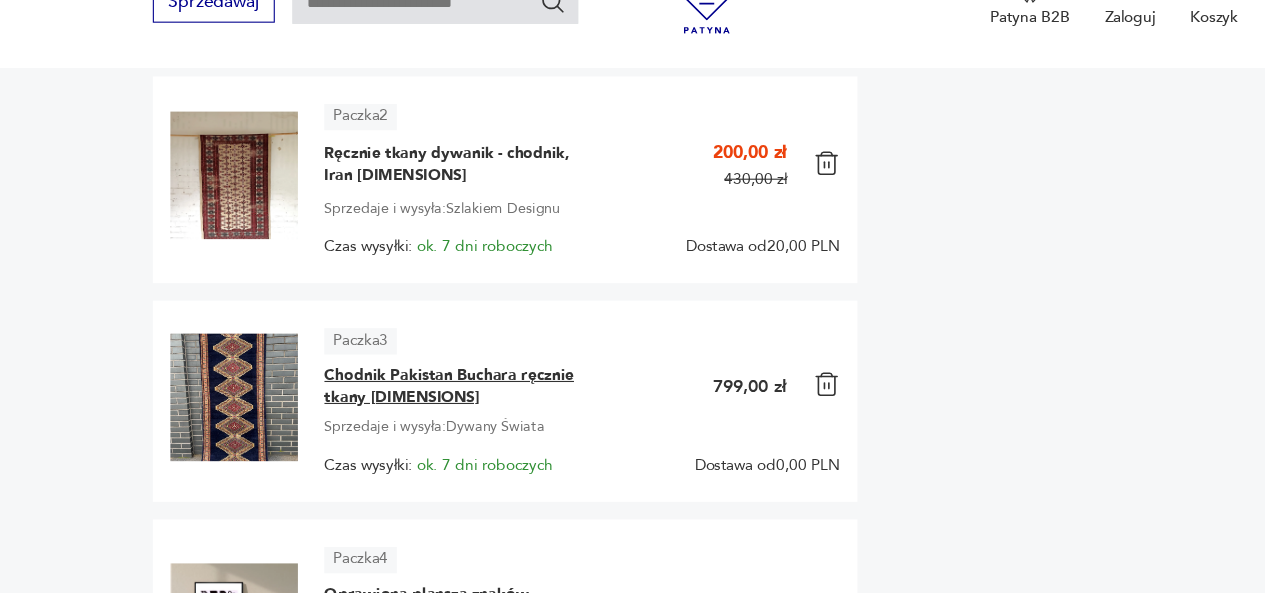 click on "Chodnik Pakistan Buchara ręcznie tkany 202x78 cm" at bounding box center (420, 405) 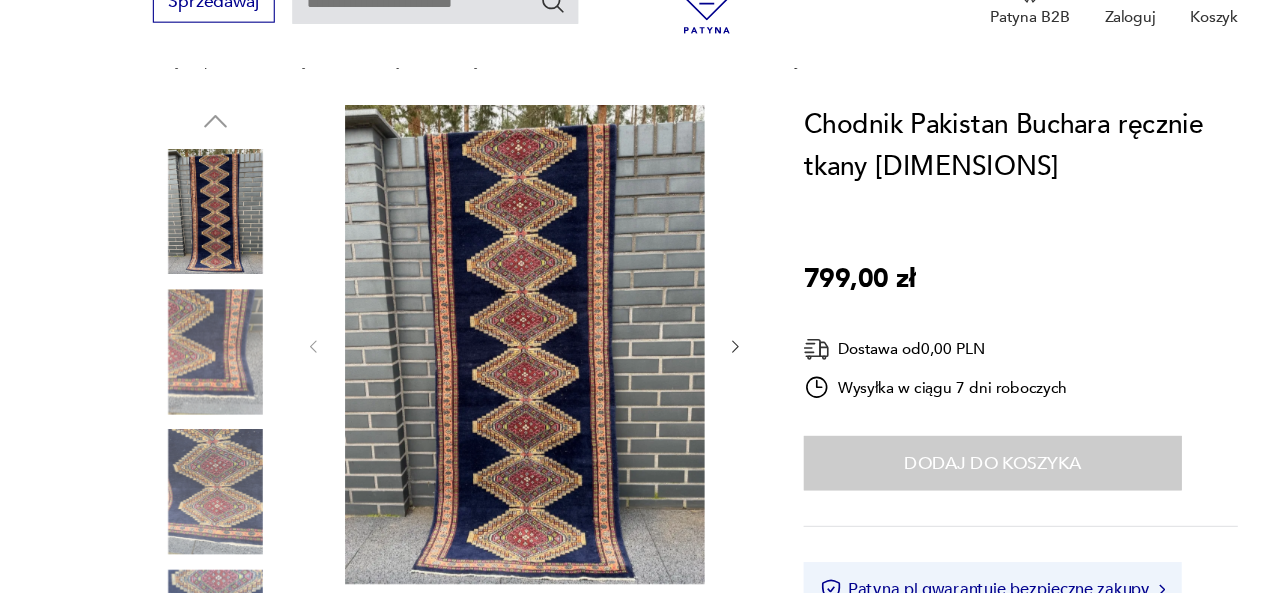 scroll, scrollTop: 181, scrollLeft: 0, axis: vertical 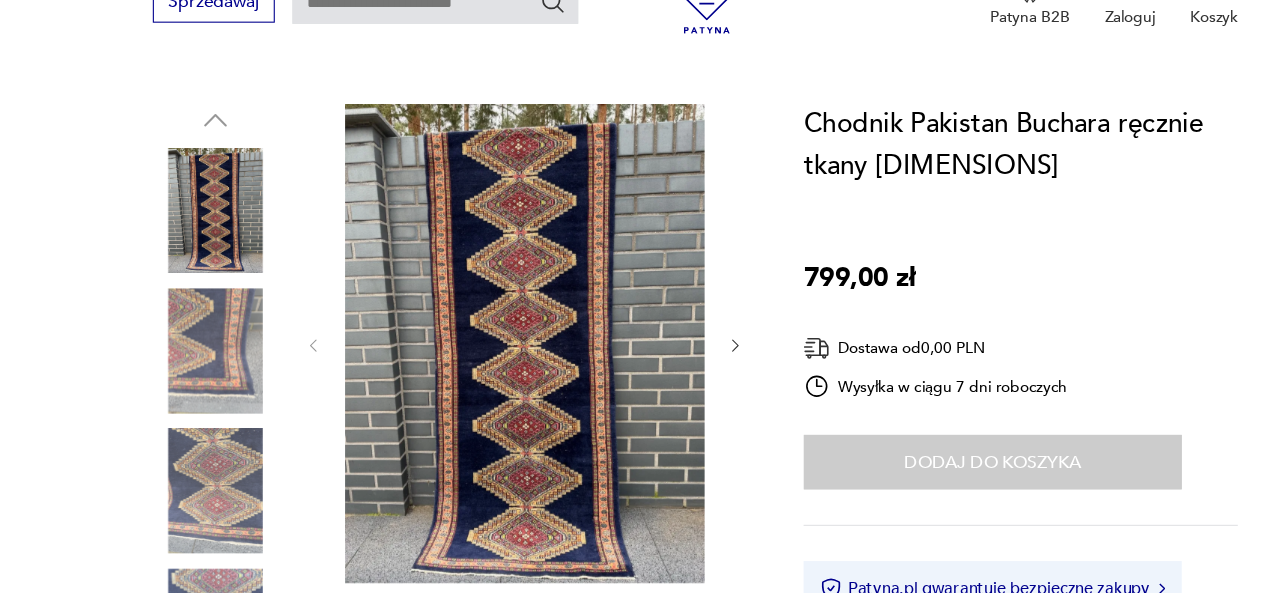 click 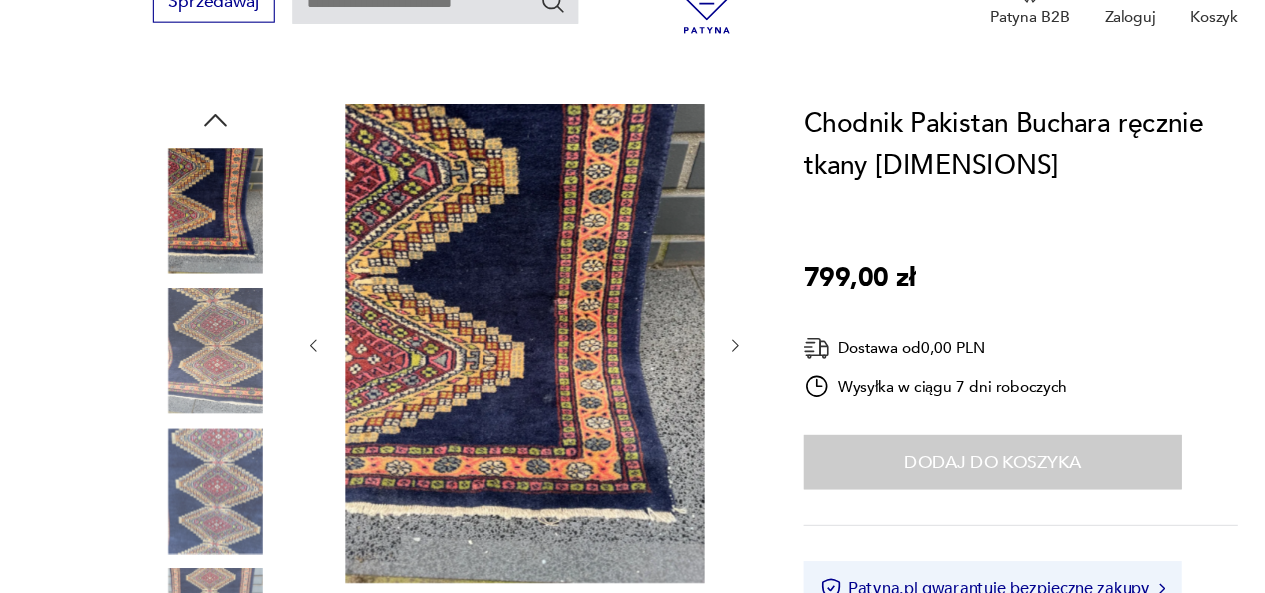click 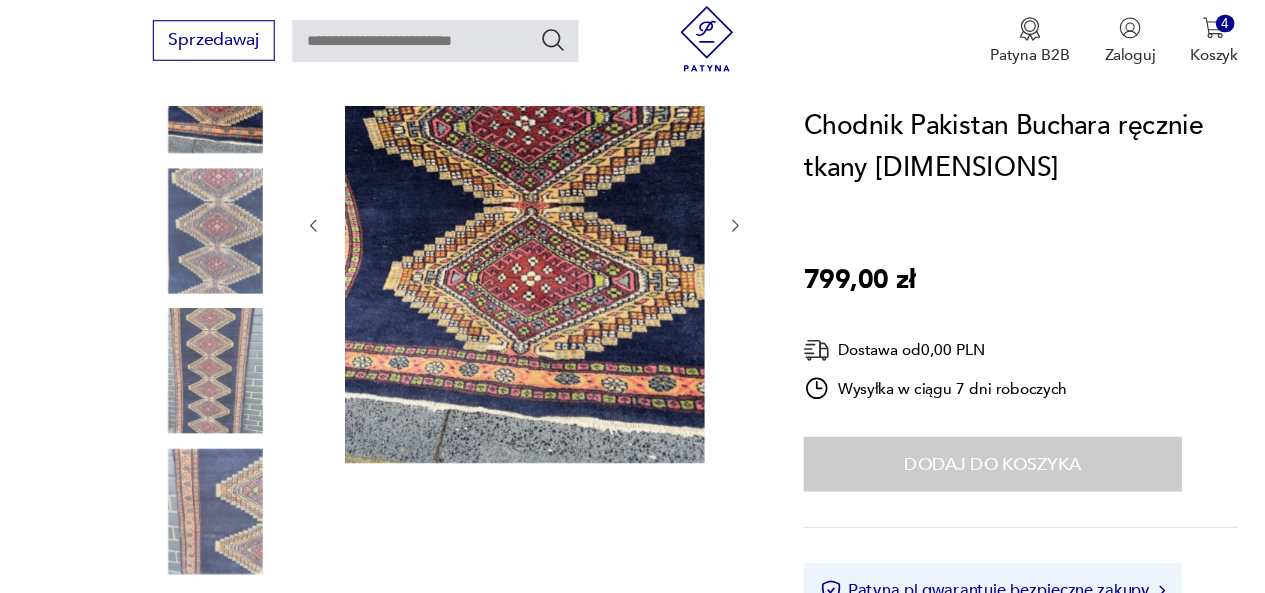 scroll, scrollTop: 326, scrollLeft: 0, axis: vertical 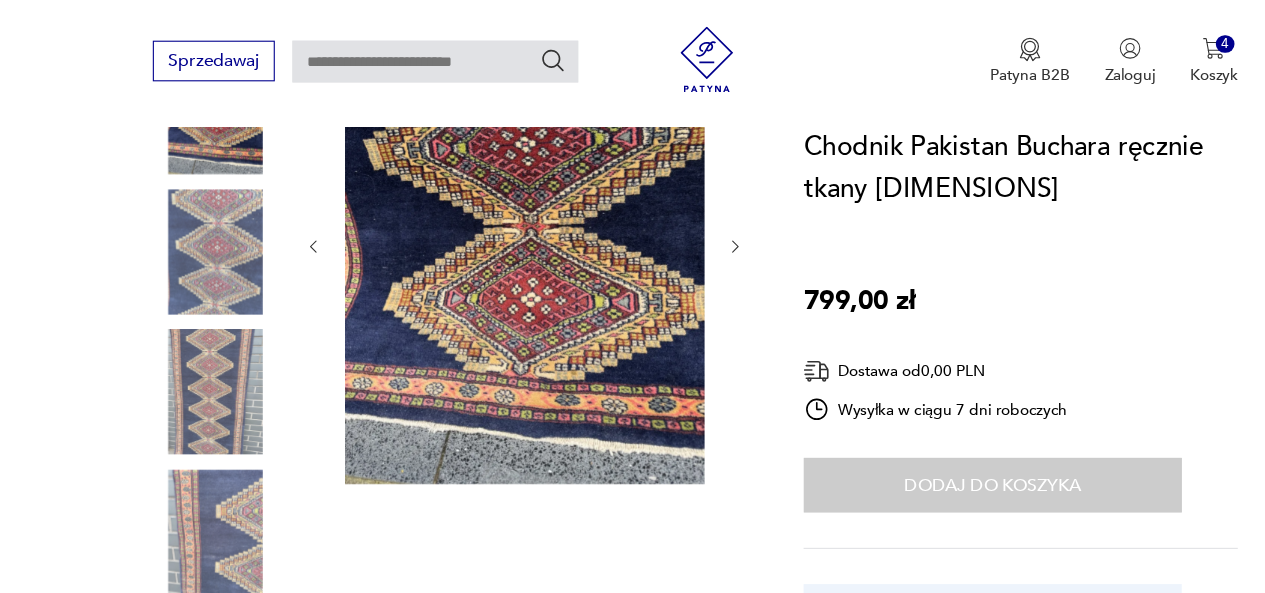 click 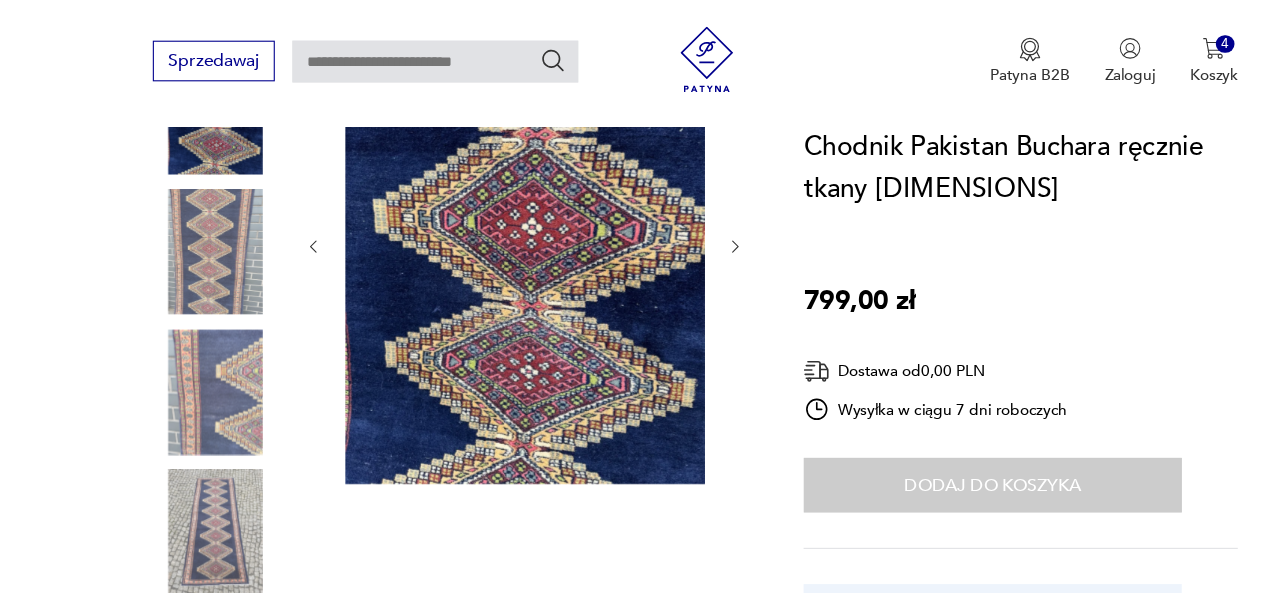 click 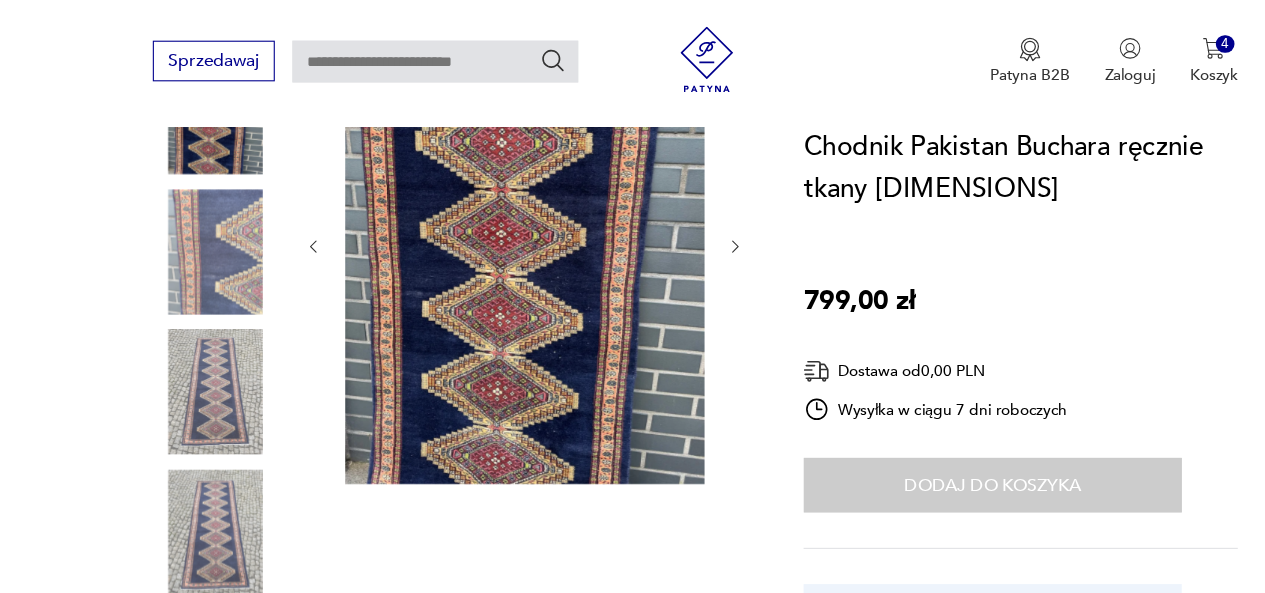 click 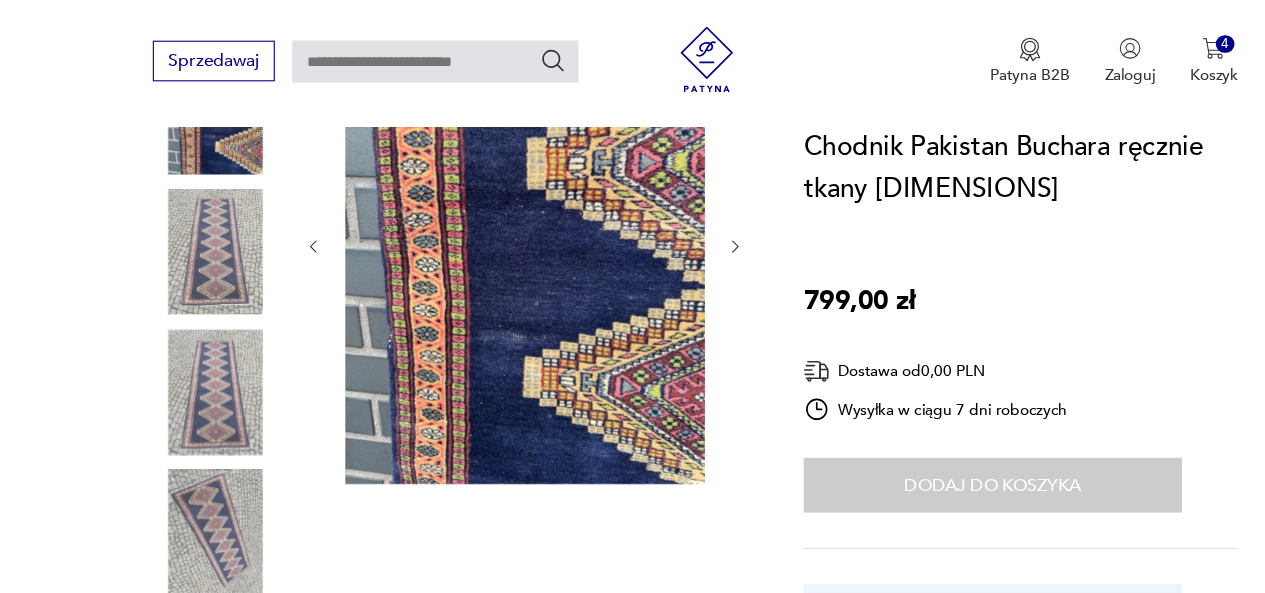click 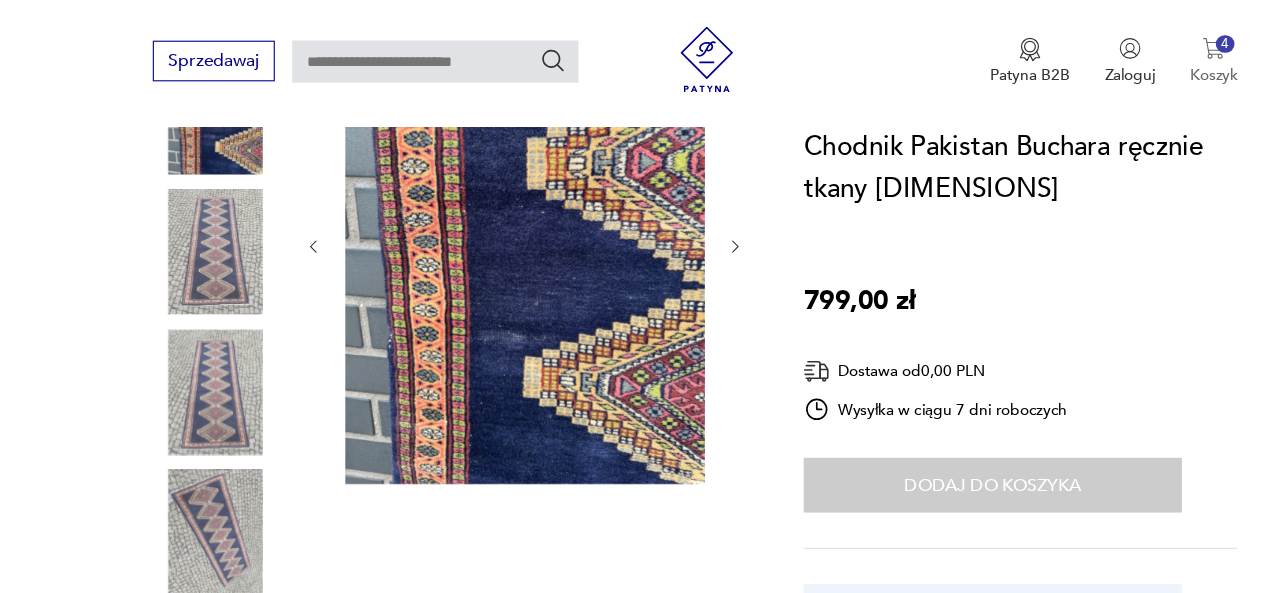 click on "Koszyk" at bounding box center (1104, 68) 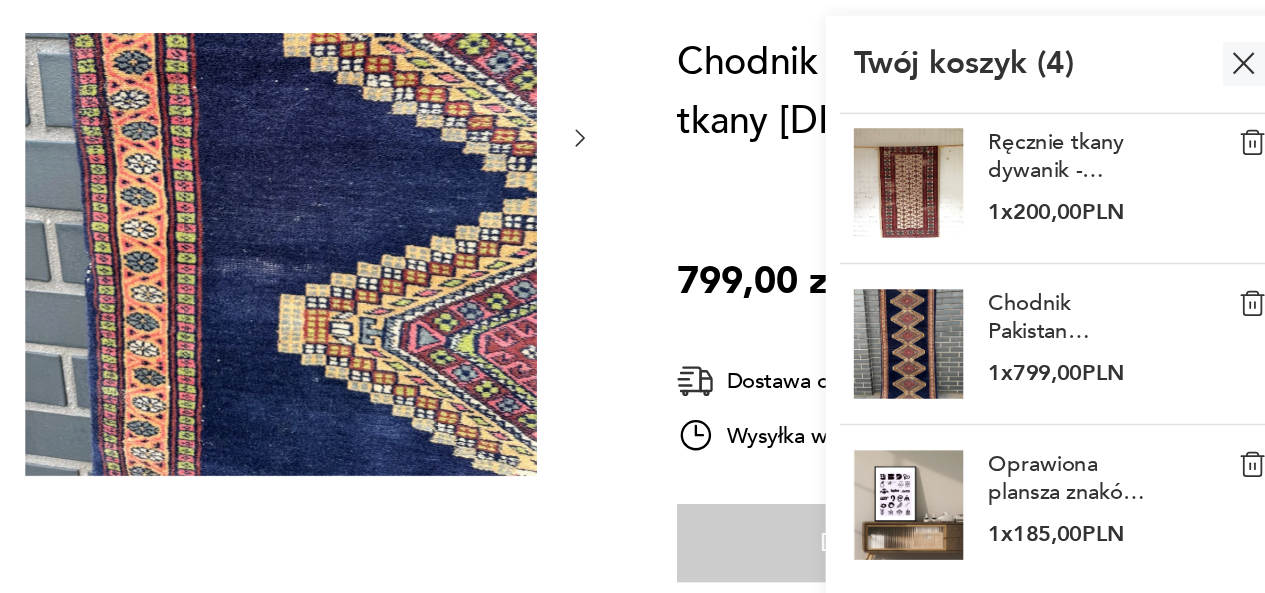 scroll, scrollTop: 367, scrollLeft: 0, axis: vertical 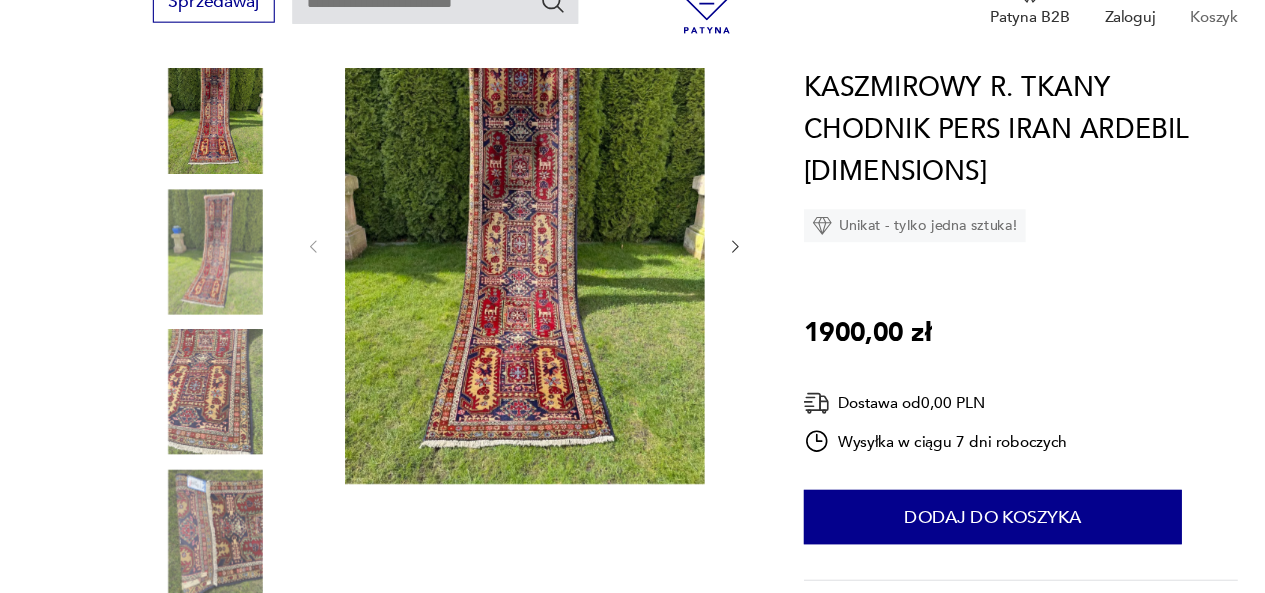 click on "Koszyk" at bounding box center (1104, 68) 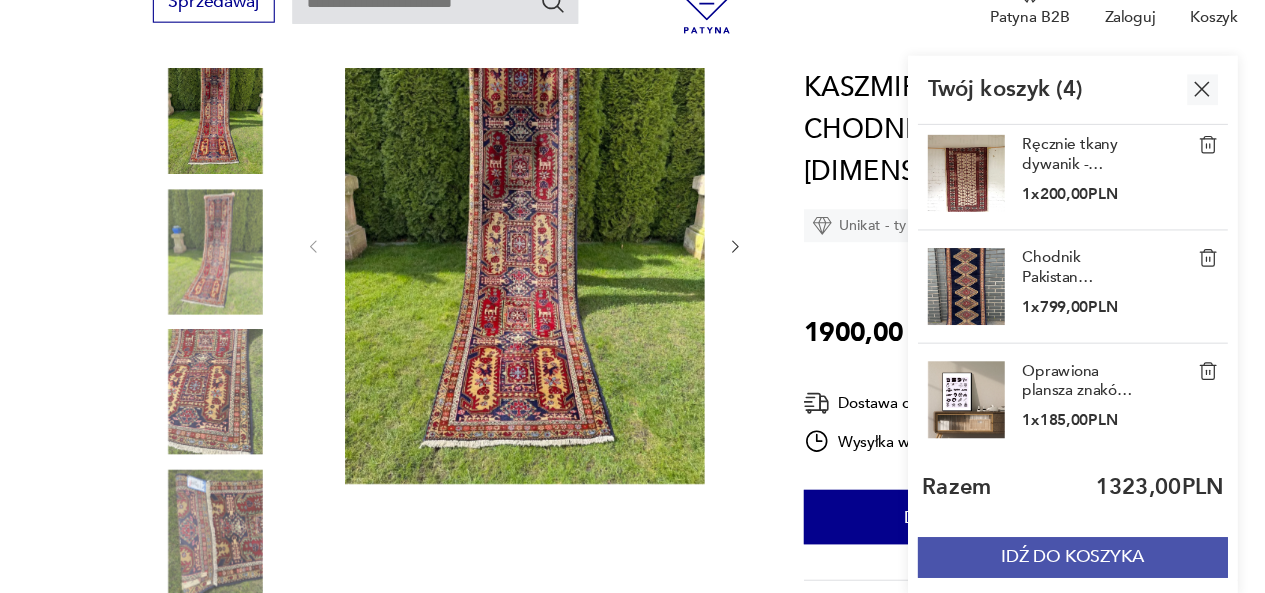 click on "IDŹ DO KOSZYKA" at bounding box center [976, 560] 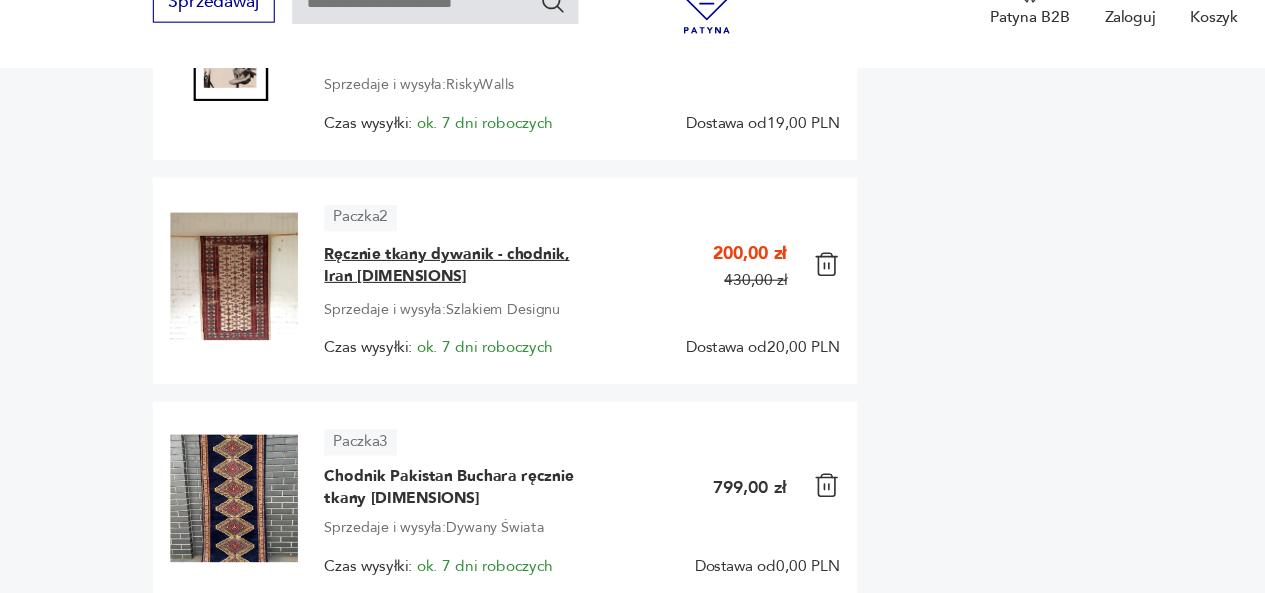 scroll, scrollTop: 545, scrollLeft: 0, axis: vertical 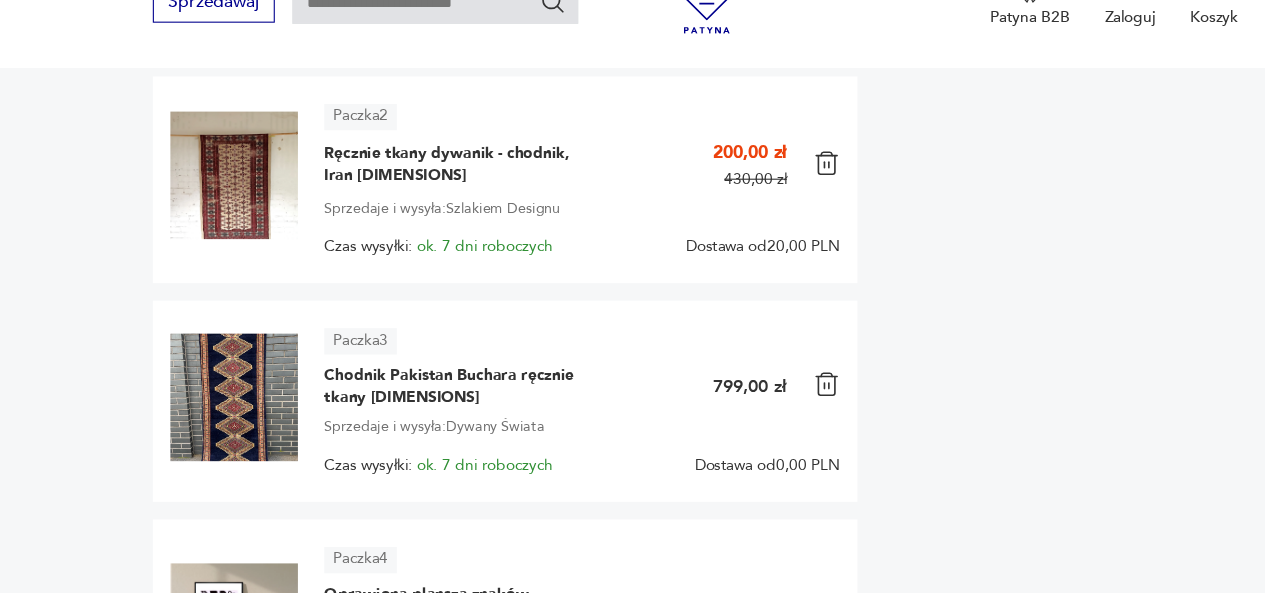 click at bounding box center (752, 403) 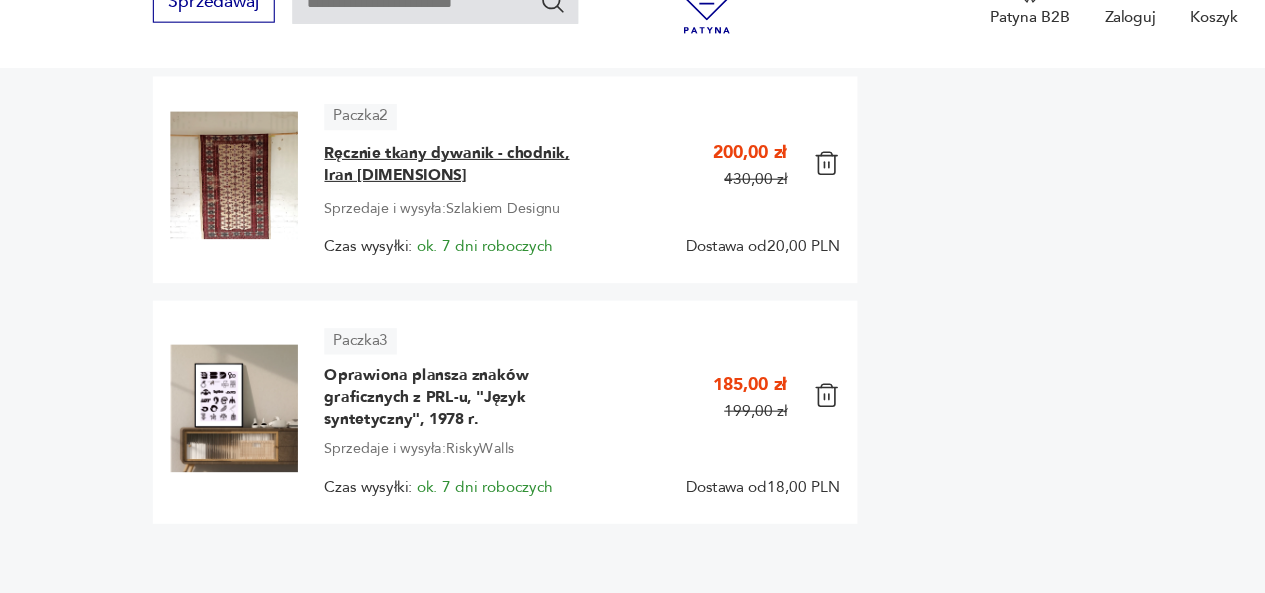 click on "Ręcznie tkany dywanik - chodnik, Iran 150x92 cm" at bounding box center (420, 203) 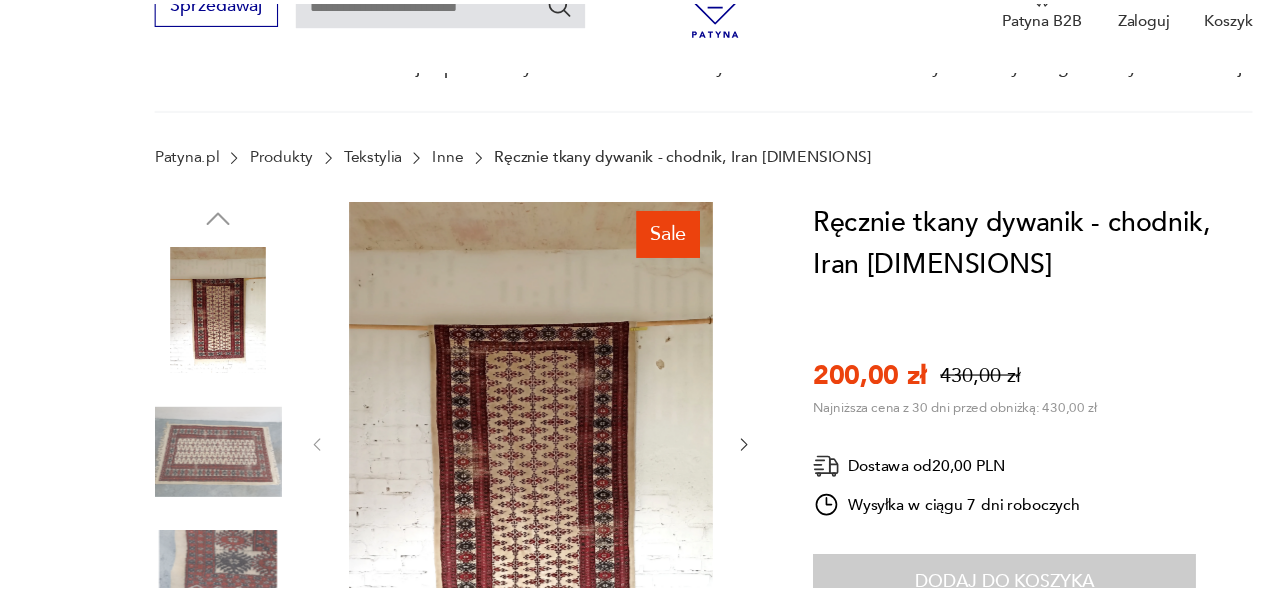 scroll, scrollTop: 272, scrollLeft: 0, axis: vertical 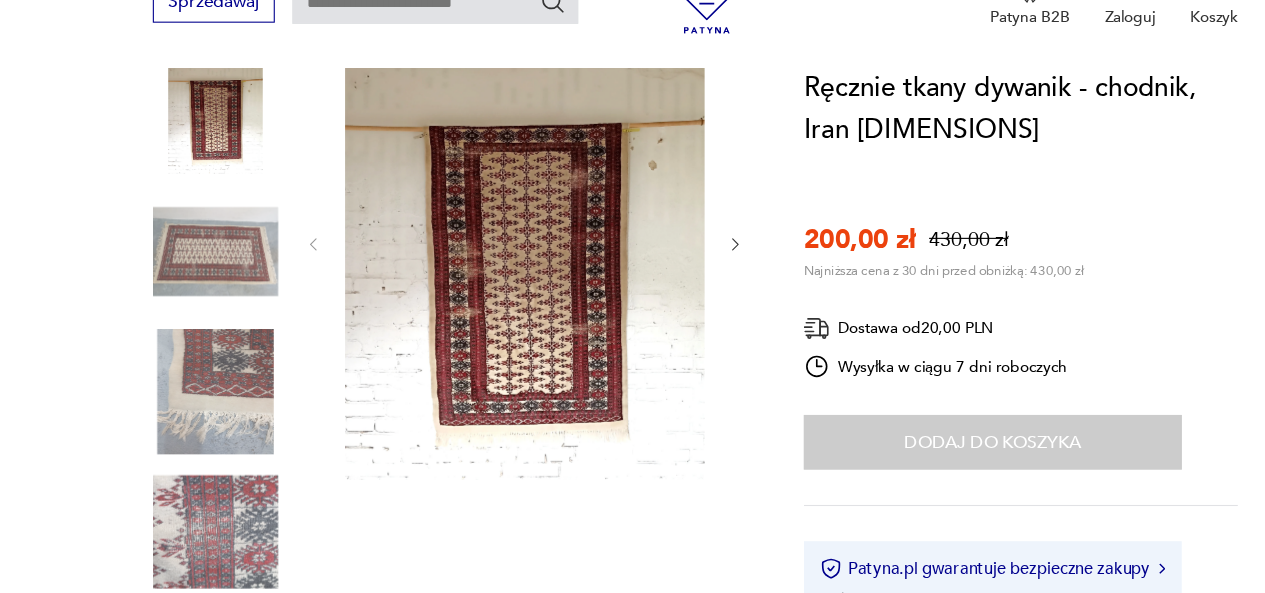 click 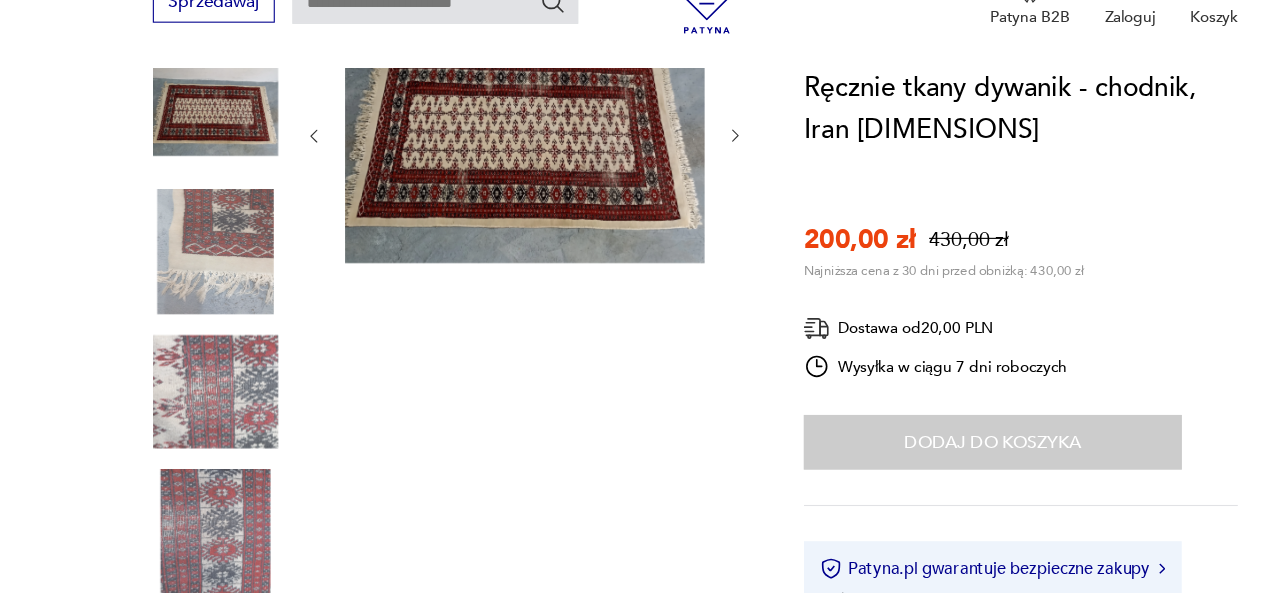 click at bounding box center (477, 175) 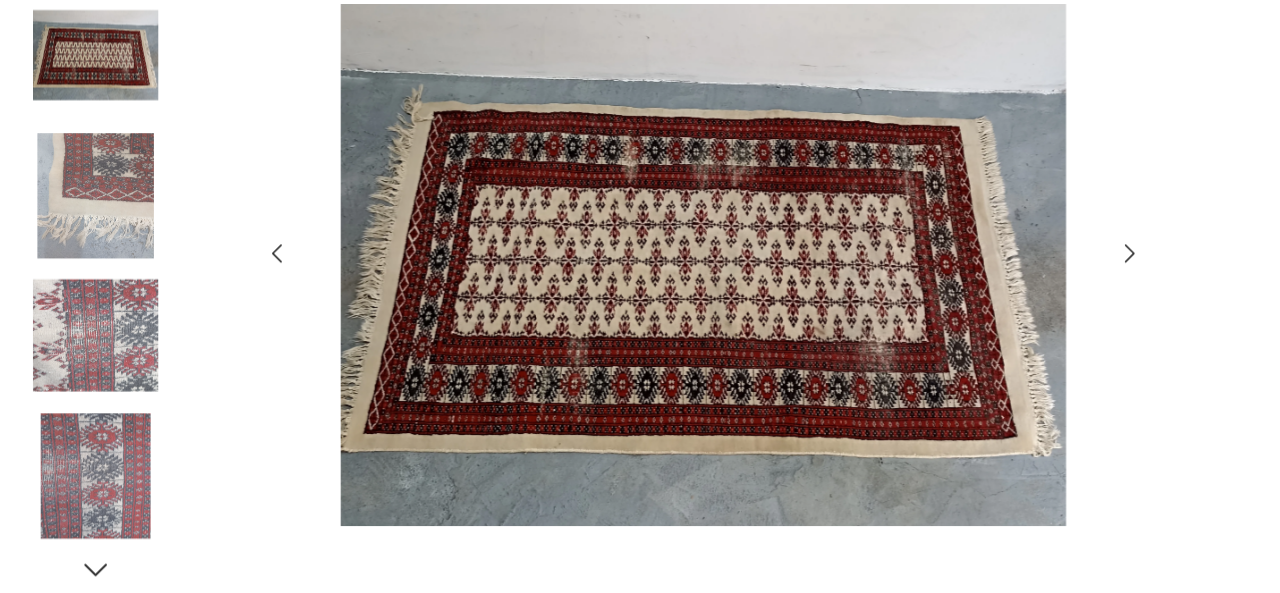 click 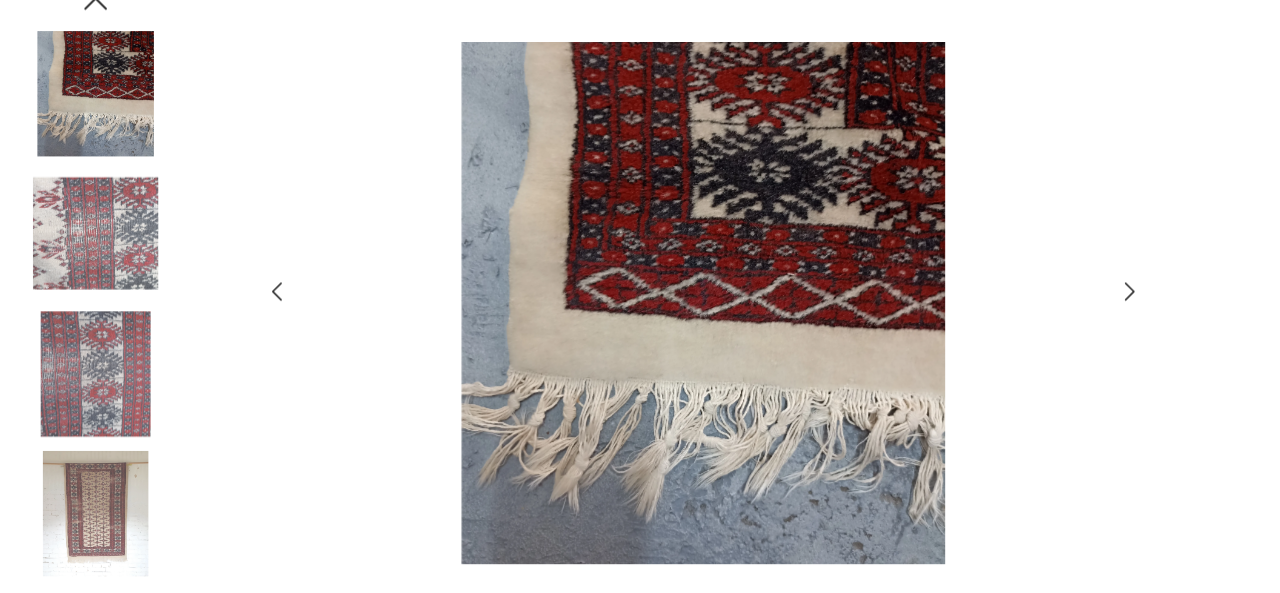 scroll, scrollTop: 272, scrollLeft: 0, axis: vertical 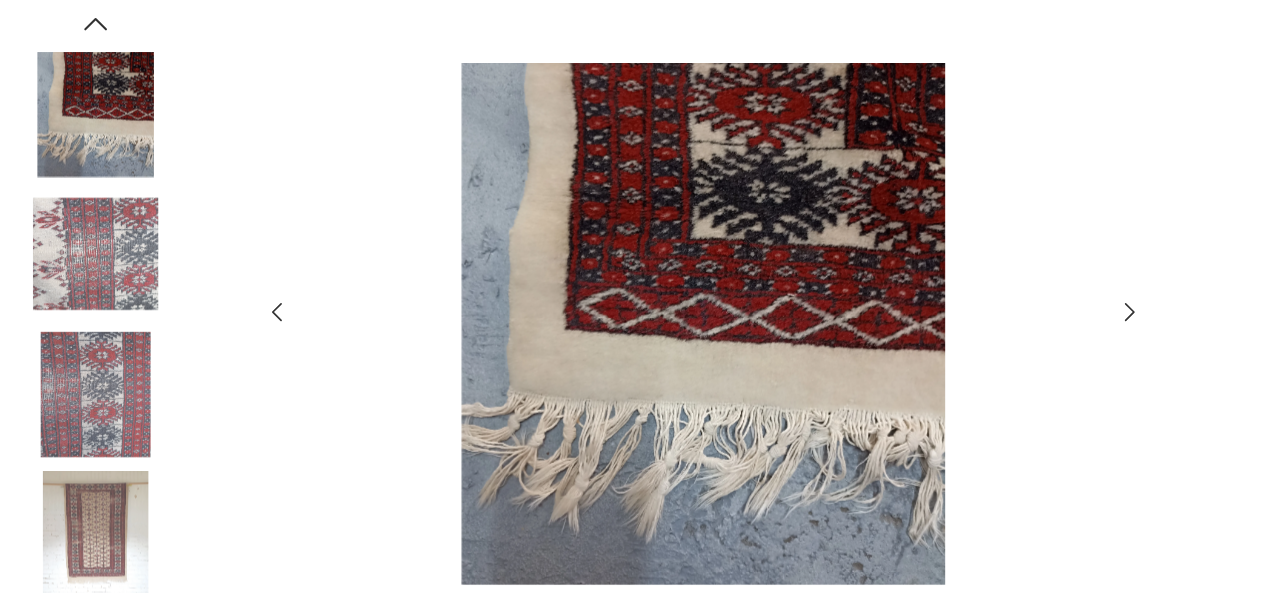 click at bounding box center (640, 294) 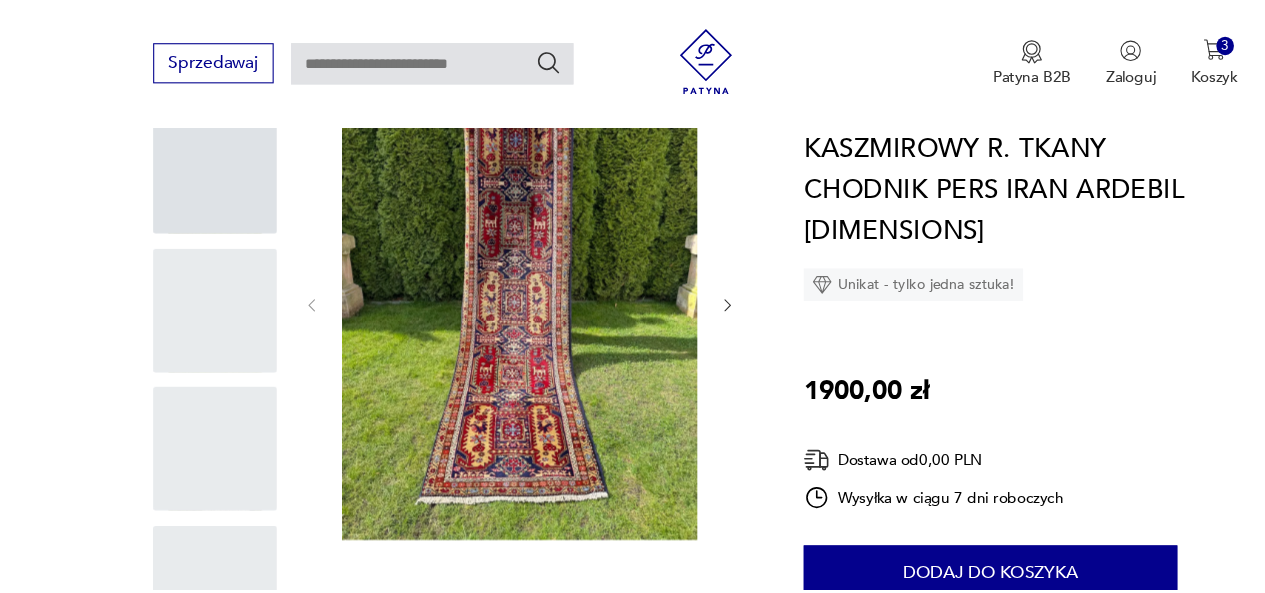 scroll, scrollTop: 272, scrollLeft: 0, axis: vertical 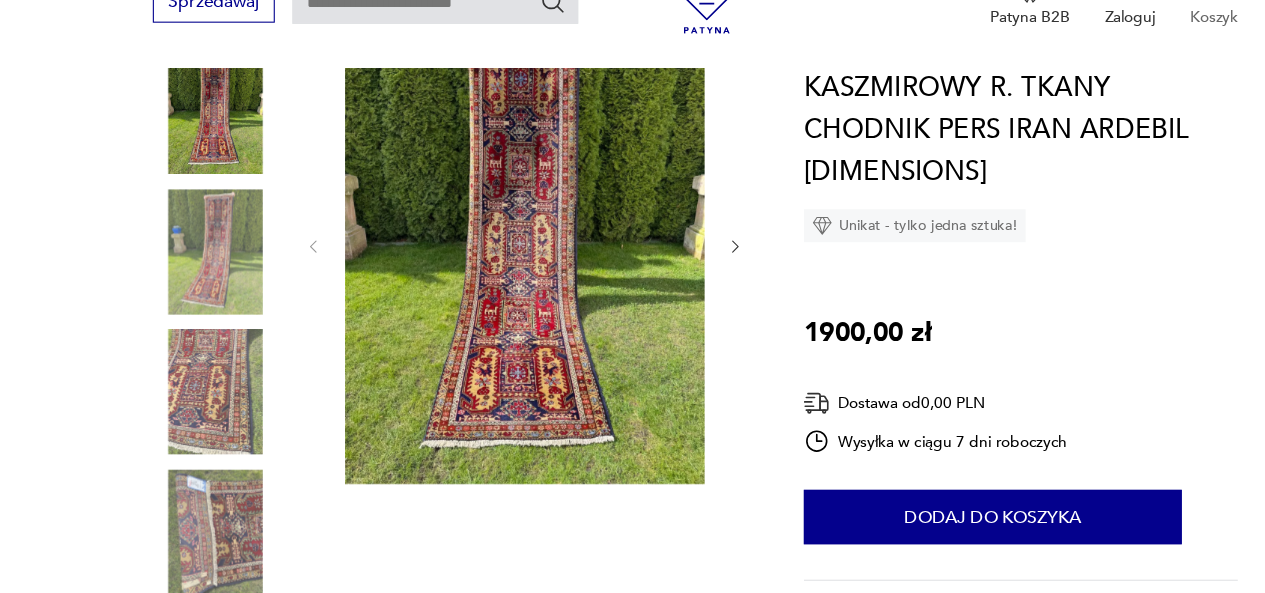 click on "Koszyk" at bounding box center (1104, 68) 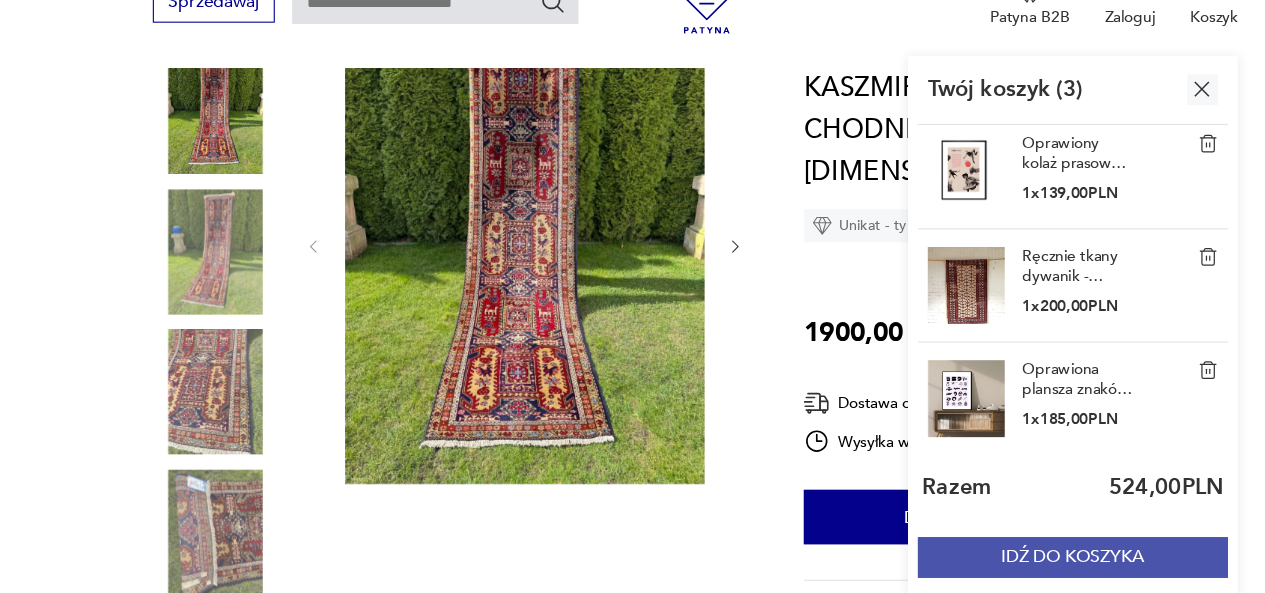 click on "IDŹ DO KOSZYKA" at bounding box center [976, 560] 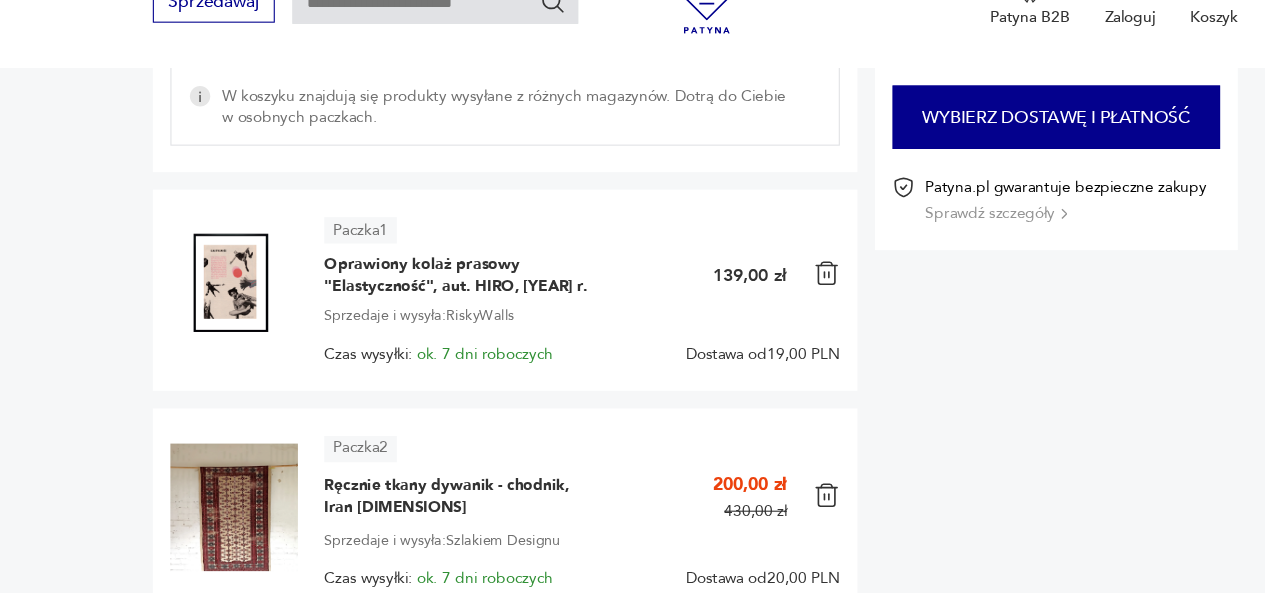 scroll, scrollTop: 273, scrollLeft: 0, axis: vertical 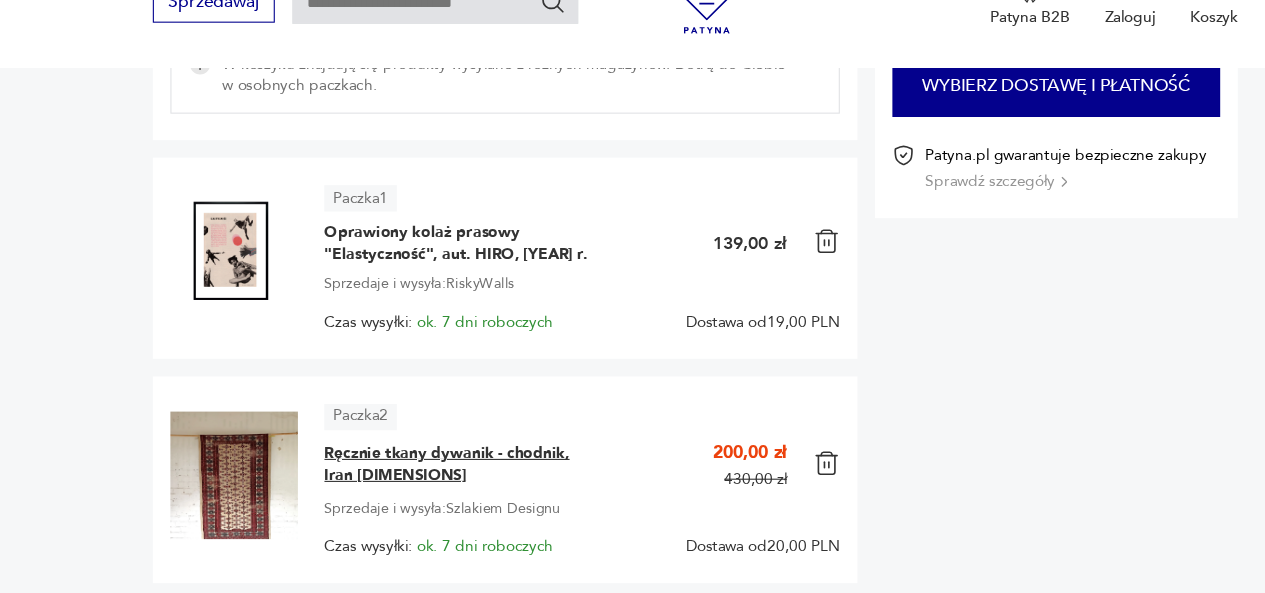 click on "Ręcznie tkany dywanik - chodnik, Iran 150x92 cm" at bounding box center [420, 476] 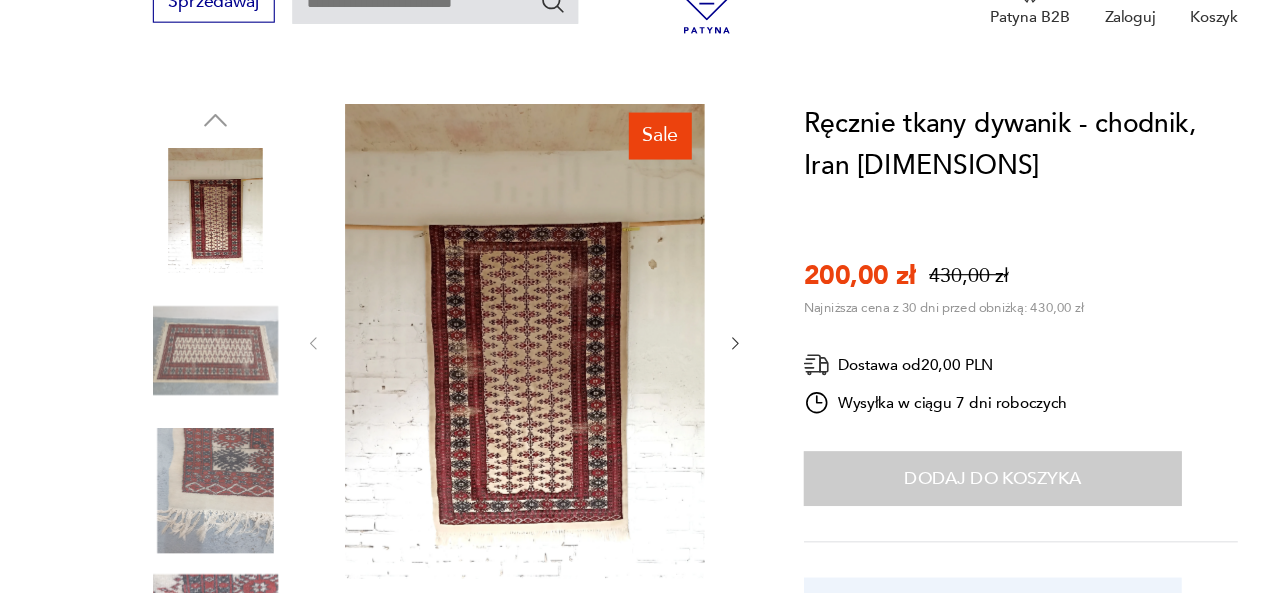 scroll, scrollTop: 183, scrollLeft: 0, axis: vertical 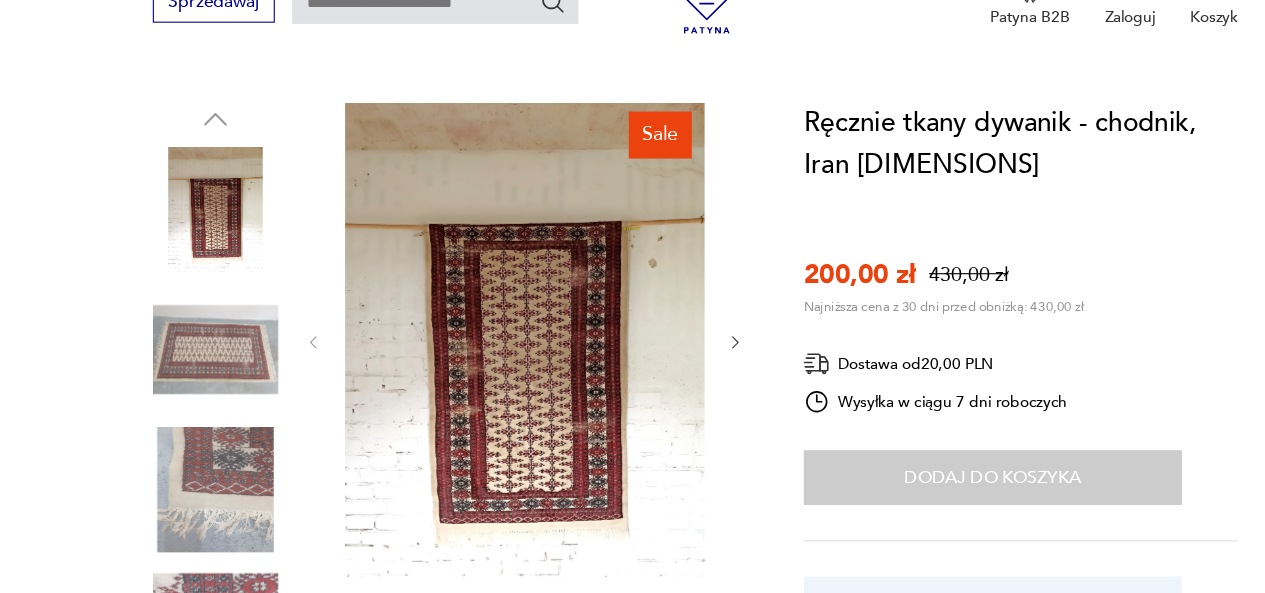 click 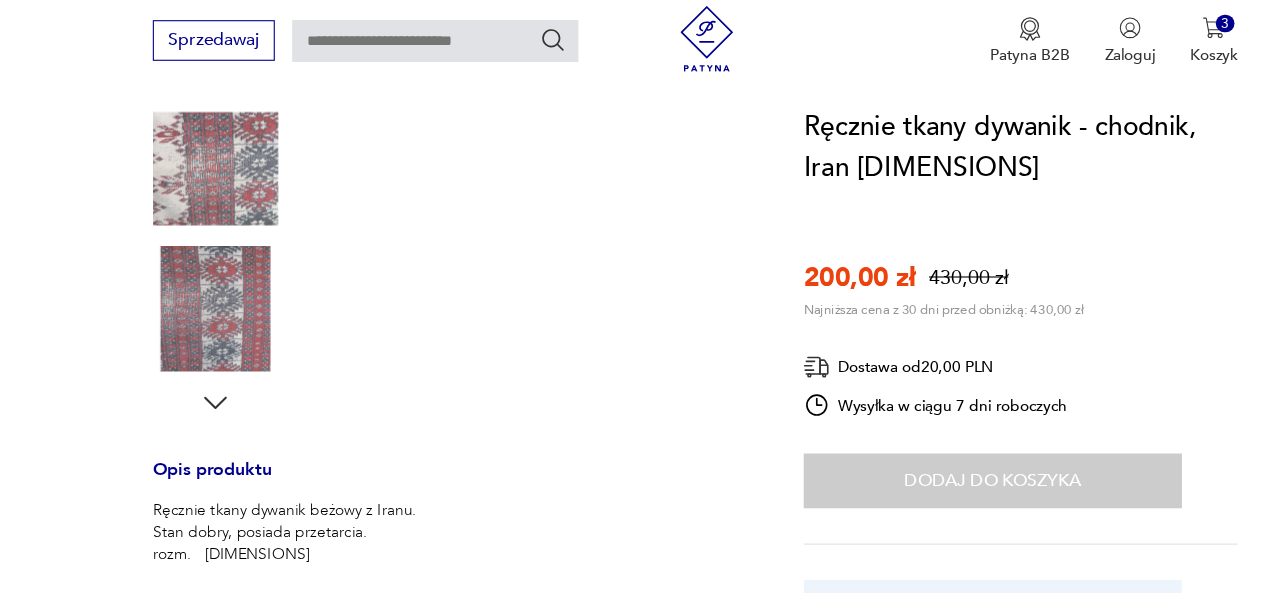 scroll, scrollTop: 510, scrollLeft: 0, axis: vertical 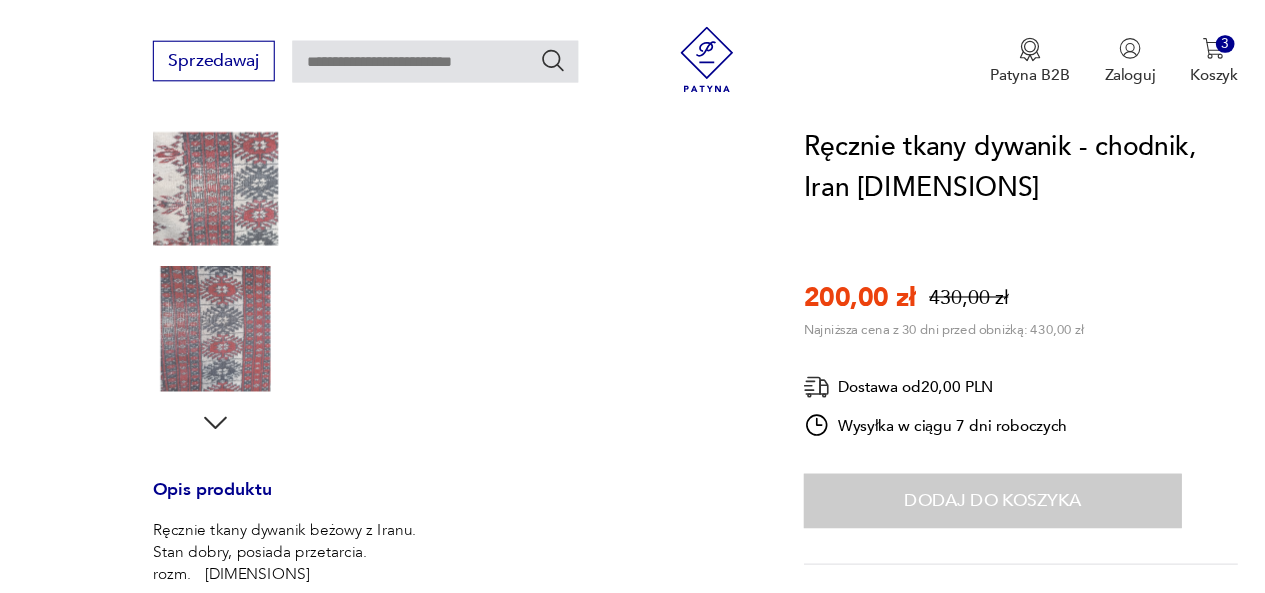 click at bounding box center [196, 172] 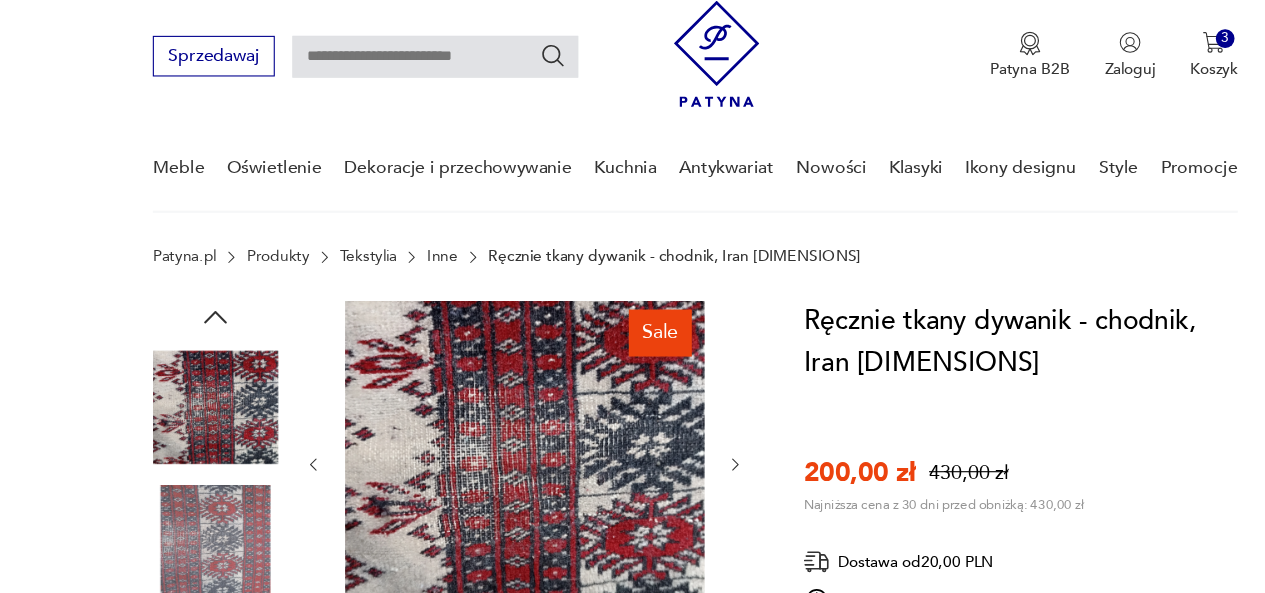 scroll, scrollTop: 54, scrollLeft: 0, axis: vertical 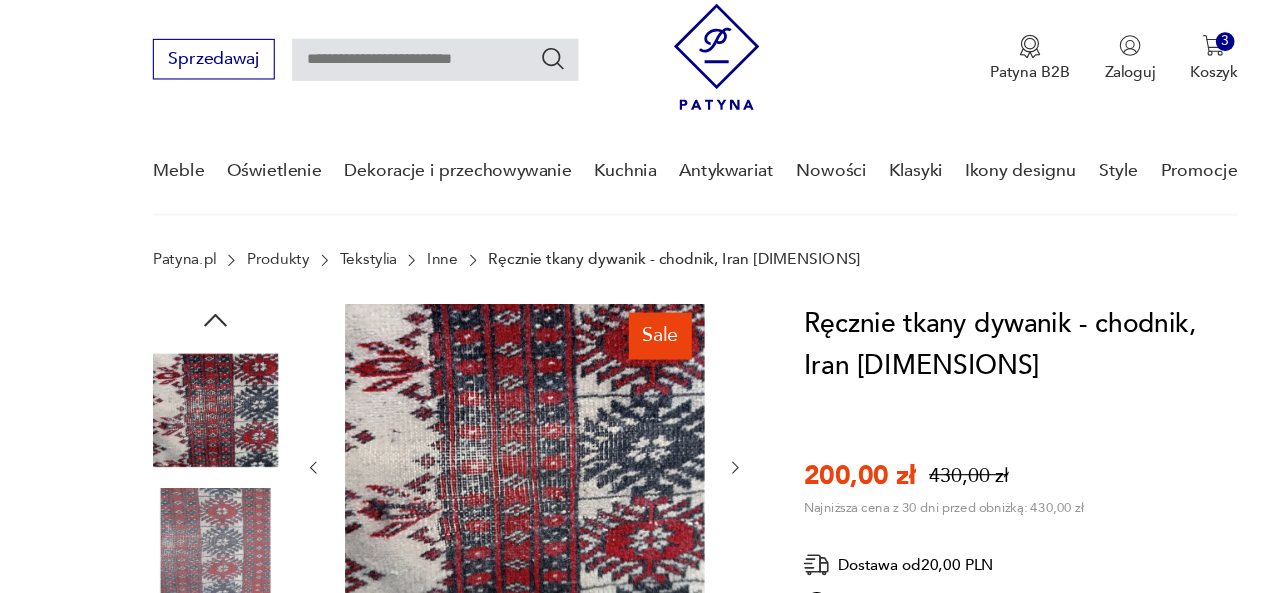 click 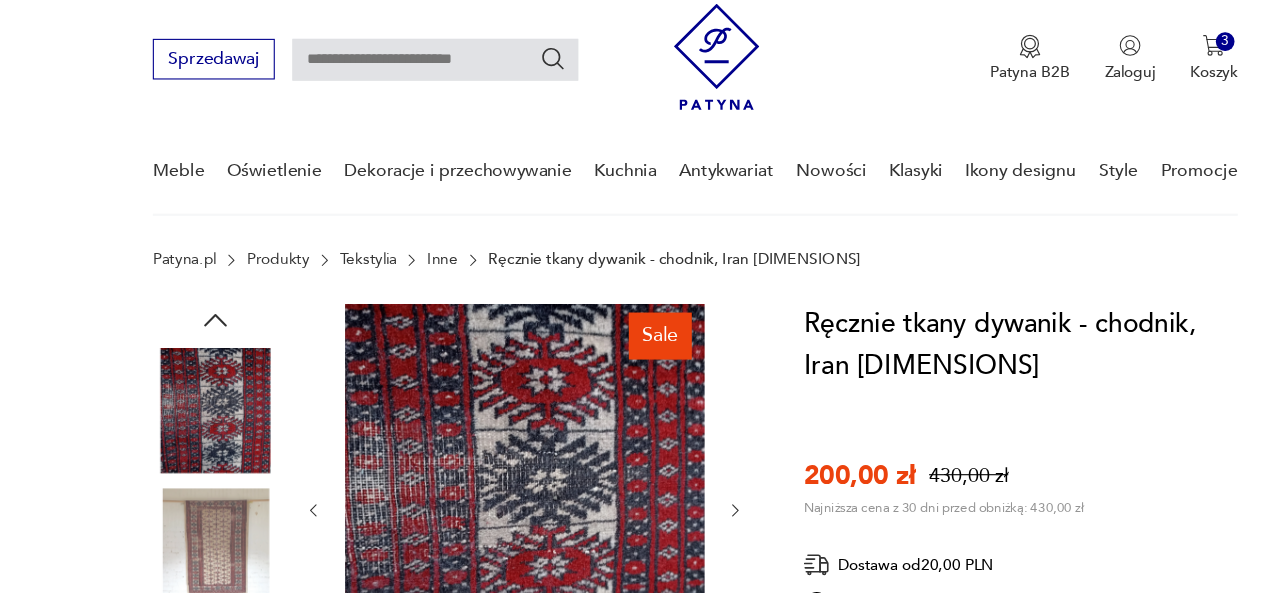 click at bounding box center (477, 464) 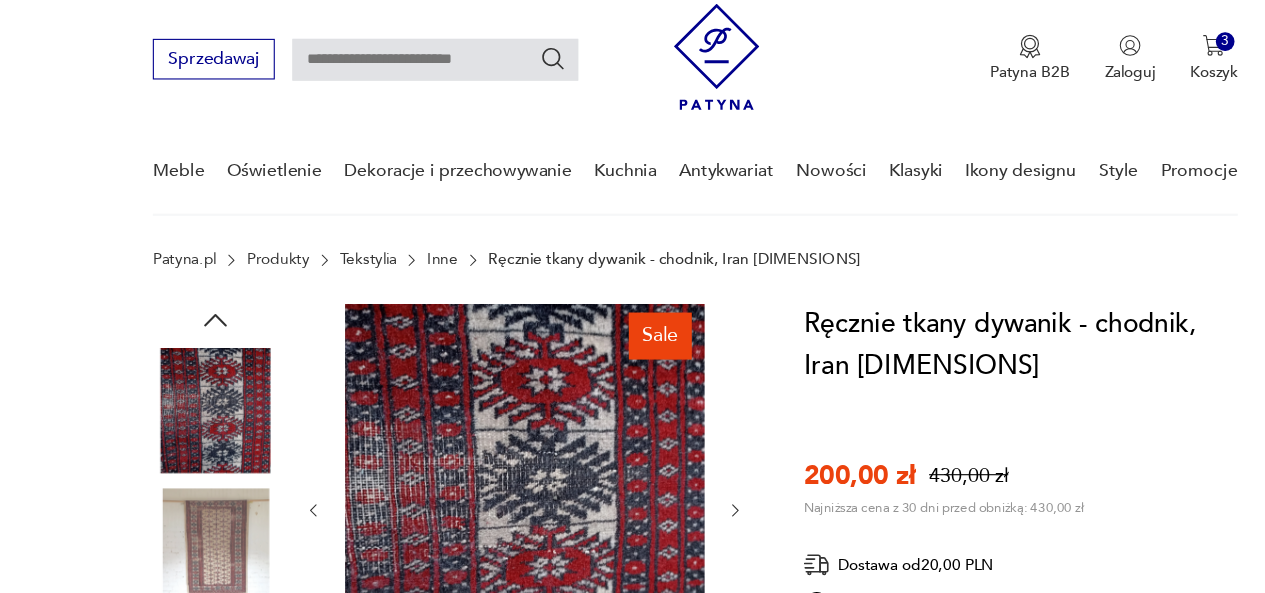 click 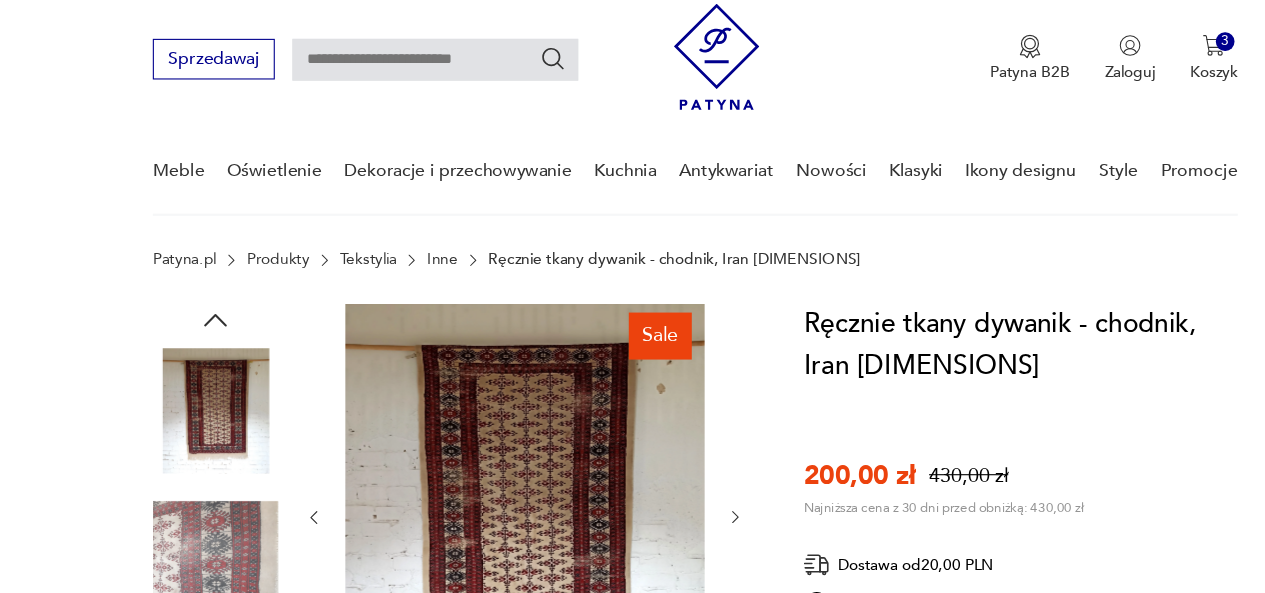 scroll, scrollTop: 92, scrollLeft: 0, axis: vertical 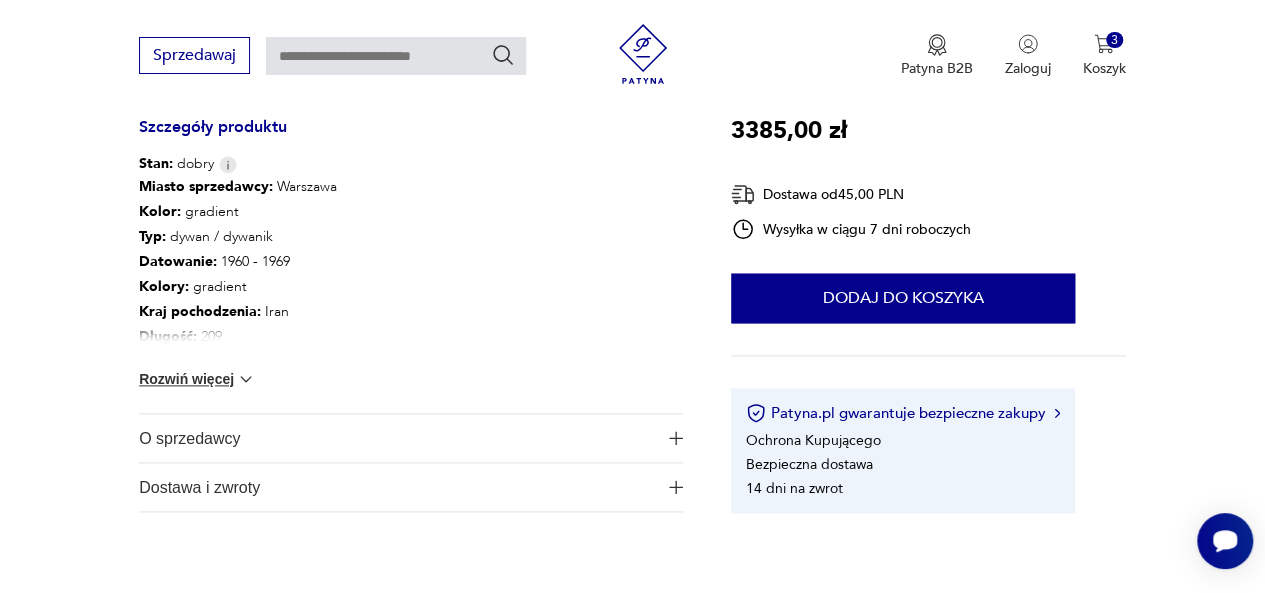click on "Rozwiń więcej" at bounding box center (197, 379) 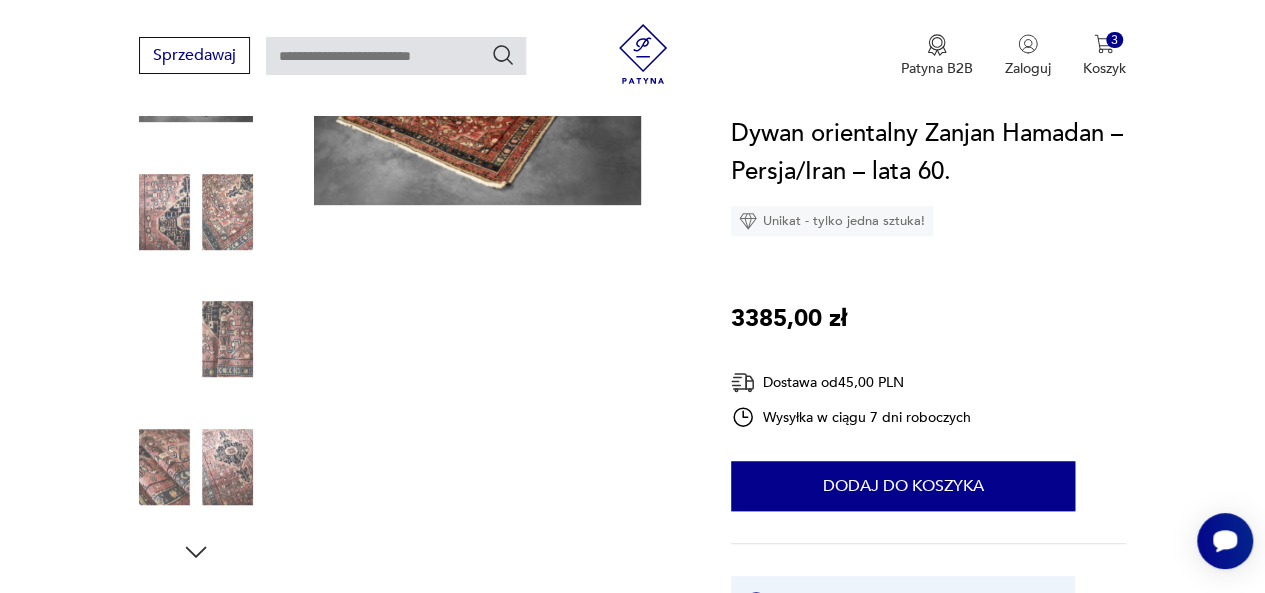 scroll, scrollTop: 100, scrollLeft: 0, axis: vertical 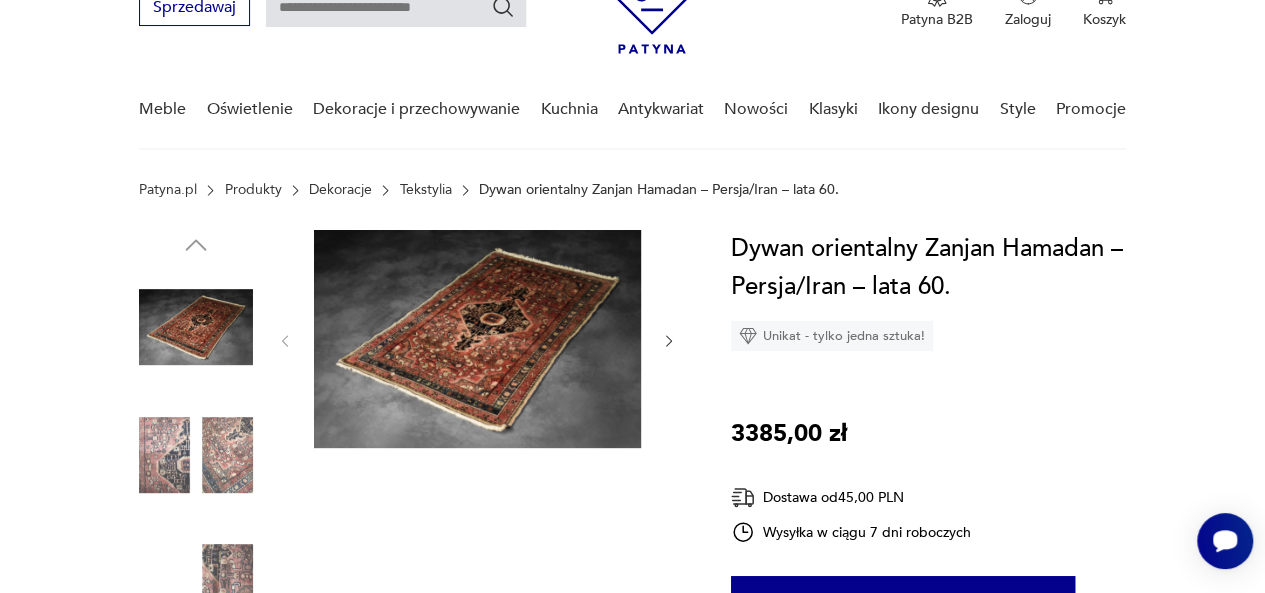 click 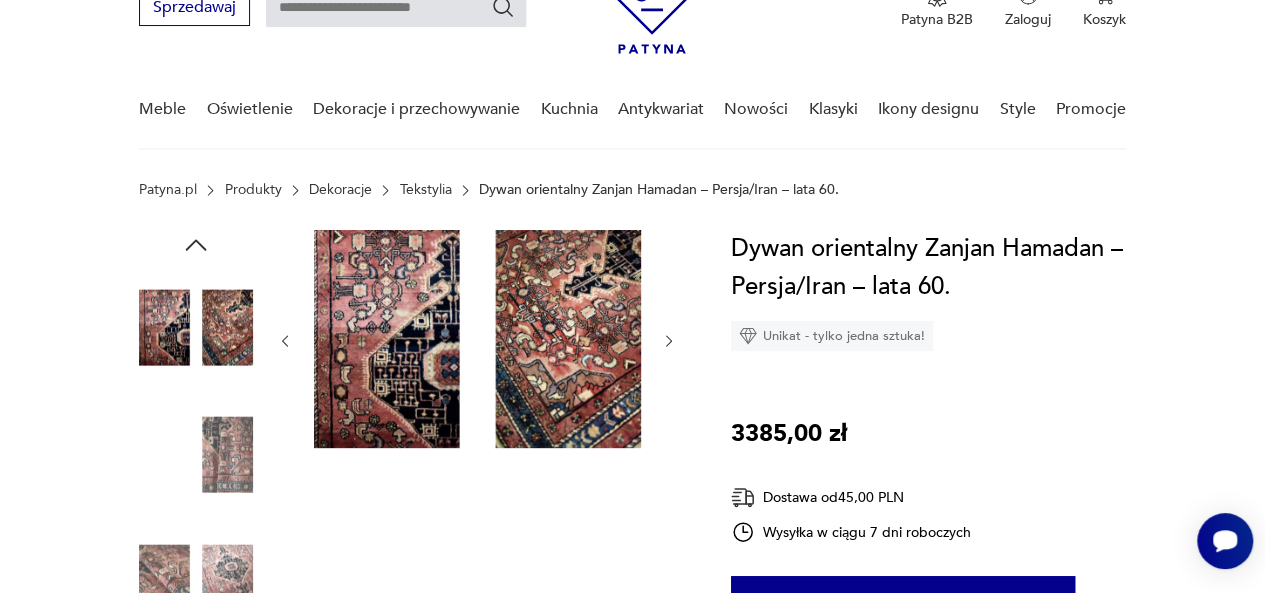 click 